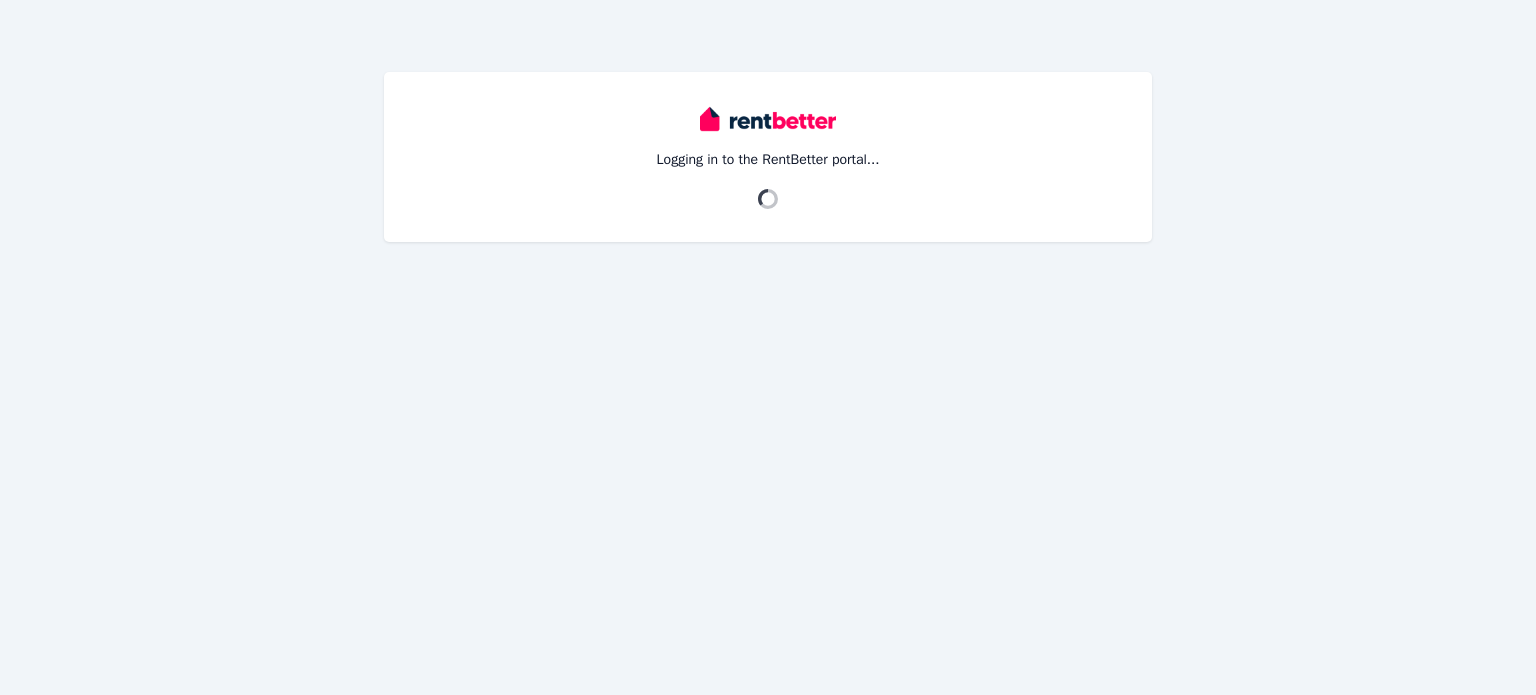scroll, scrollTop: 0, scrollLeft: 0, axis: both 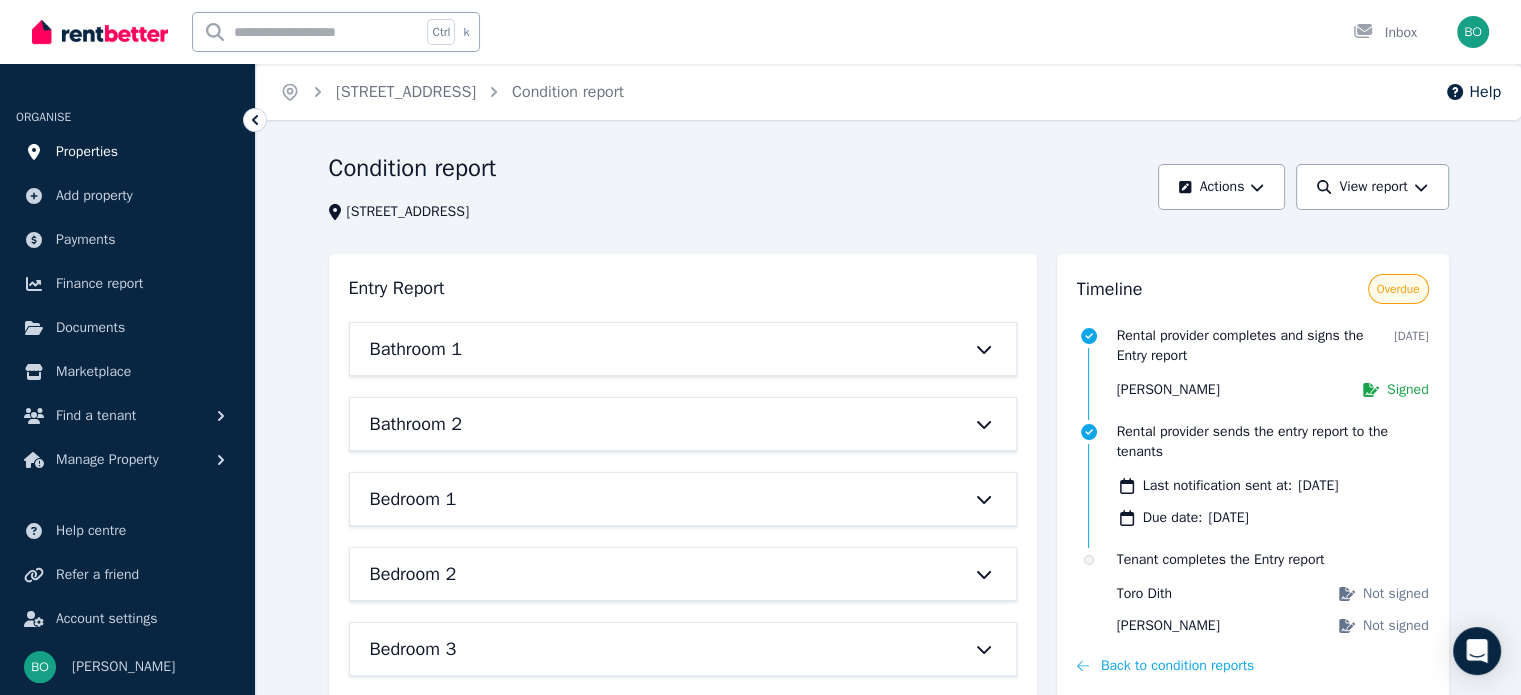 click on "Properties" at bounding box center (87, 152) 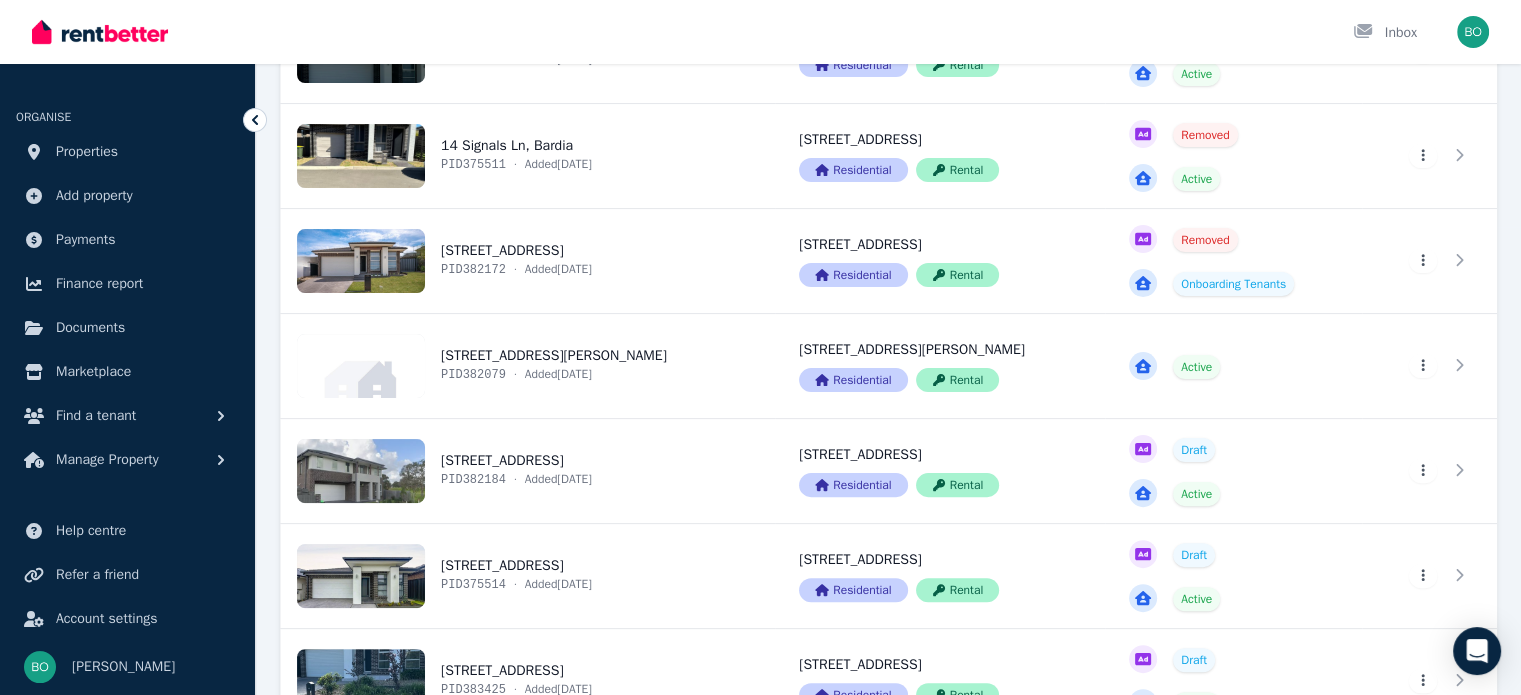 scroll, scrollTop: 700, scrollLeft: 0, axis: vertical 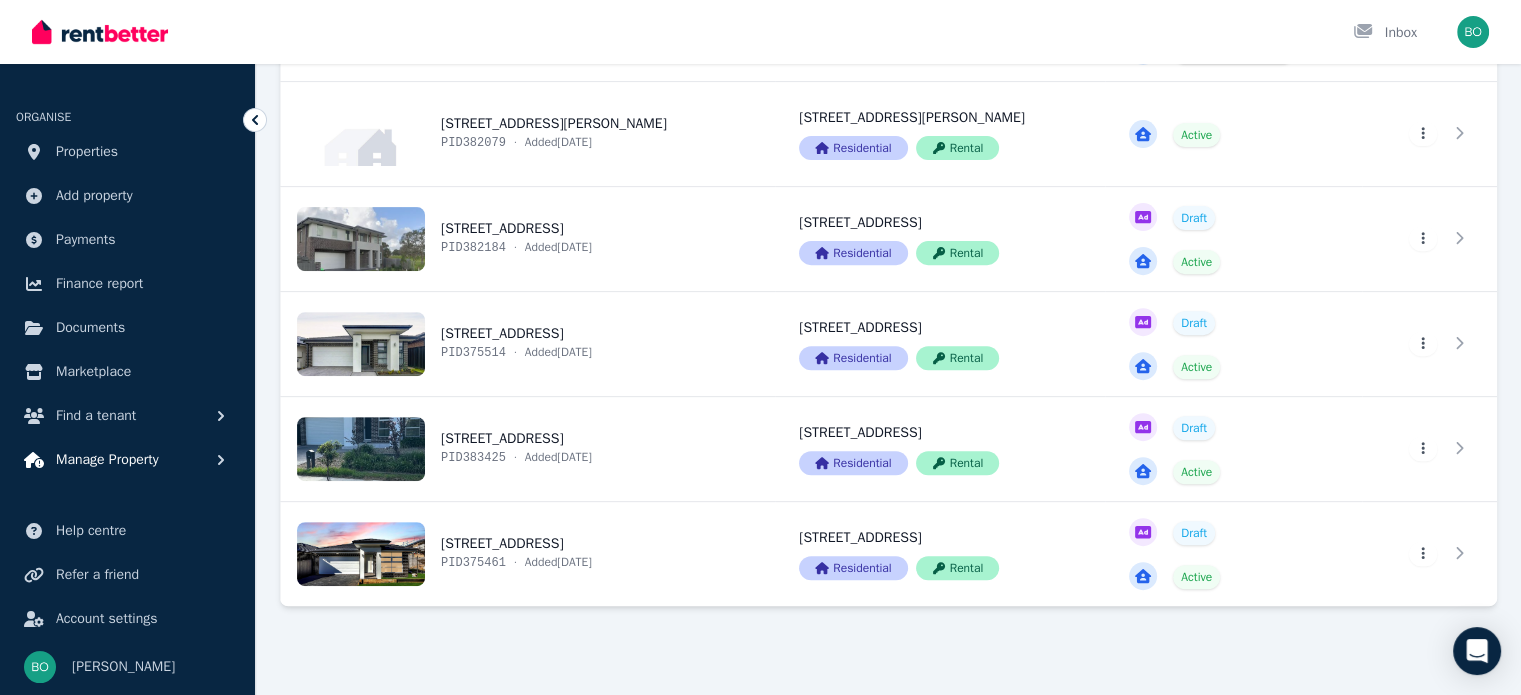 click on "Manage Property" at bounding box center (107, 460) 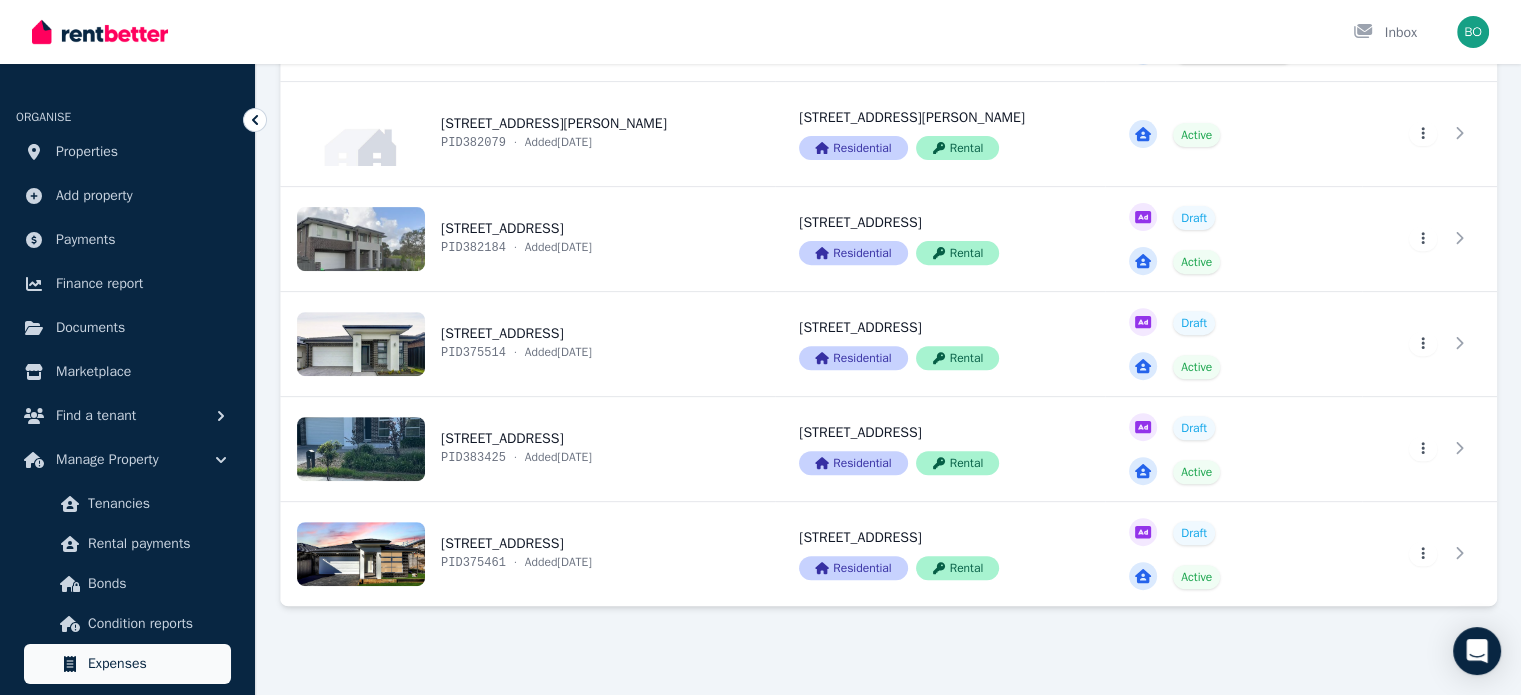 click on "Expenses" at bounding box center [155, 664] 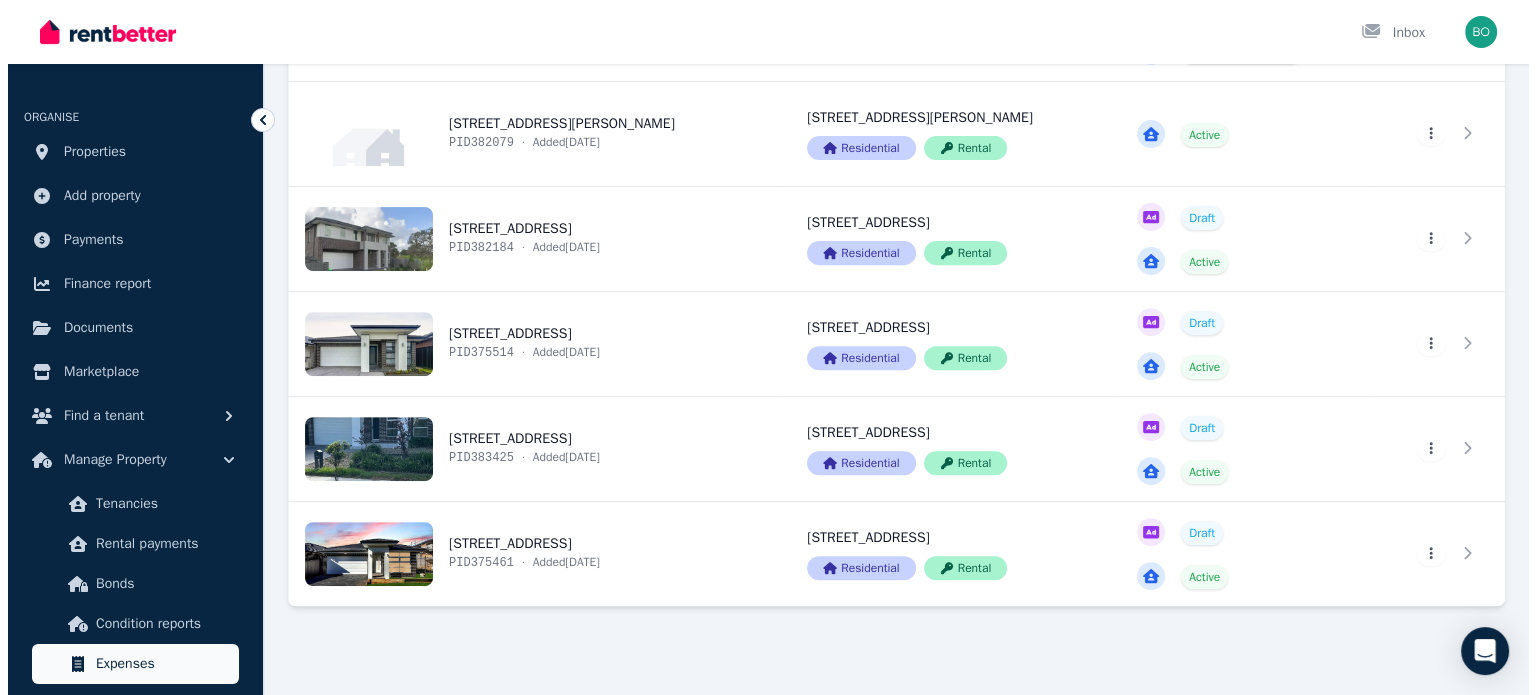 scroll, scrollTop: 0, scrollLeft: 0, axis: both 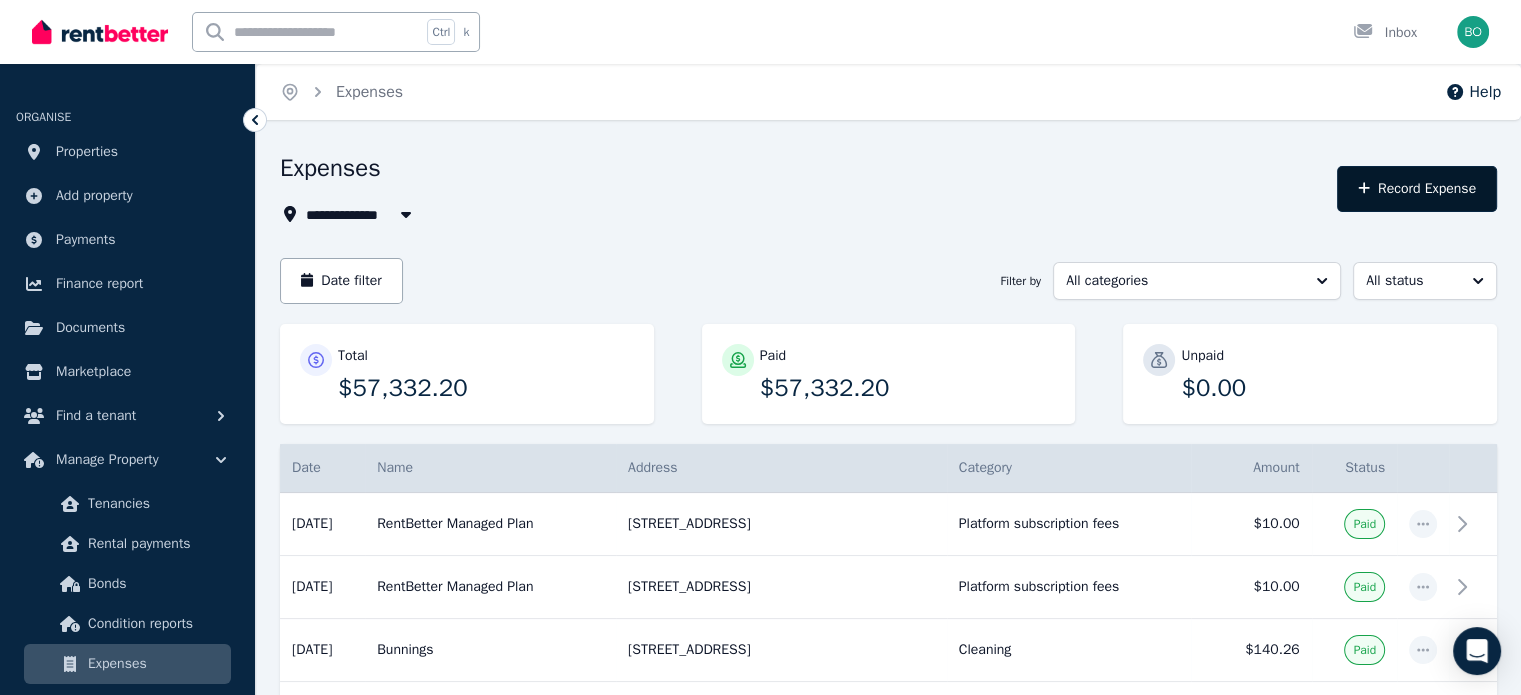 click on "Record Expense" at bounding box center [1417, 189] 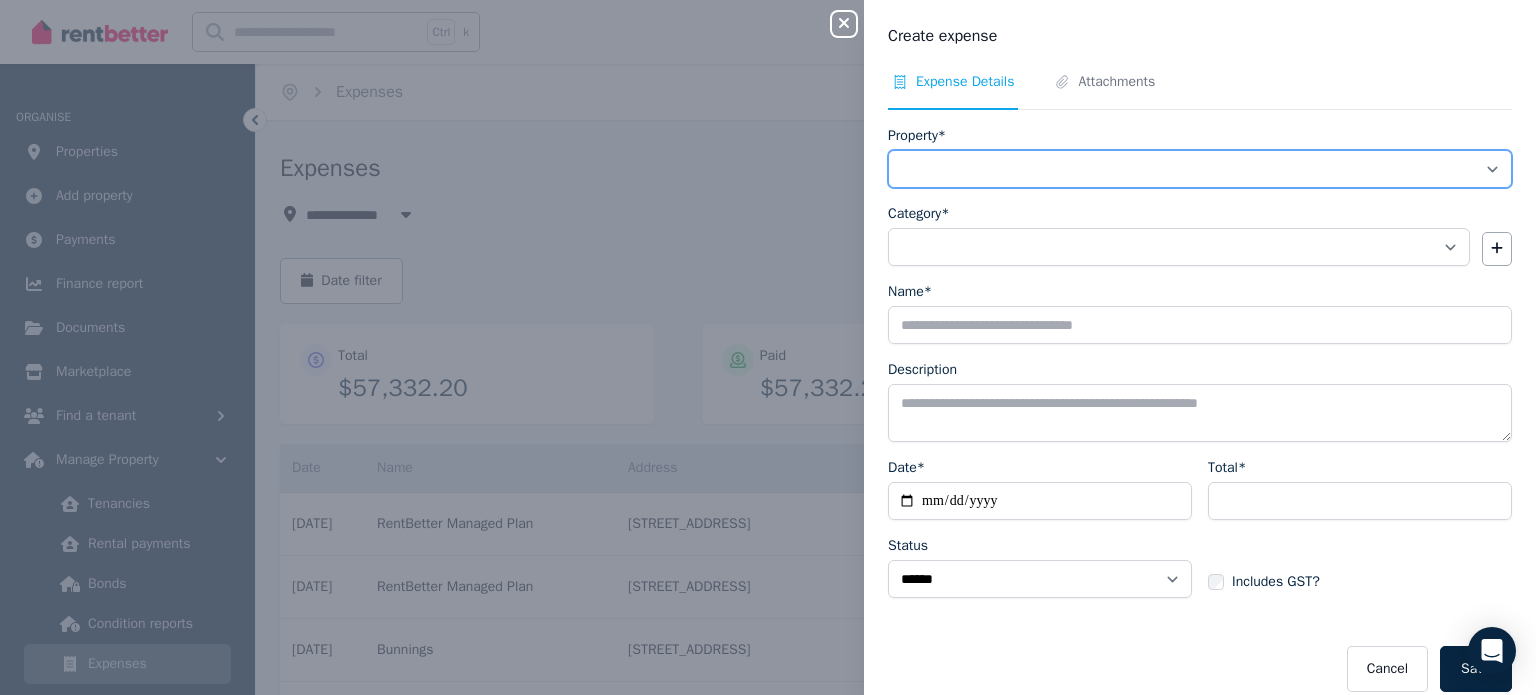 click on "**********" at bounding box center (1200, 169) 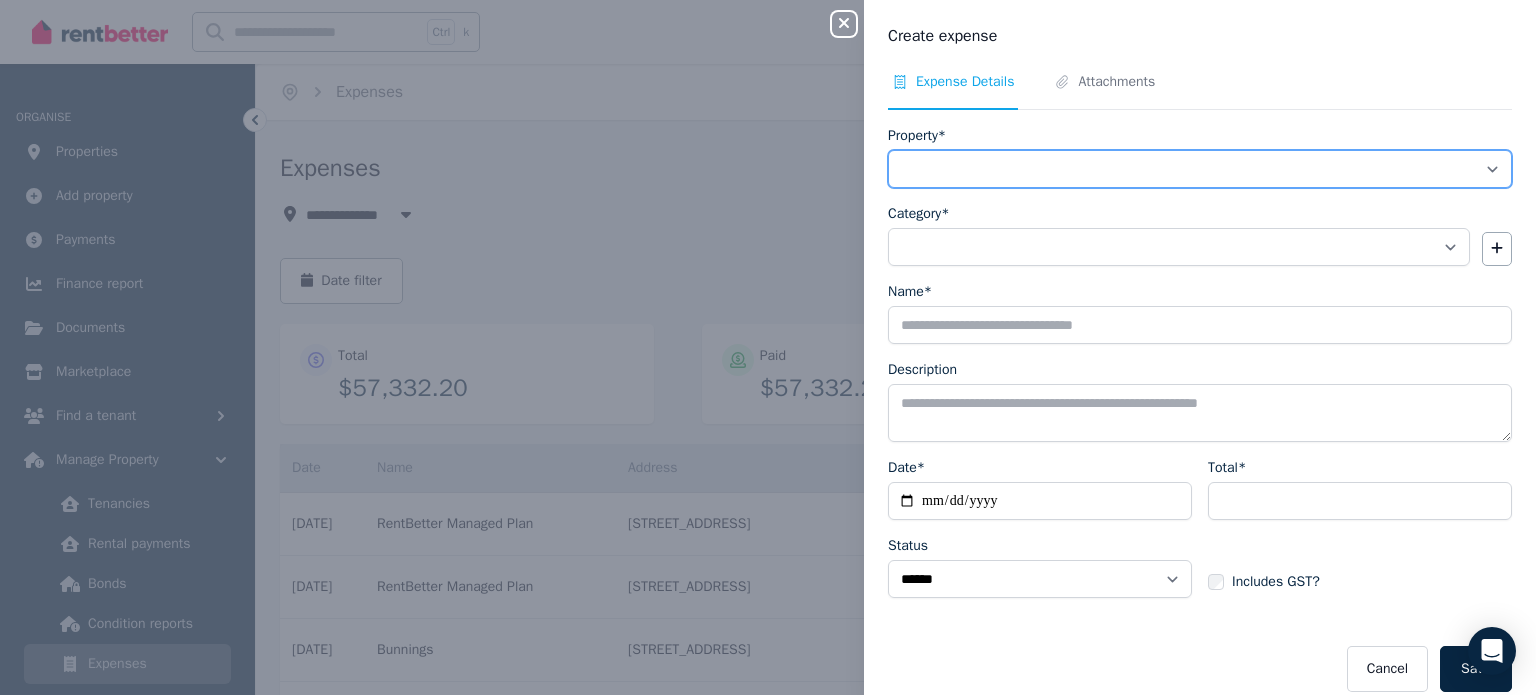 select on "**********" 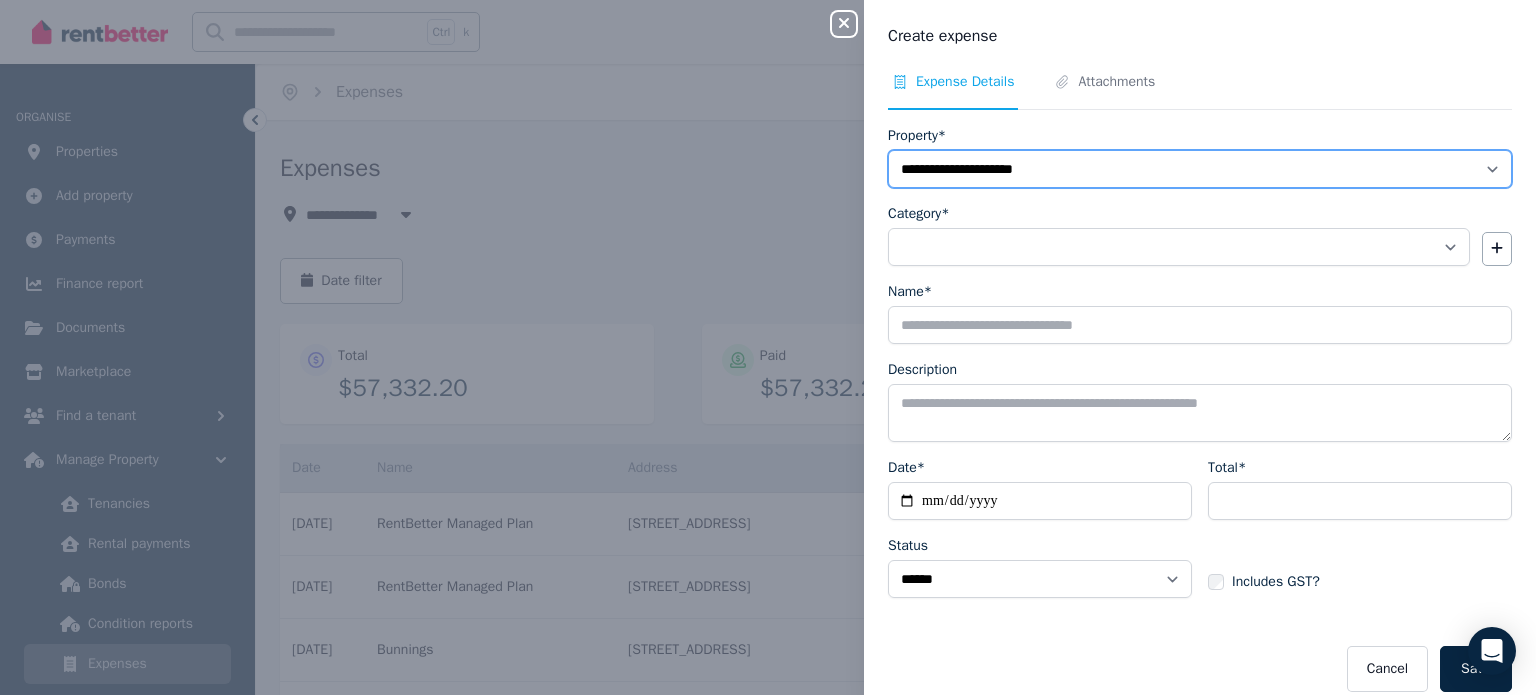 click on "**********" at bounding box center (1200, 169) 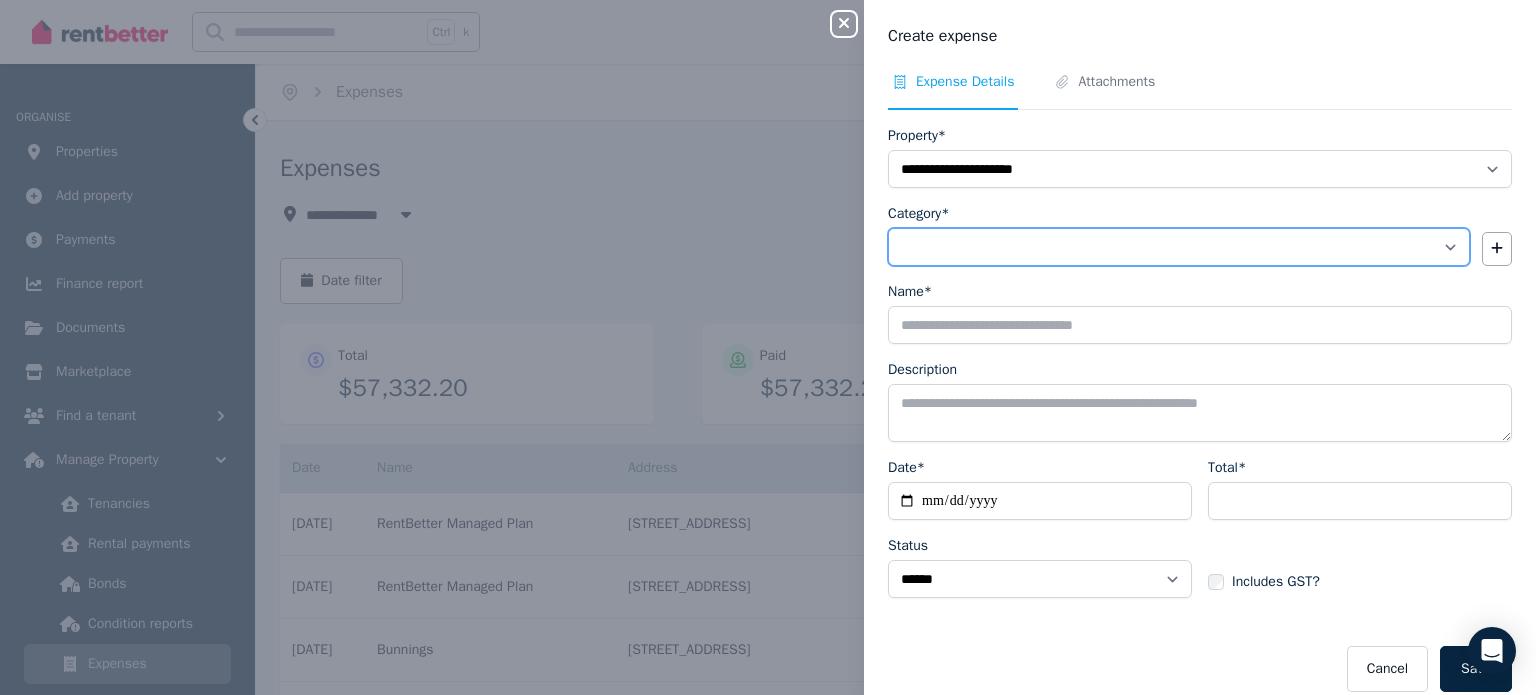 click on "**********" at bounding box center [1179, 247] 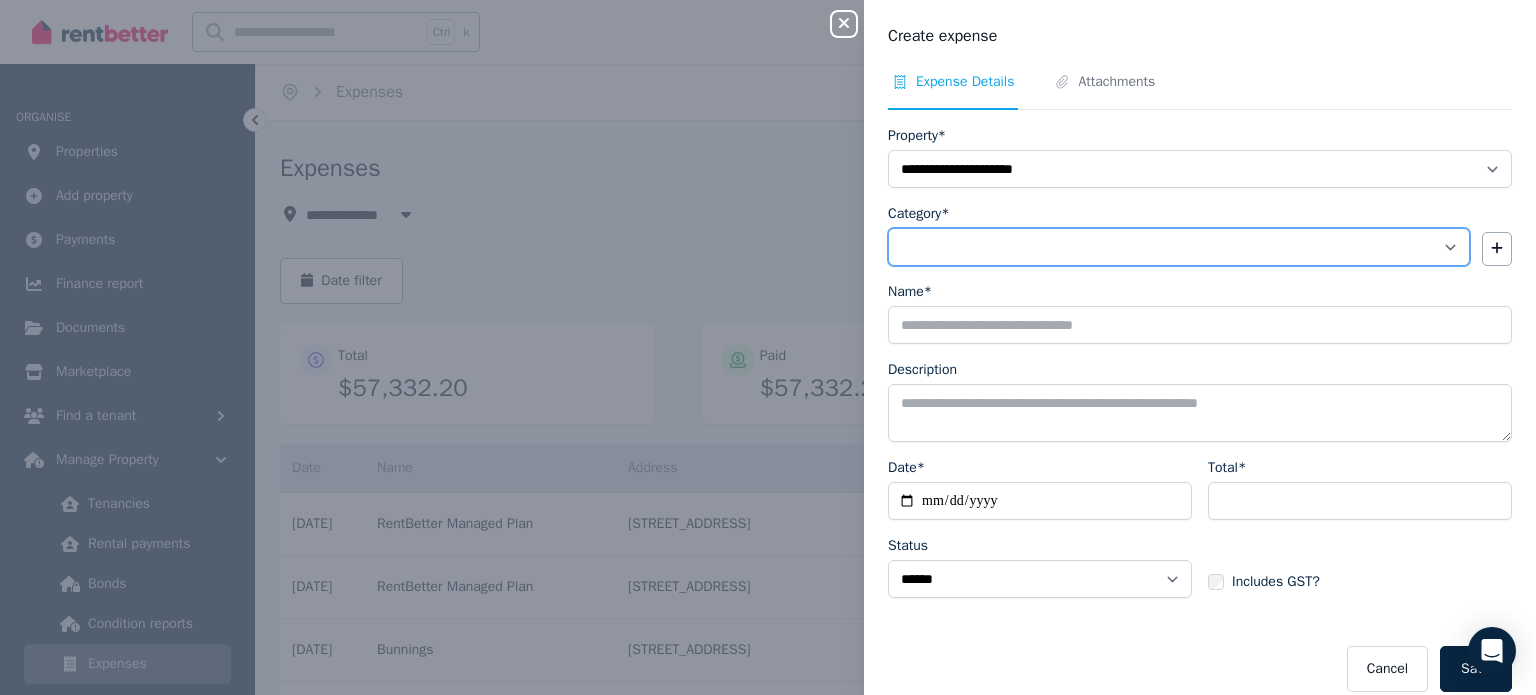select on "**********" 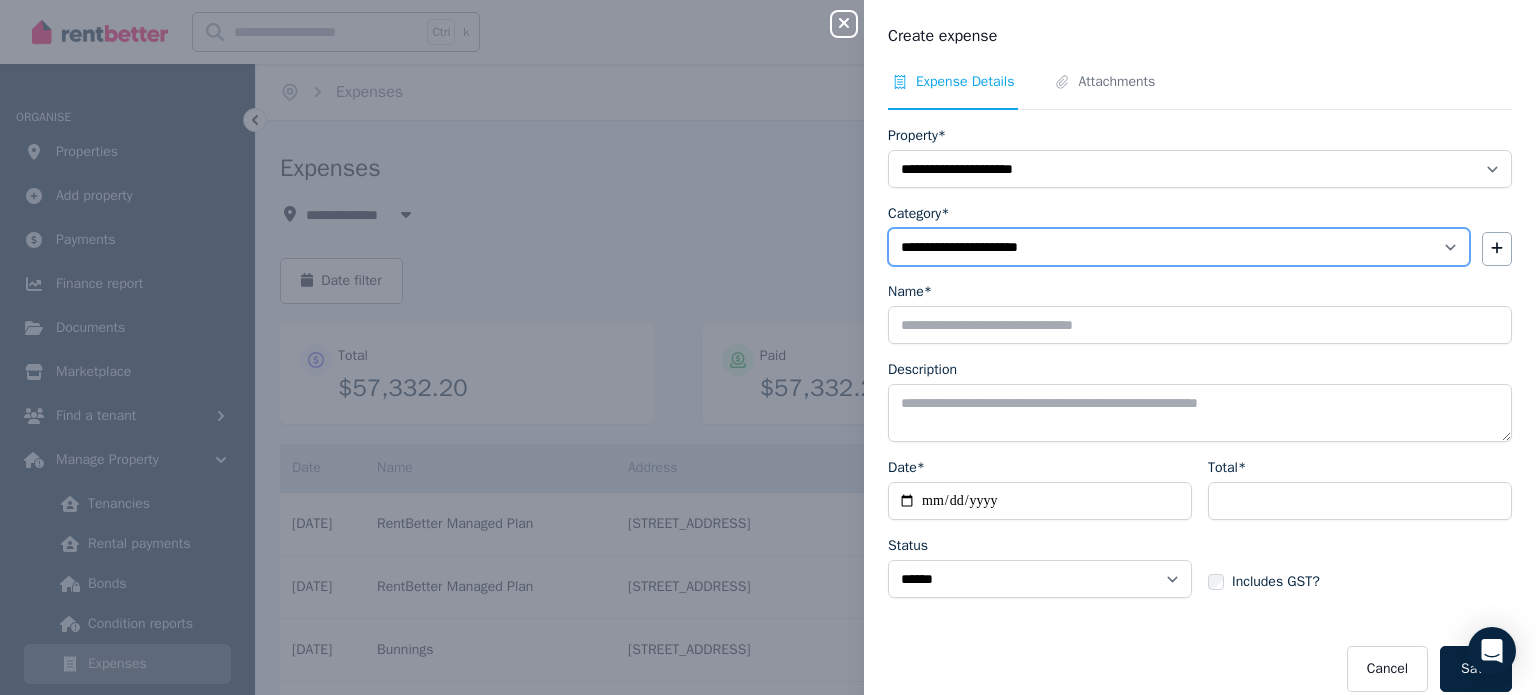 click on "**********" at bounding box center (1179, 247) 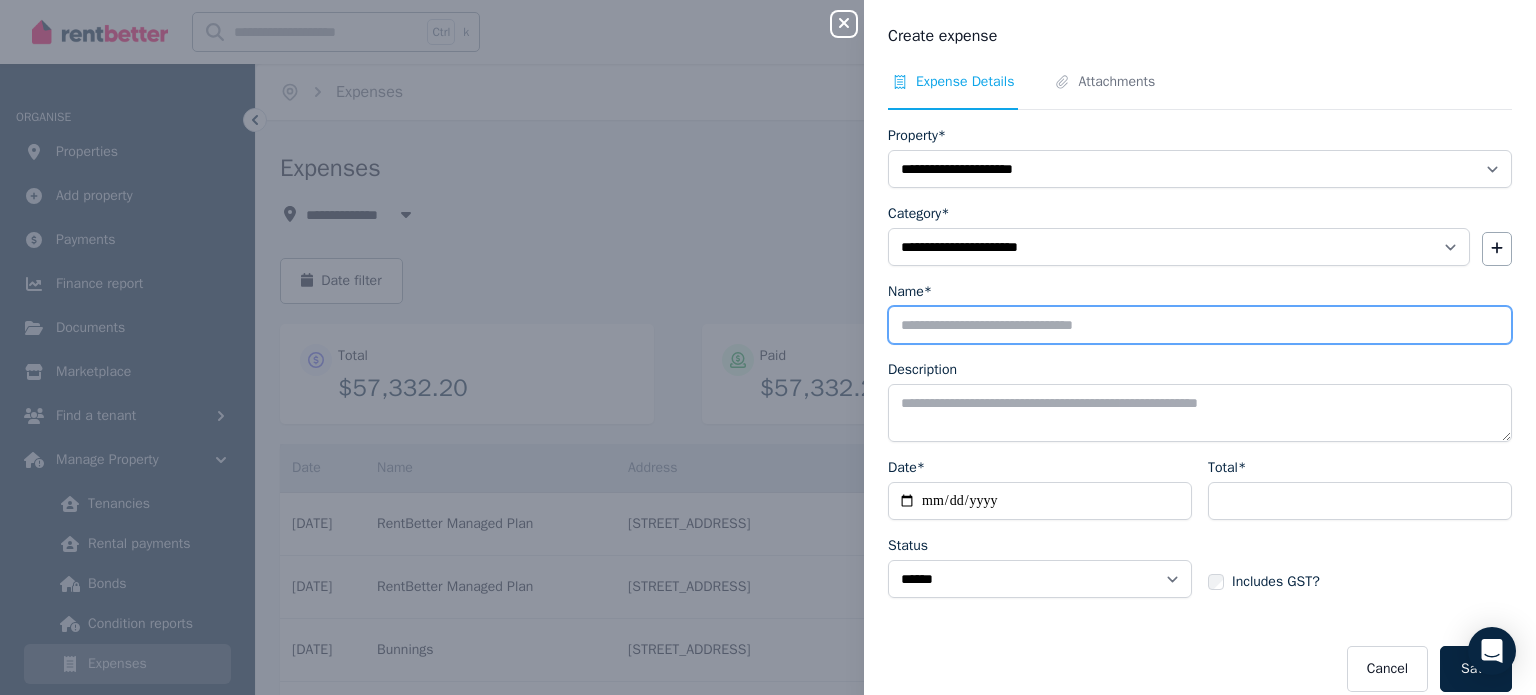 click on "Name*" at bounding box center [1200, 325] 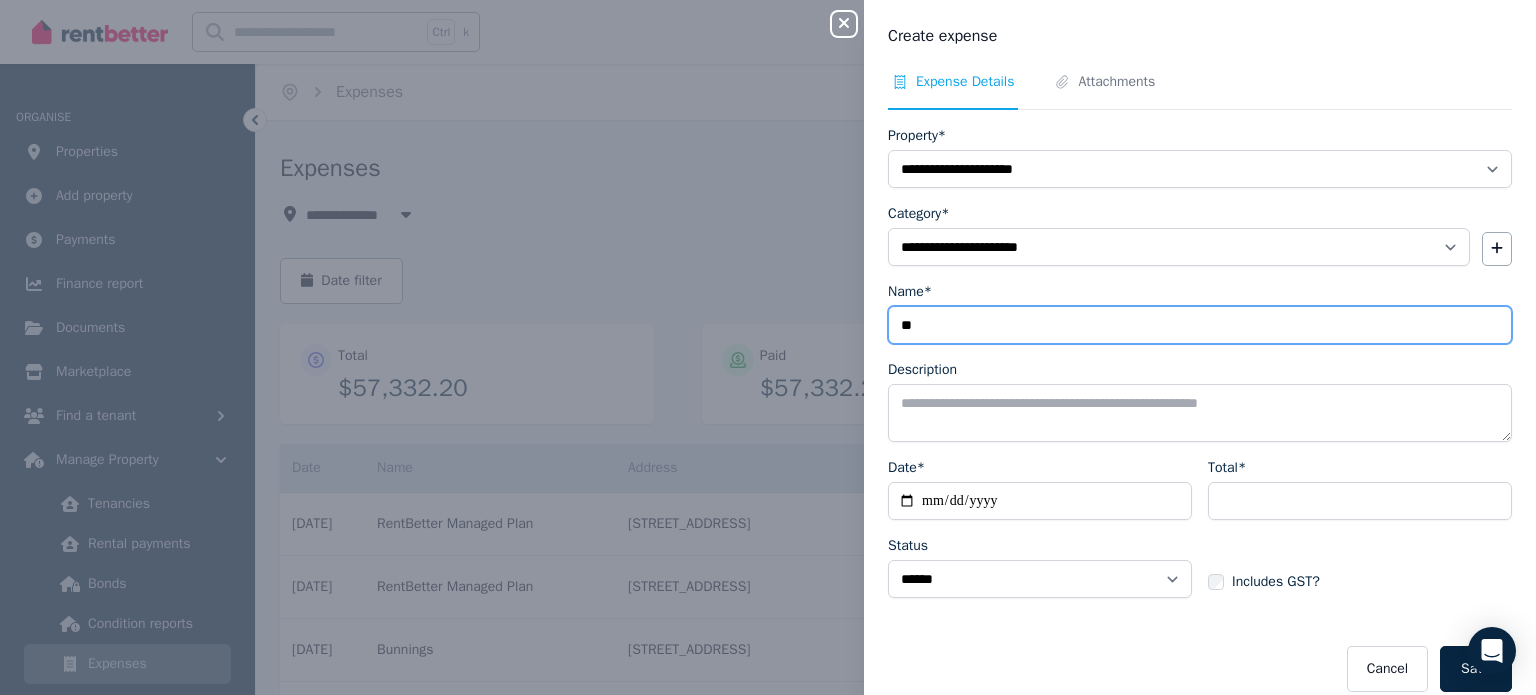 type on "*" 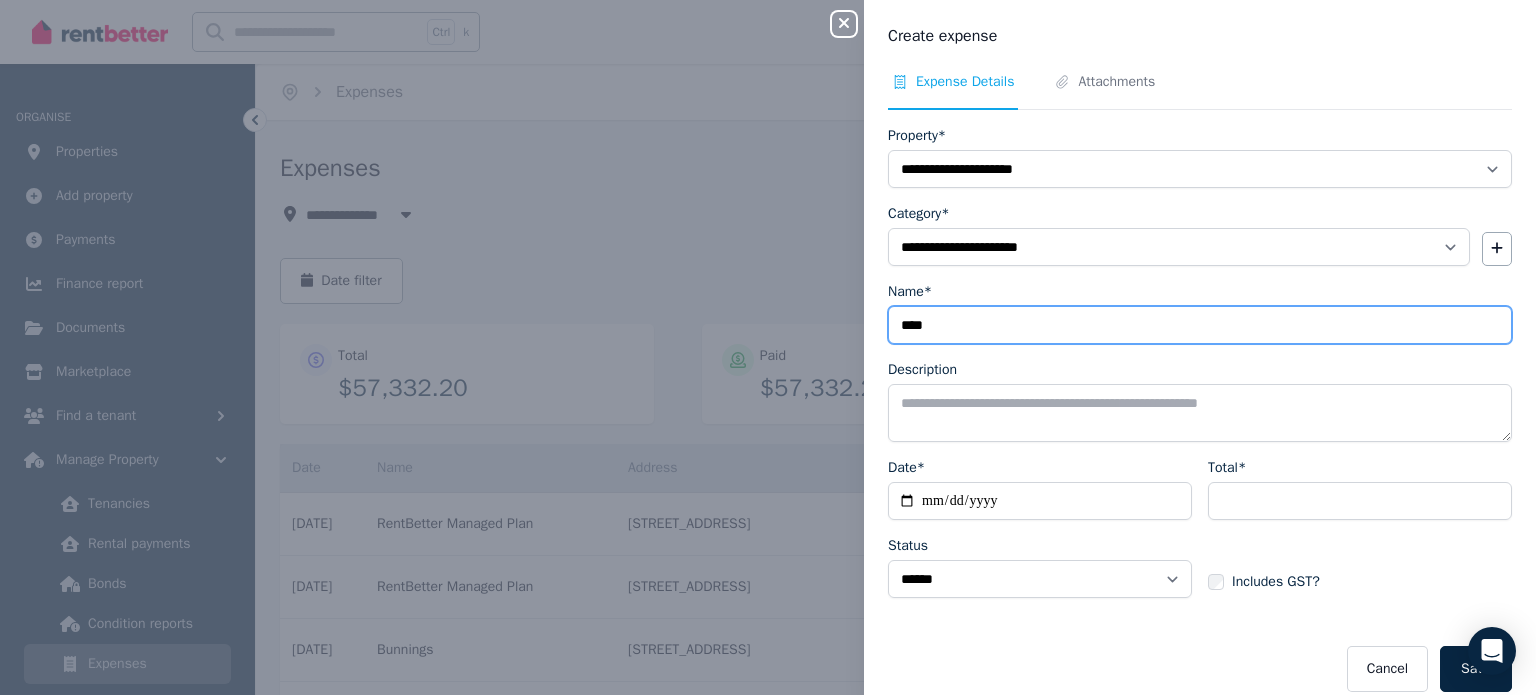 type on "****" 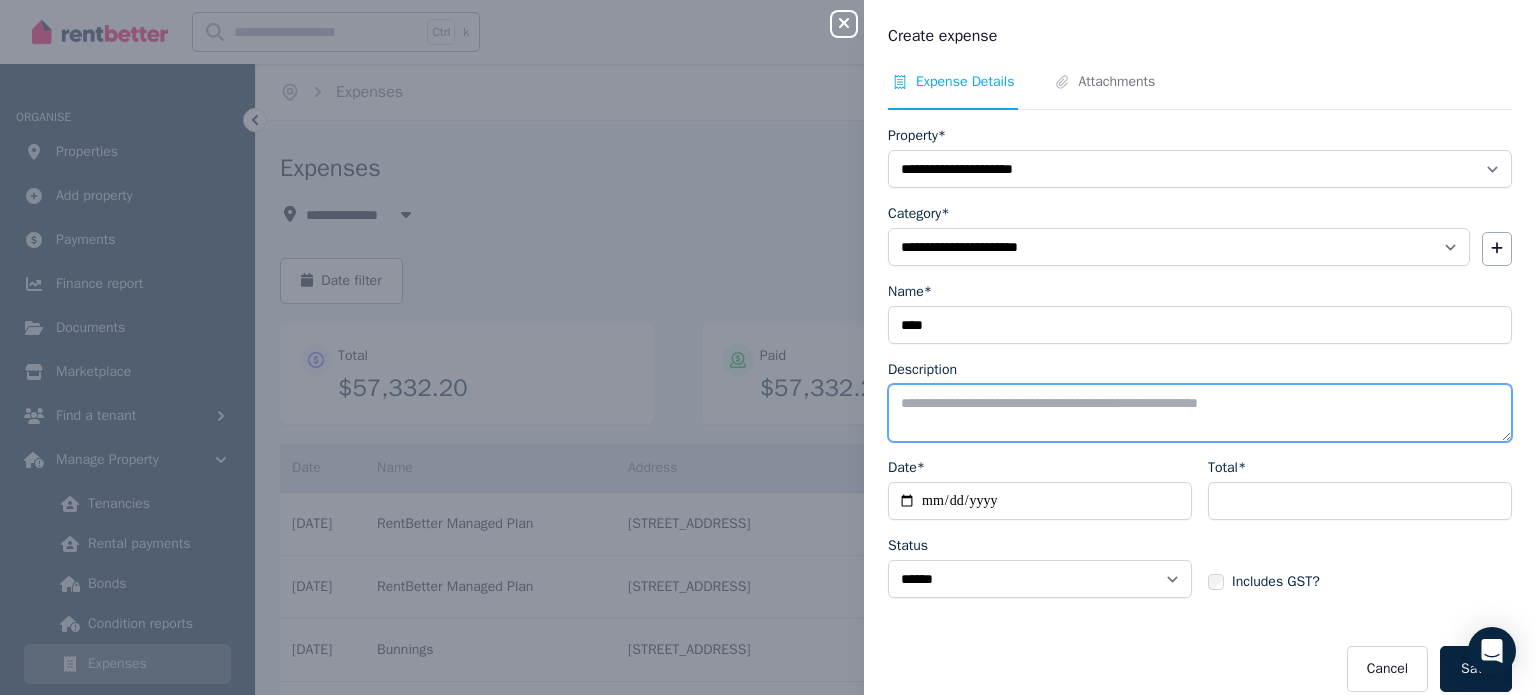 click on "Description" at bounding box center (1200, 413) 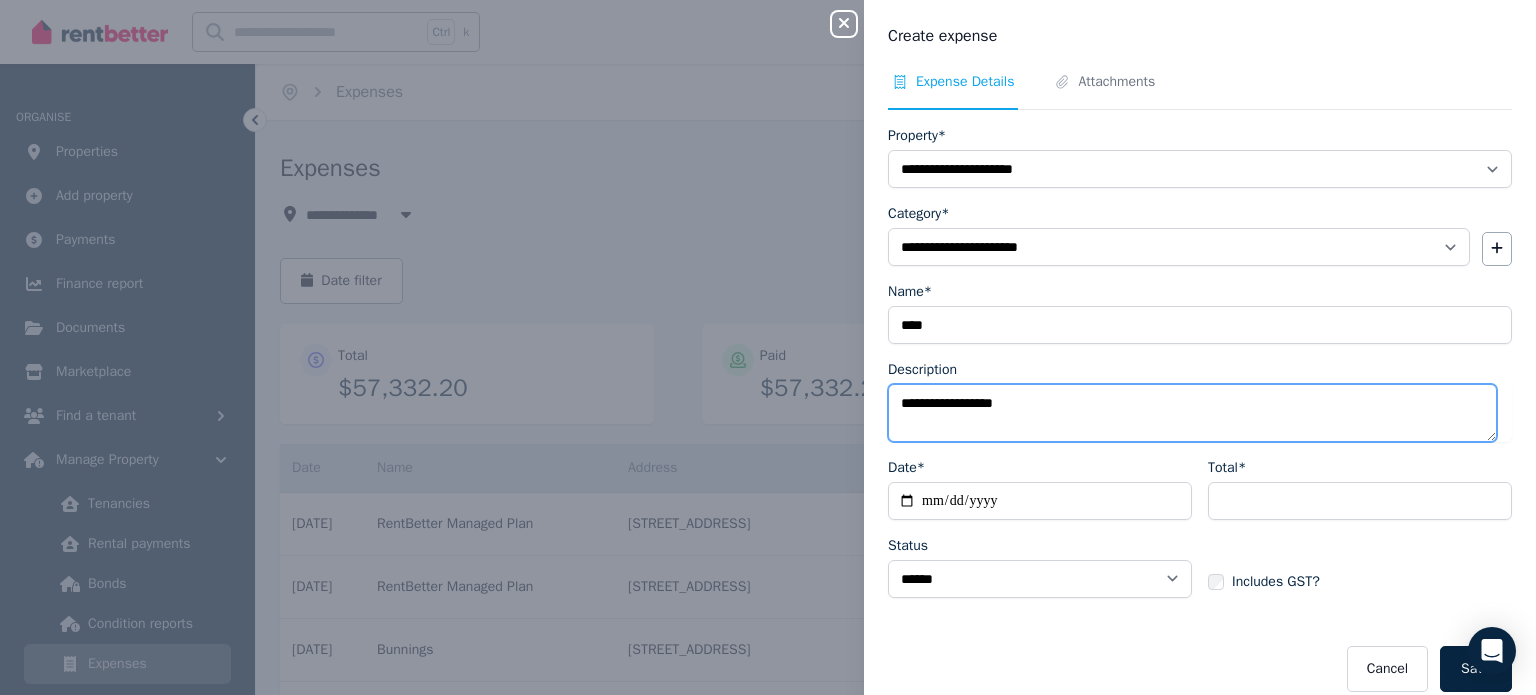 type on "**********" 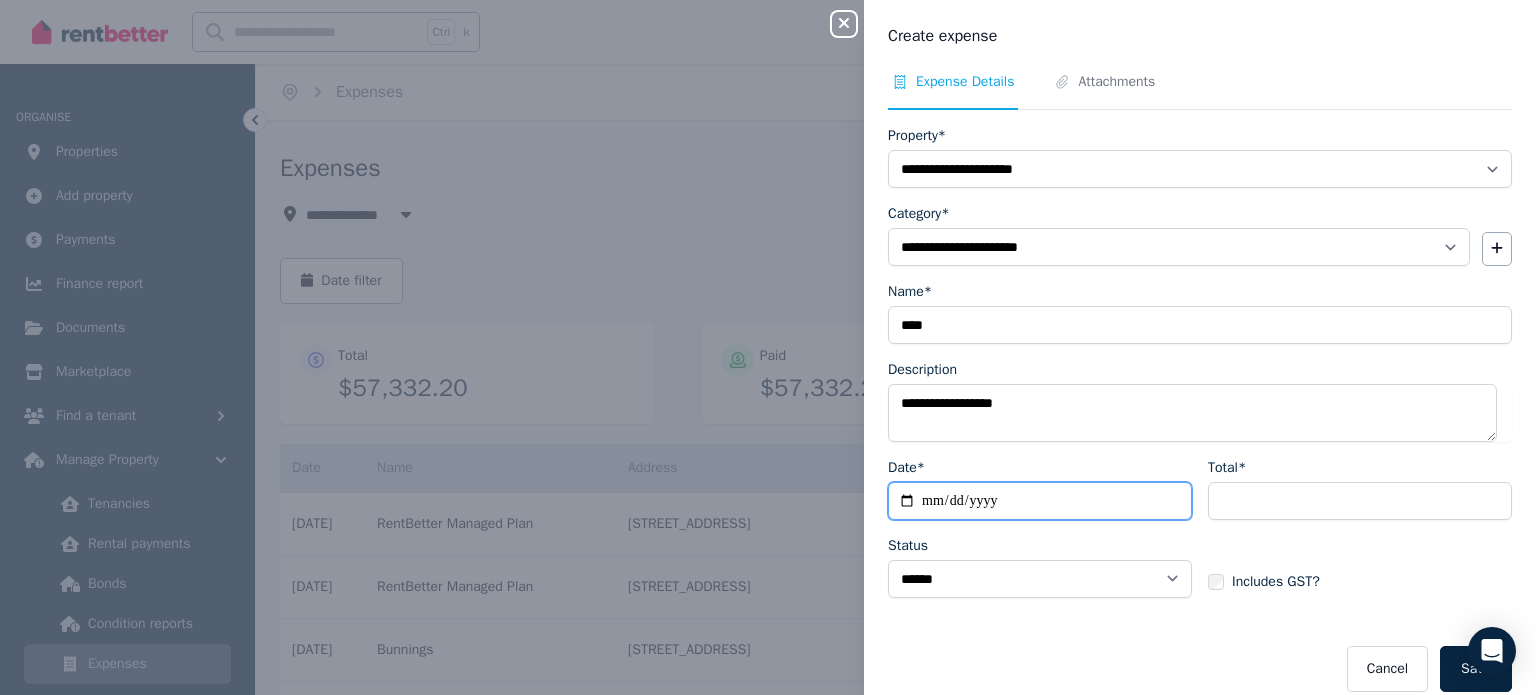 click on "Date*" at bounding box center (1040, 501) 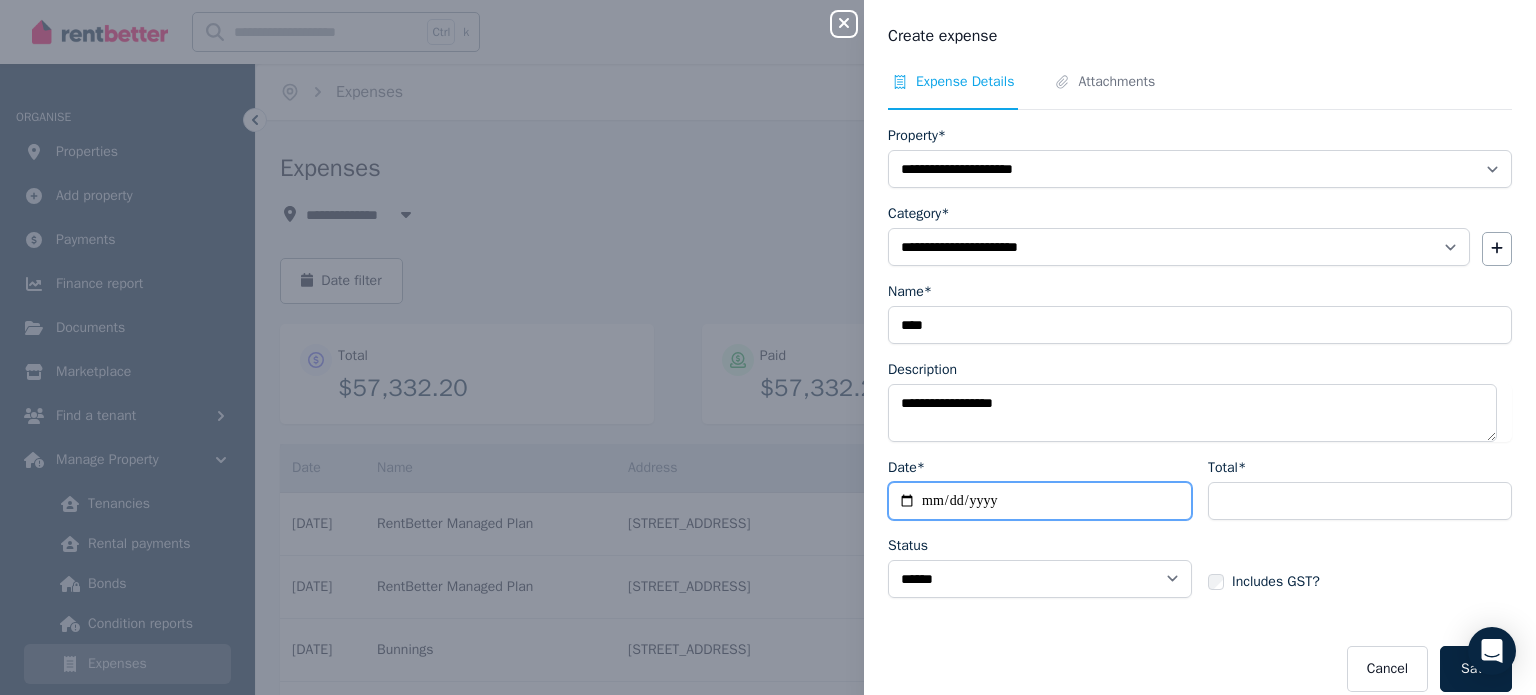 type on "**********" 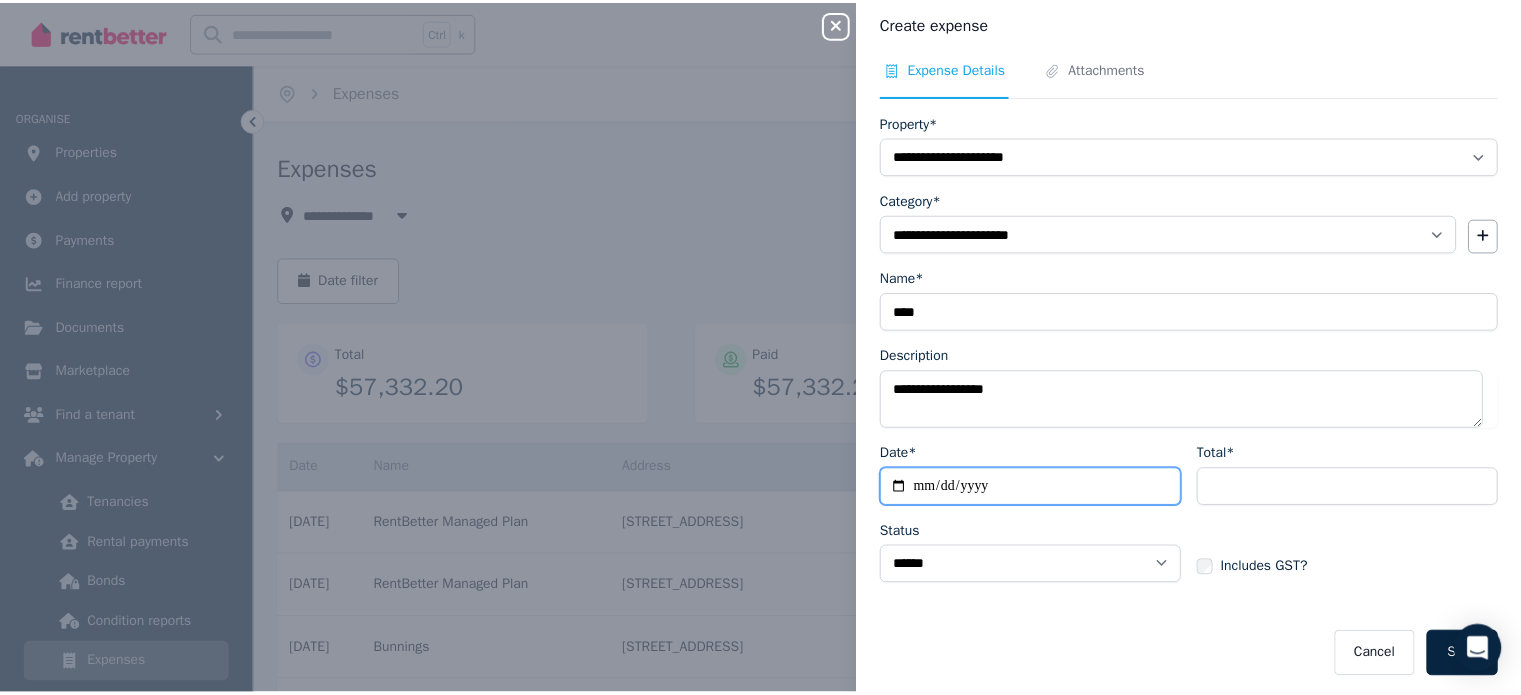 scroll, scrollTop: 17, scrollLeft: 0, axis: vertical 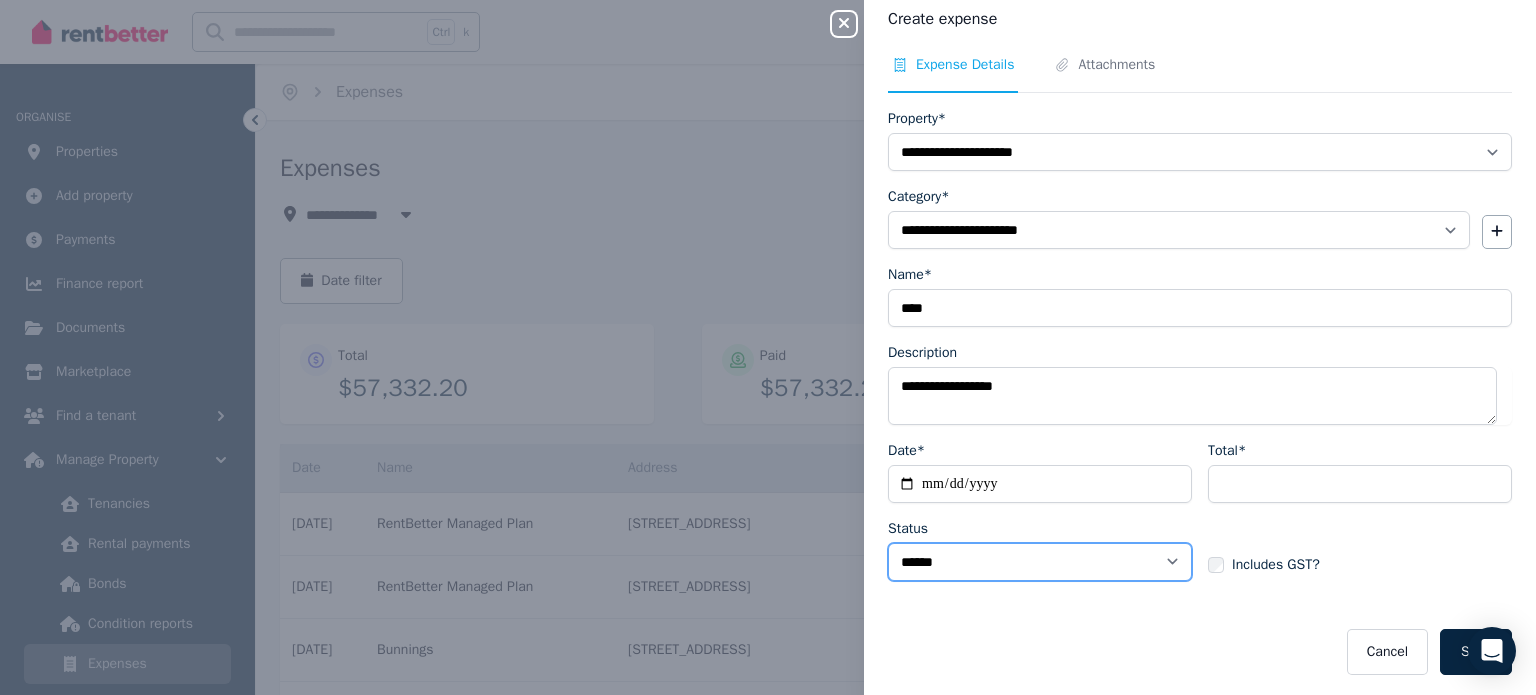 click on "****** ****" at bounding box center [1040, 562] 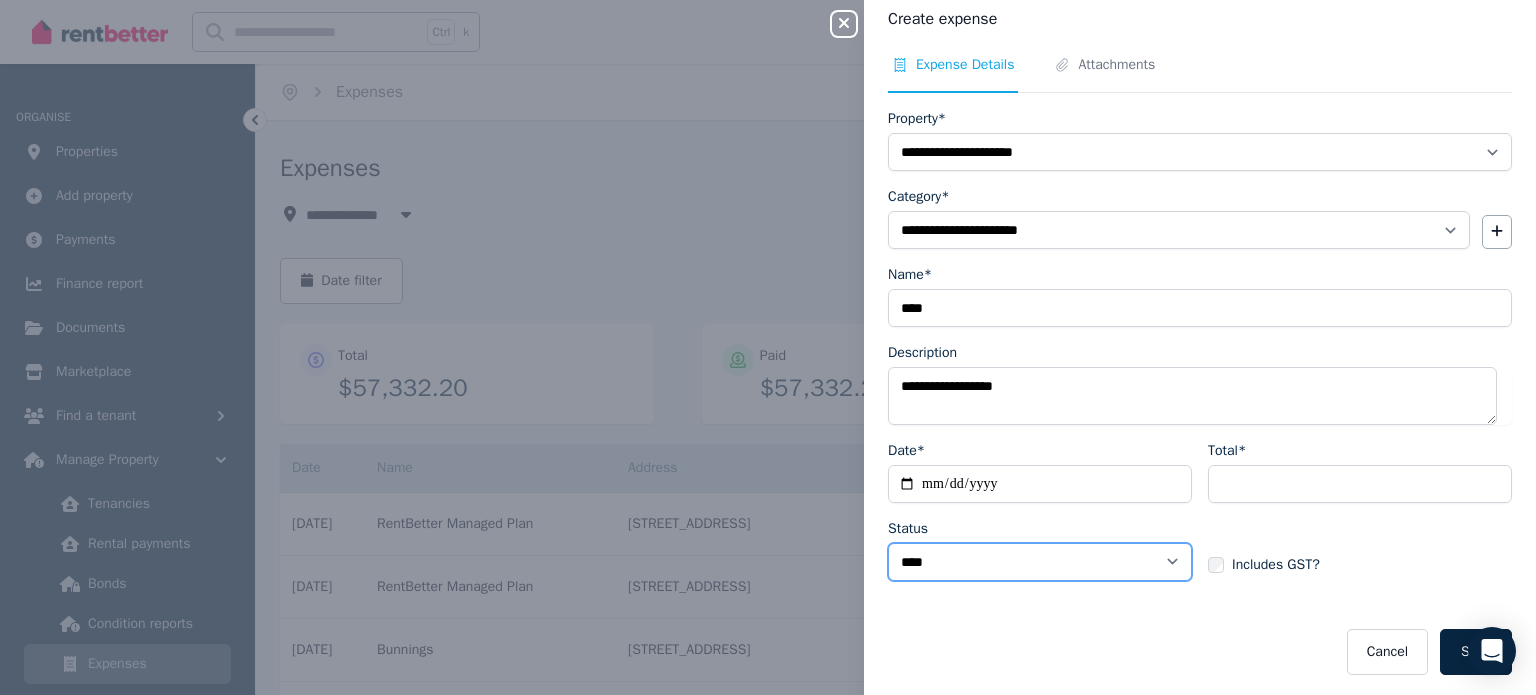 click on "****** ****" at bounding box center (1040, 562) 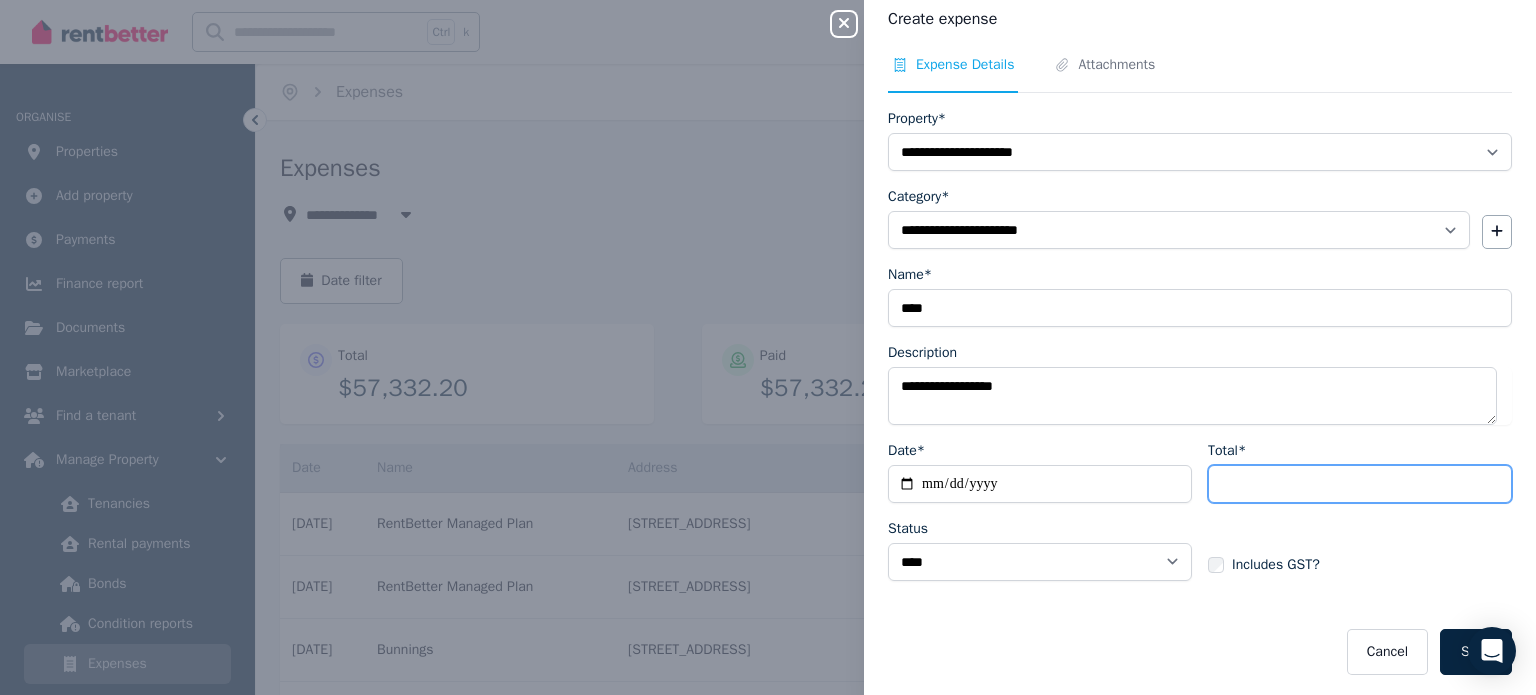 click on "Total*" at bounding box center (1360, 484) 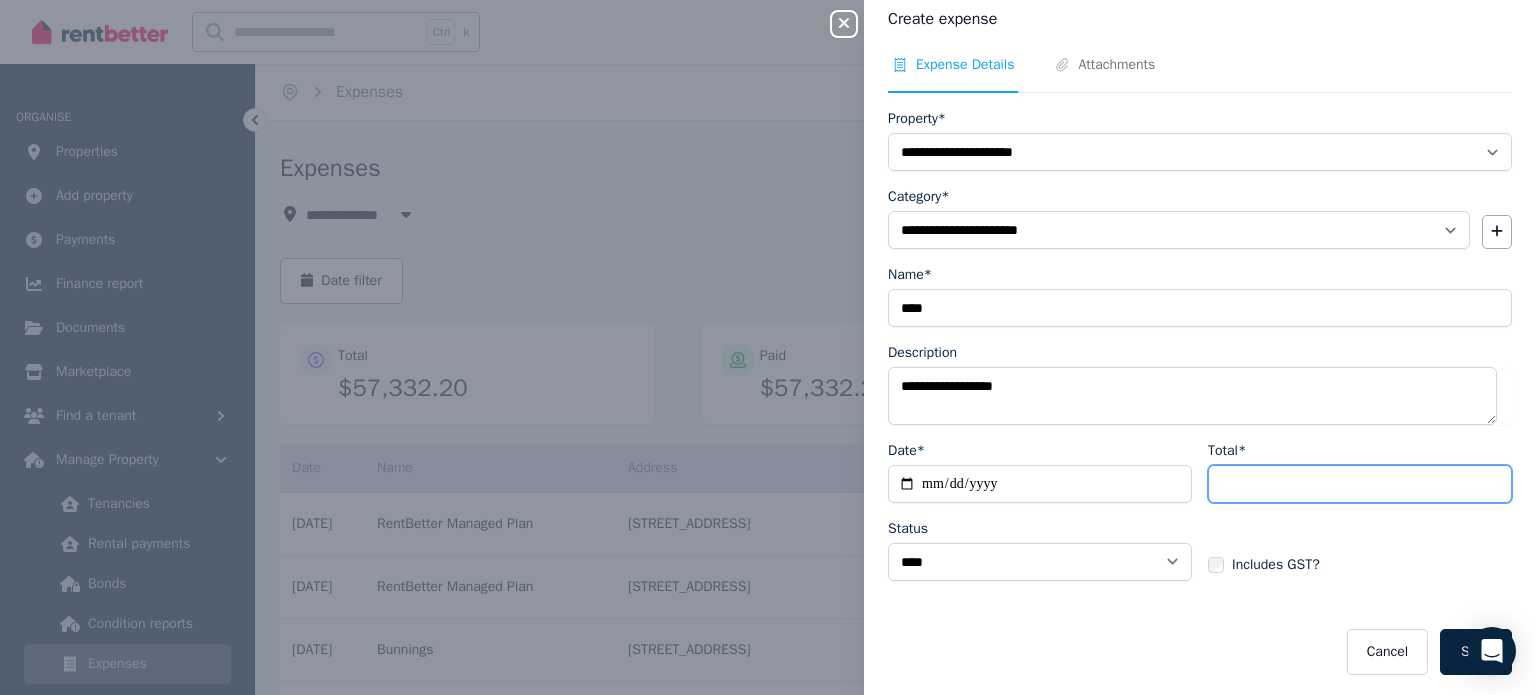 paste on "*******" 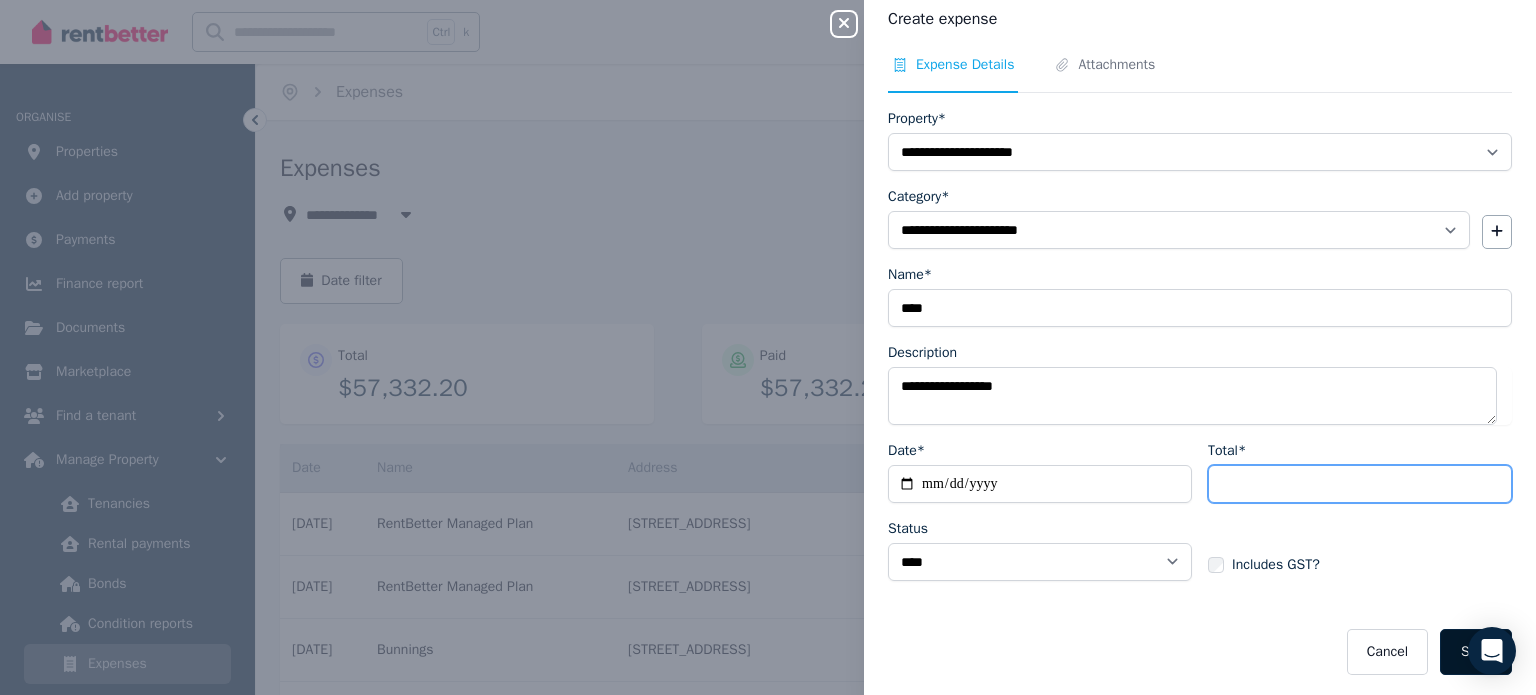 type on "*******" 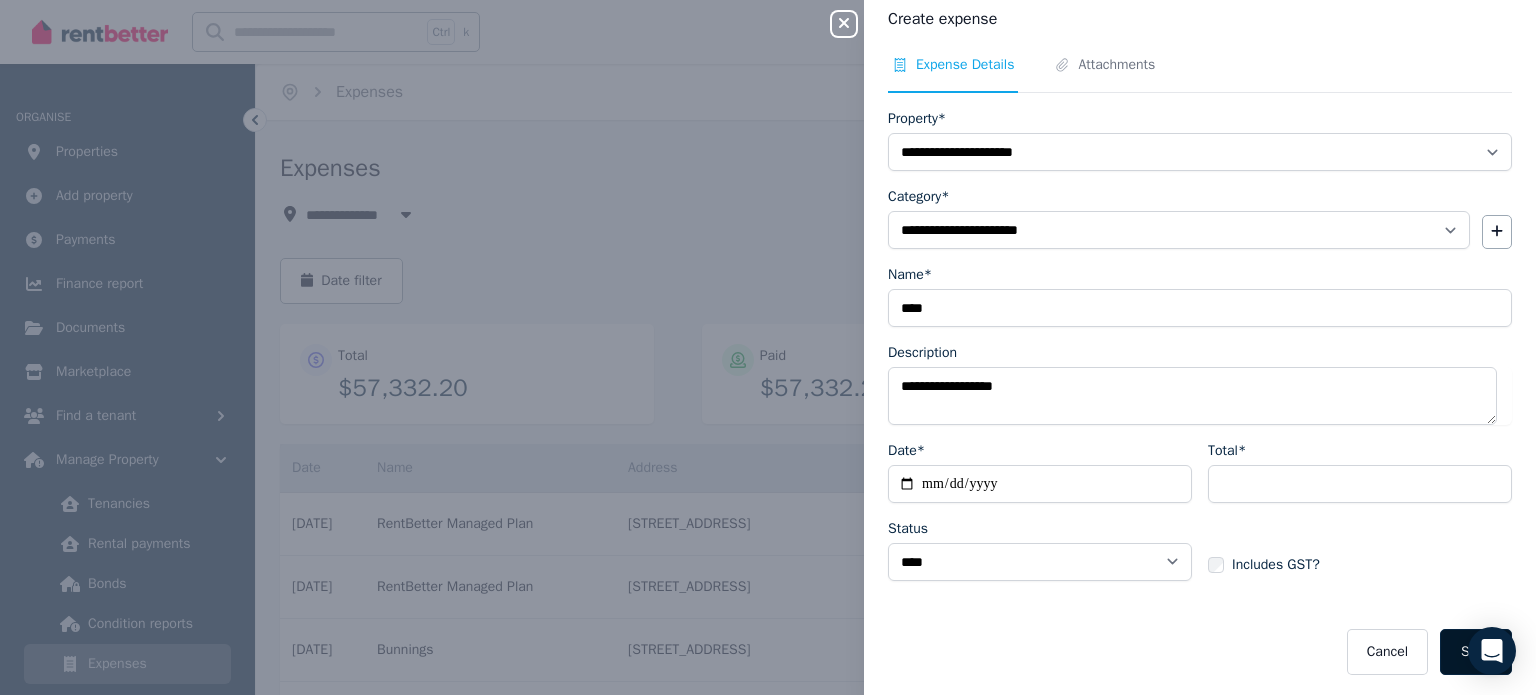 click on "Save" at bounding box center (1476, 652) 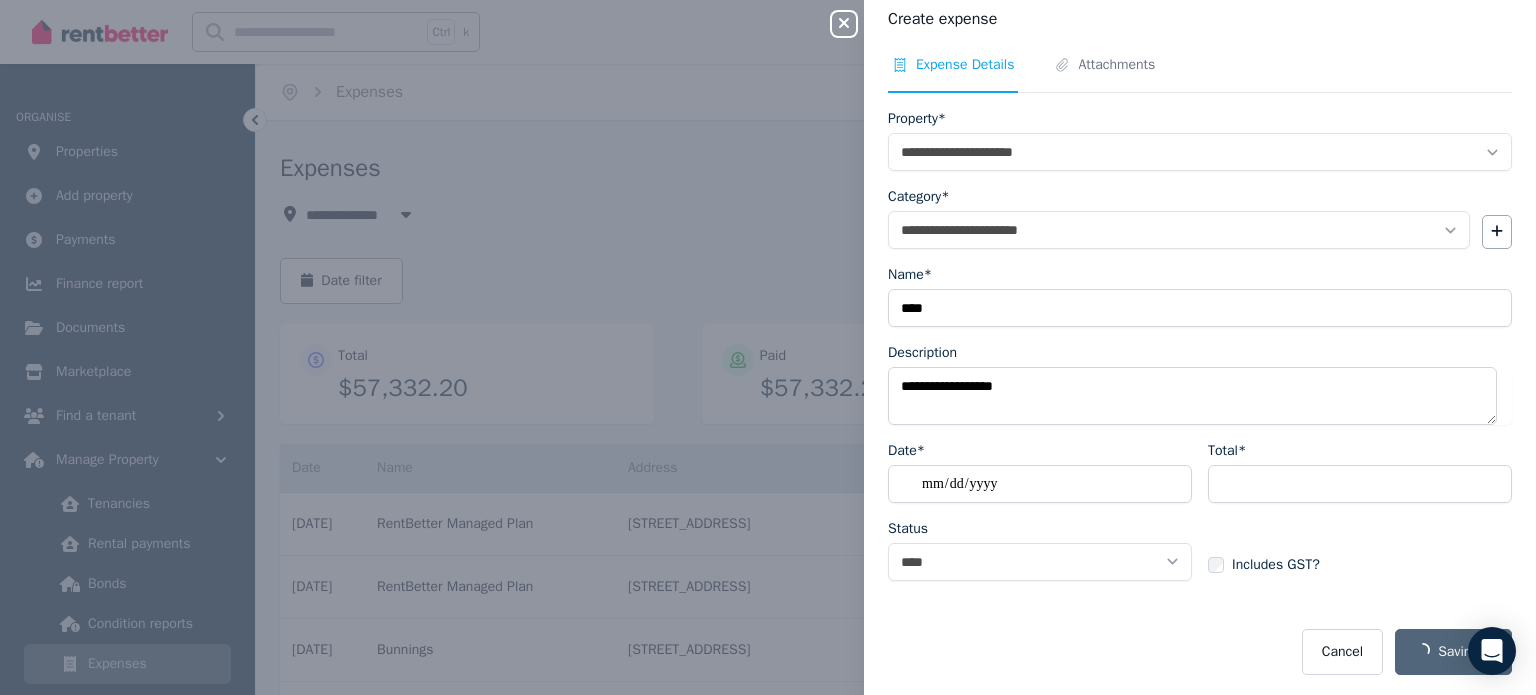 select on "**********" 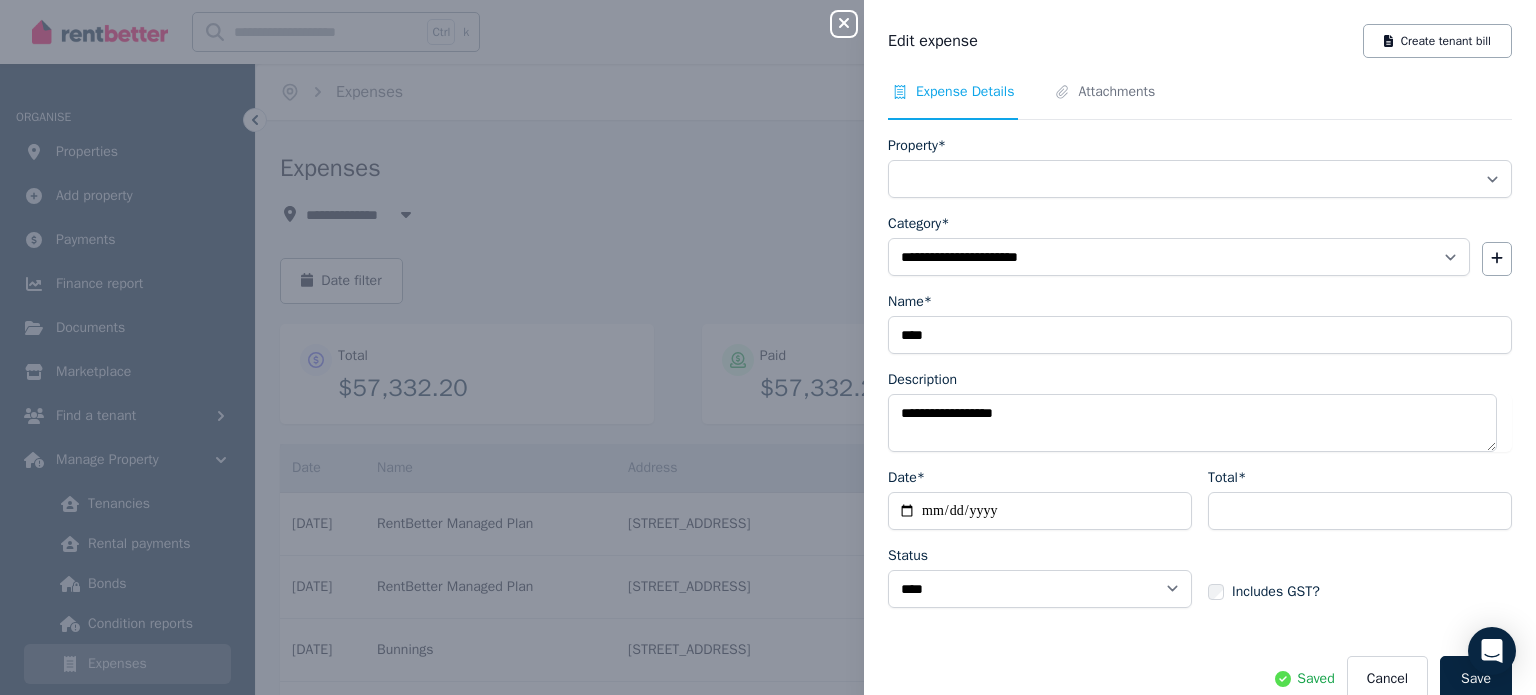 select on "**********" 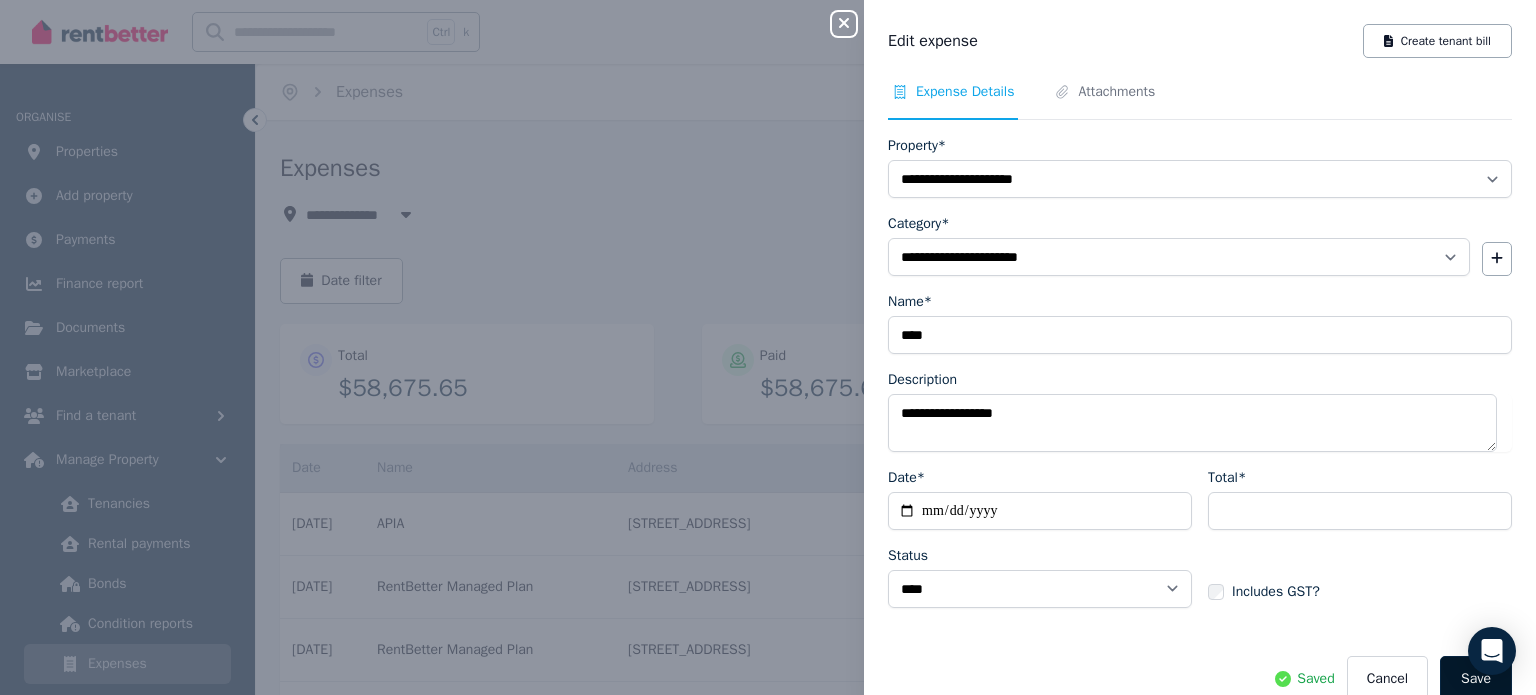 click on "Save" at bounding box center [1476, 679] 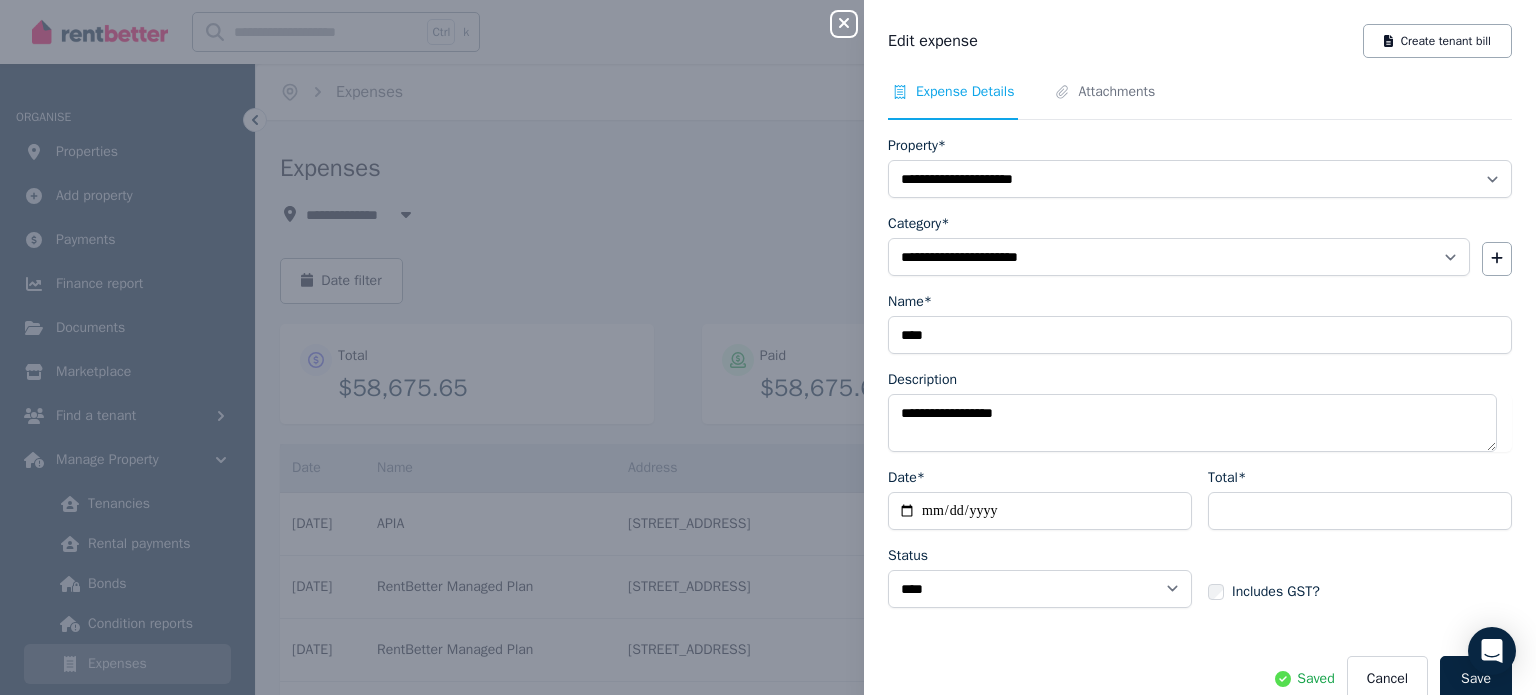 click 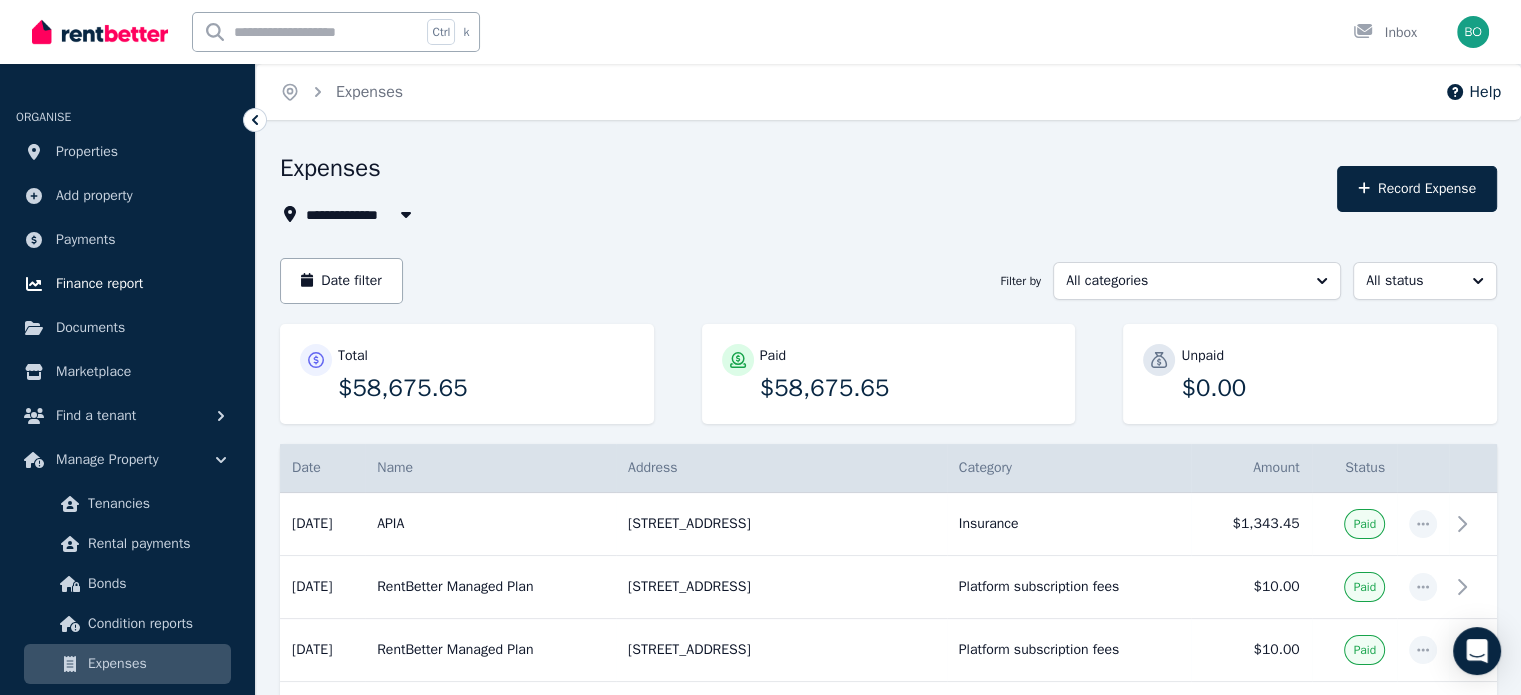 click on "Finance report" at bounding box center [99, 284] 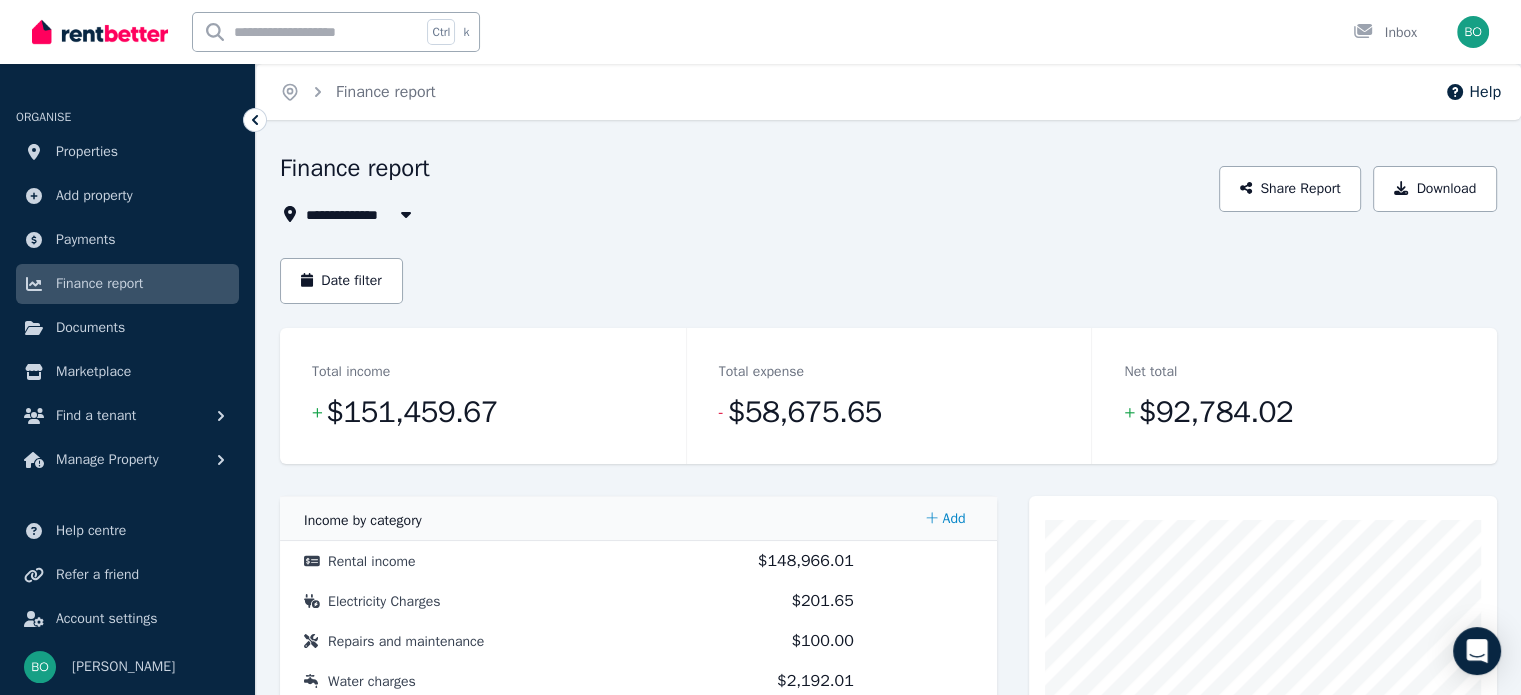 click on "All Properties" at bounding box center [364, 214] 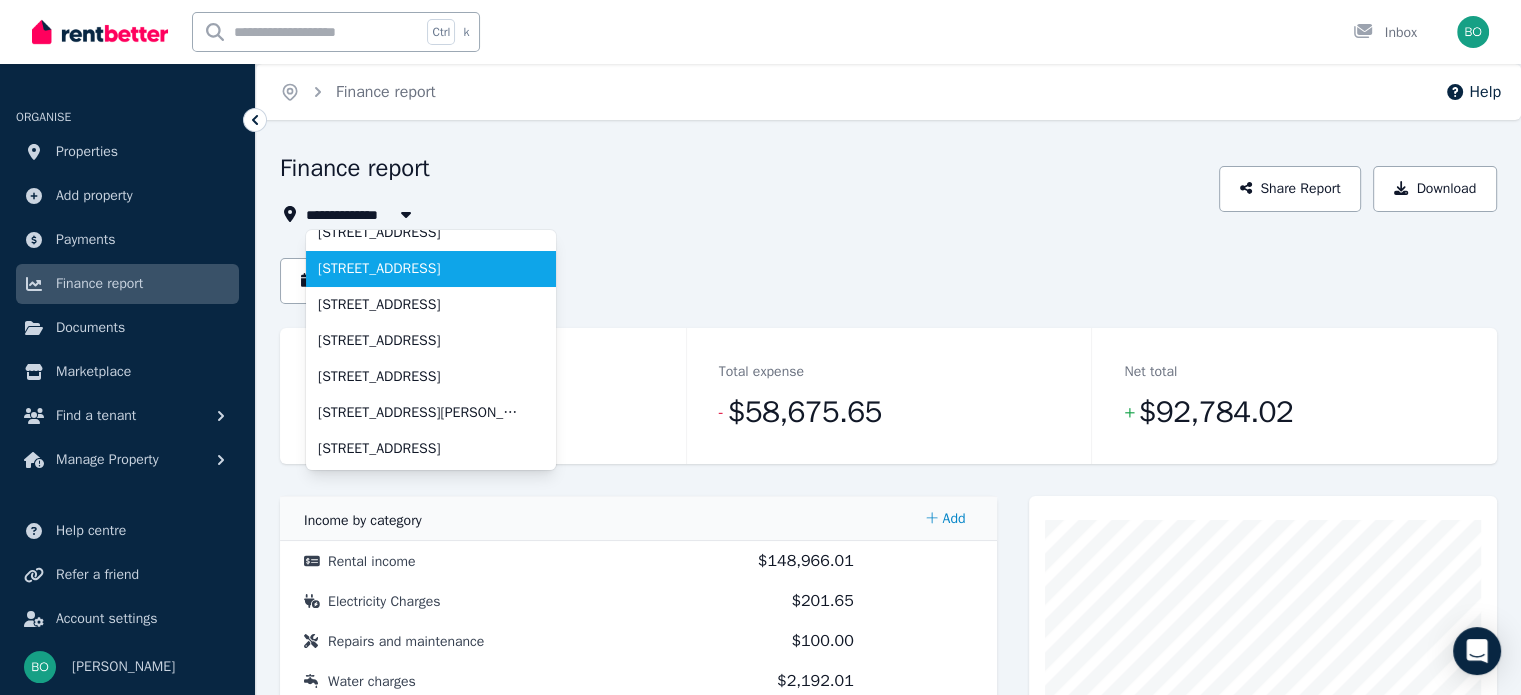 scroll, scrollTop: 200, scrollLeft: 0, axis: vertical 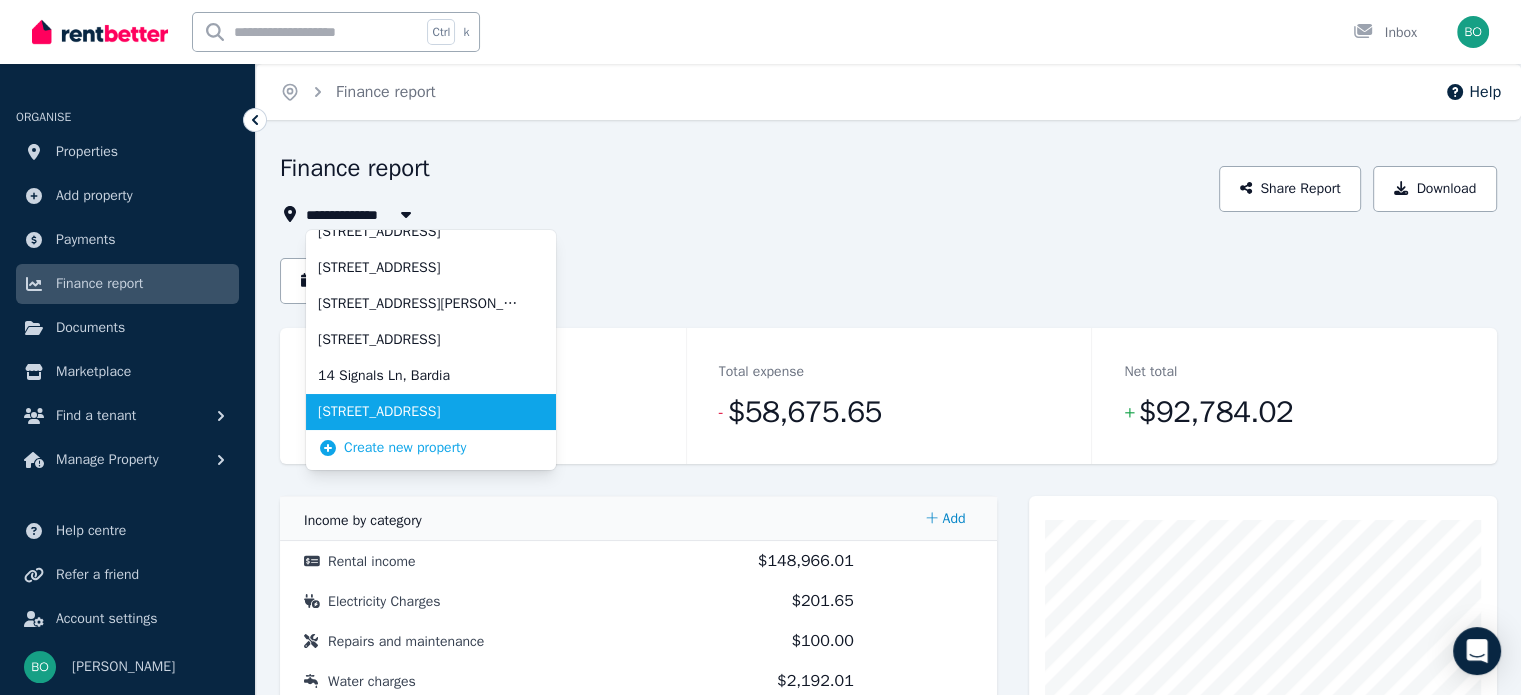click on "[STREET_ADDRESS]" at bounding box center (419, 412) 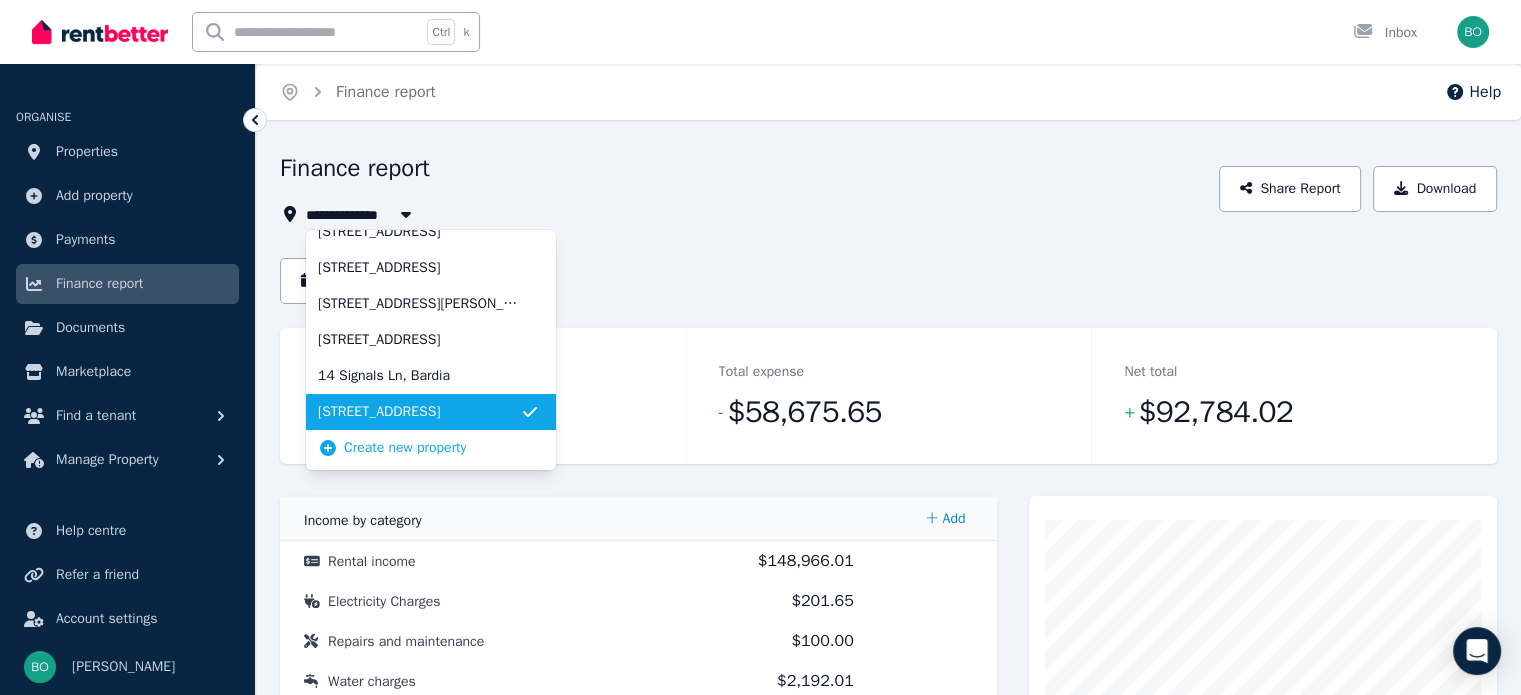 type on "**********" 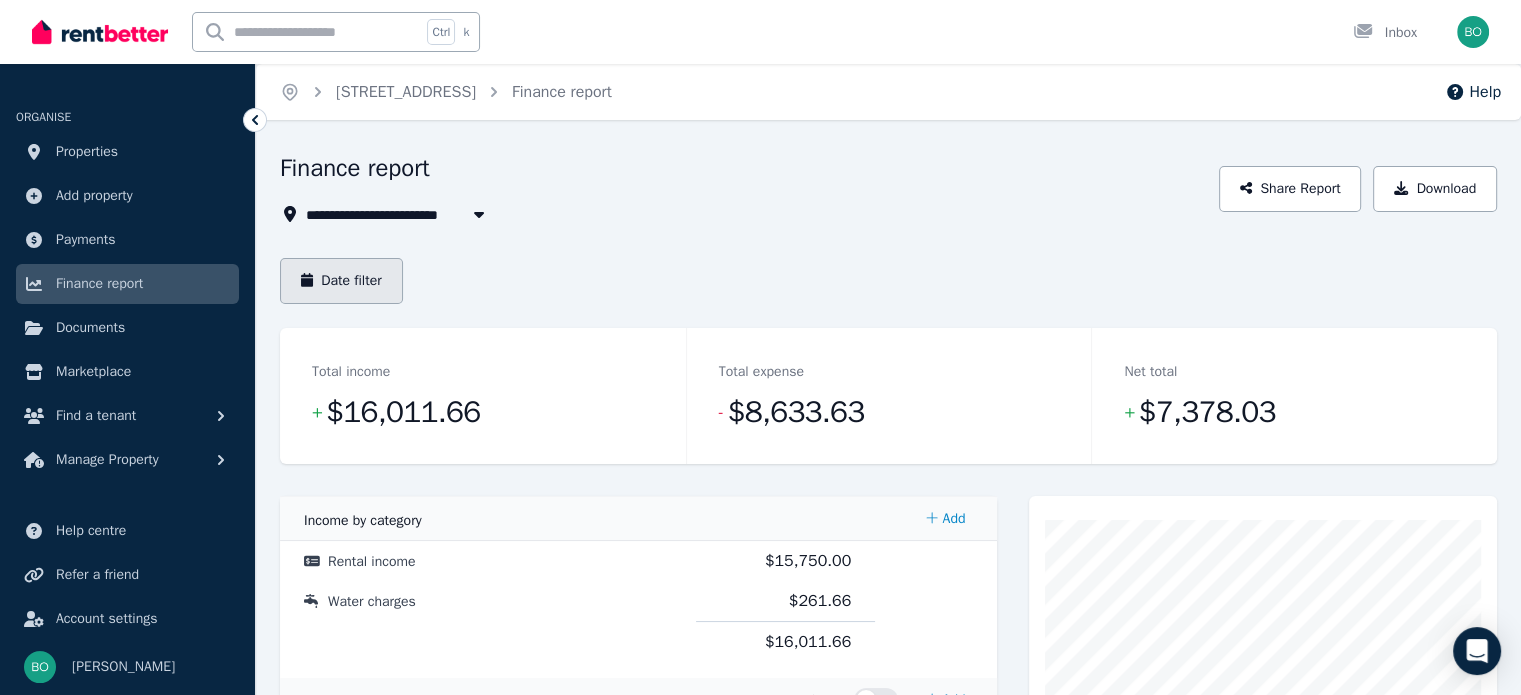 click on "Date filter" at bounding box center (341, 281) 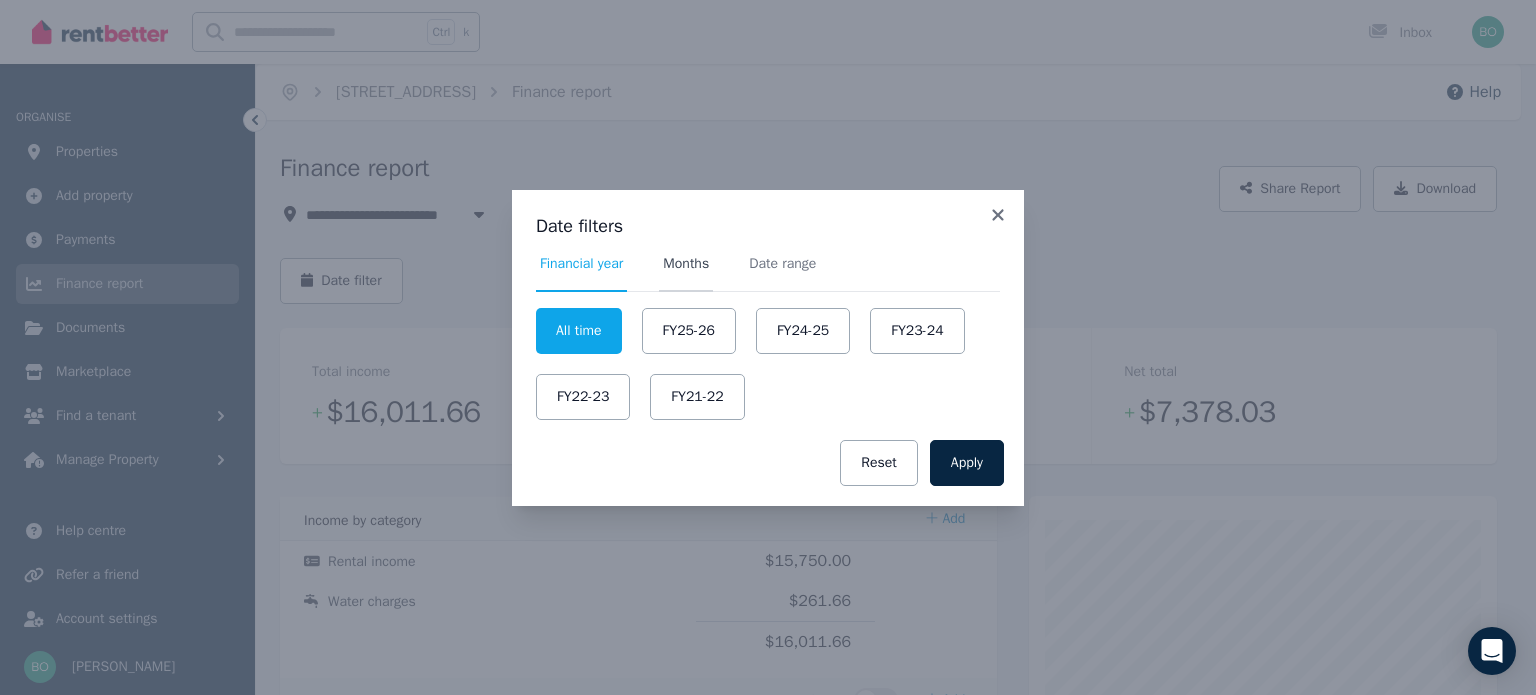 click on "Months" at bounding box center [686, 264] 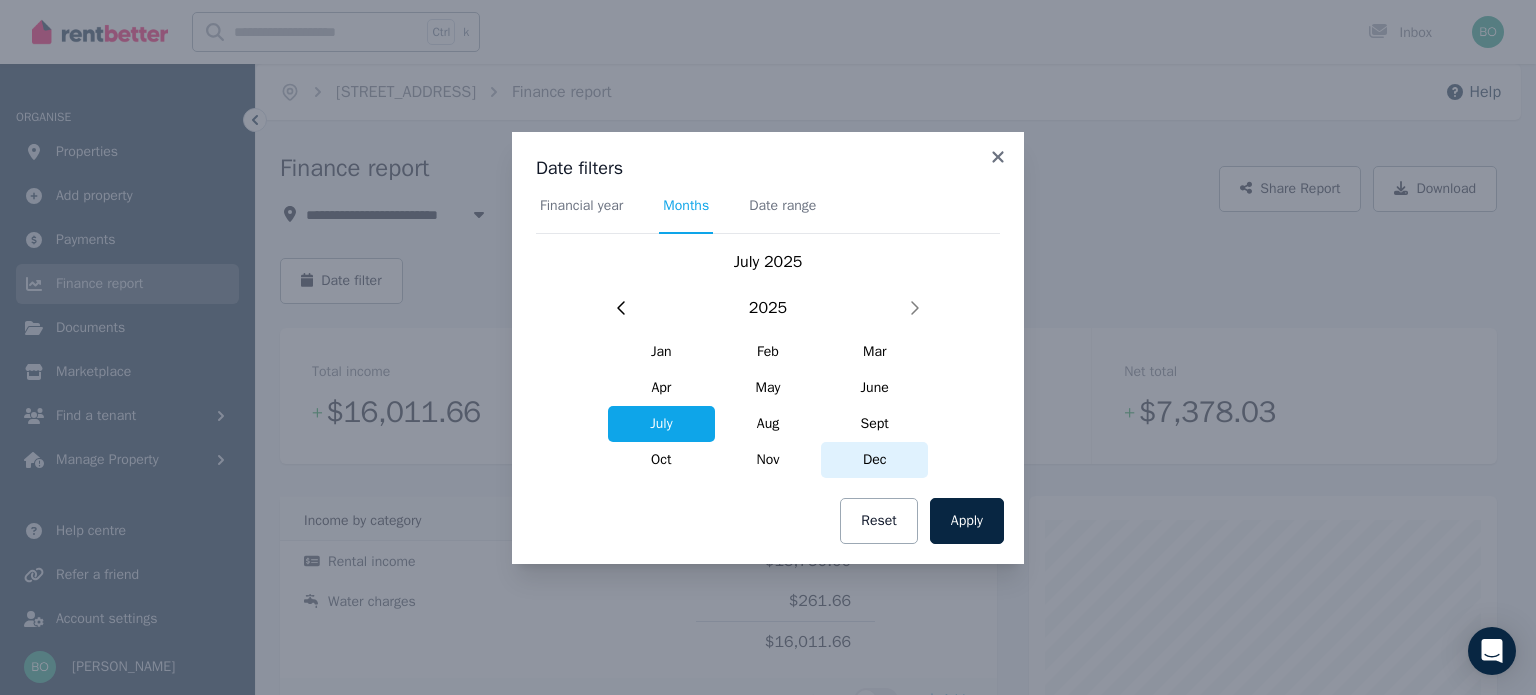 drag, startPoint x: 660, startPoint y: 428, endPoint x: 826, endPoint y: 444, distance: 166.7693 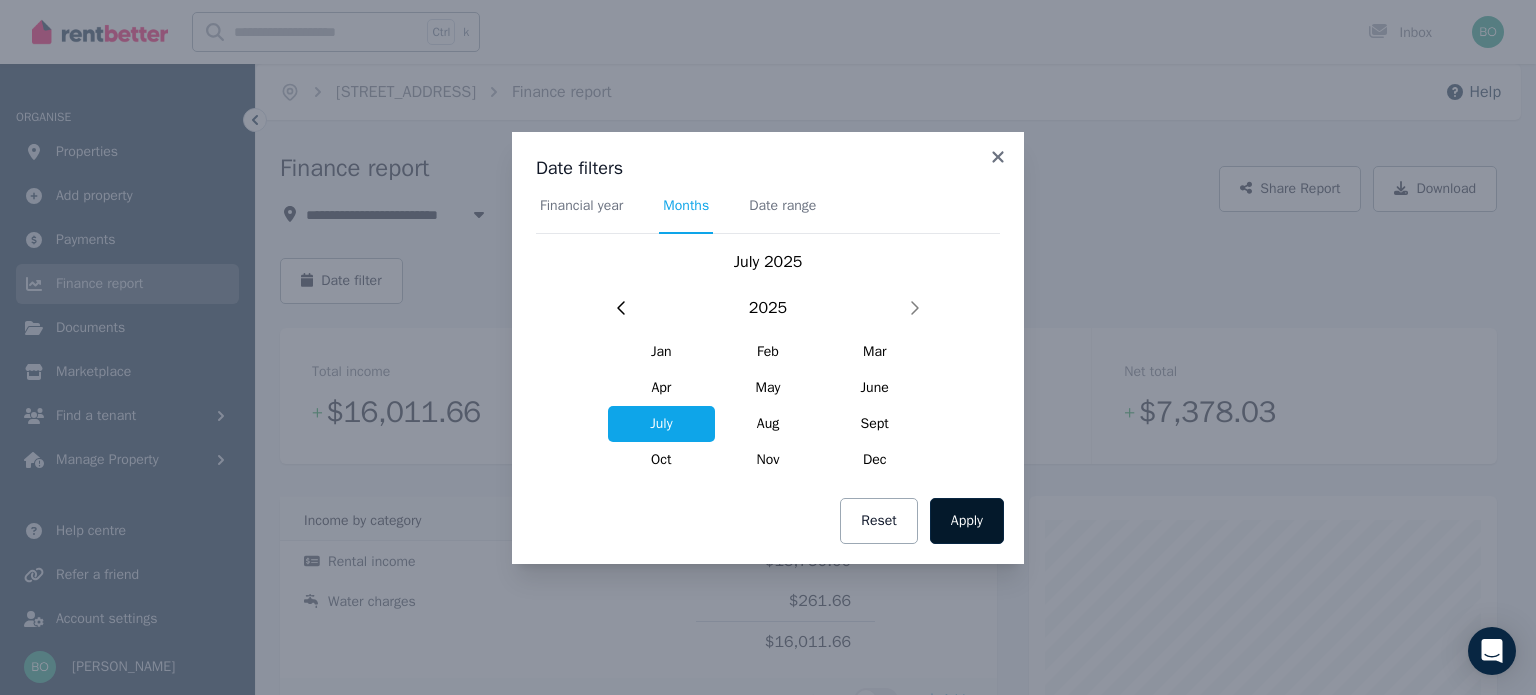 click on "Apply" at bounding box center [967, 521] 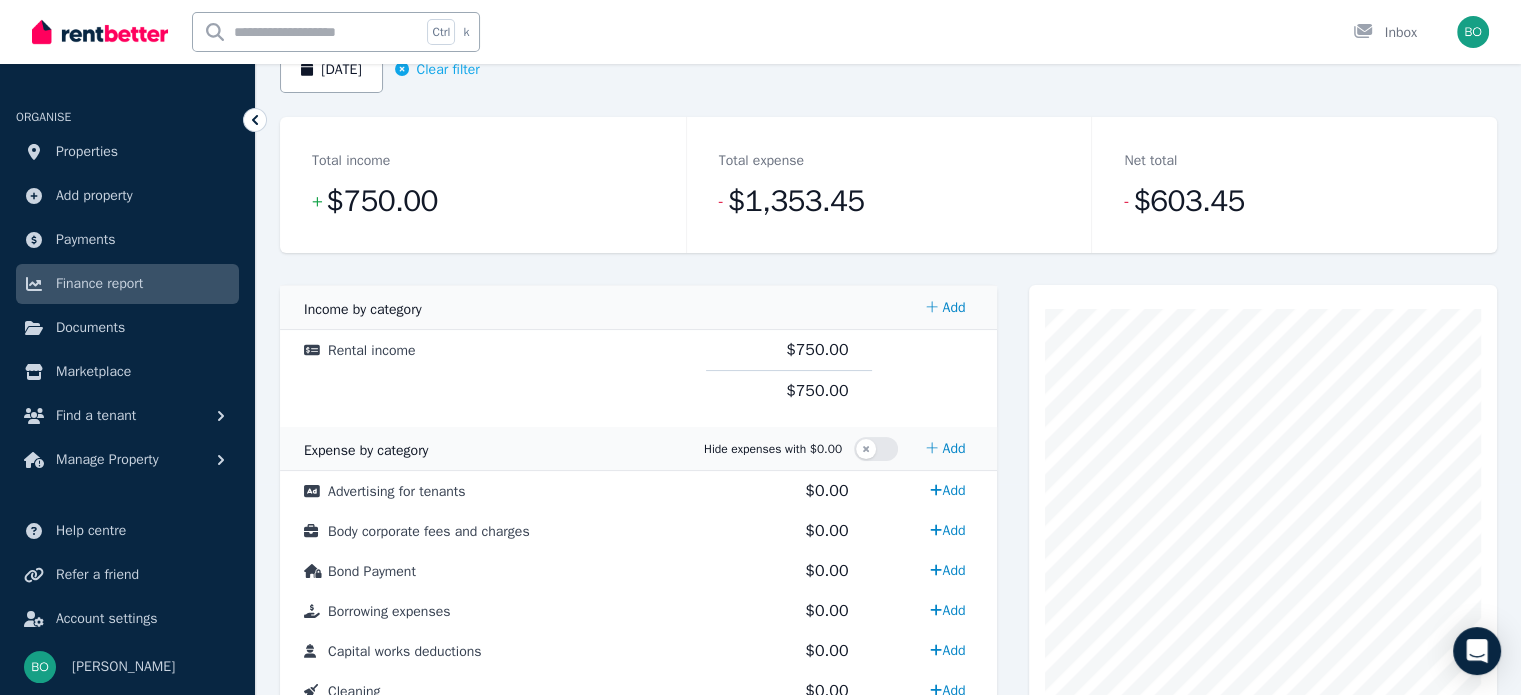 scroll, scrollTop: 300, scrollLeft: 0, axis: vertical 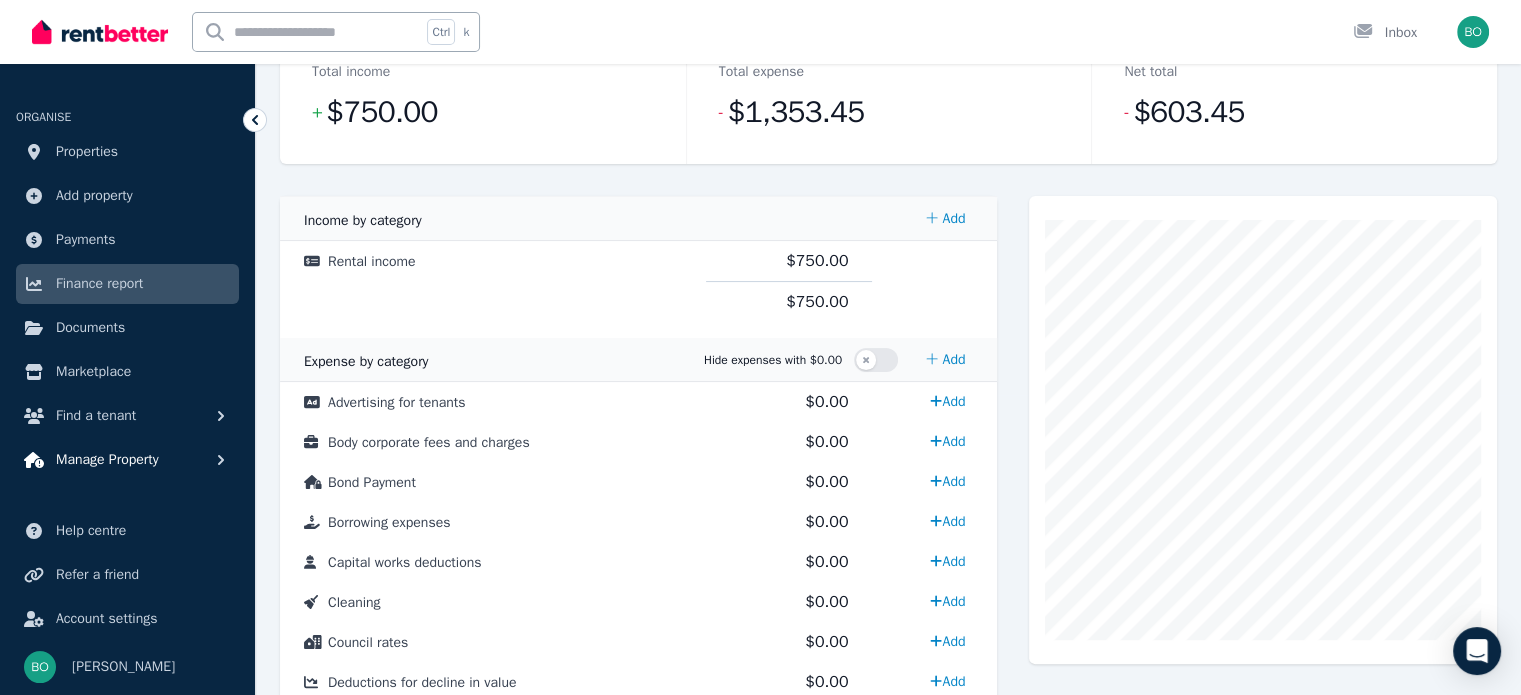 click on "Manage Property" at bounding box center [107, 460] 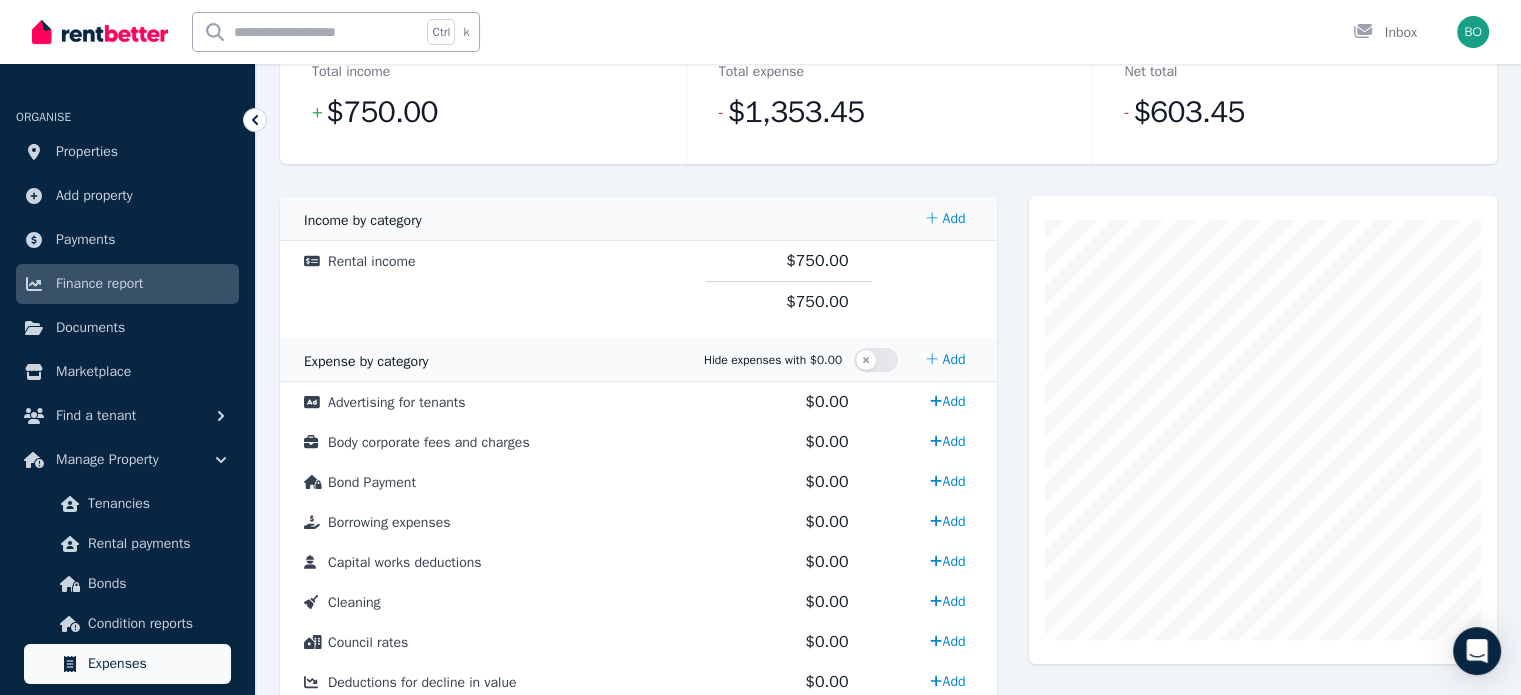 click on "Expenses" at bounding box center (155, 664) 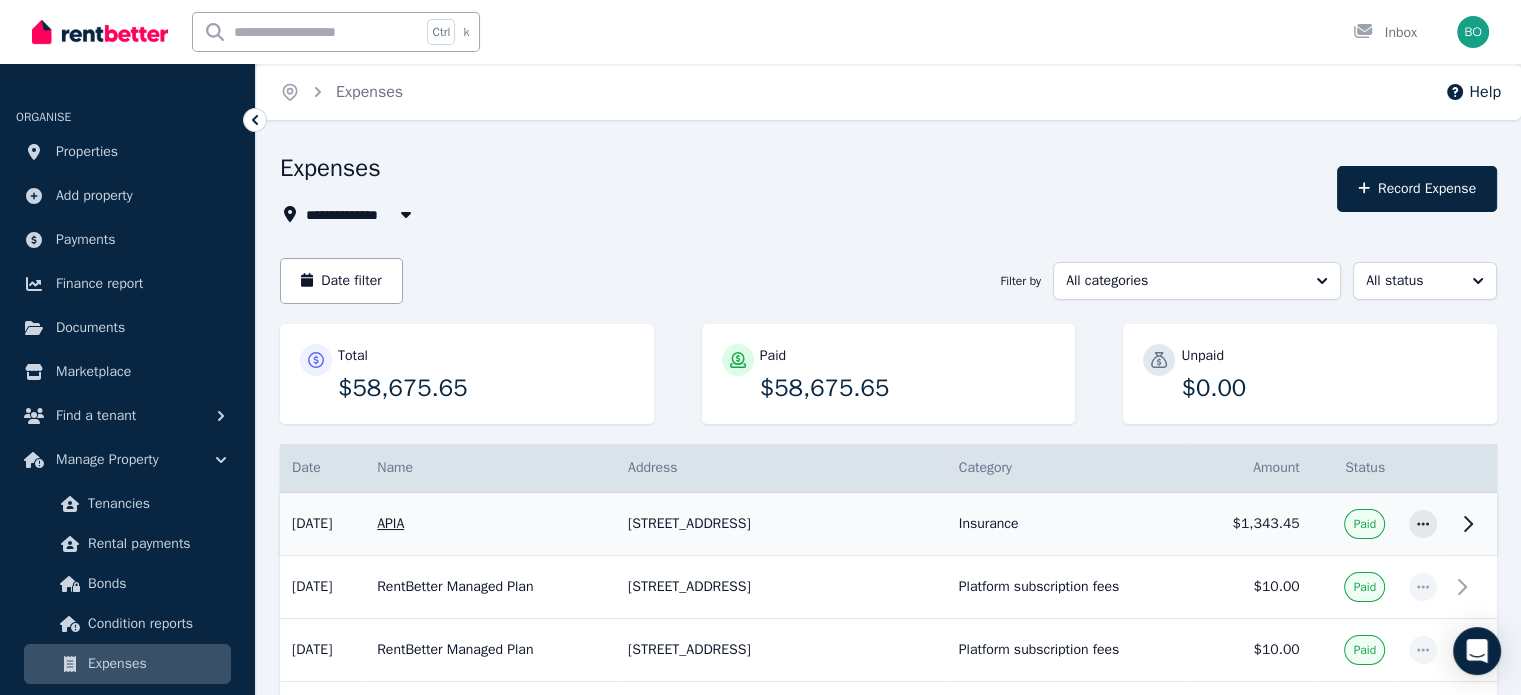 click 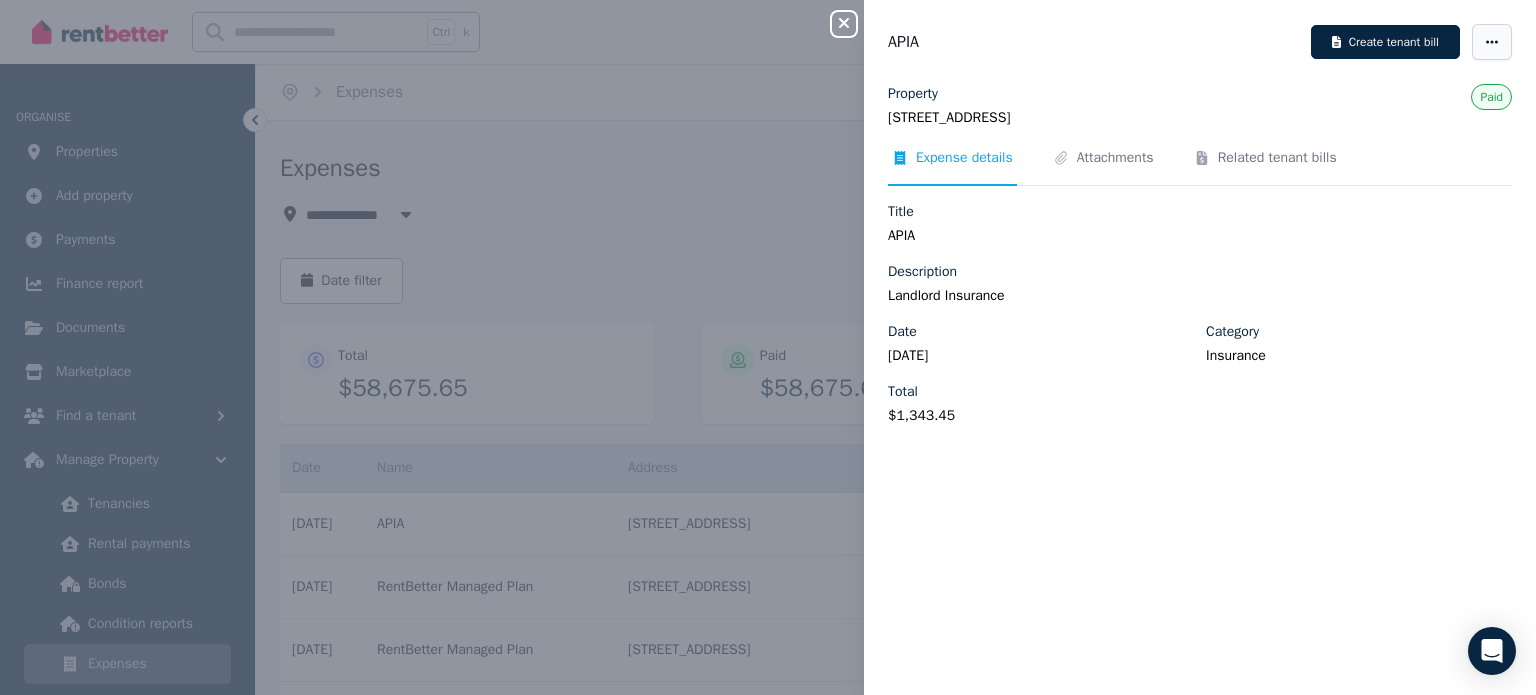 click 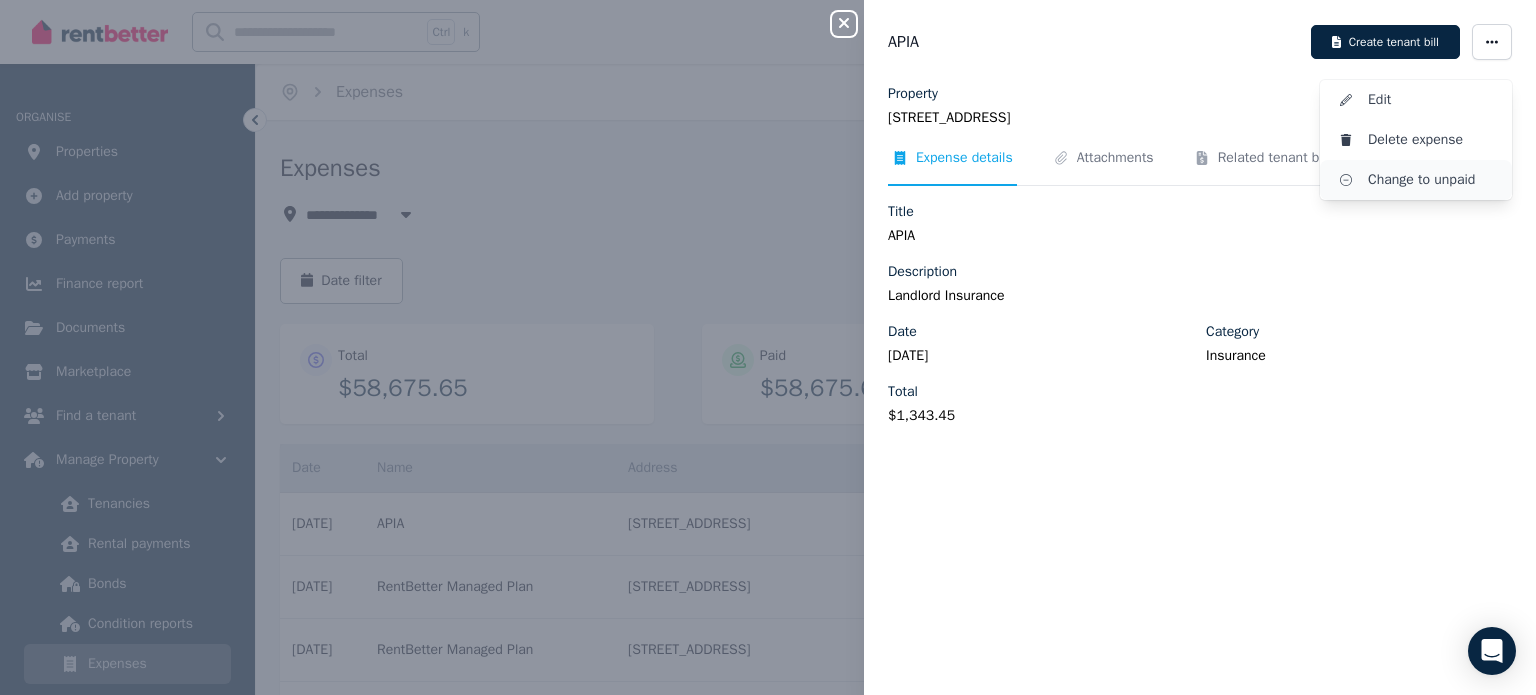 click on "Change to unpaid" at bounding box center (1432, 180) 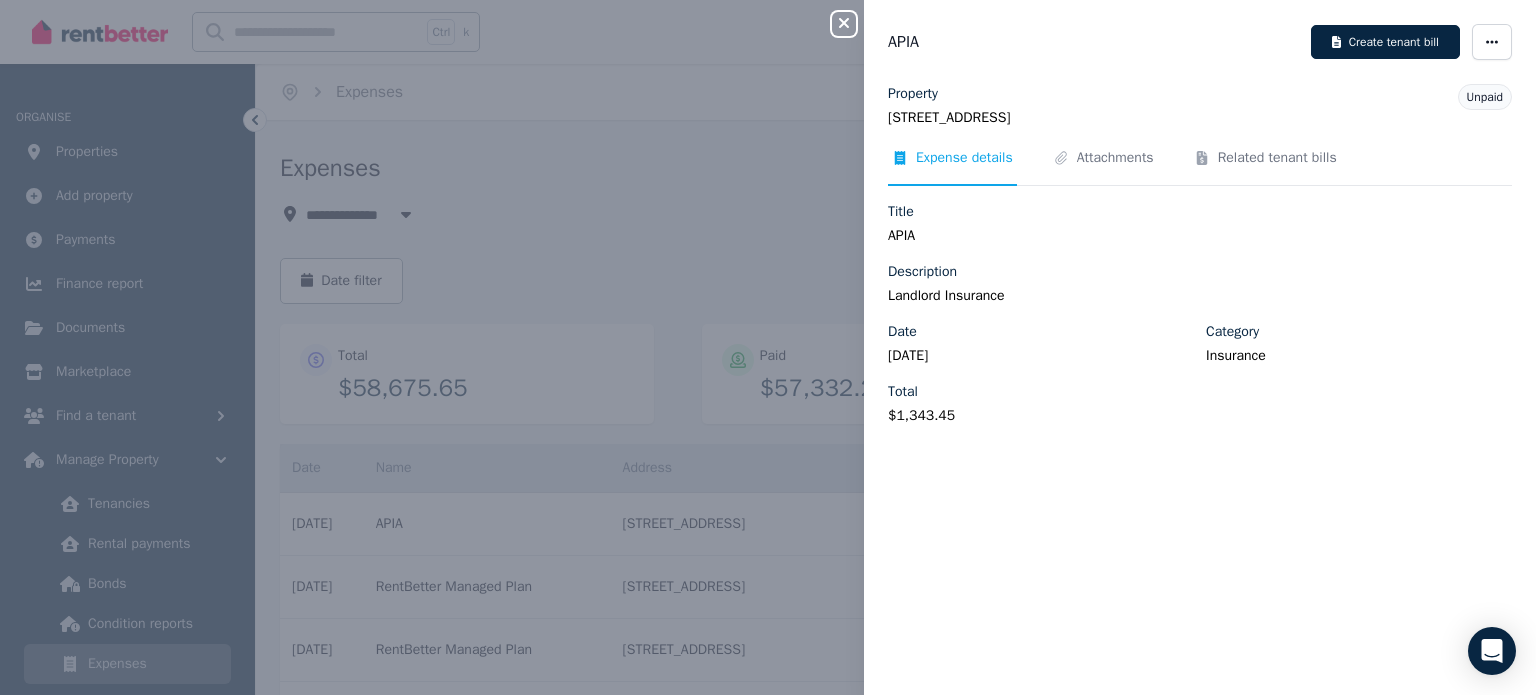click 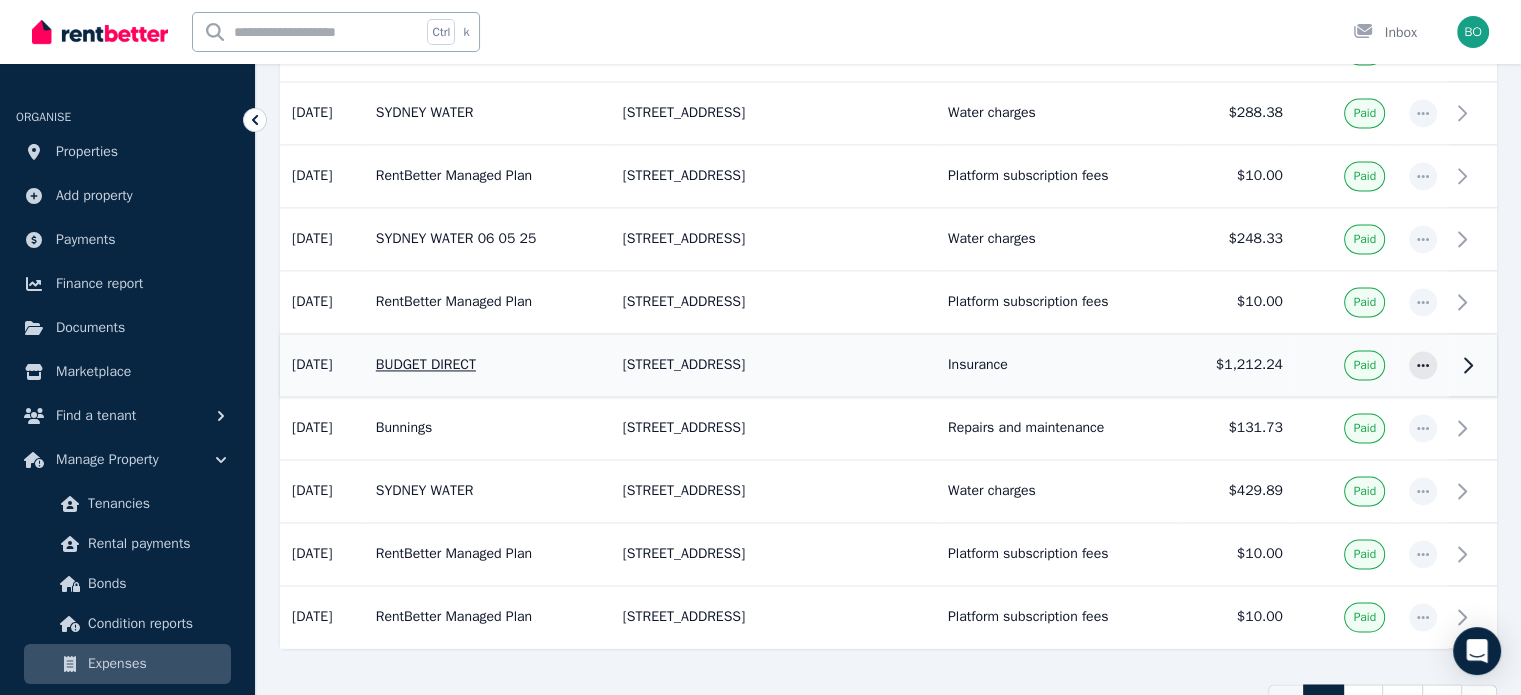 scroll, scrollTop: 3060, scrollLeft: 0, axis: vertical 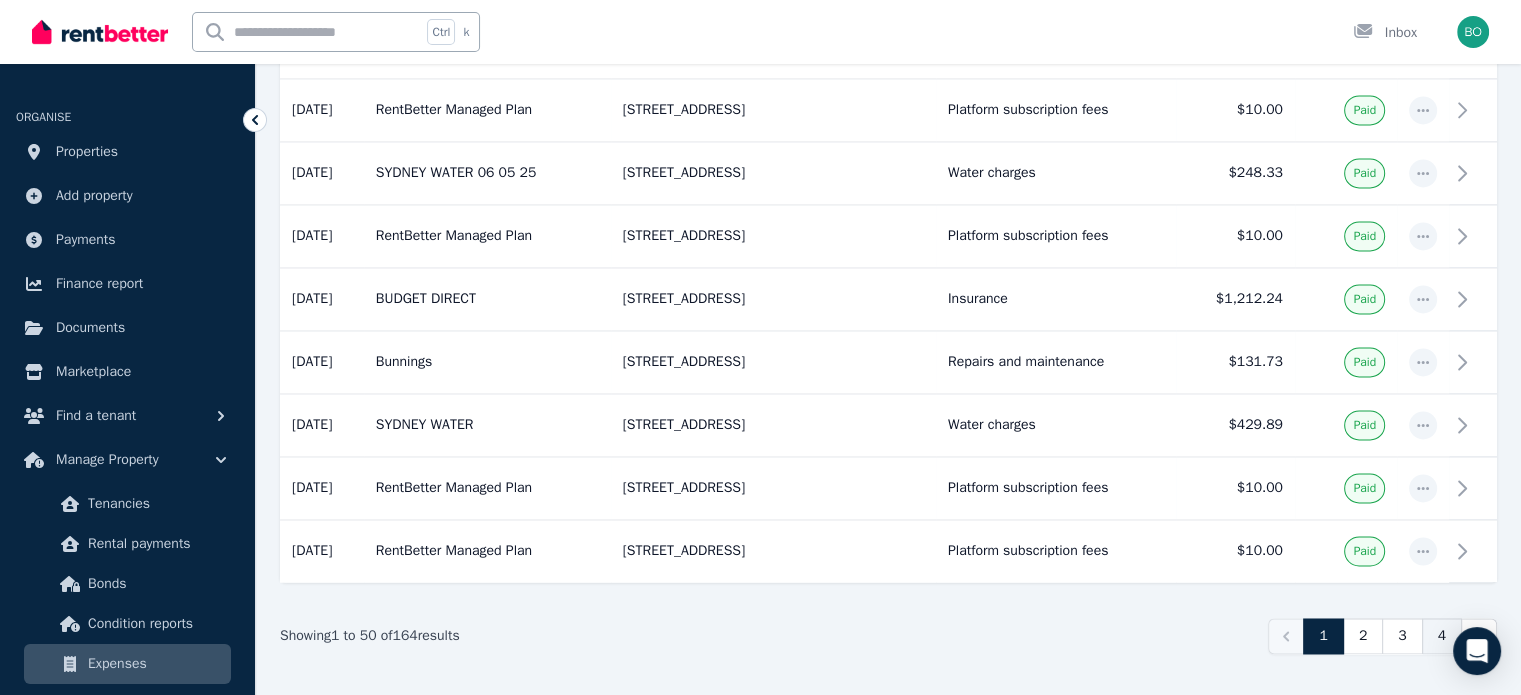 click on "4" at bounding box center [1442, 636] 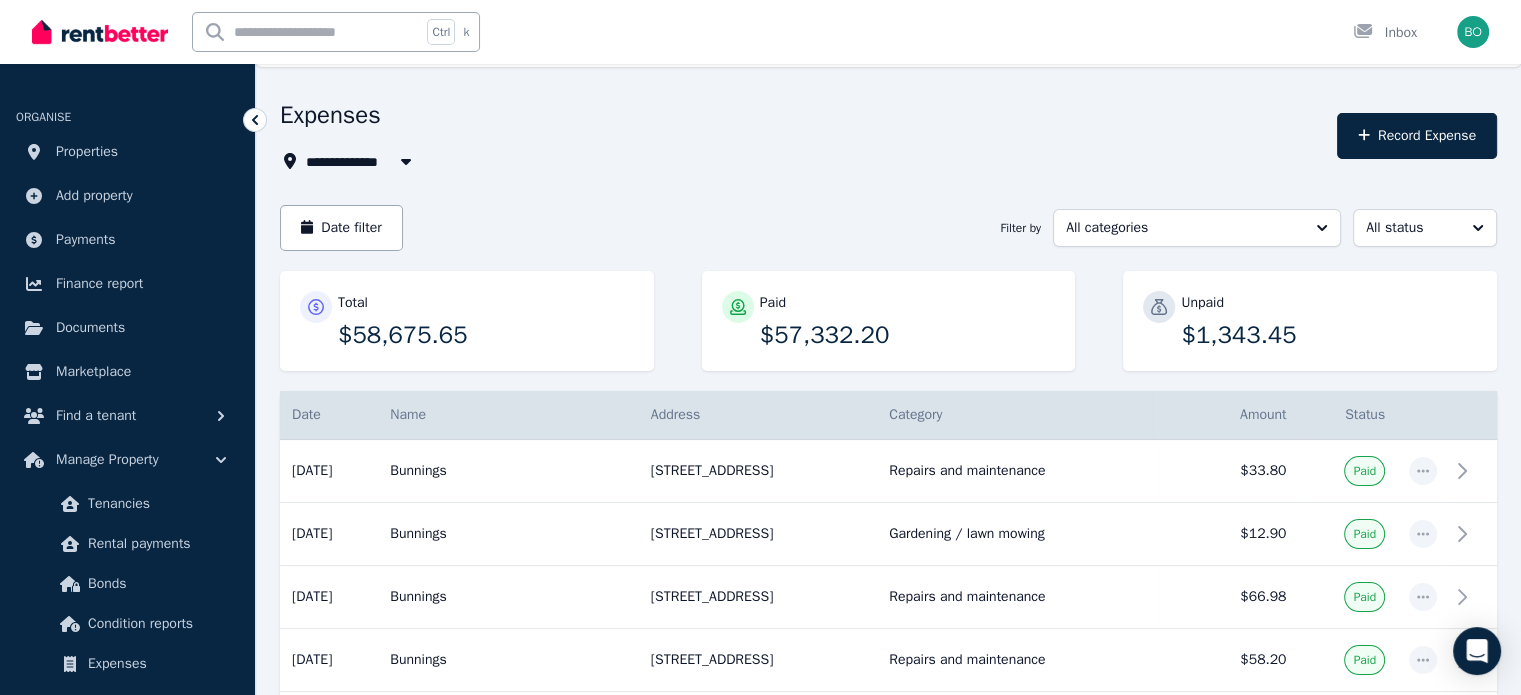 scroll, scrollTop: 0, scrollLeft: 0, axis: both 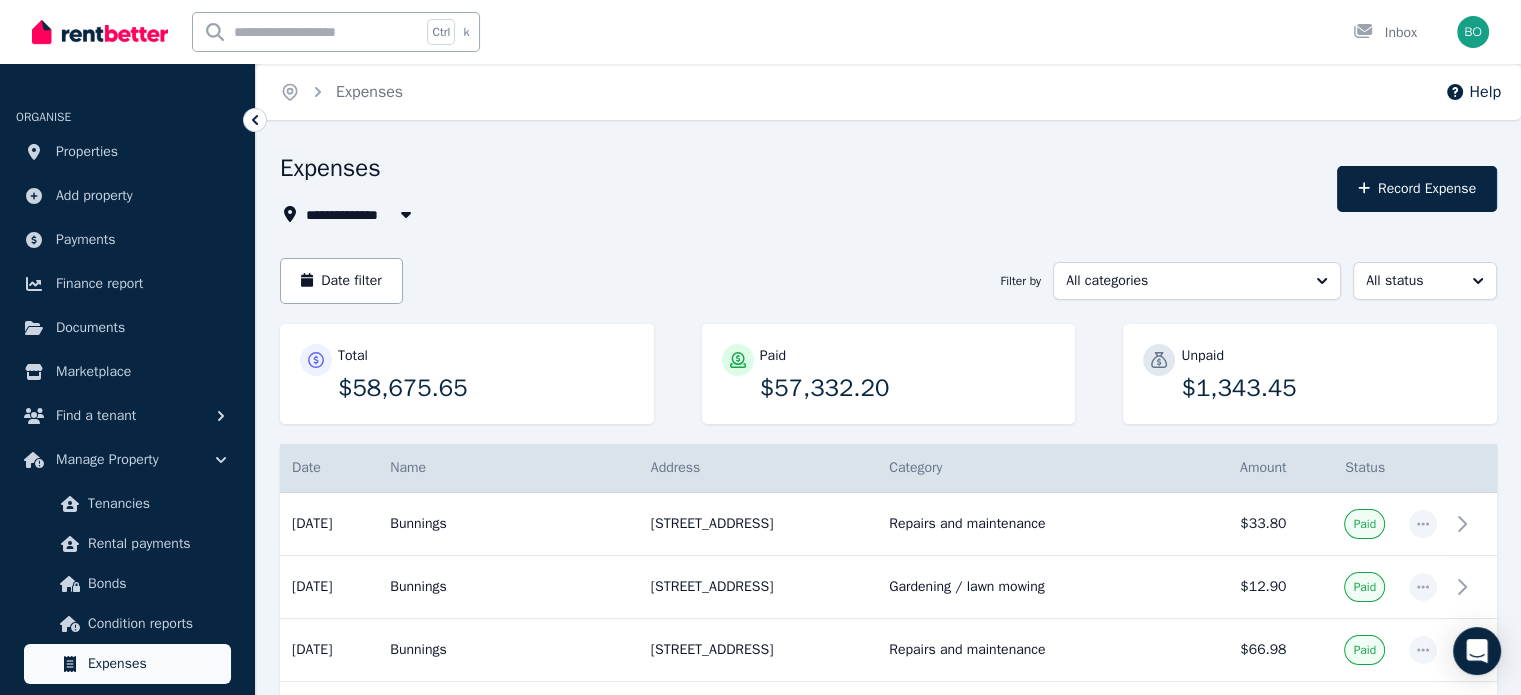 click on "Expenses" at bounding box center [155, 664] 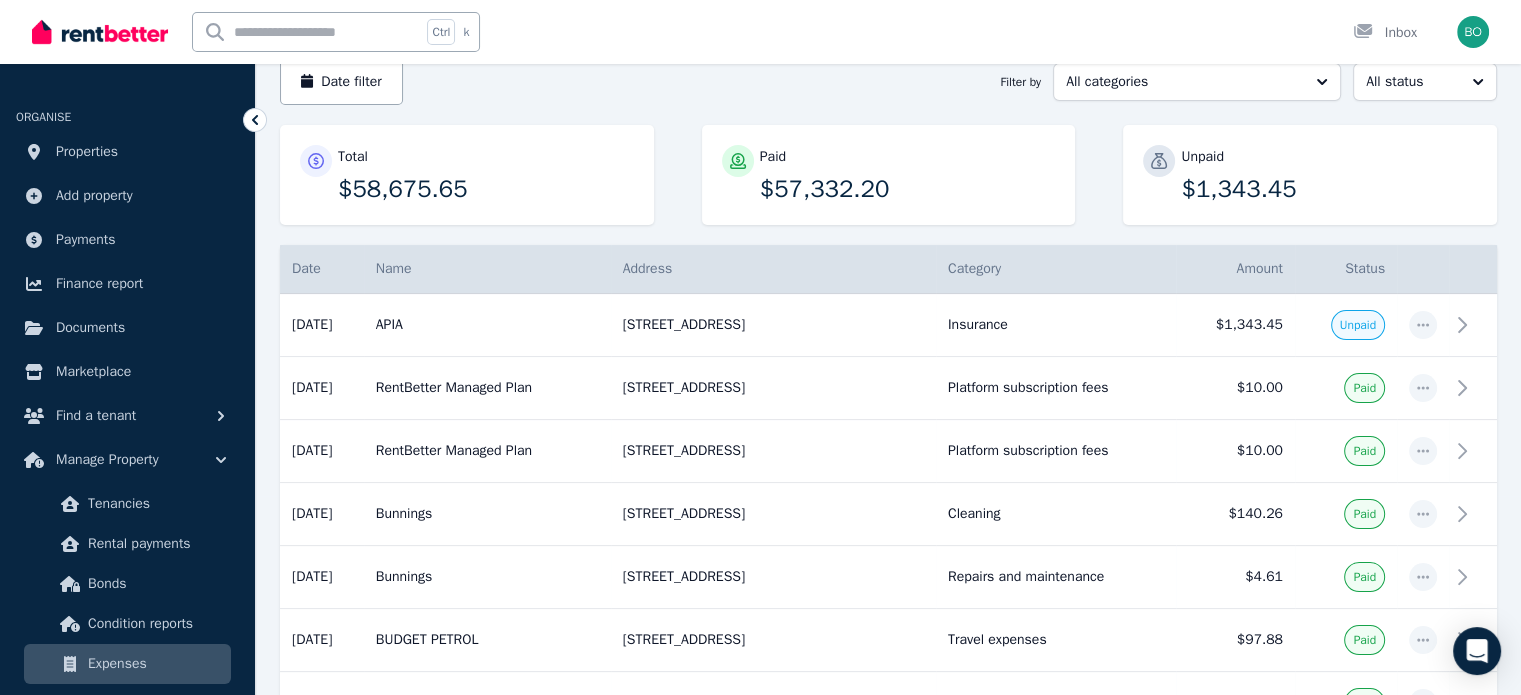 scroll, scrollTop: 200, scrollLeft: 0, axis: vertical 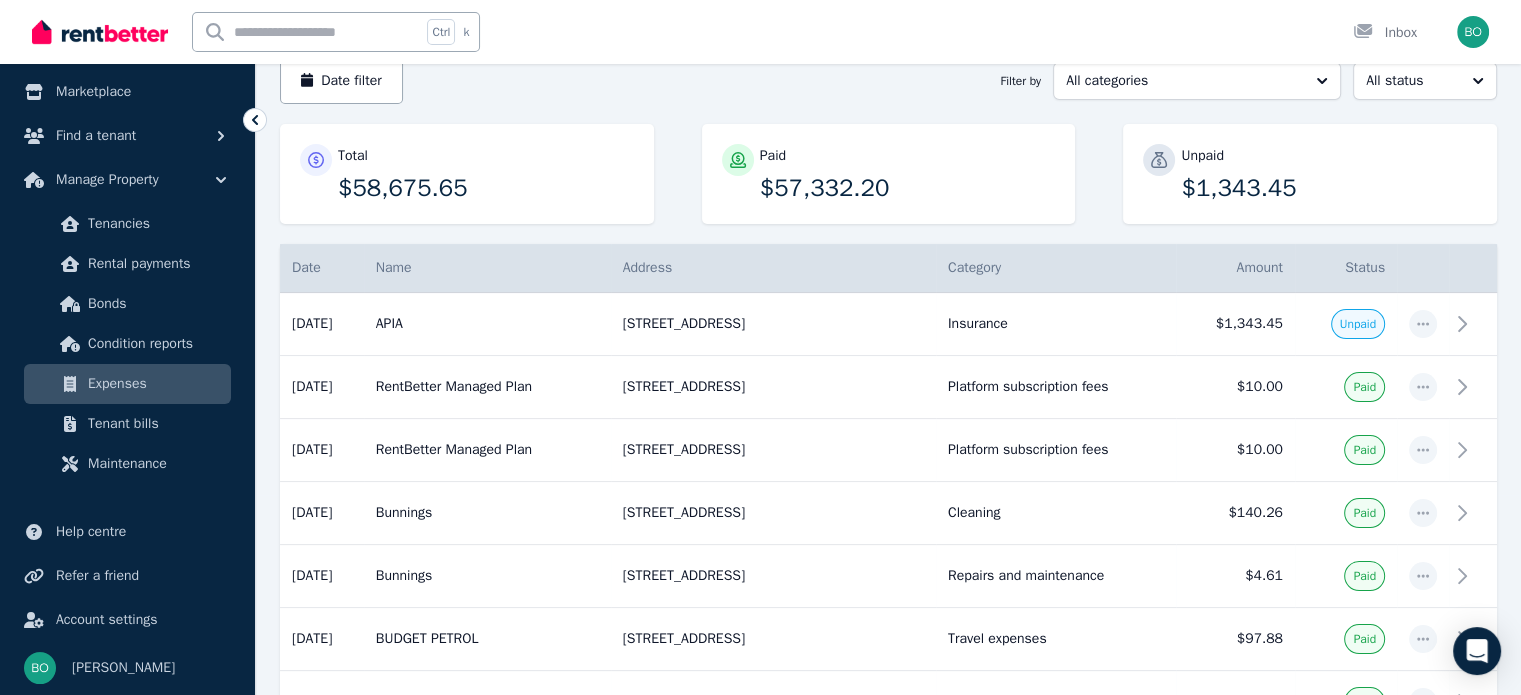 click on "Expenses" at bounding box center [155, 384] 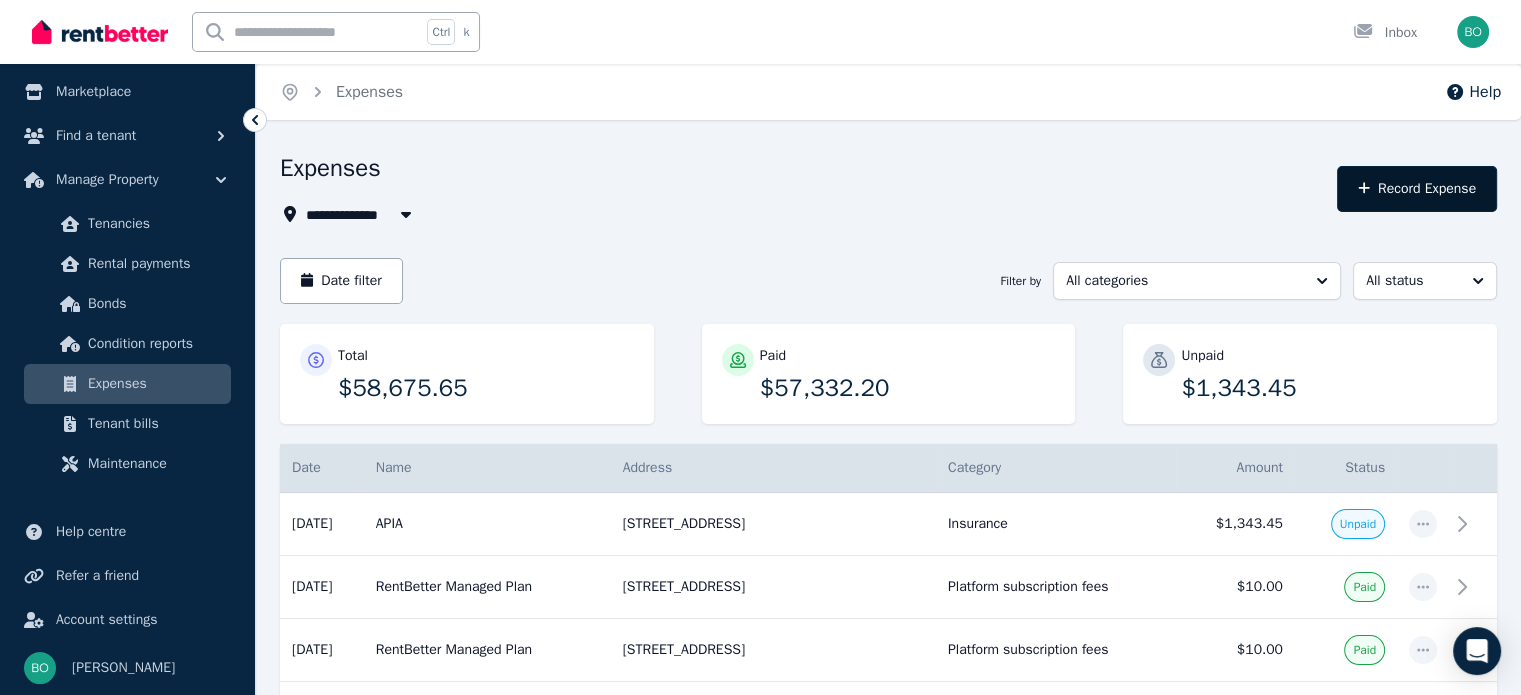 click on "Record Expense" at bounding box center (1417, 189) 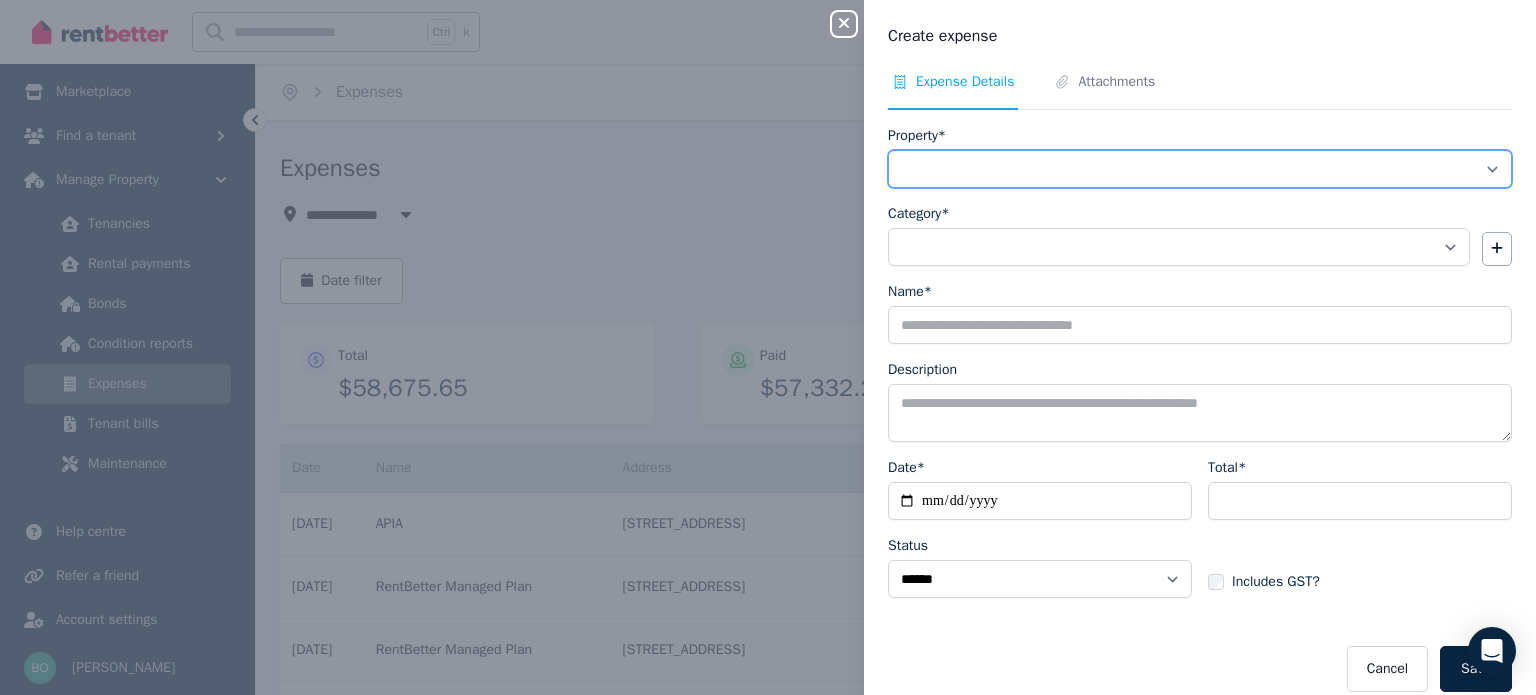 click on "**********" at bounding box center (1200, 169) 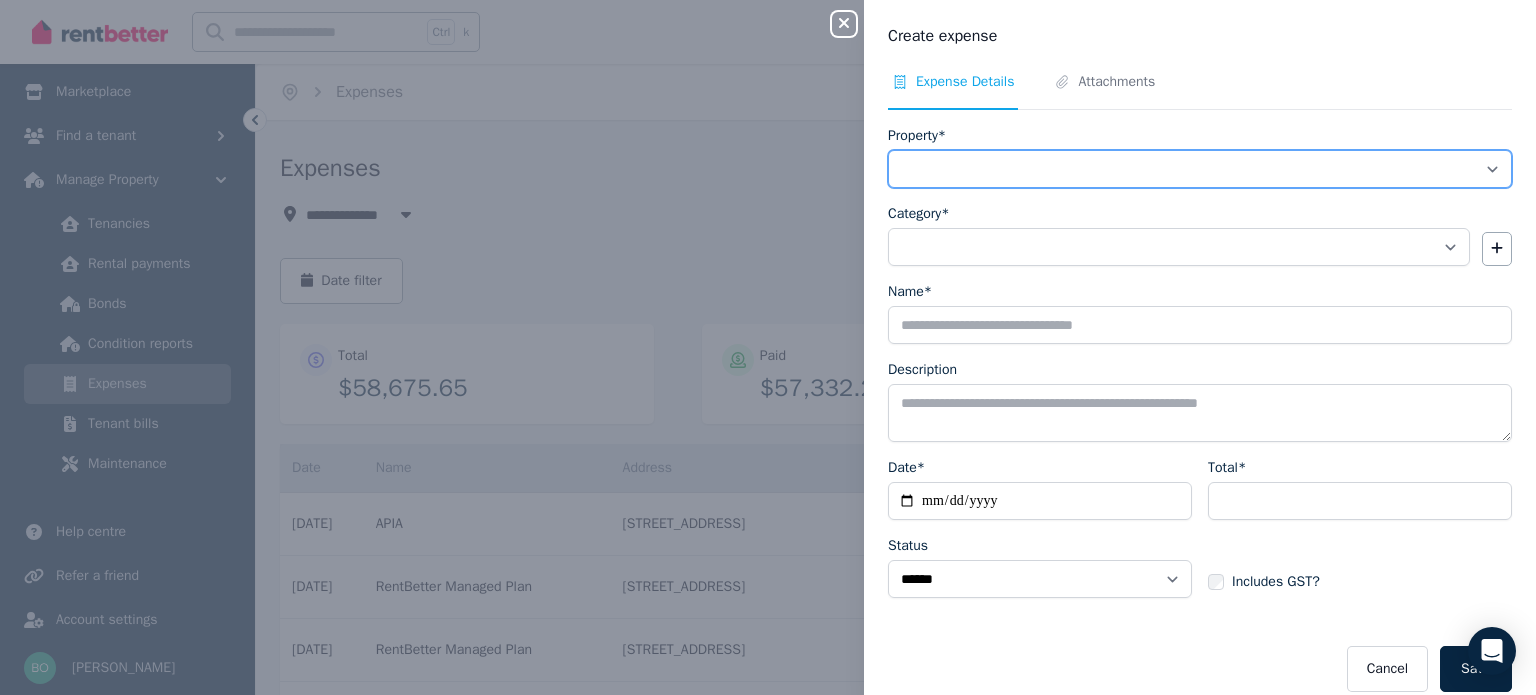 select on "**********" 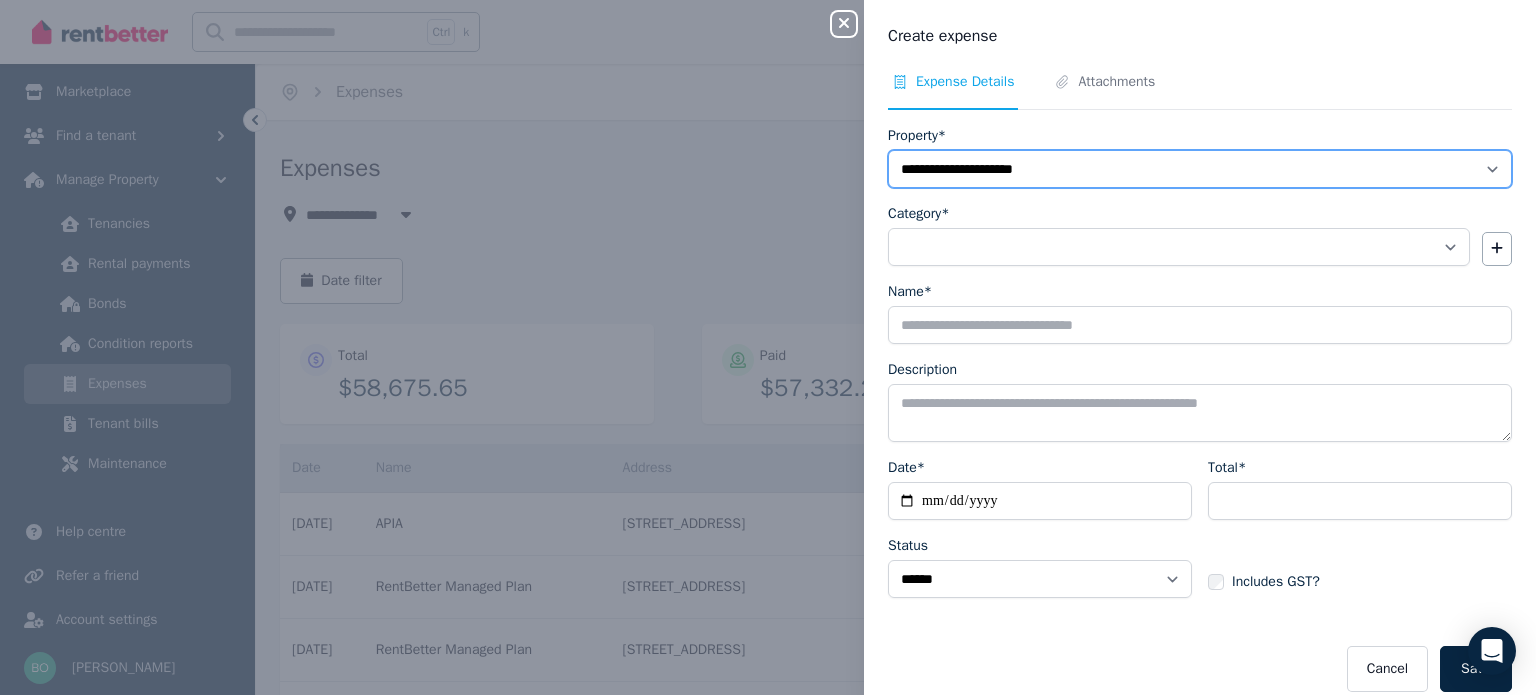 click on "**********" at bounding box center (1200, 169) 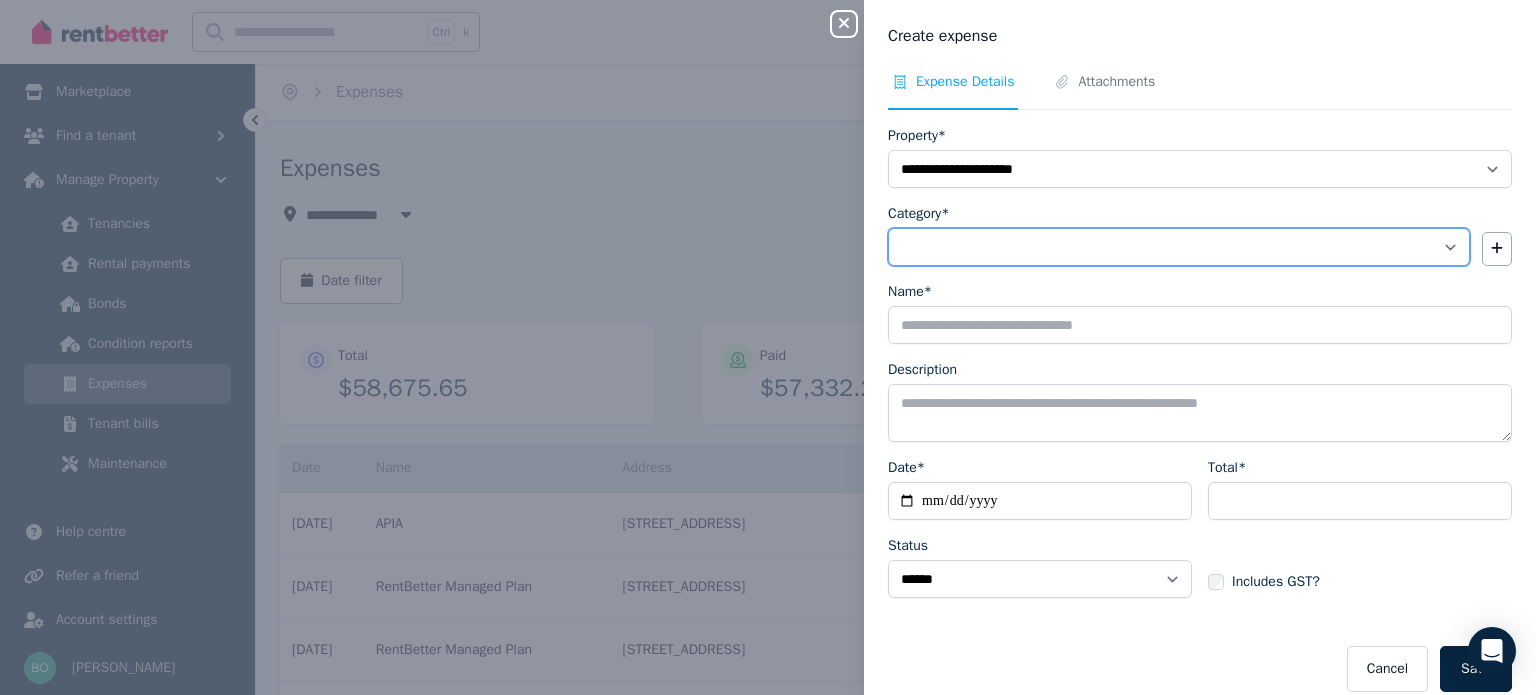 click on "**********" at bounding box center (1179, 247) 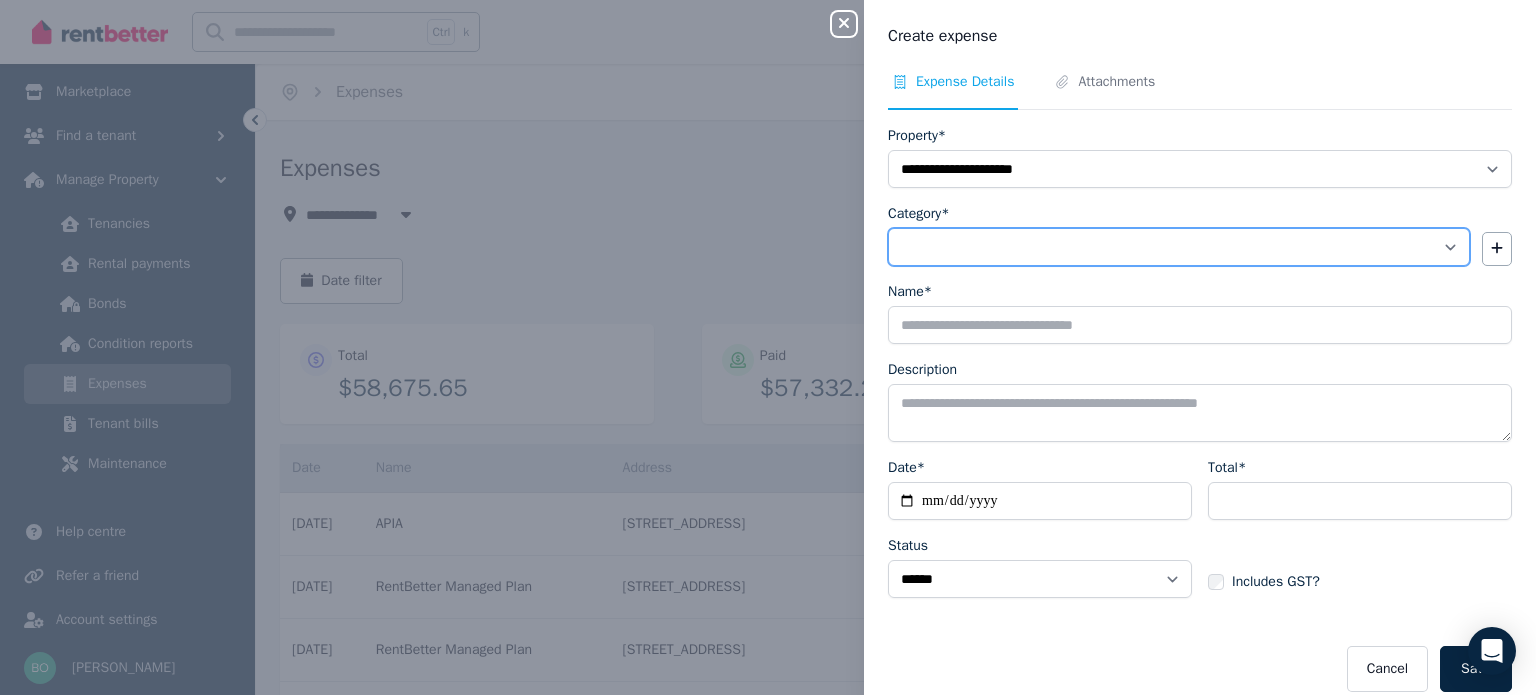 select on "**********" 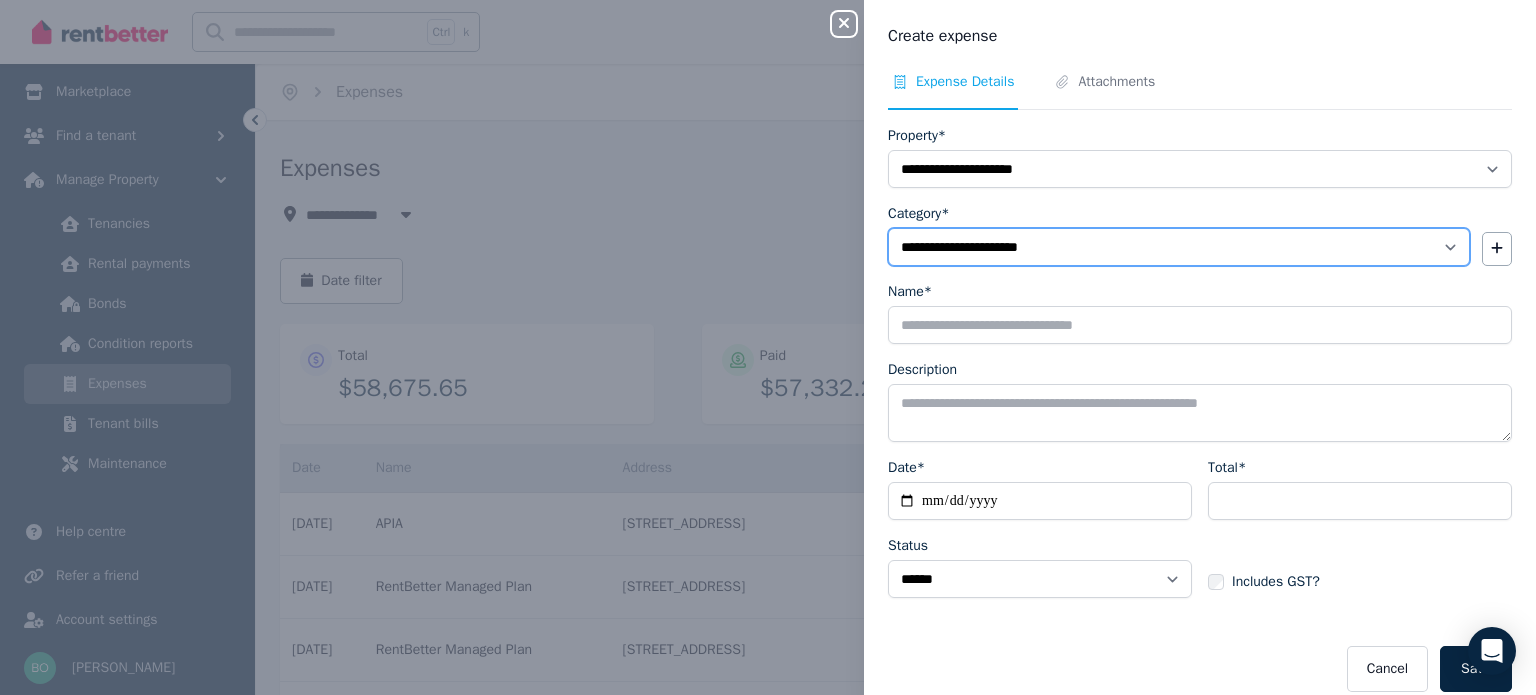 click on "**********" at bounding box center [1179, 247] 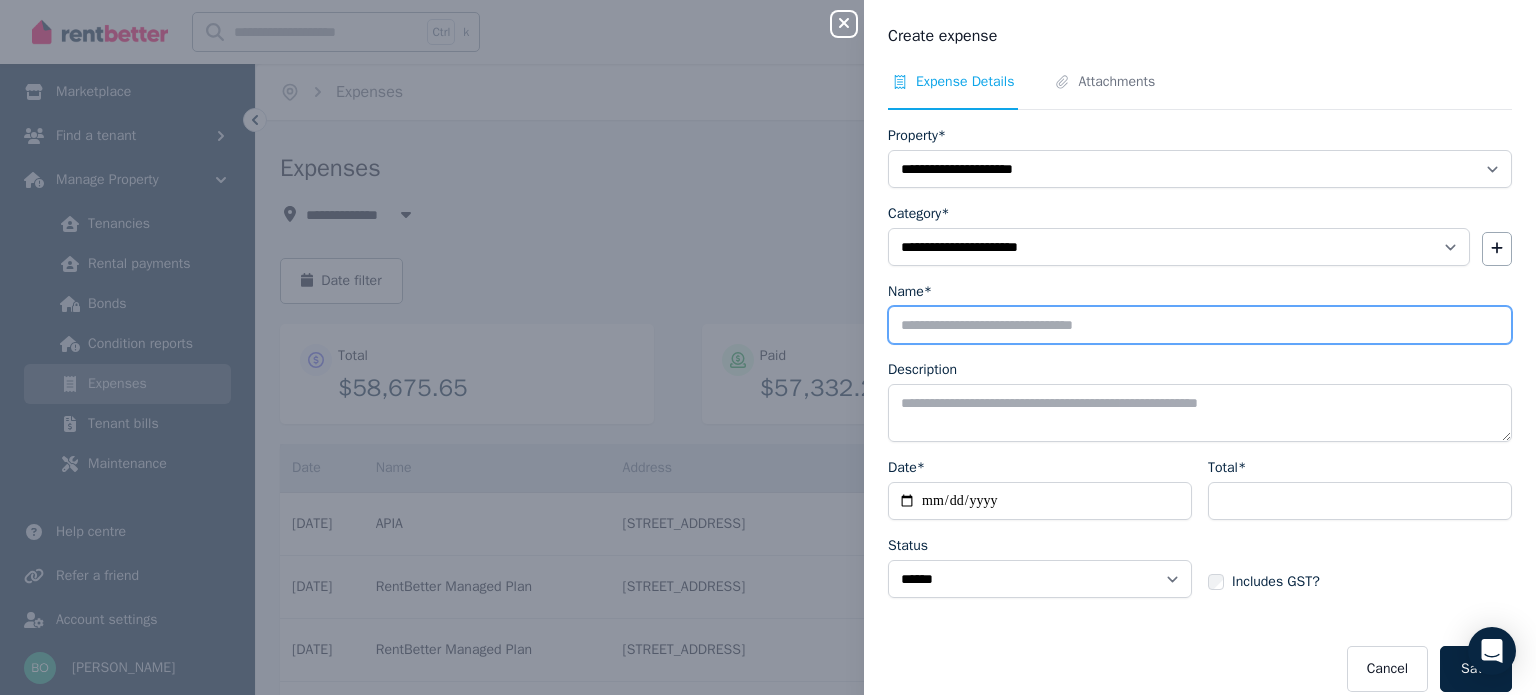click on "Name*" at bounding box center (1200, 325) 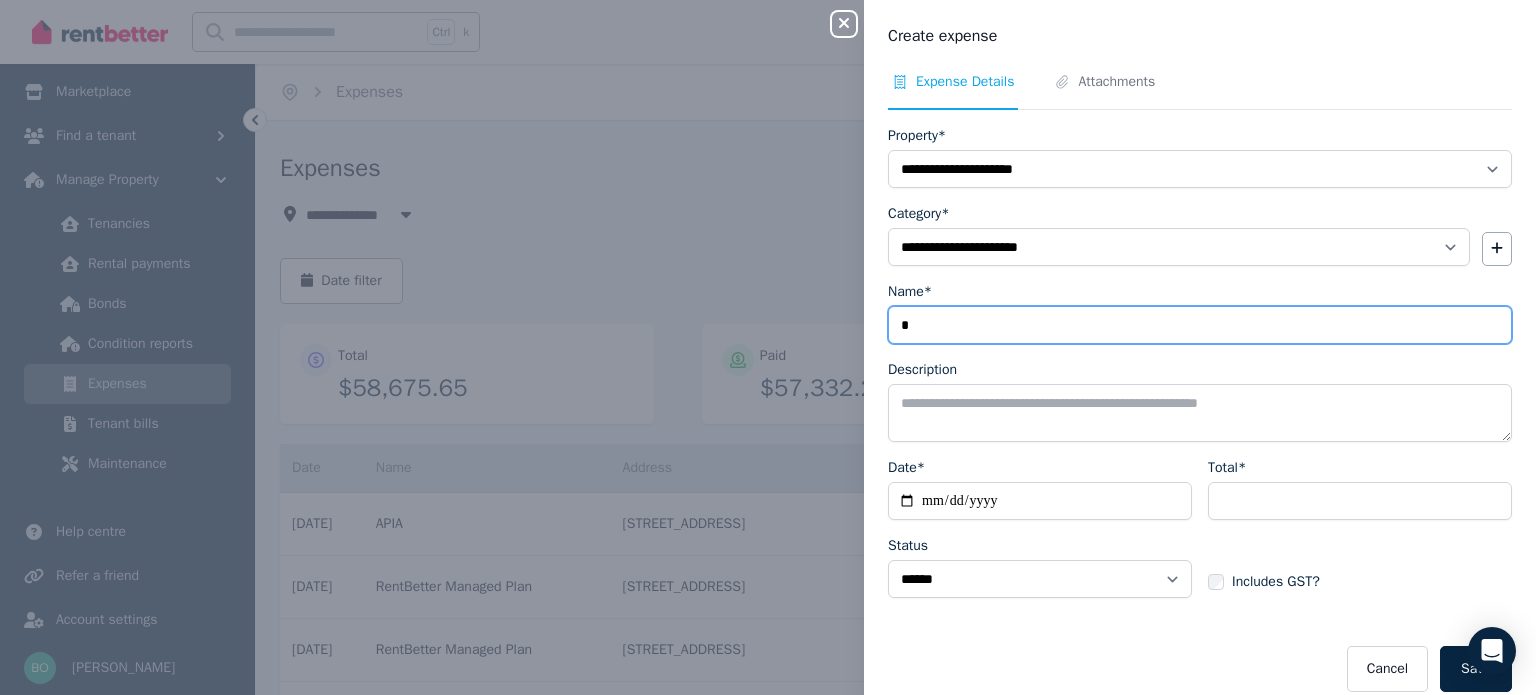 type on "**********" 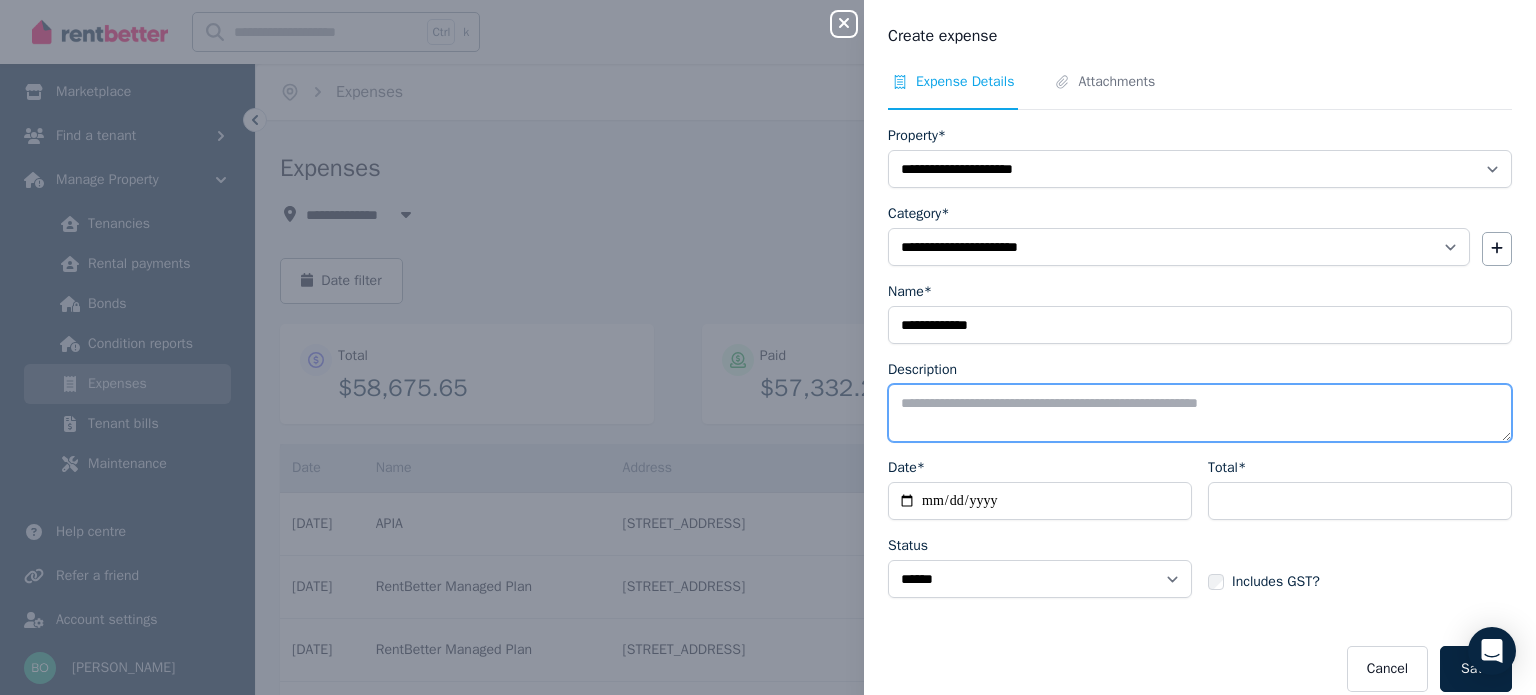 click on "Description" at bounding box center [1200, 413] 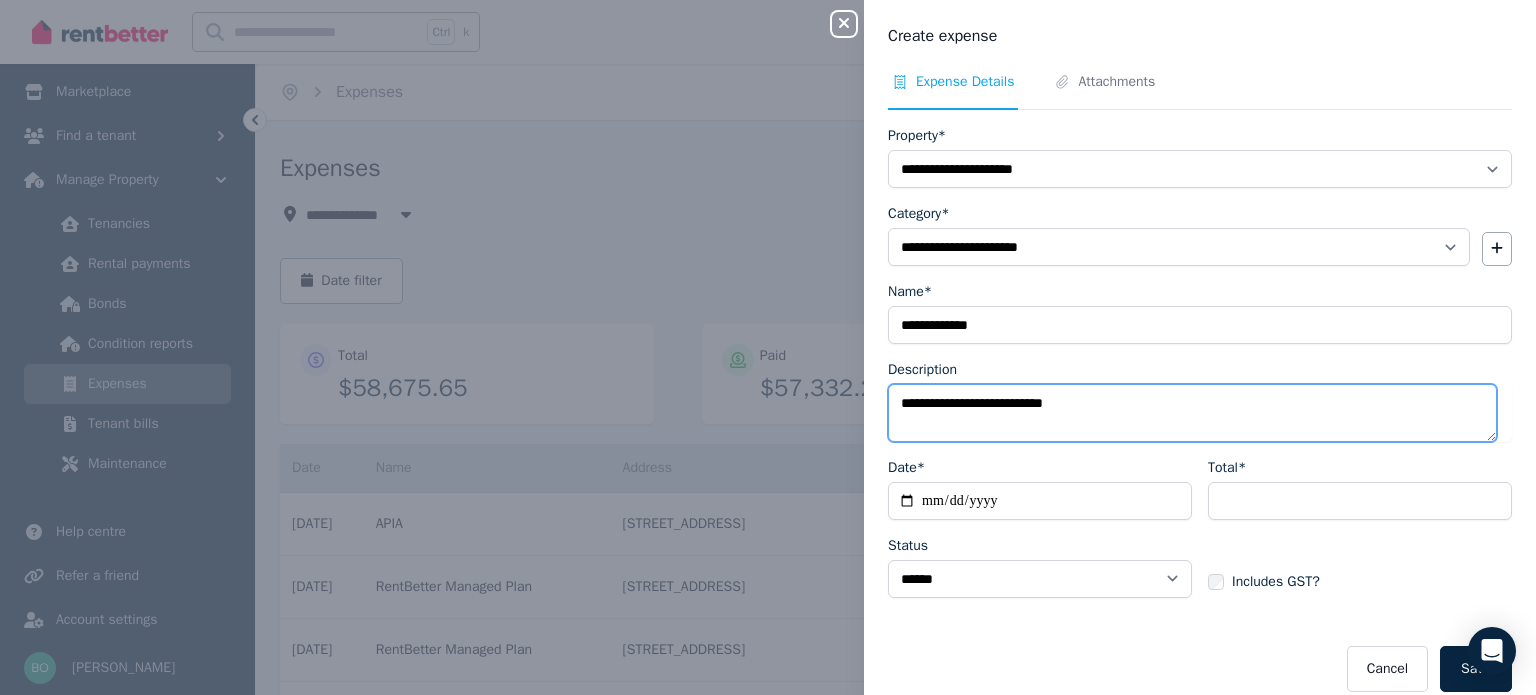 type on "**********" 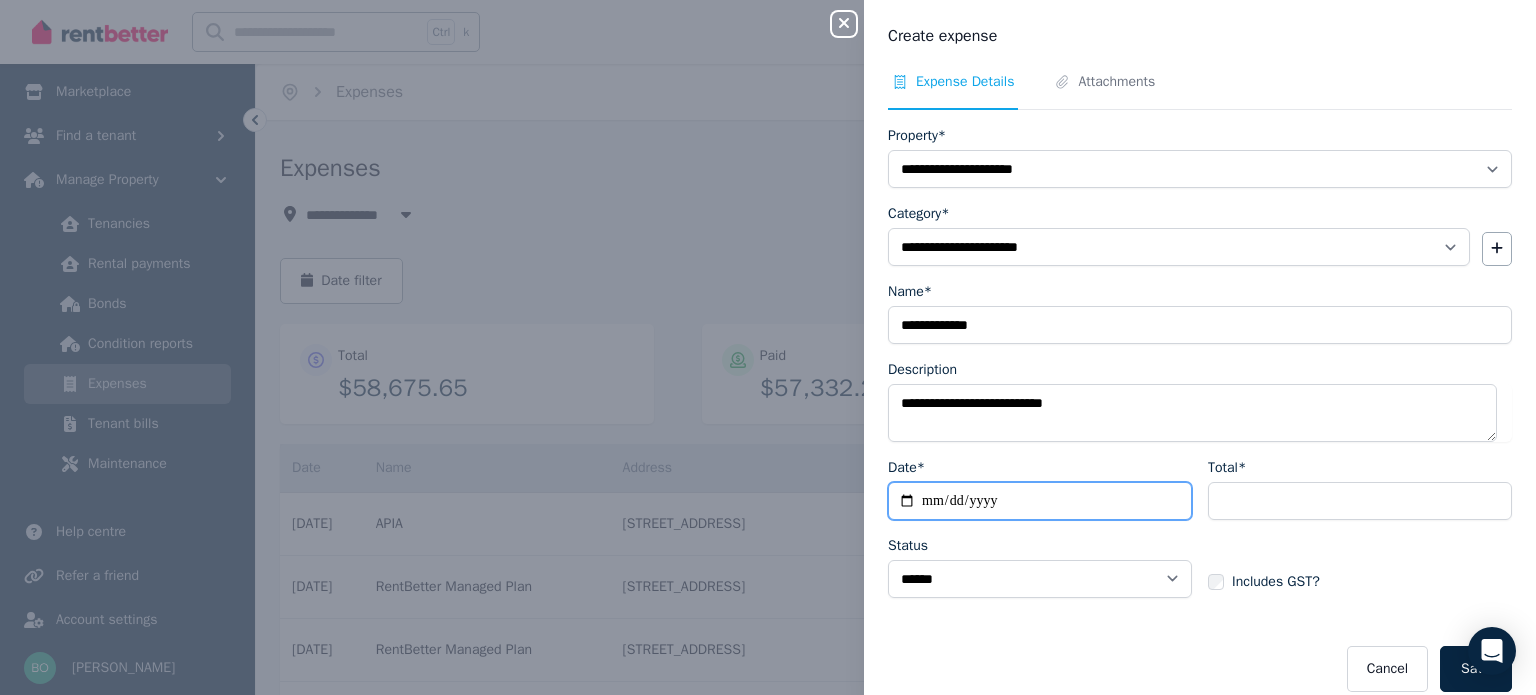click on "Date*" at bounding box center [1040, 501] 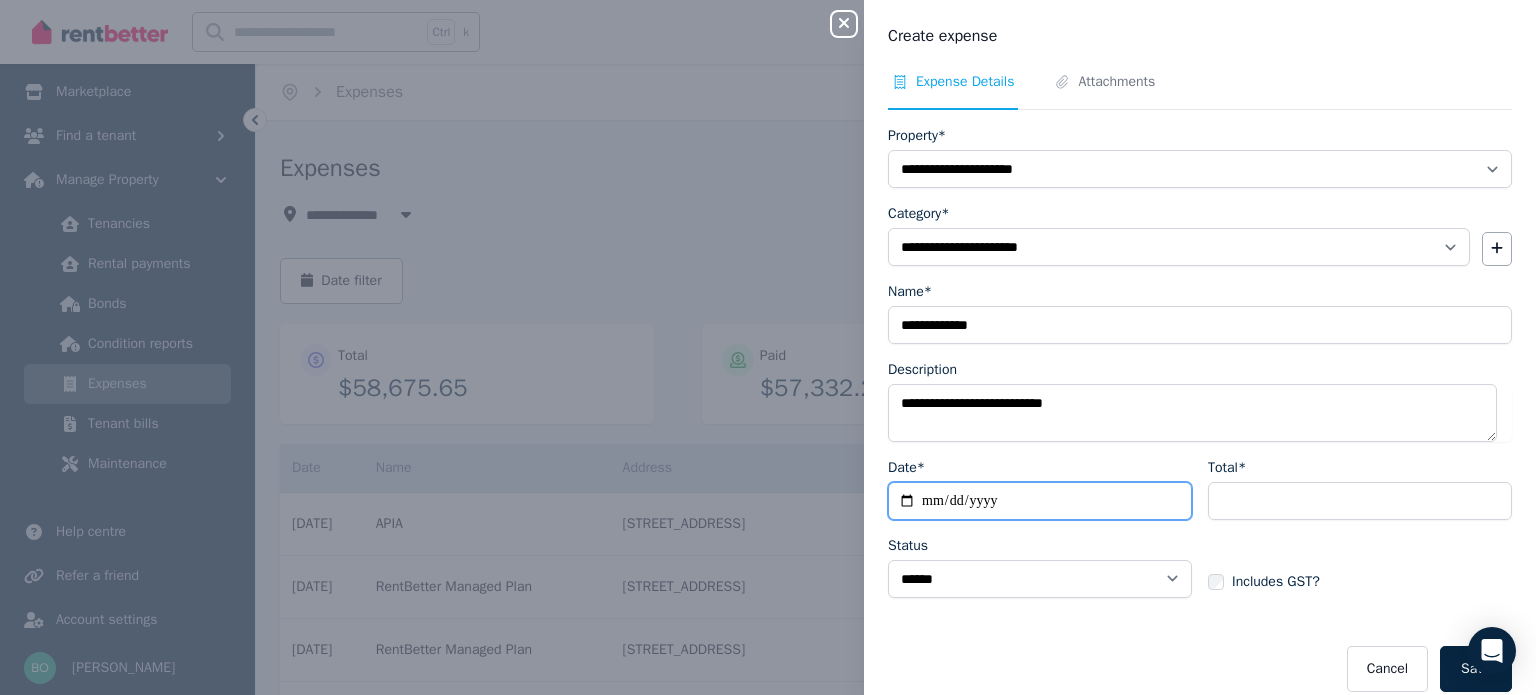 type on "**********" 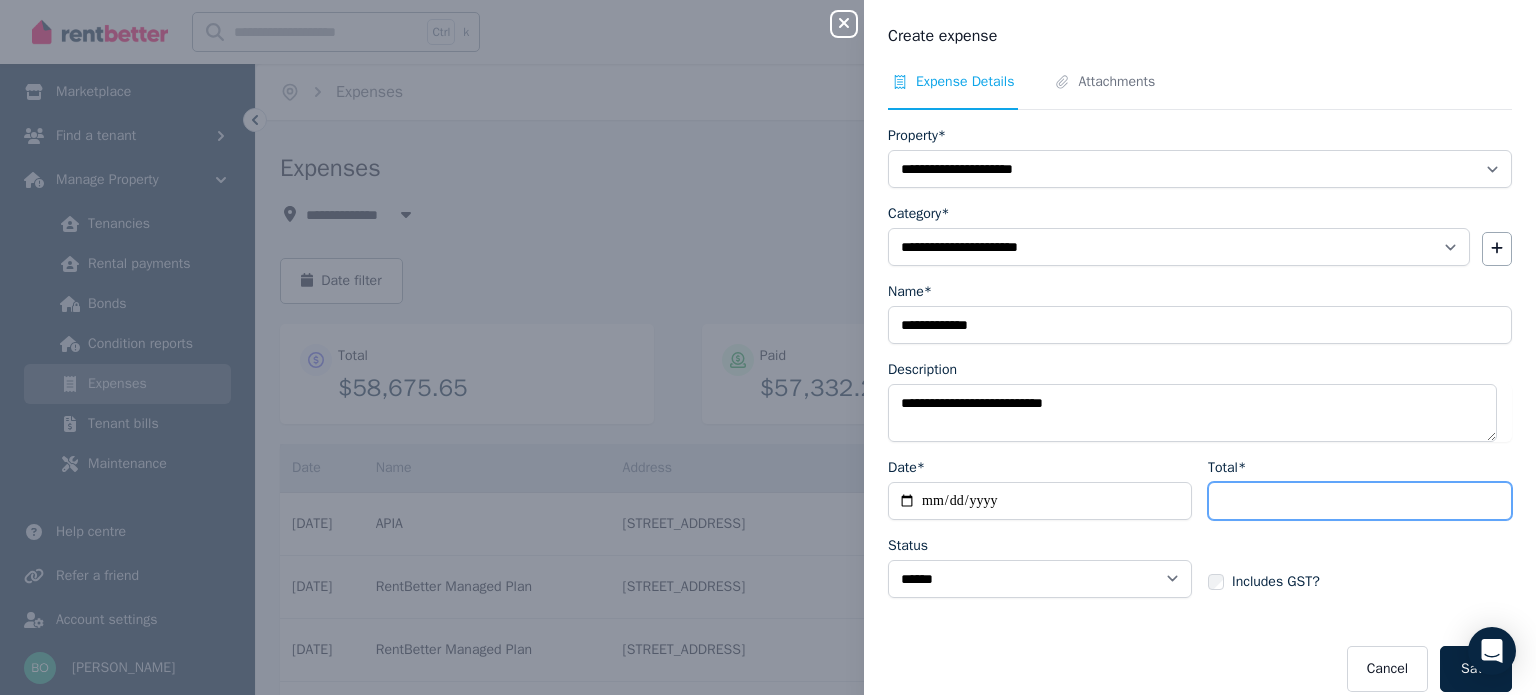 click on "Total*" at bounding box center (1360, 501) 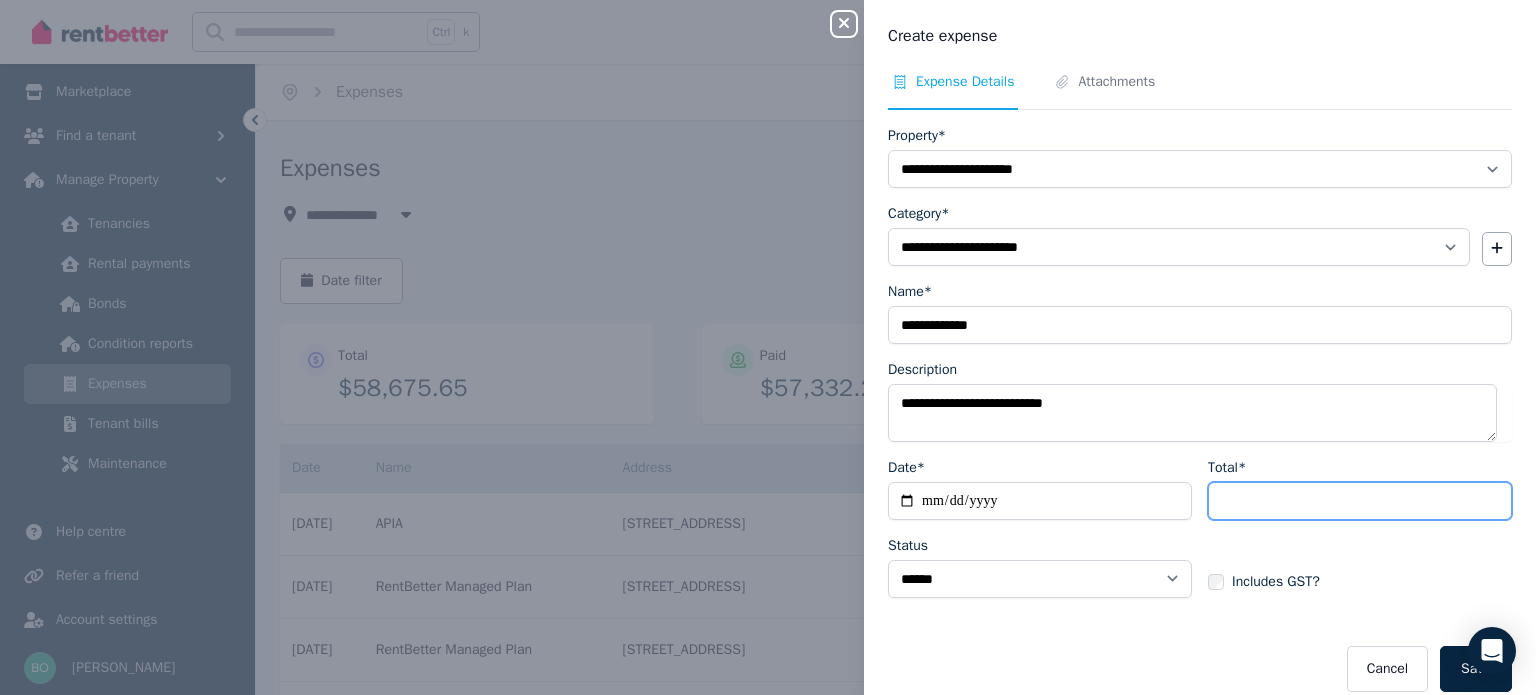 type on "*****" 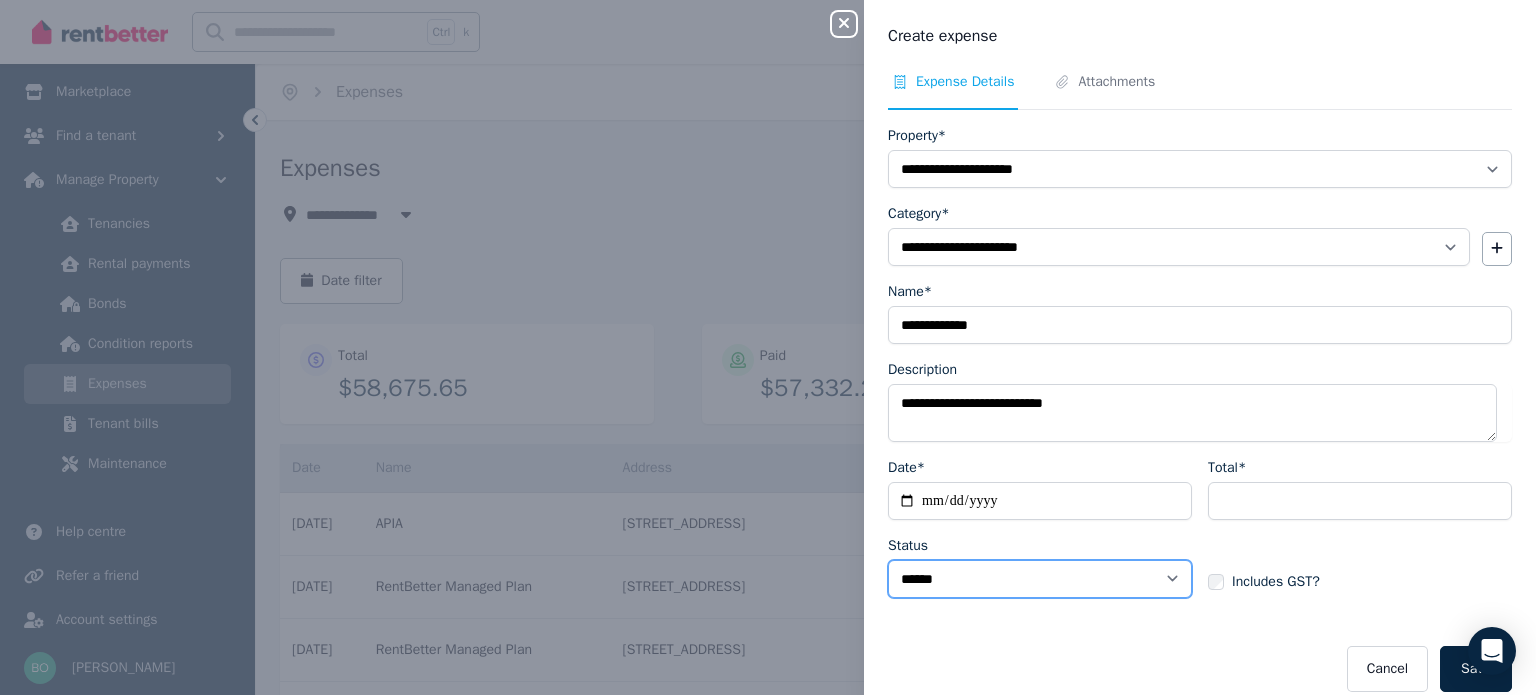 click on "****** ****" at bounding box center (1040, 579) 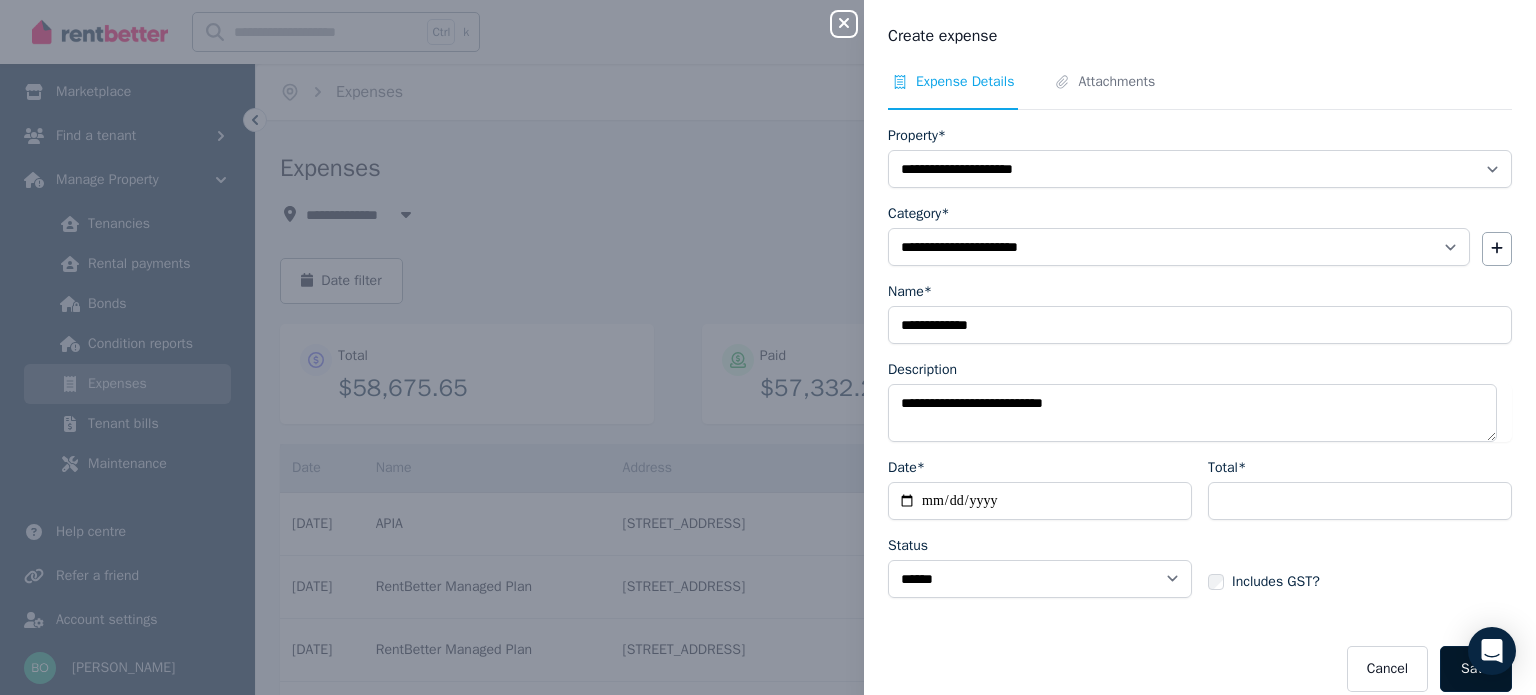 click on "Save" at bounding box center (1476, 669) 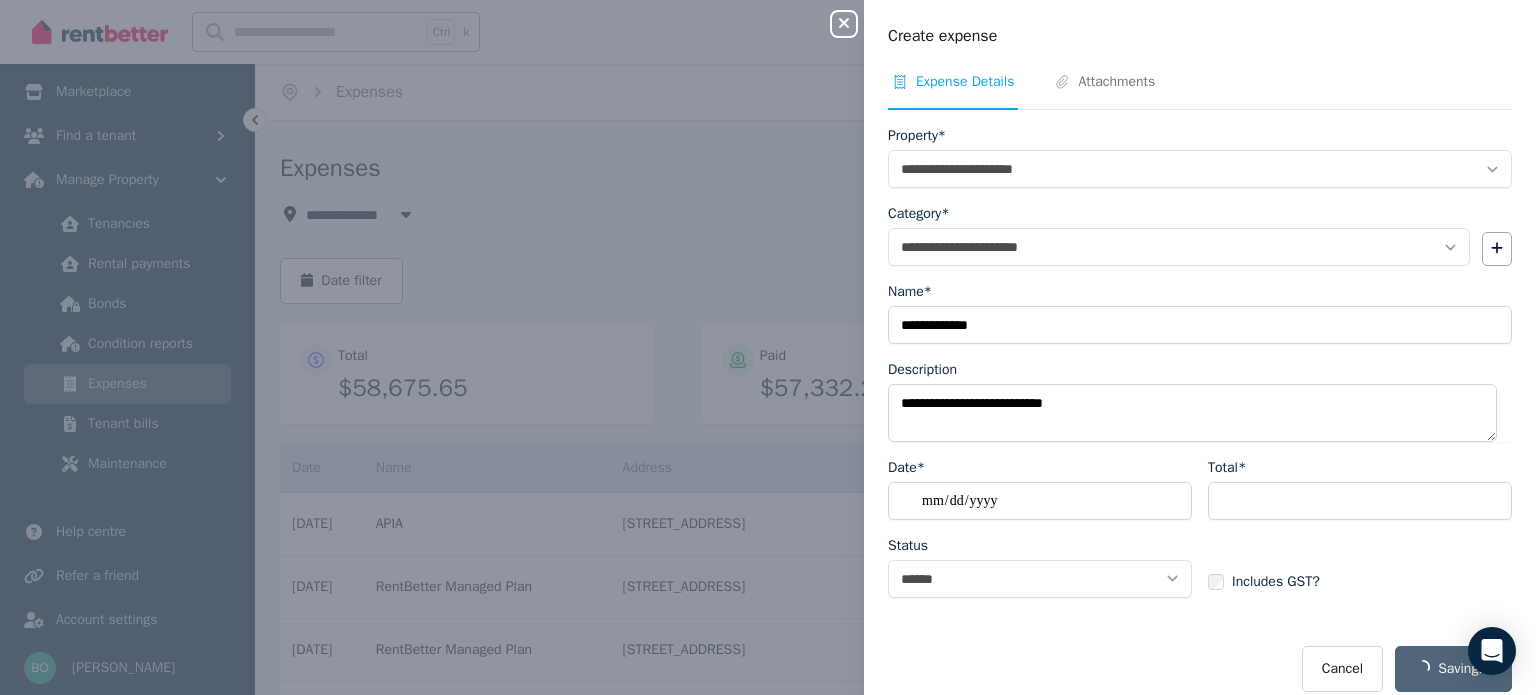 select on "**********" 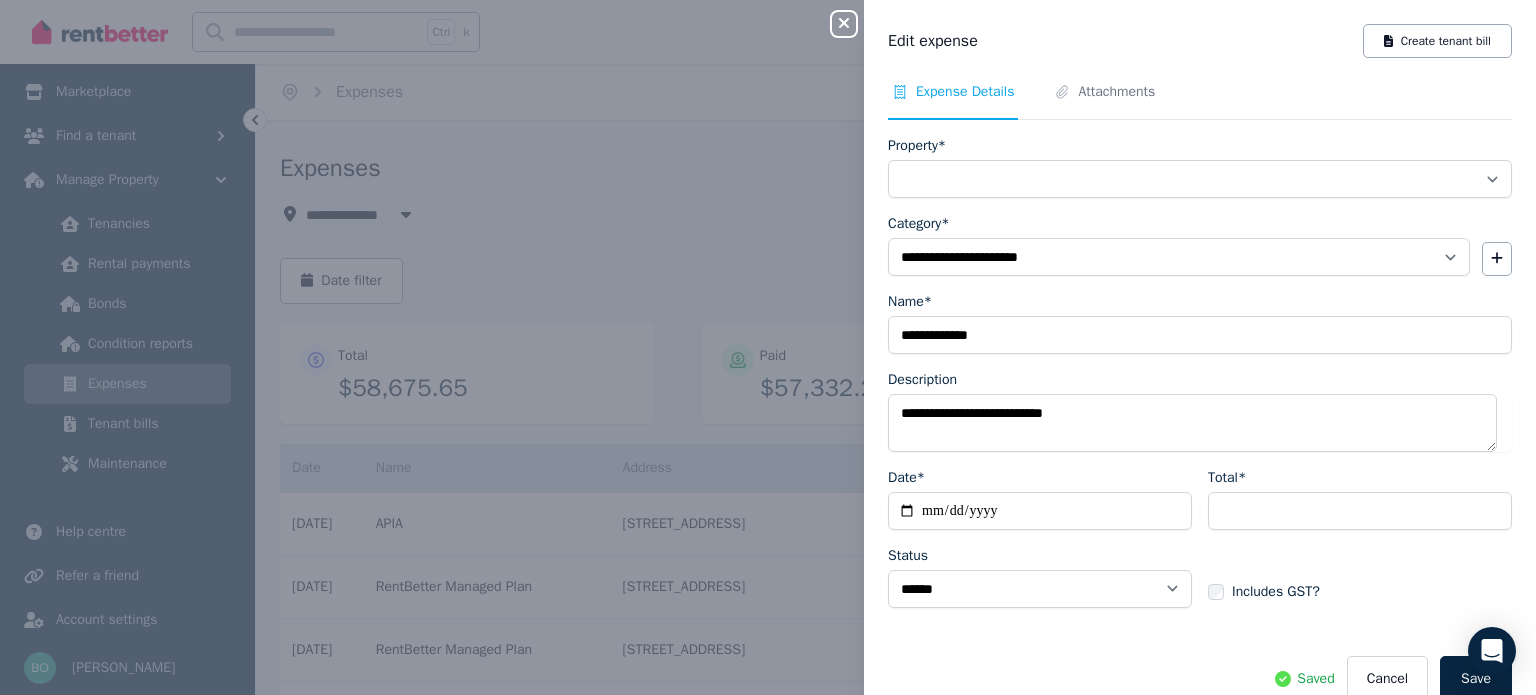 select on "**********" 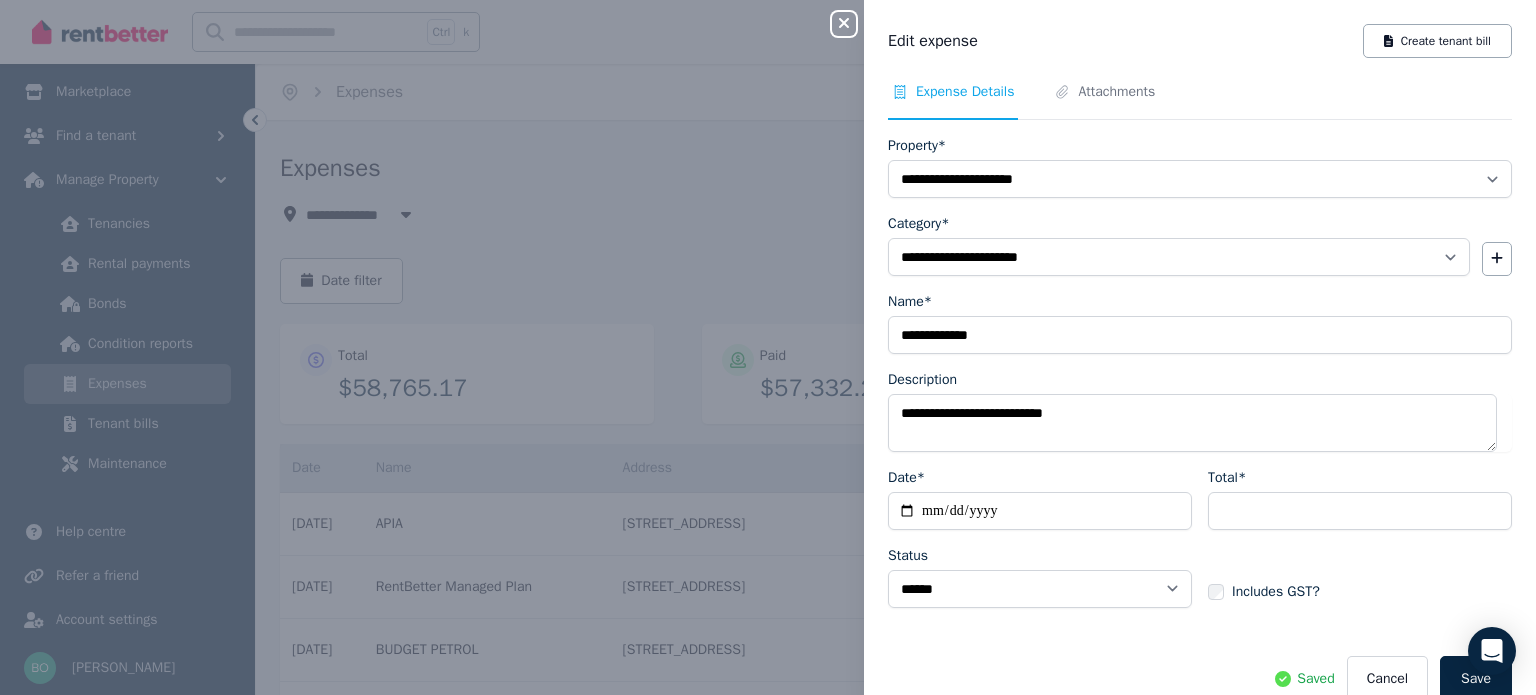 click 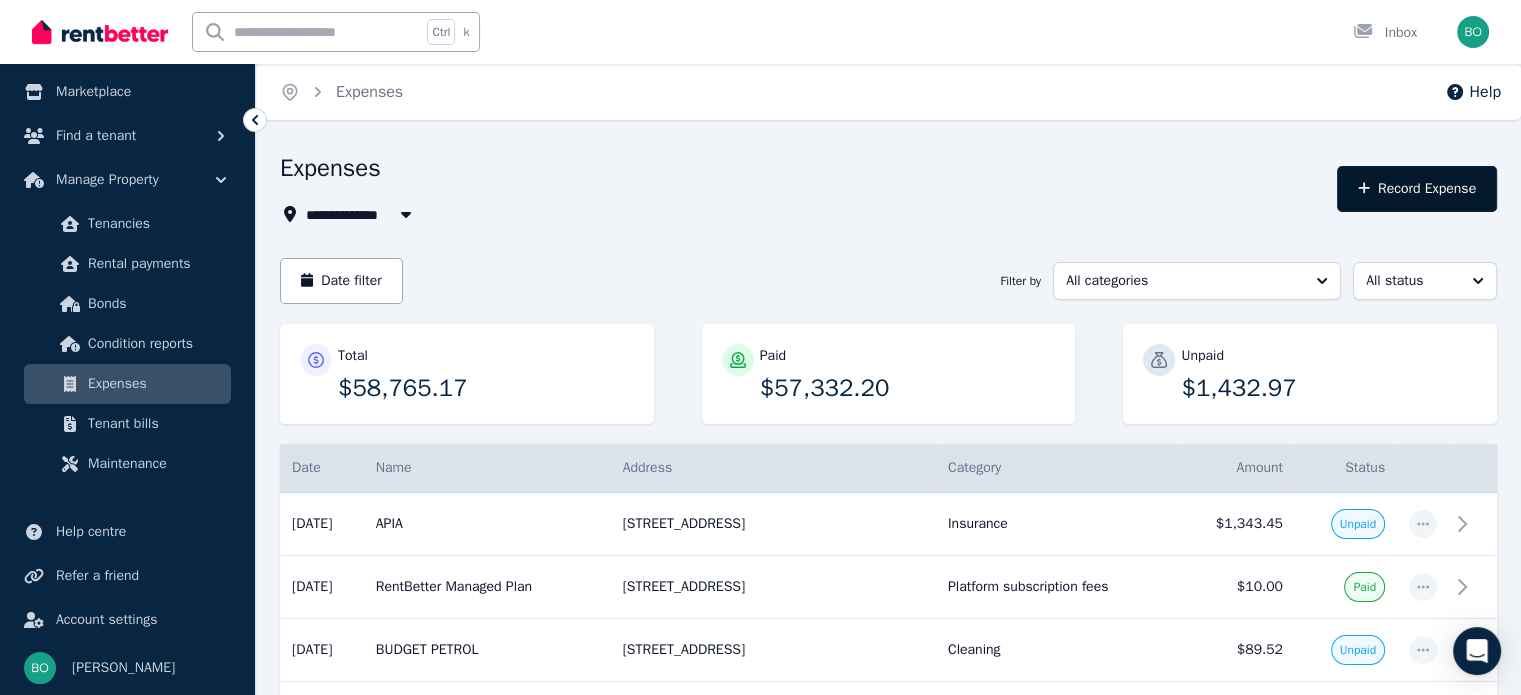 click on "Record Expense" at bounding box center [1417, 189] 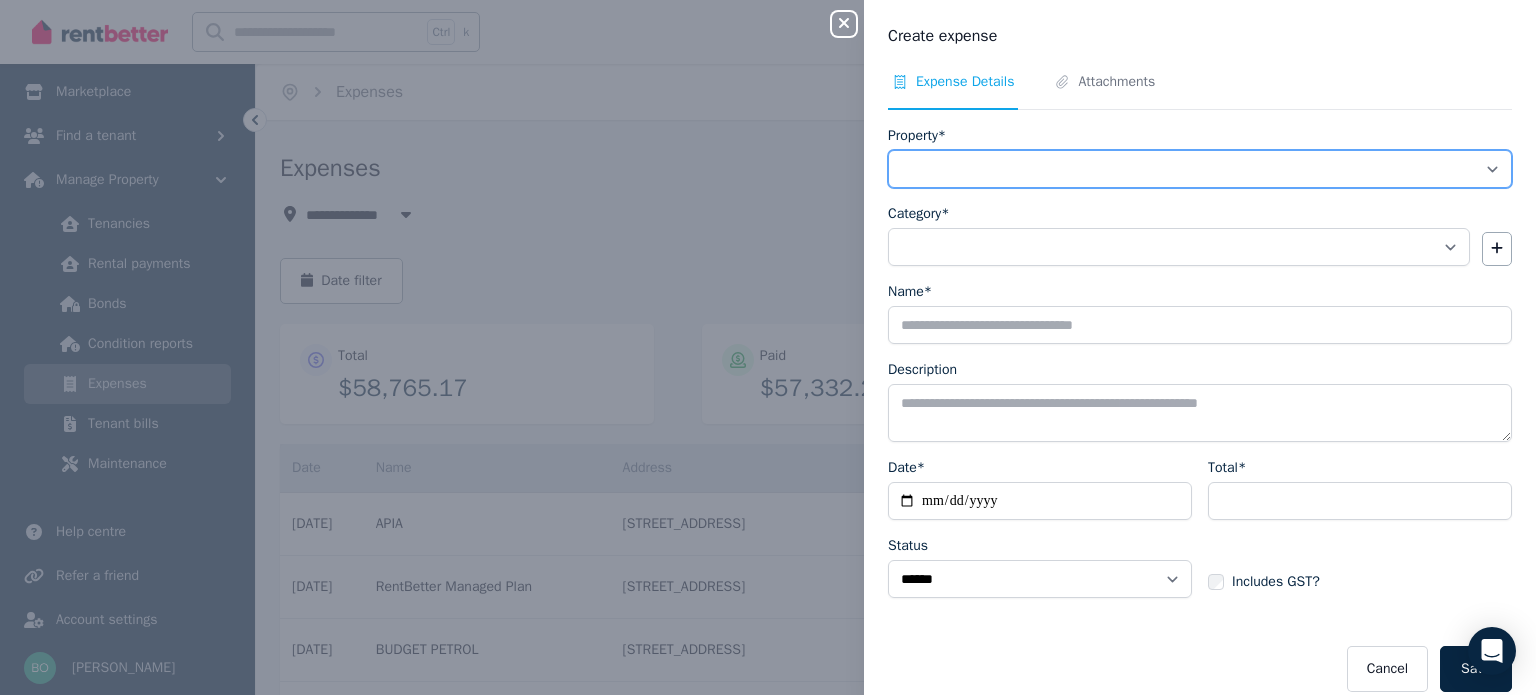click on "**********" at bounding box center (1200, 169) 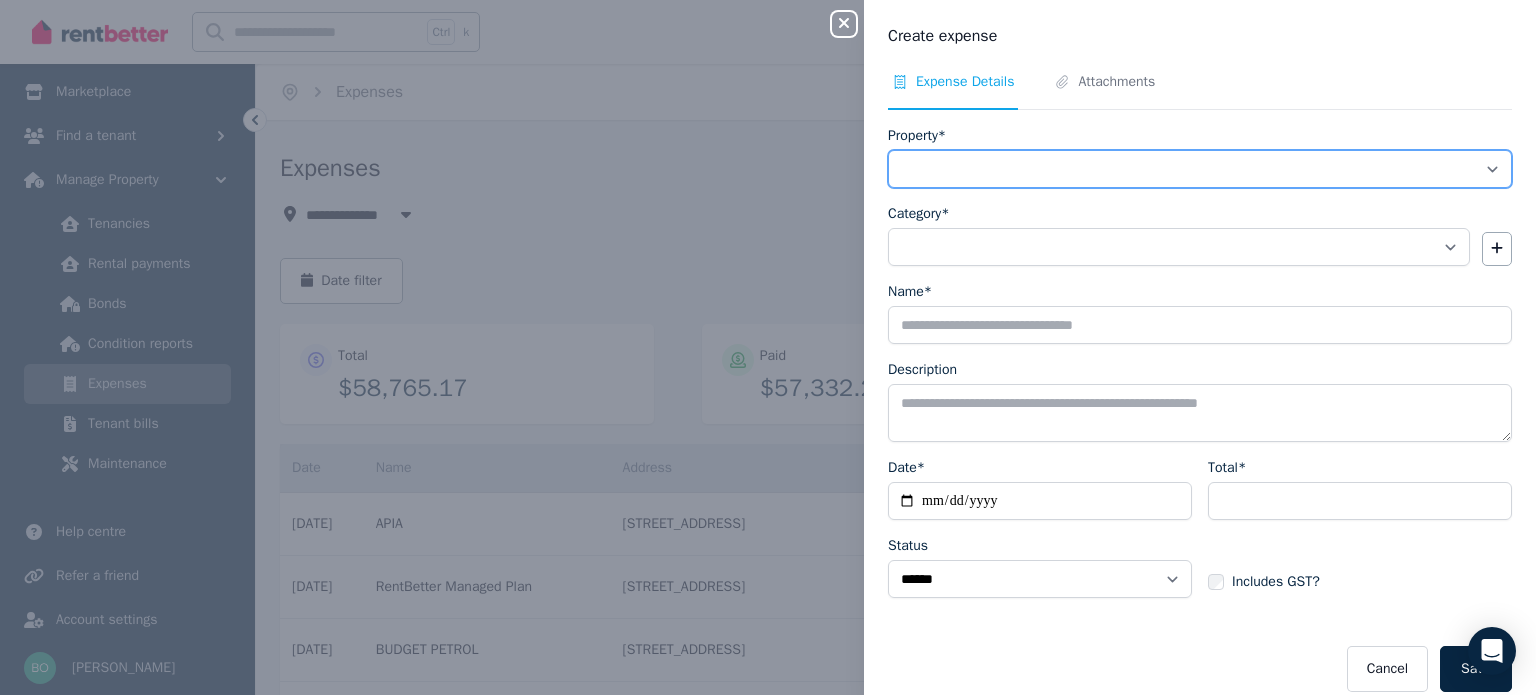 select on "**********" 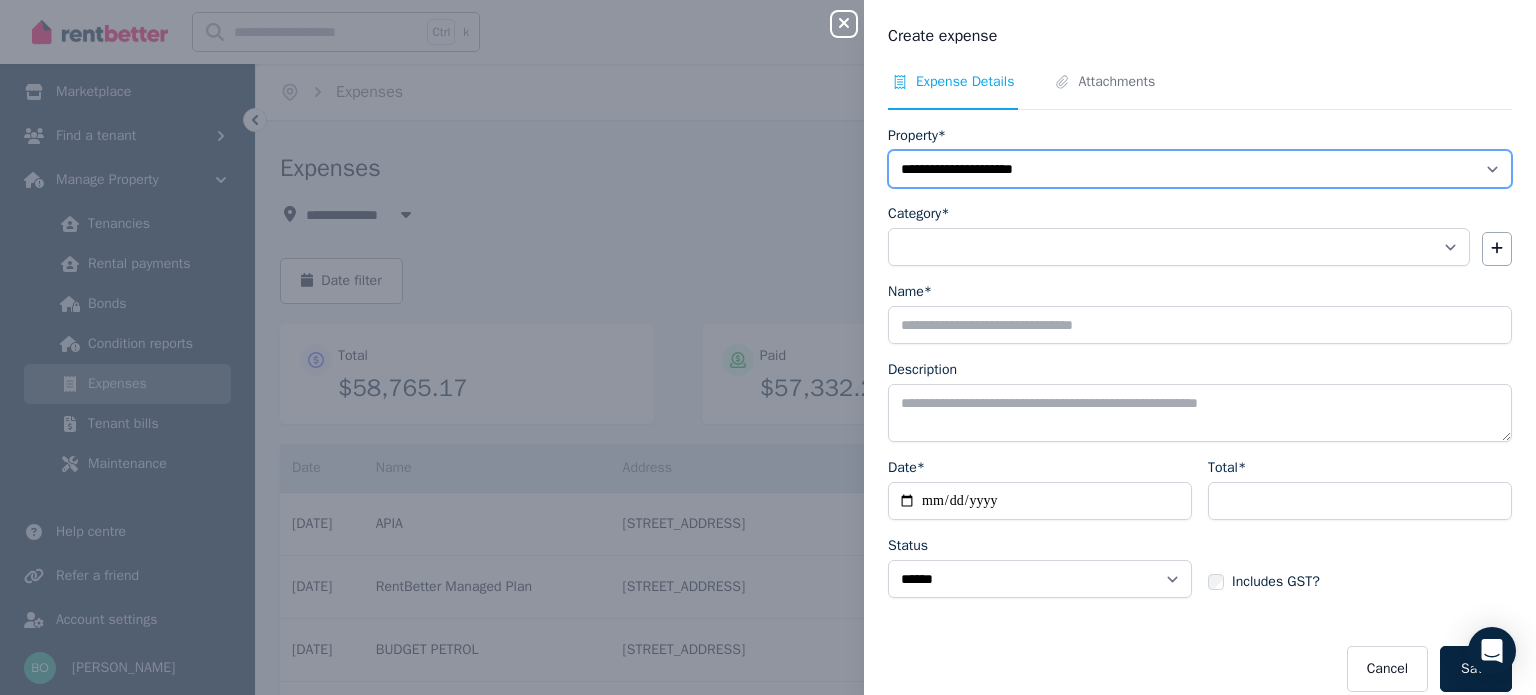 click on "**********" at bounding box center [1200, 169] 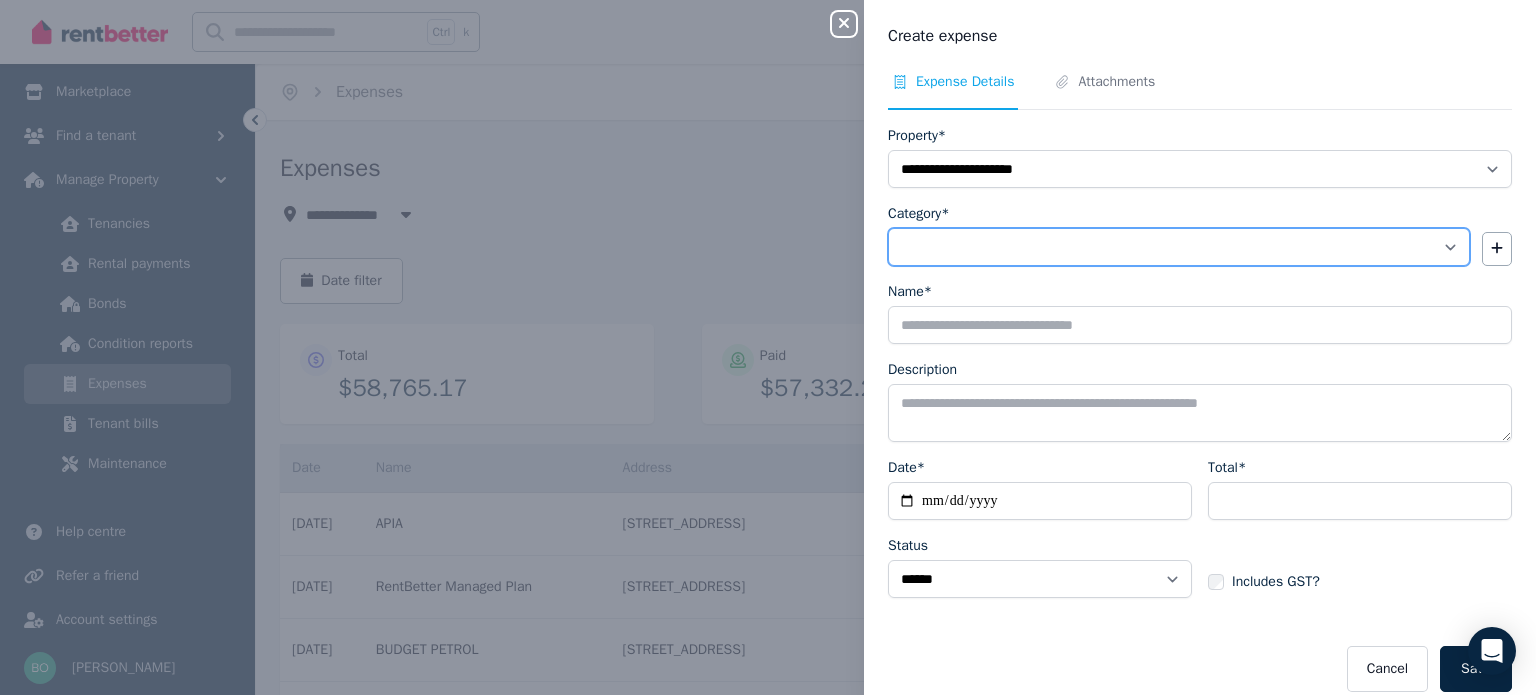 click on "**********" at bounding box center [1179, 247] 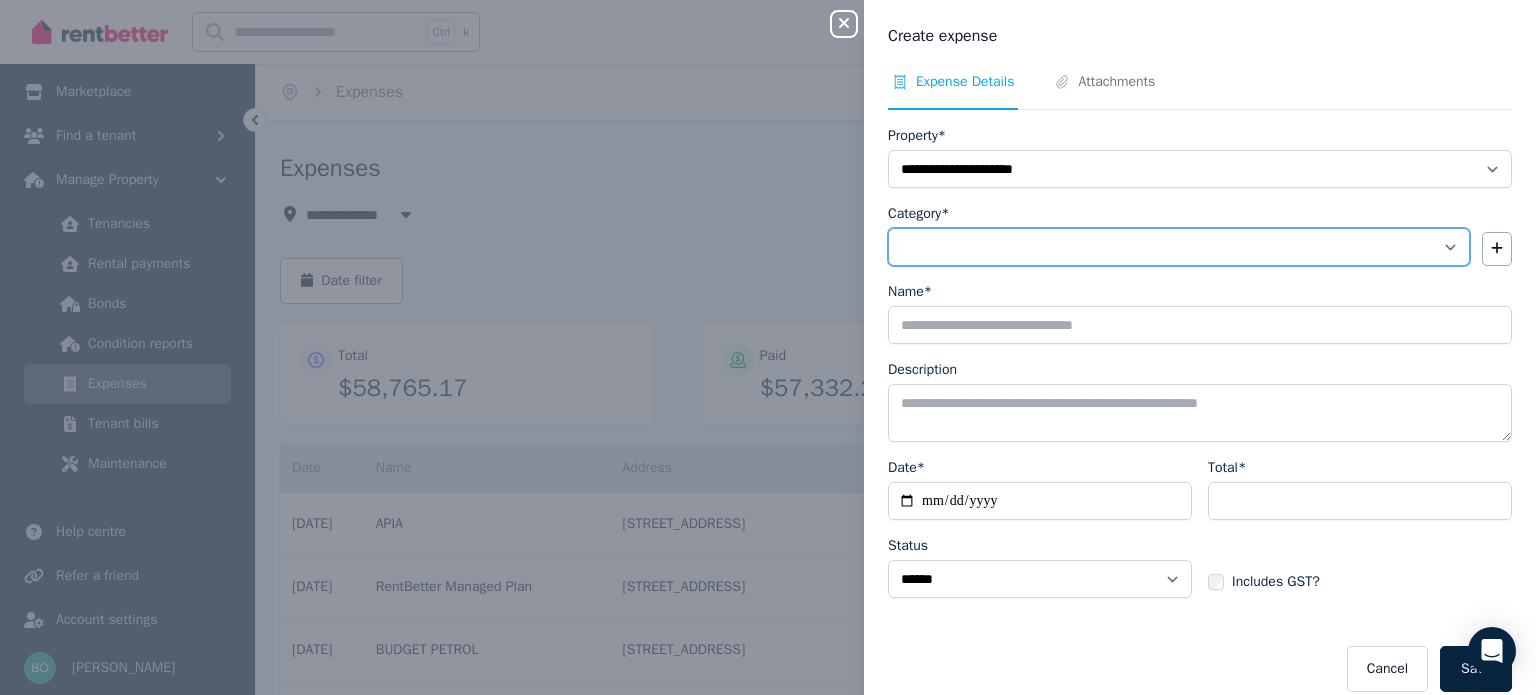 select on "**********" 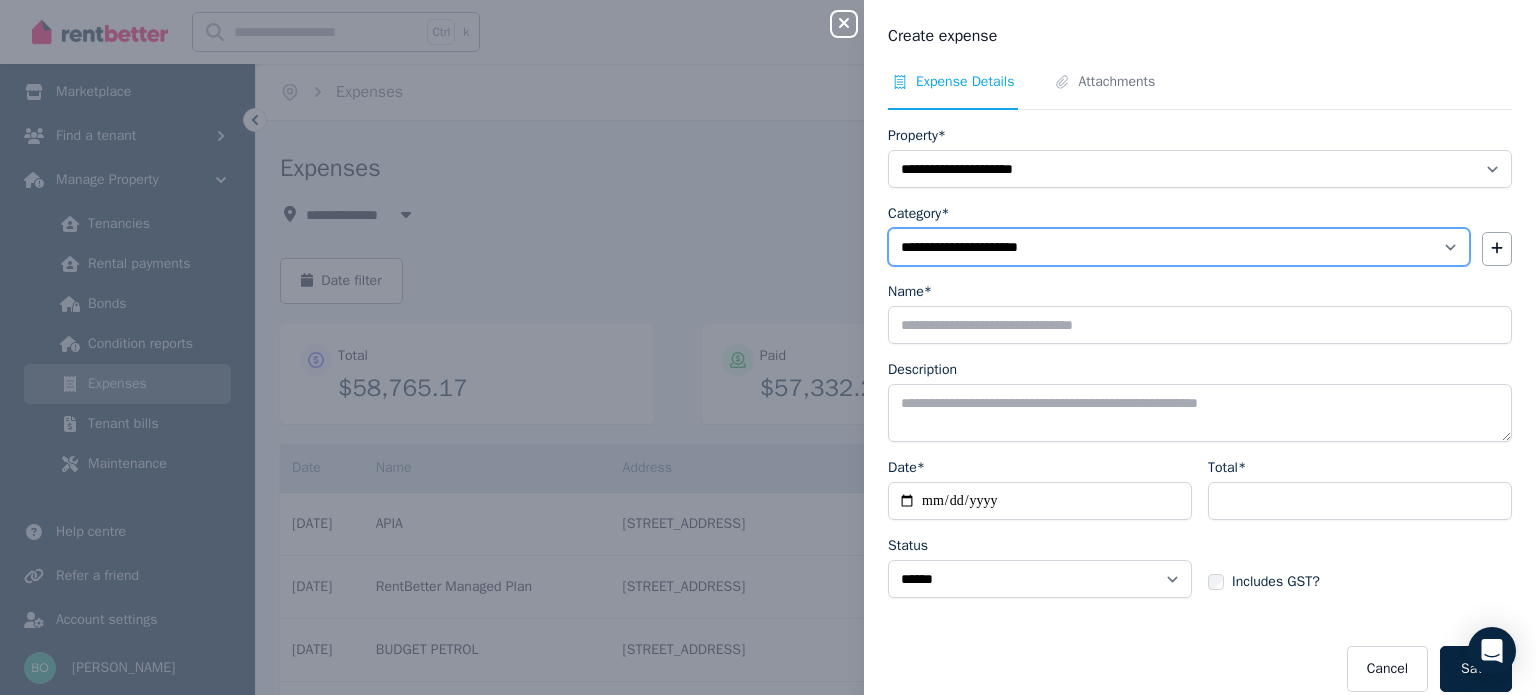 click on "**********" at bounding box center (1179, 247) 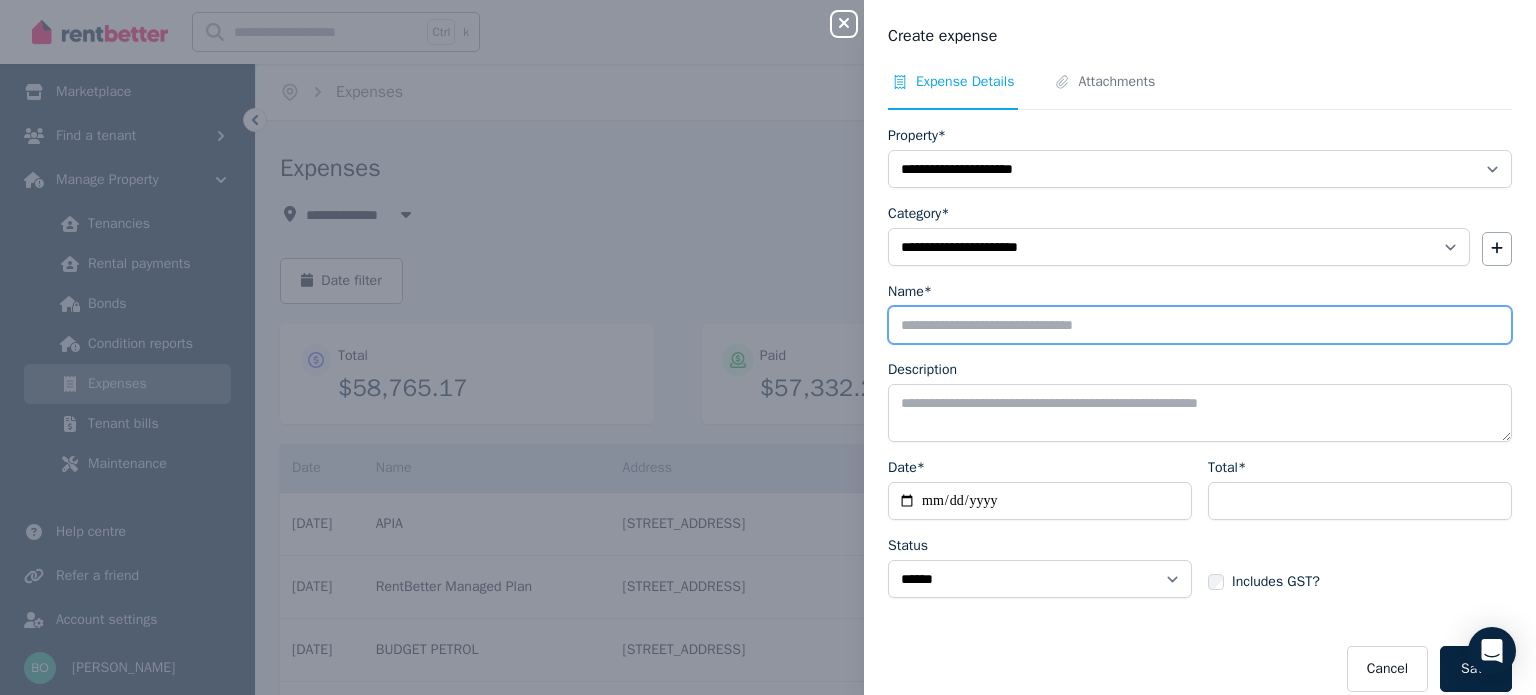 click on "Name*" at bounding box center [1200, 325] 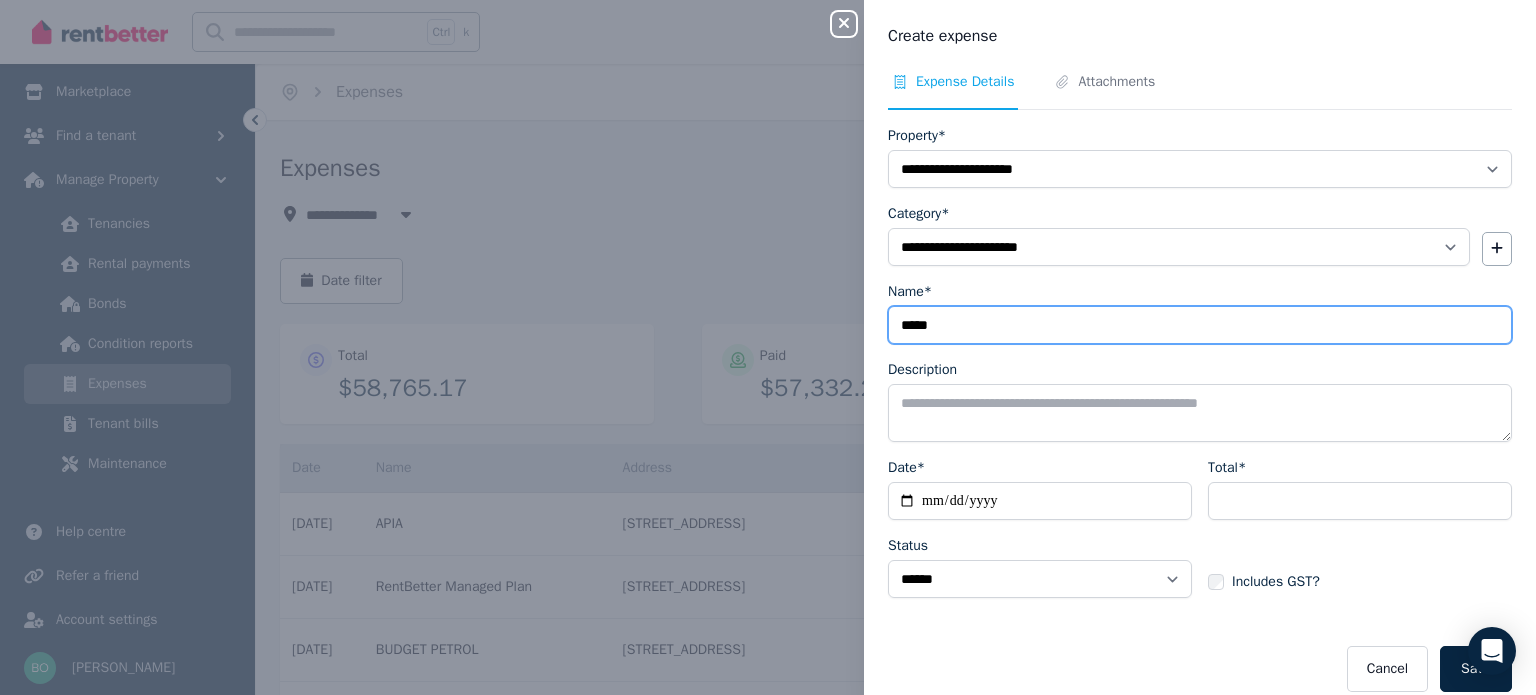 type on "*****" 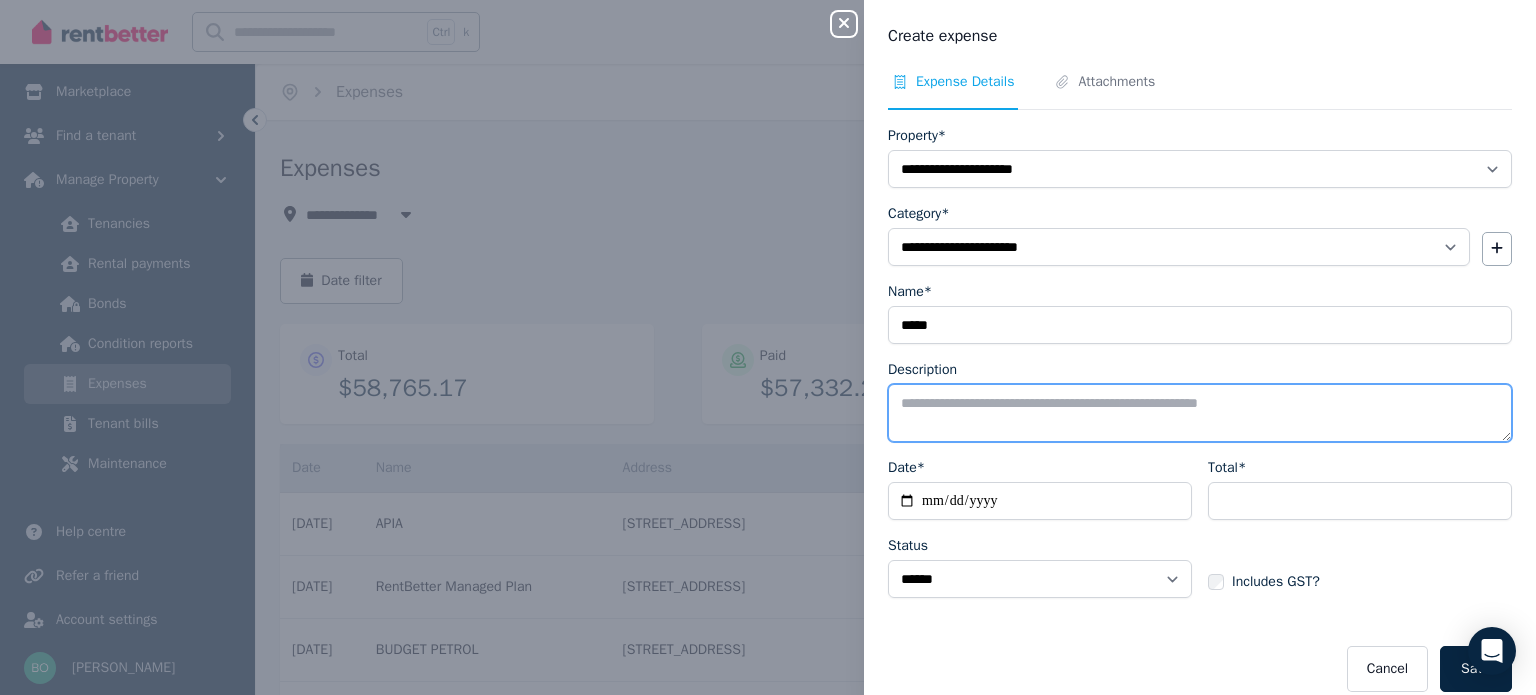 click on "Description" at bounding box center (1200, 413) 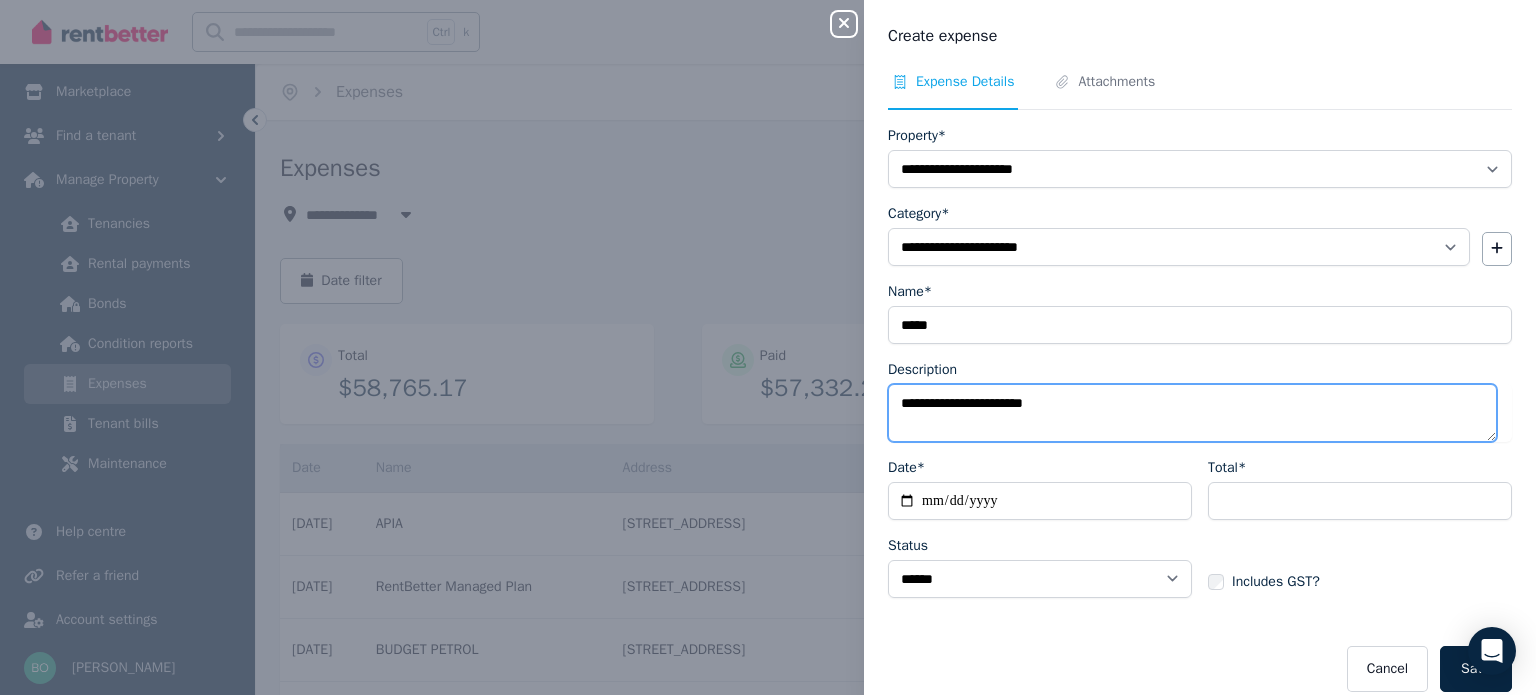 type on "**********" 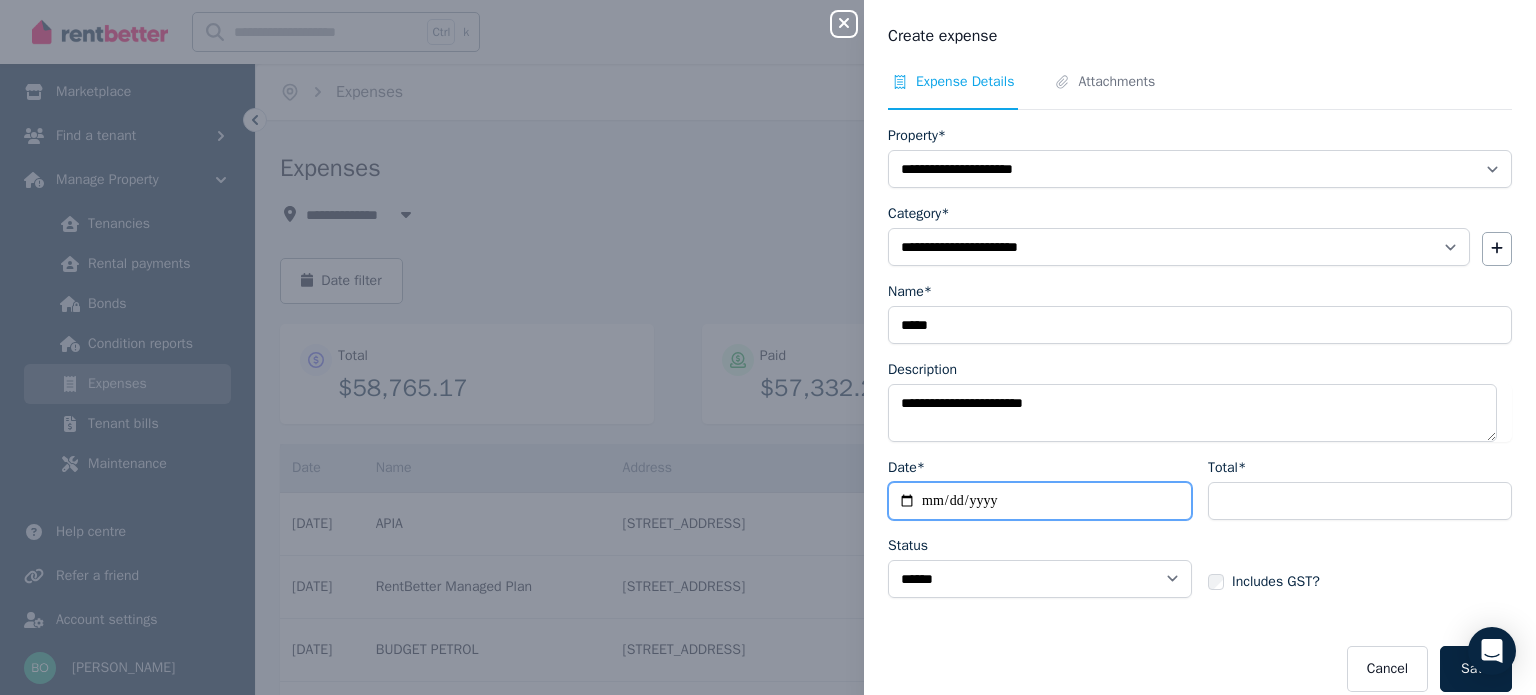 click on "Date*" at bounding box center (1040, 501) 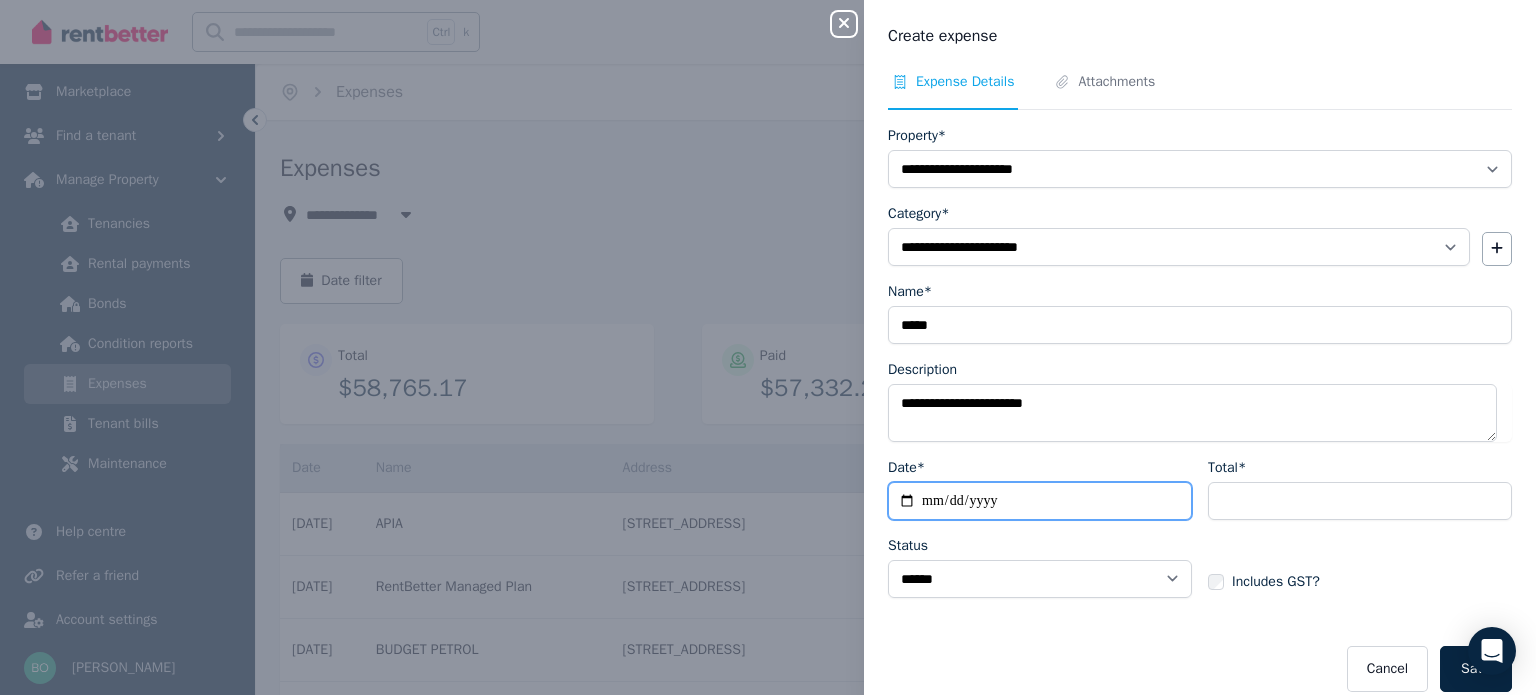 type on "**********" 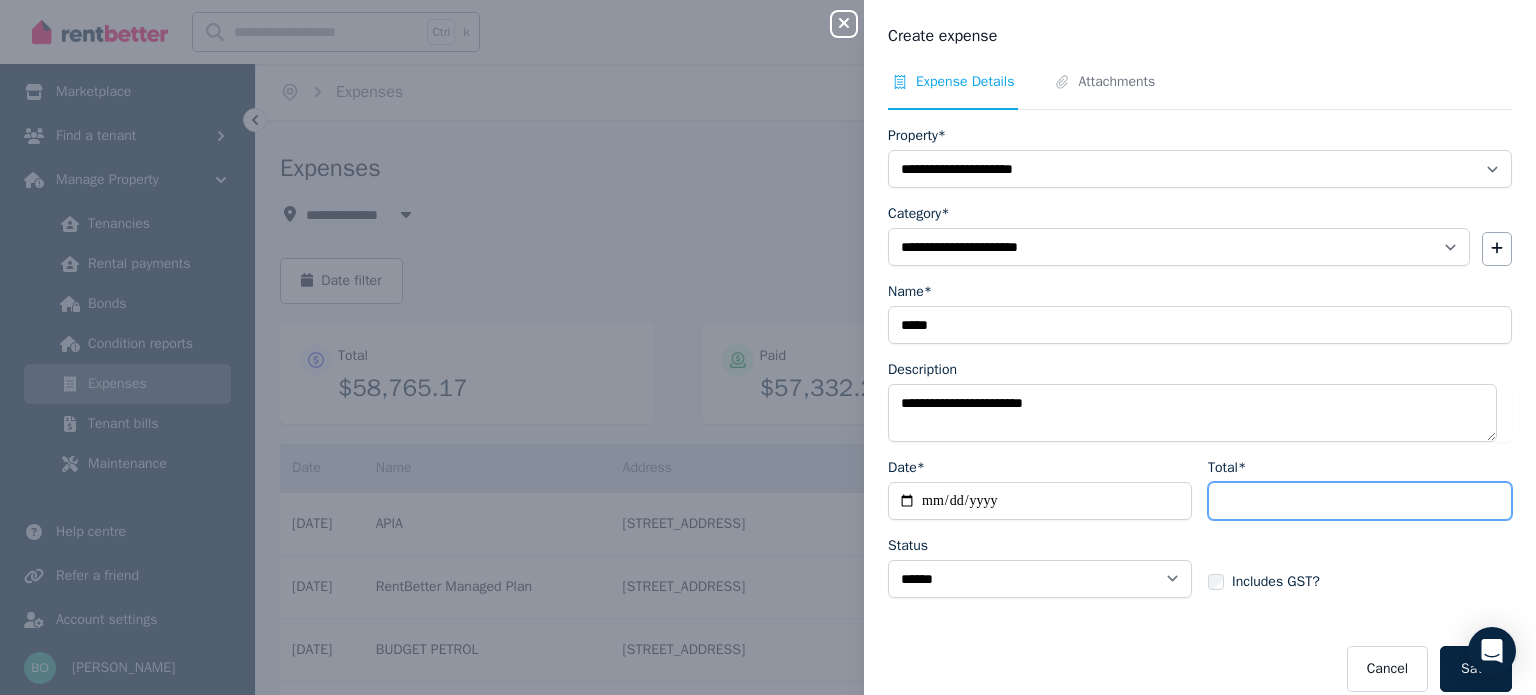 click on "Total*" at bounding box center [1360, 501] 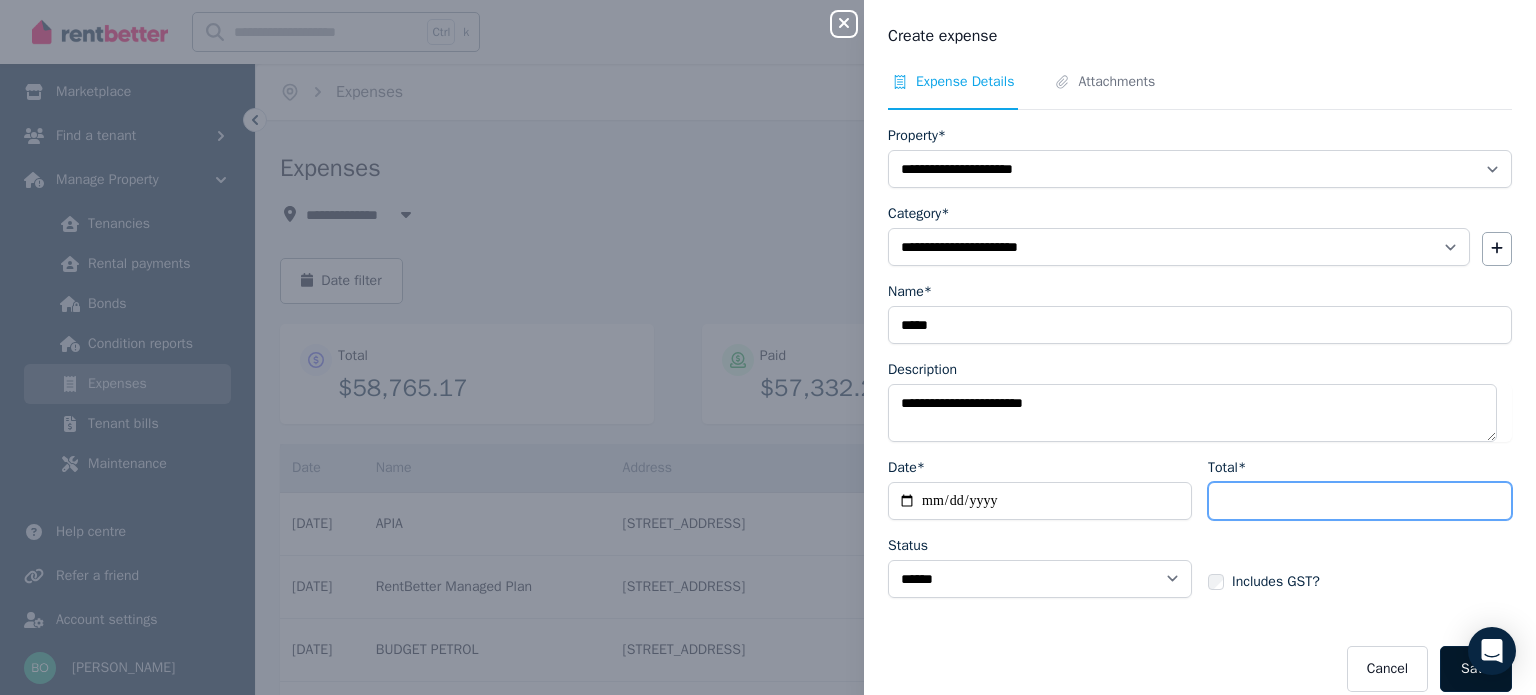 type on "**" 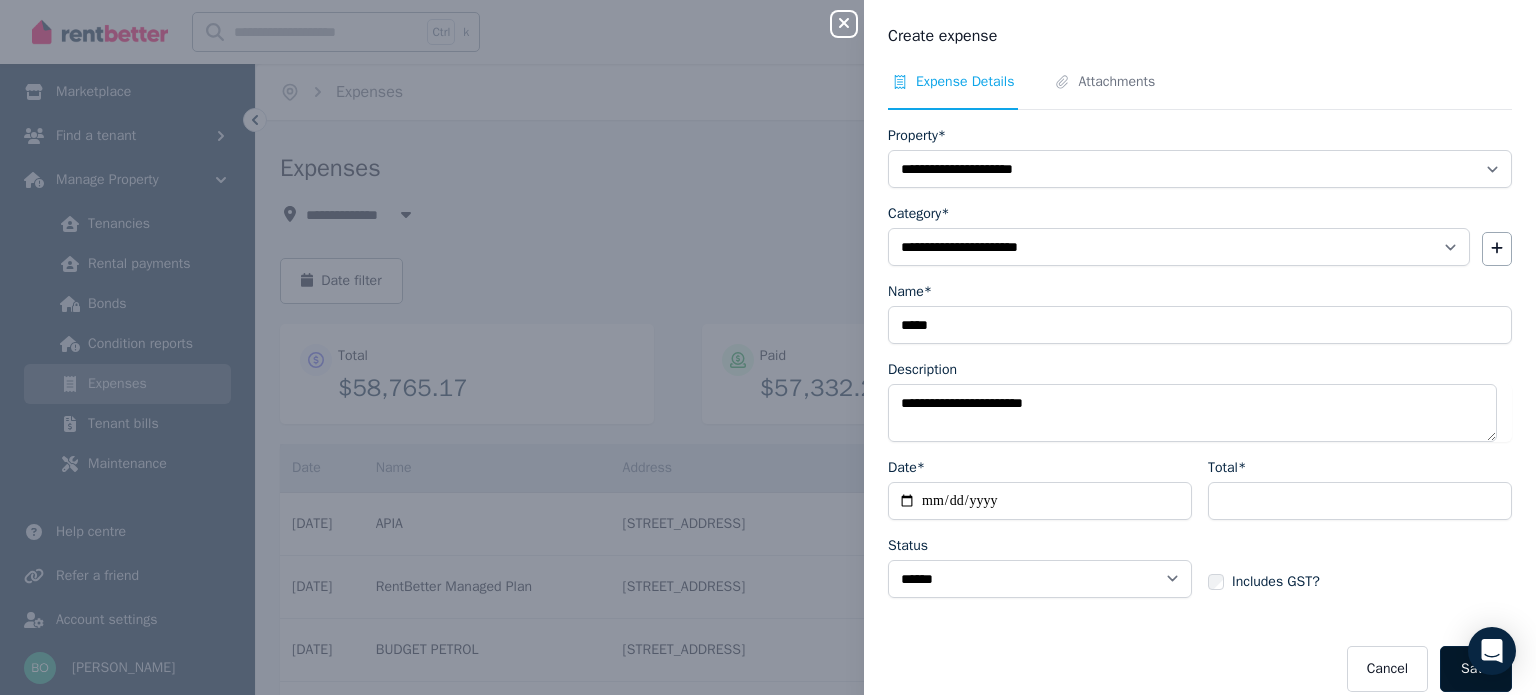 click on "Save" at bounding box center [1476, 669] 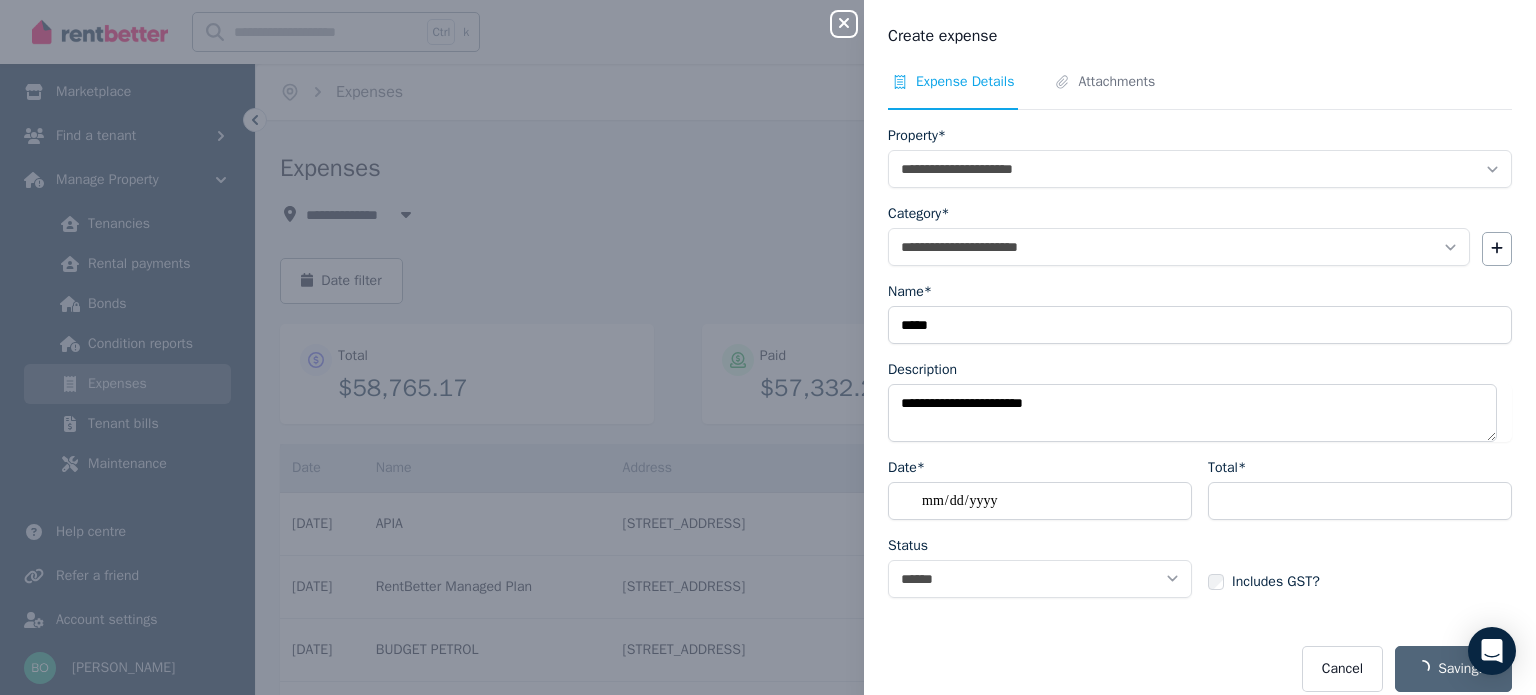 select on "**********" 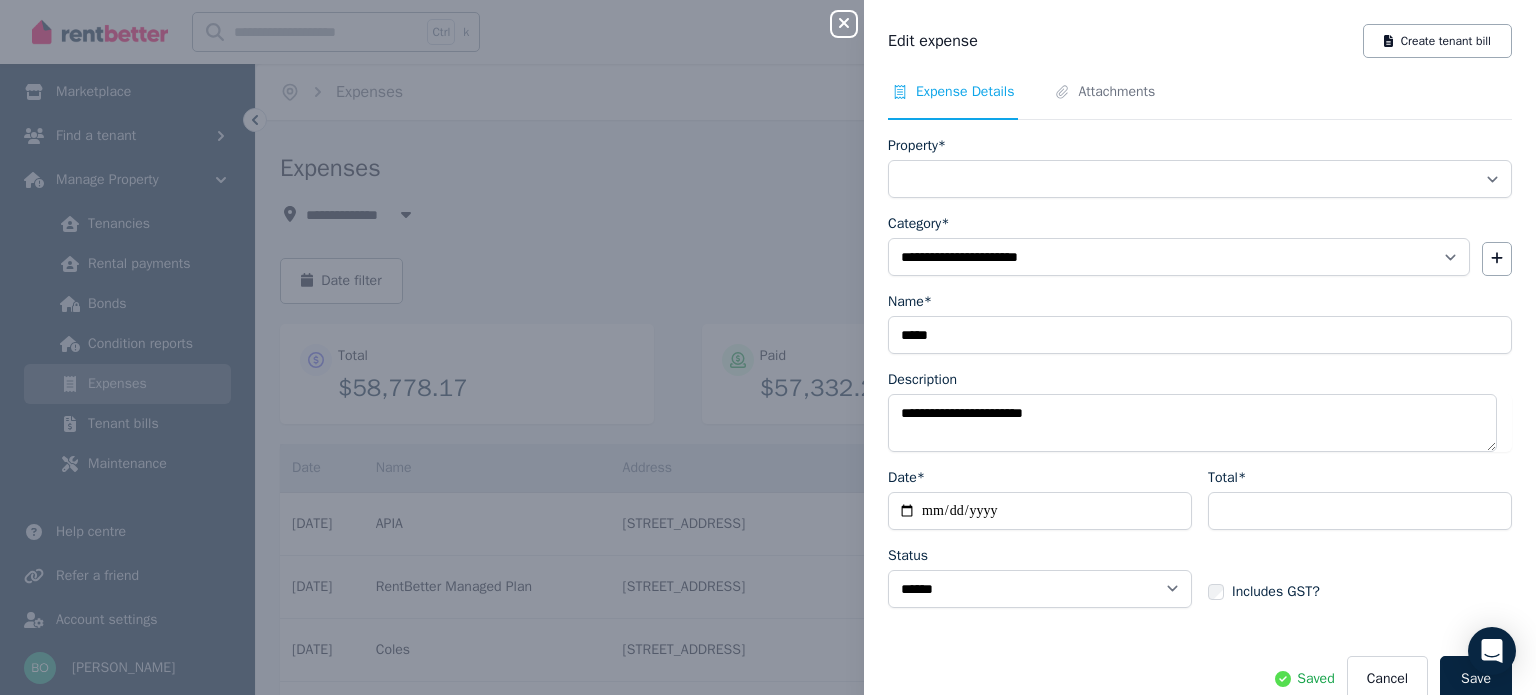 select on "**********" 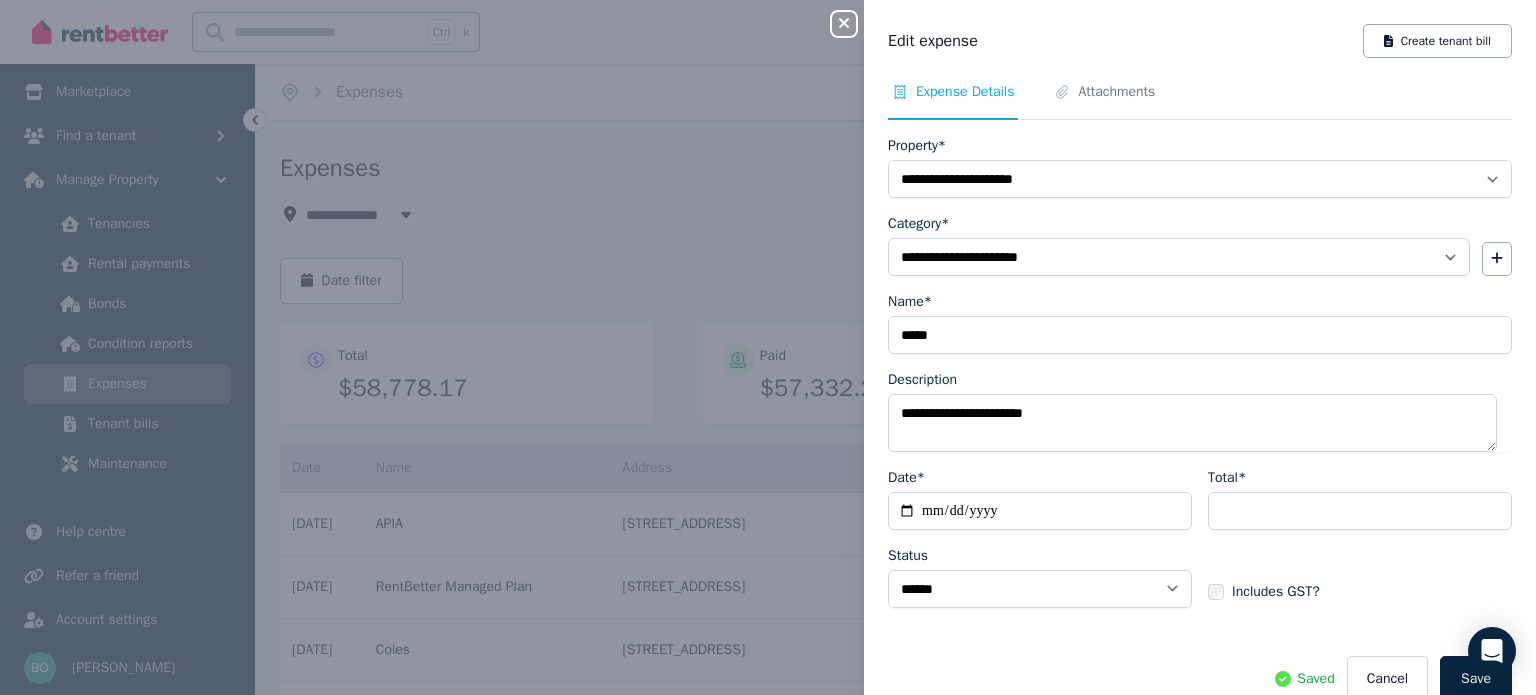 click 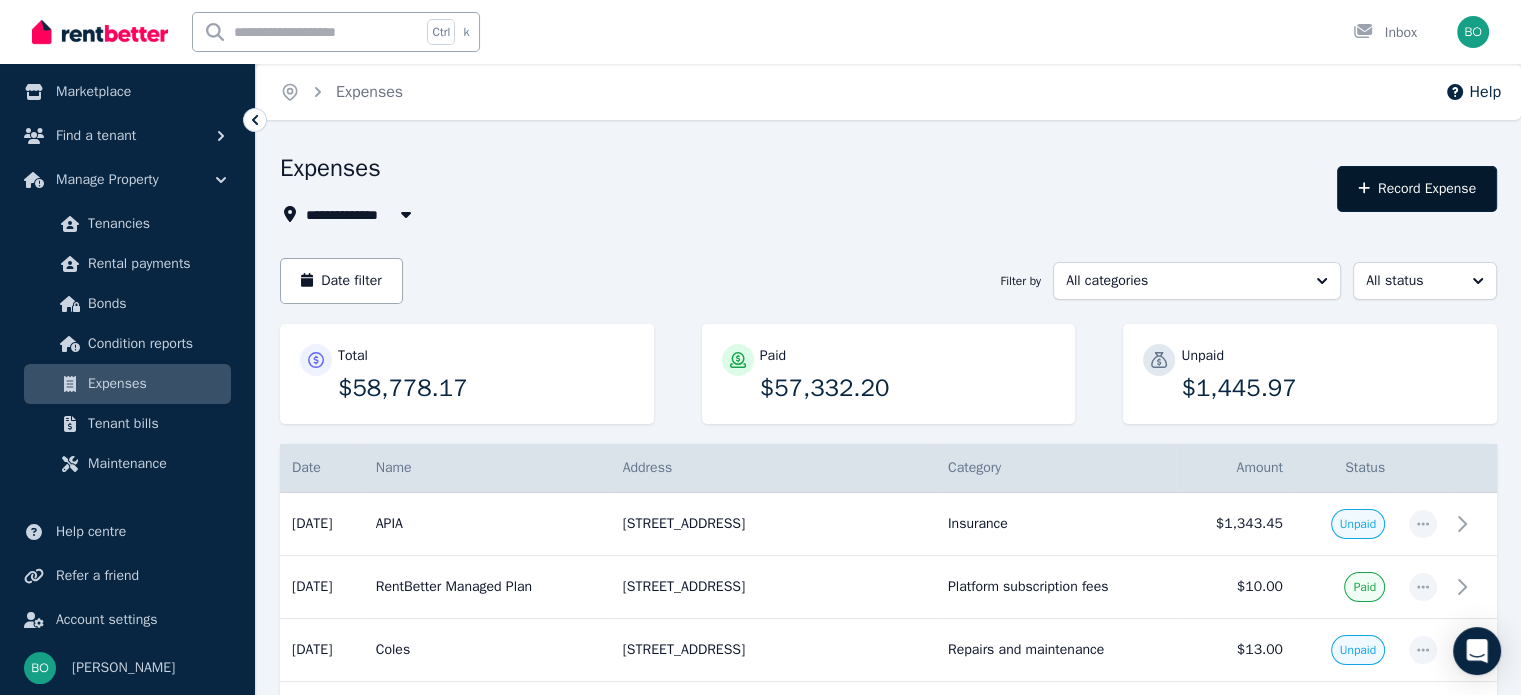 click on "Record Expense" at bounding box center (1417, 189) 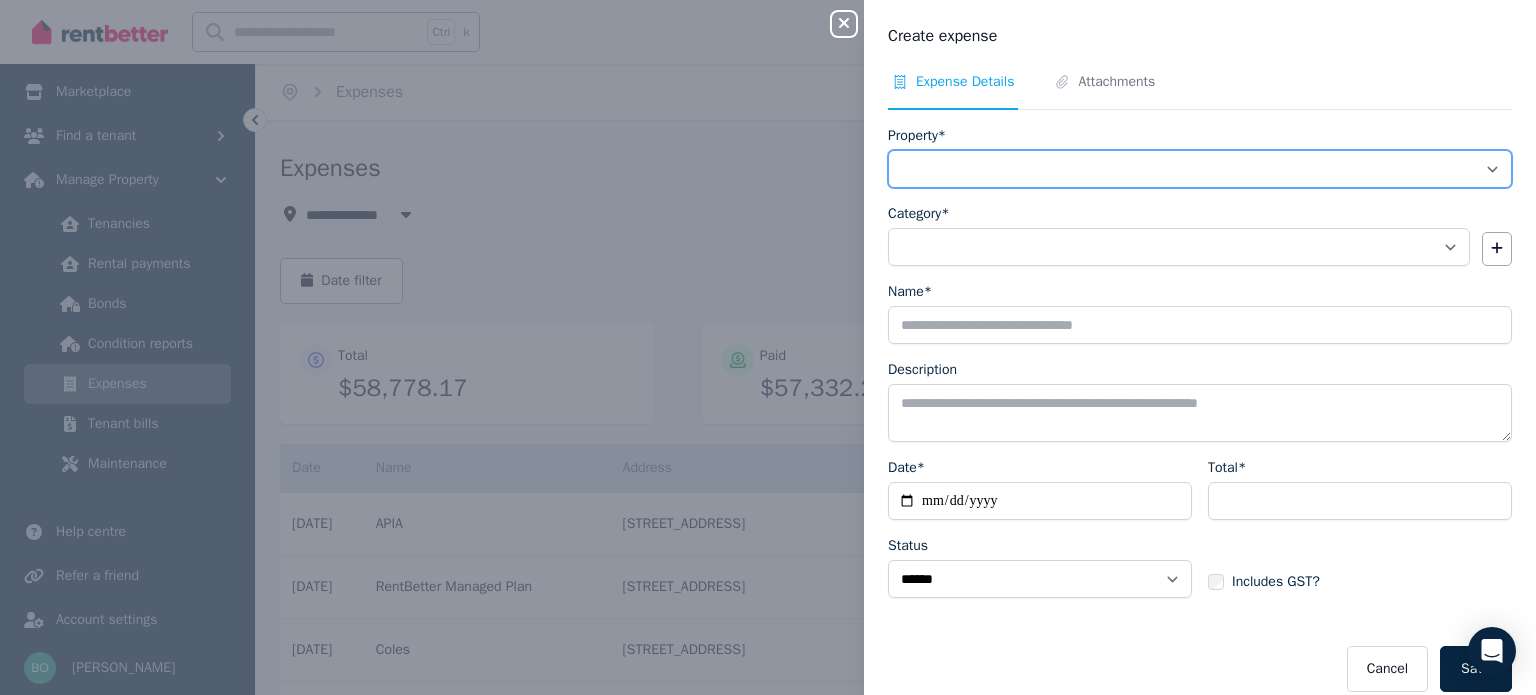 click on "**********" at bounding box center (1200, 169) 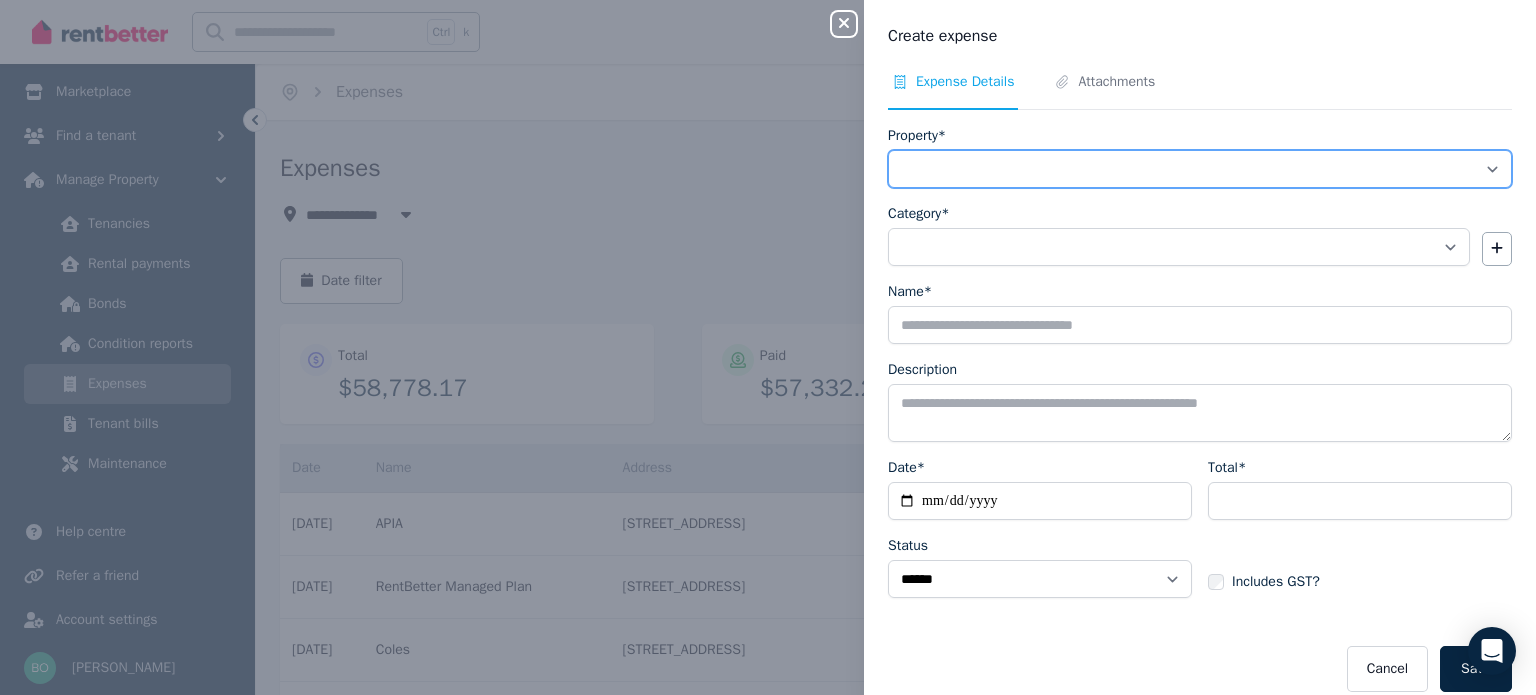 select on "**********" 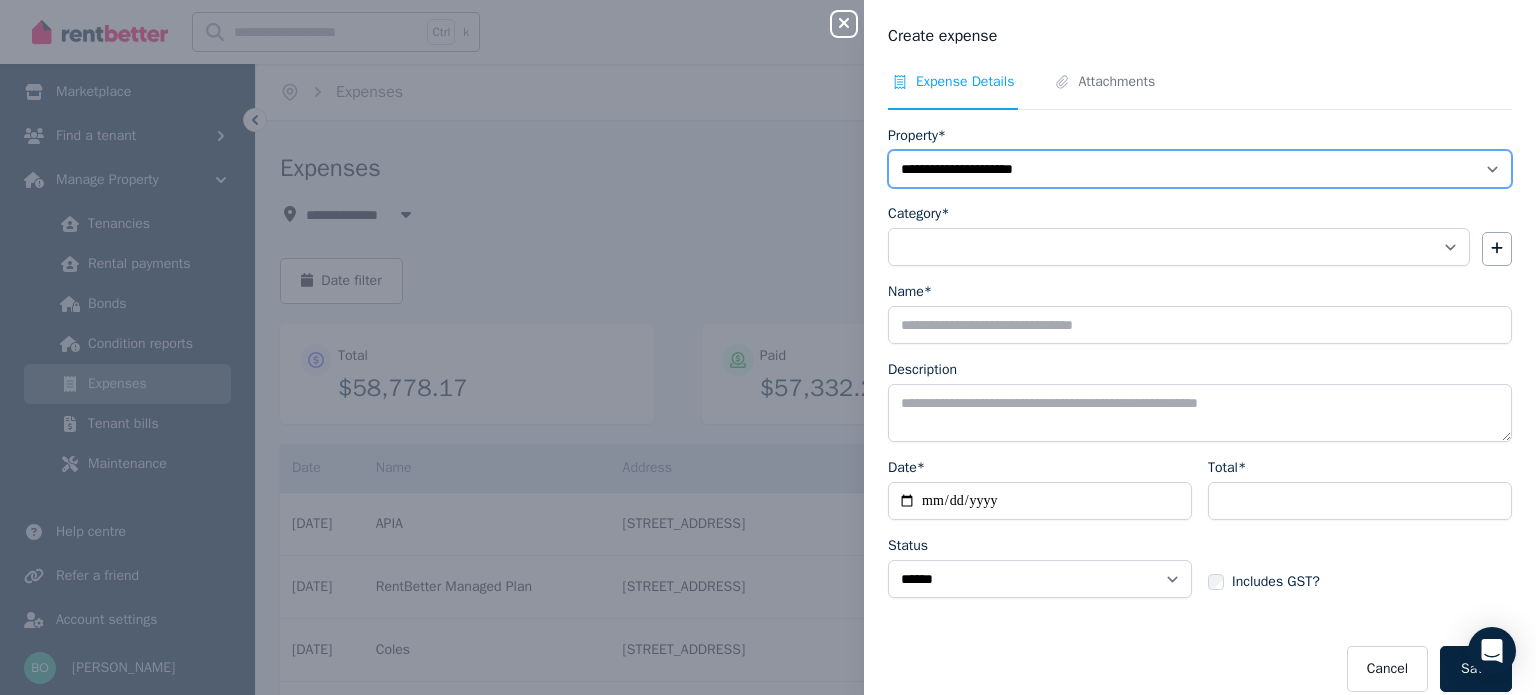 click on "**********" at bounding box center (1200, 169) 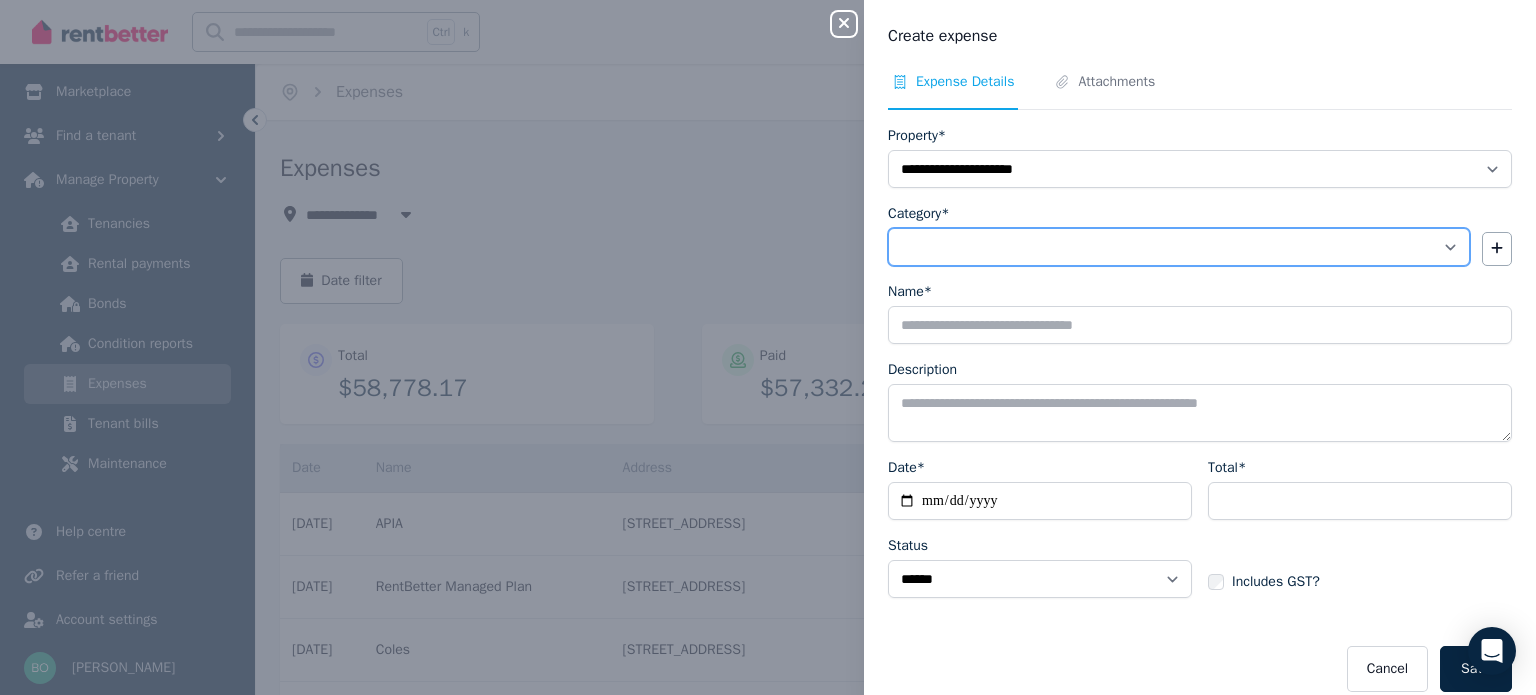 click on "**********" at bounding box center (1179, 247) 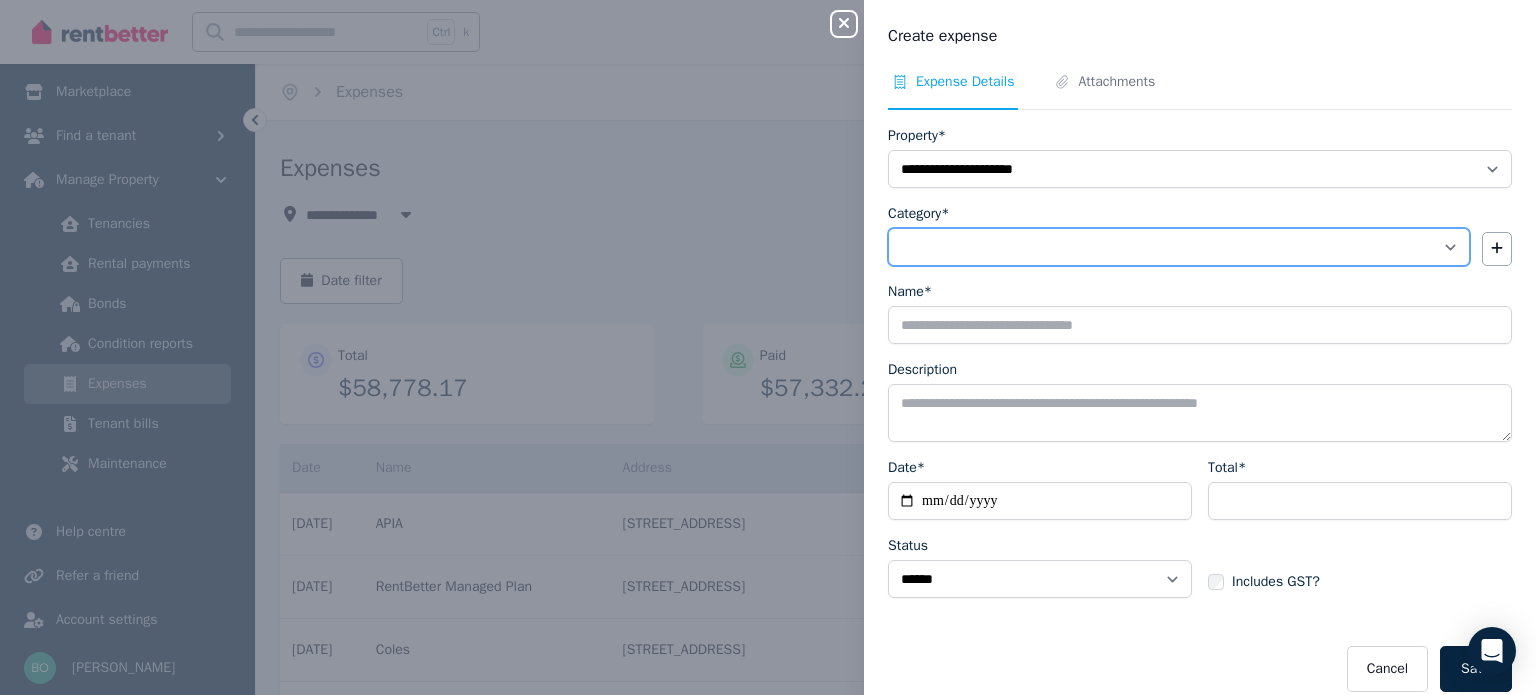 select on "**********" 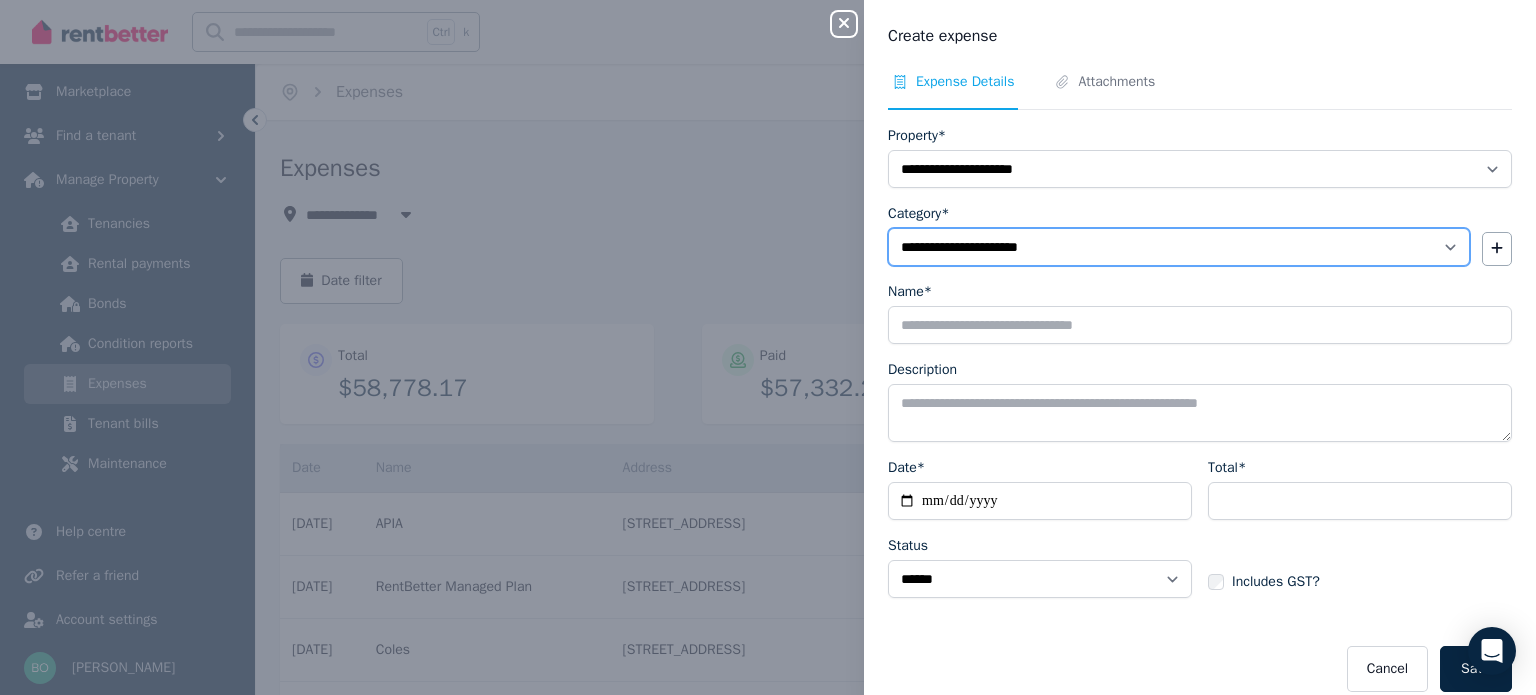 click on "**********" at bounding box center (1179, 247) 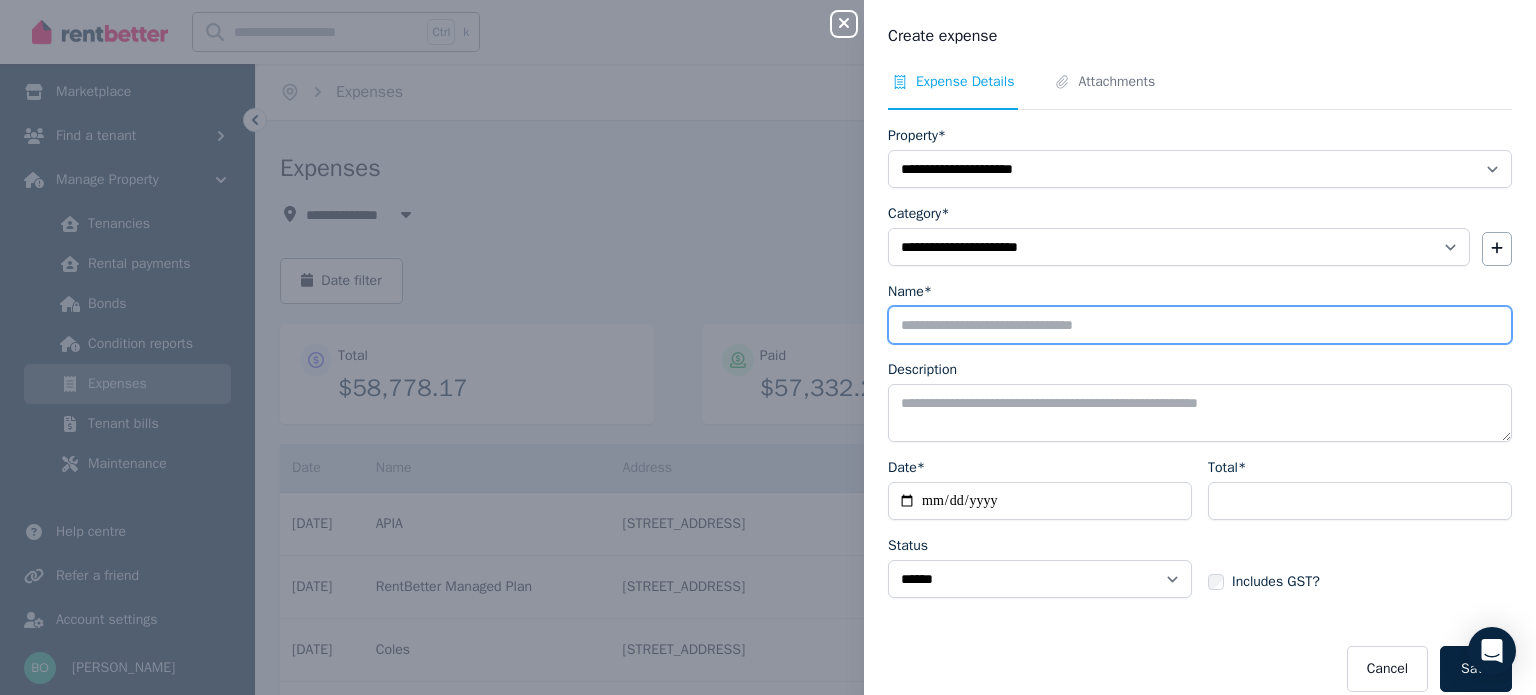 click on "Name*" at bounding box center [1200, 325] 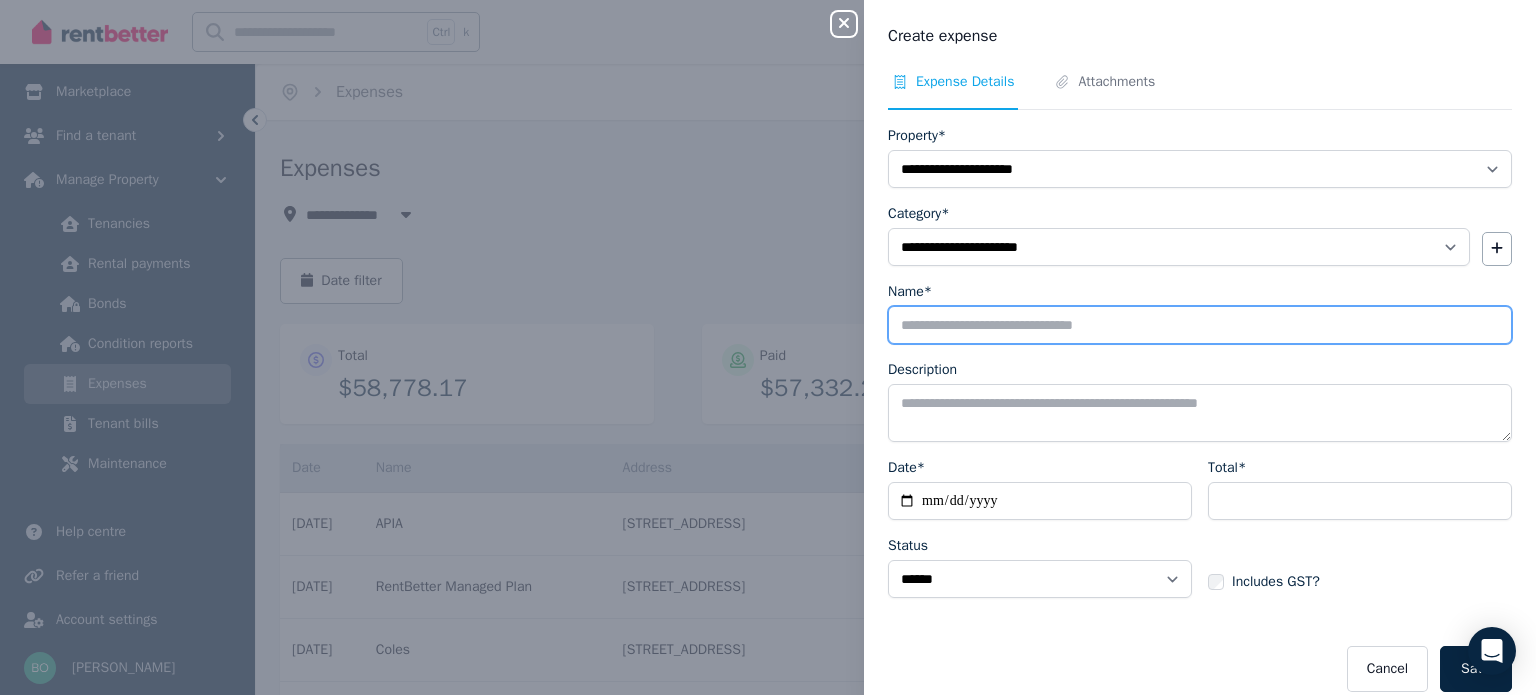 type on "********" 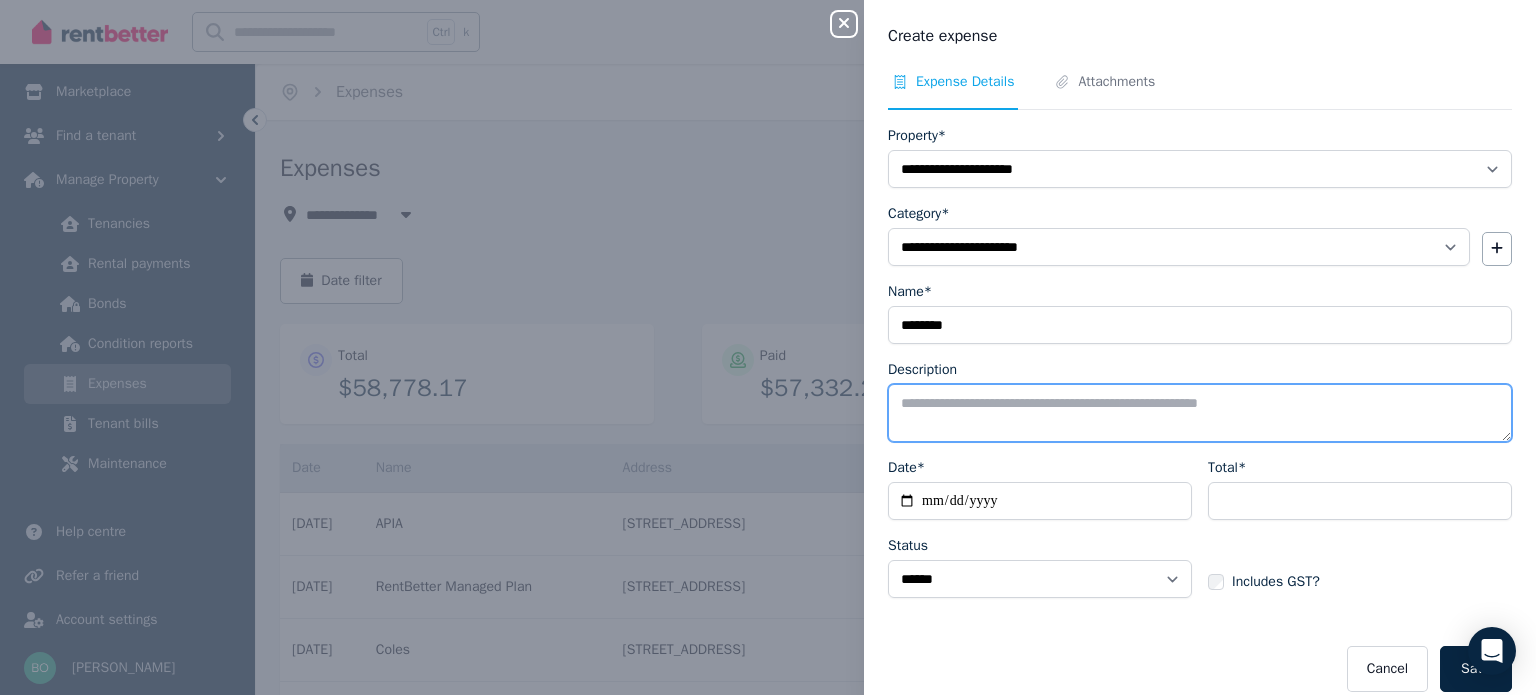 click on "Description" at bounding box center [1200, 413] 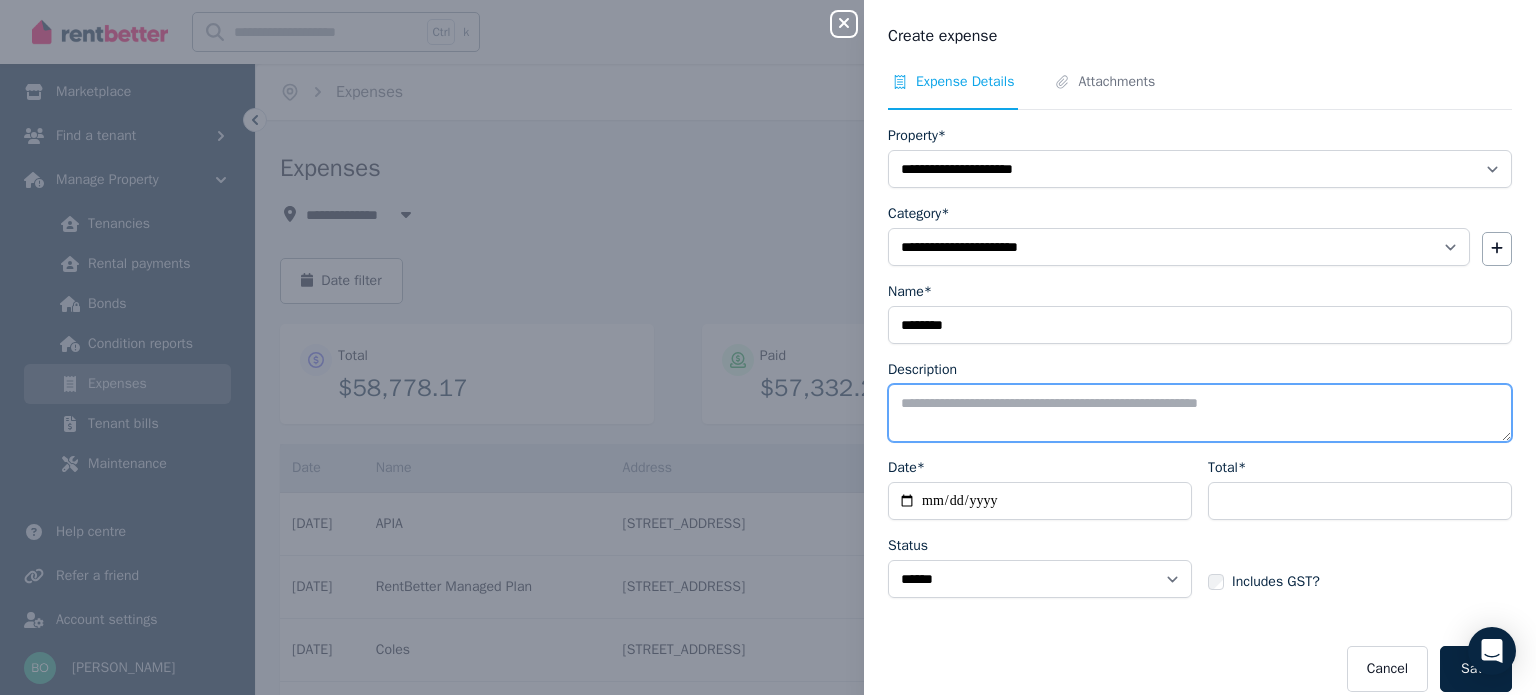 type on "*" 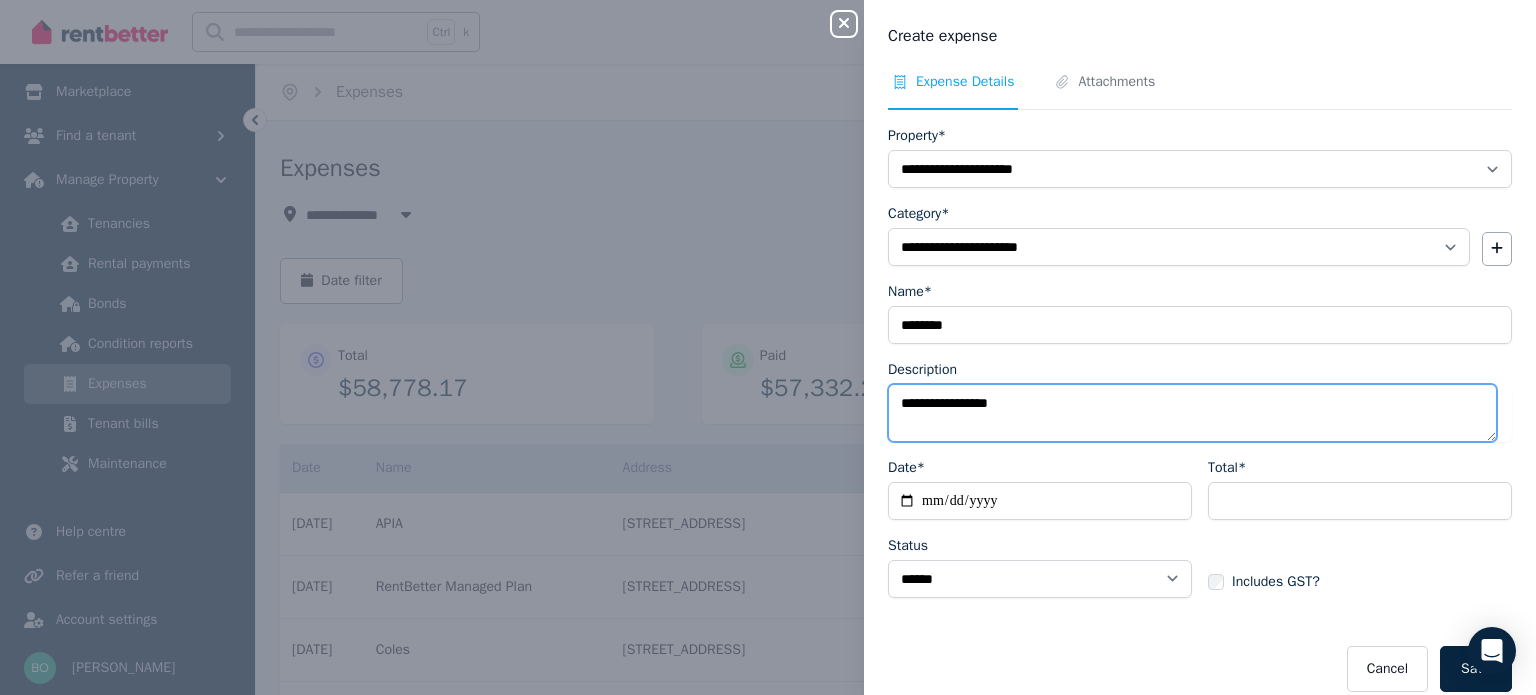 type on "**********" 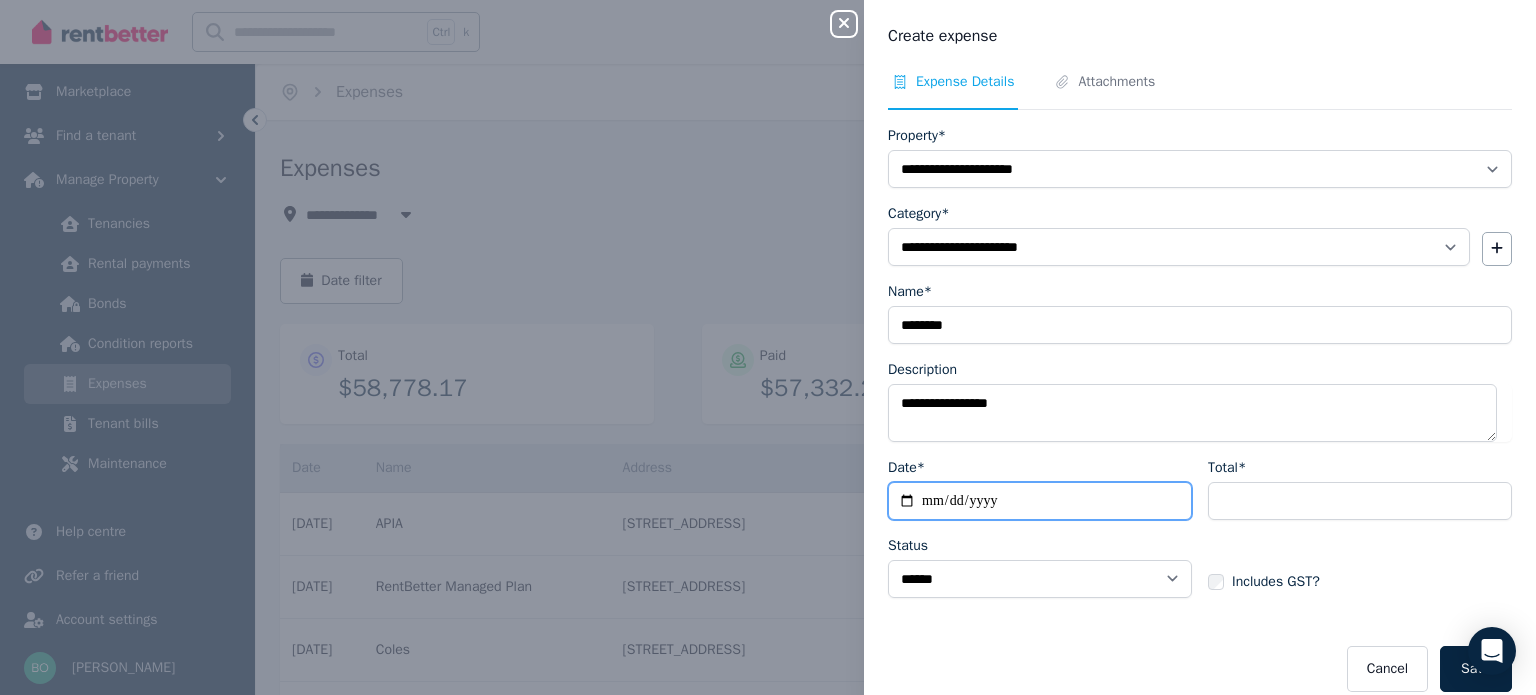click on "Date*" at bounding box center [1040, 501] 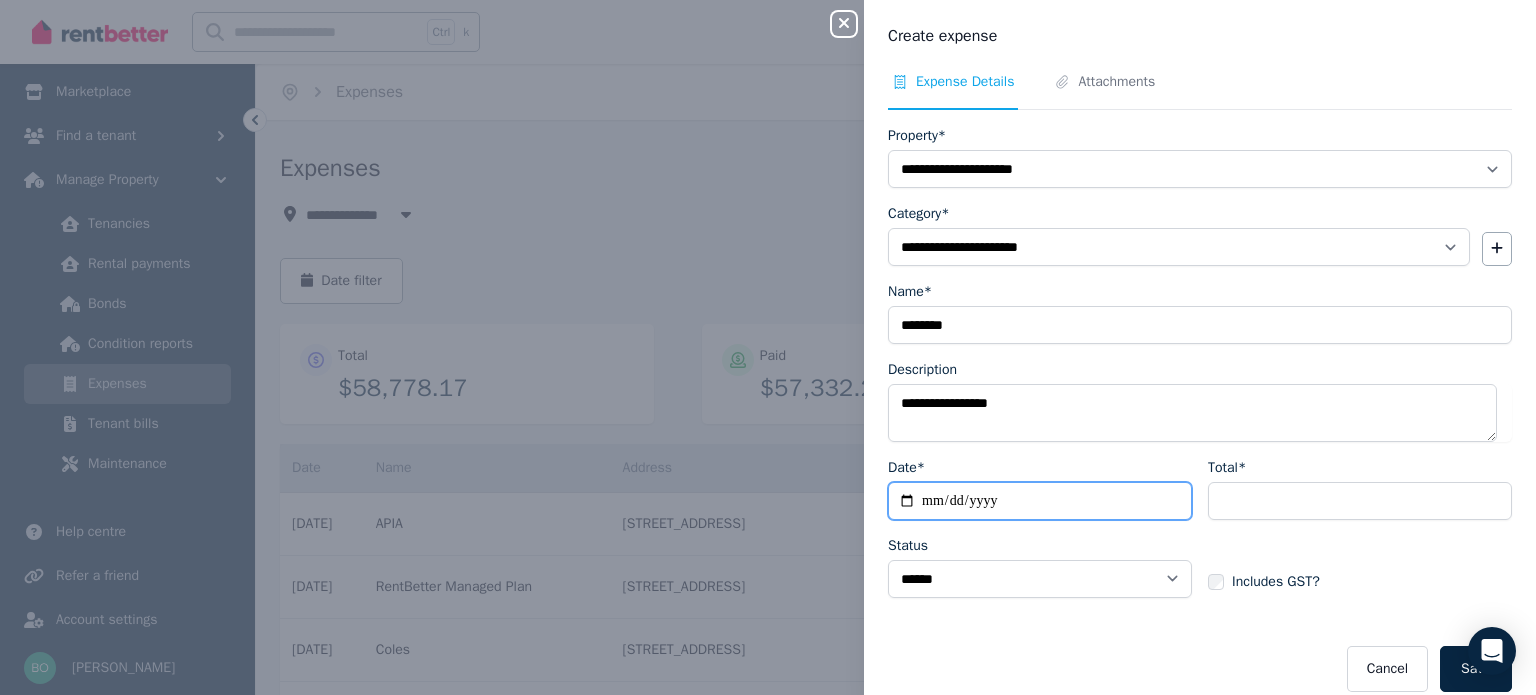type on "**********" 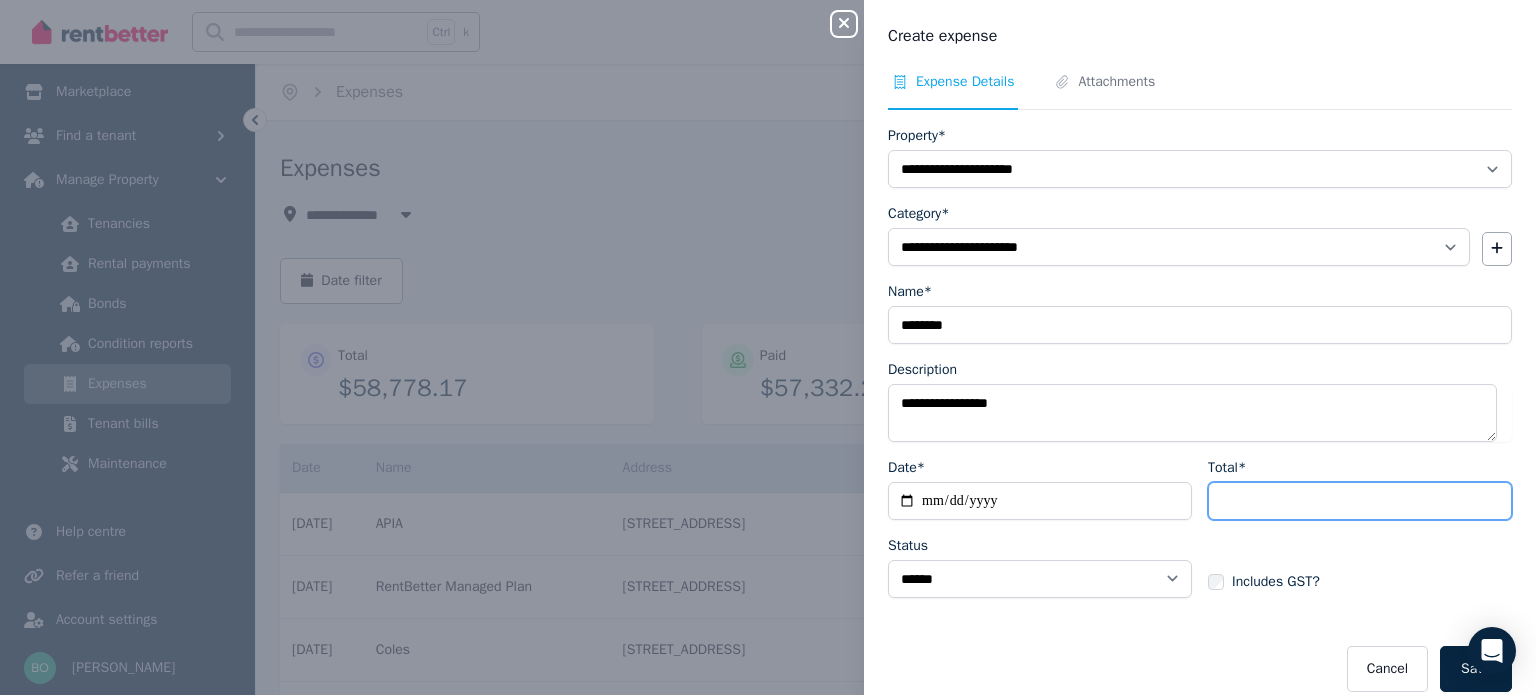click on "Total*" at bounding box center [1360, 501] 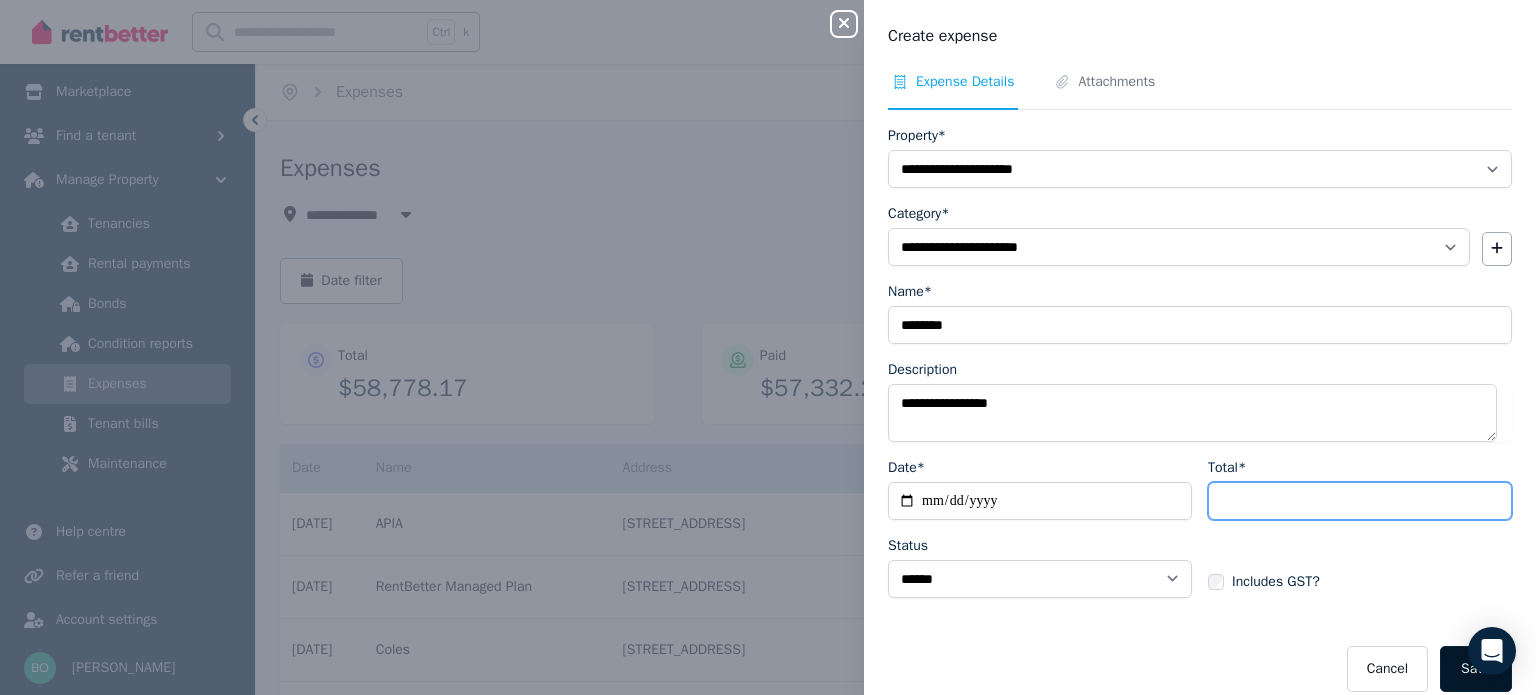 type on "**" 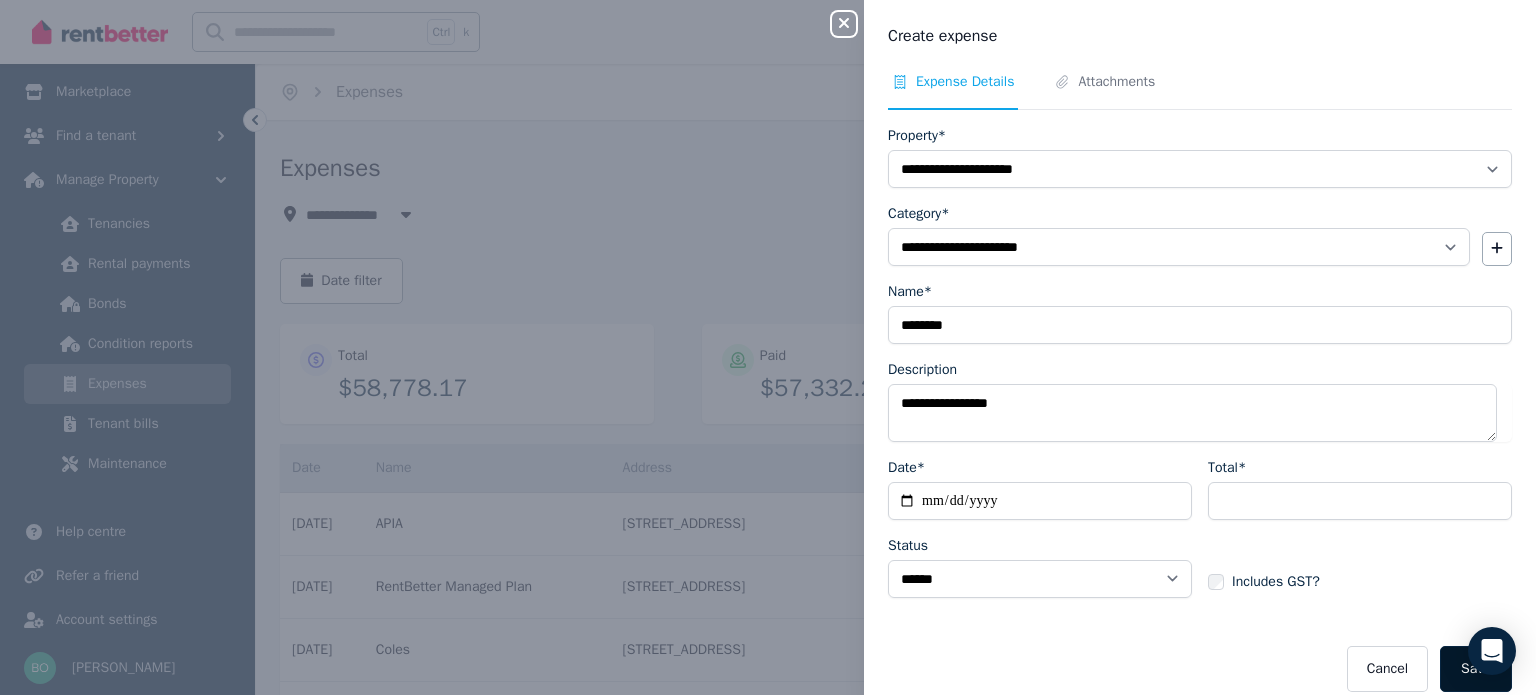 click on "Save" at bounding box center [1476, 669] 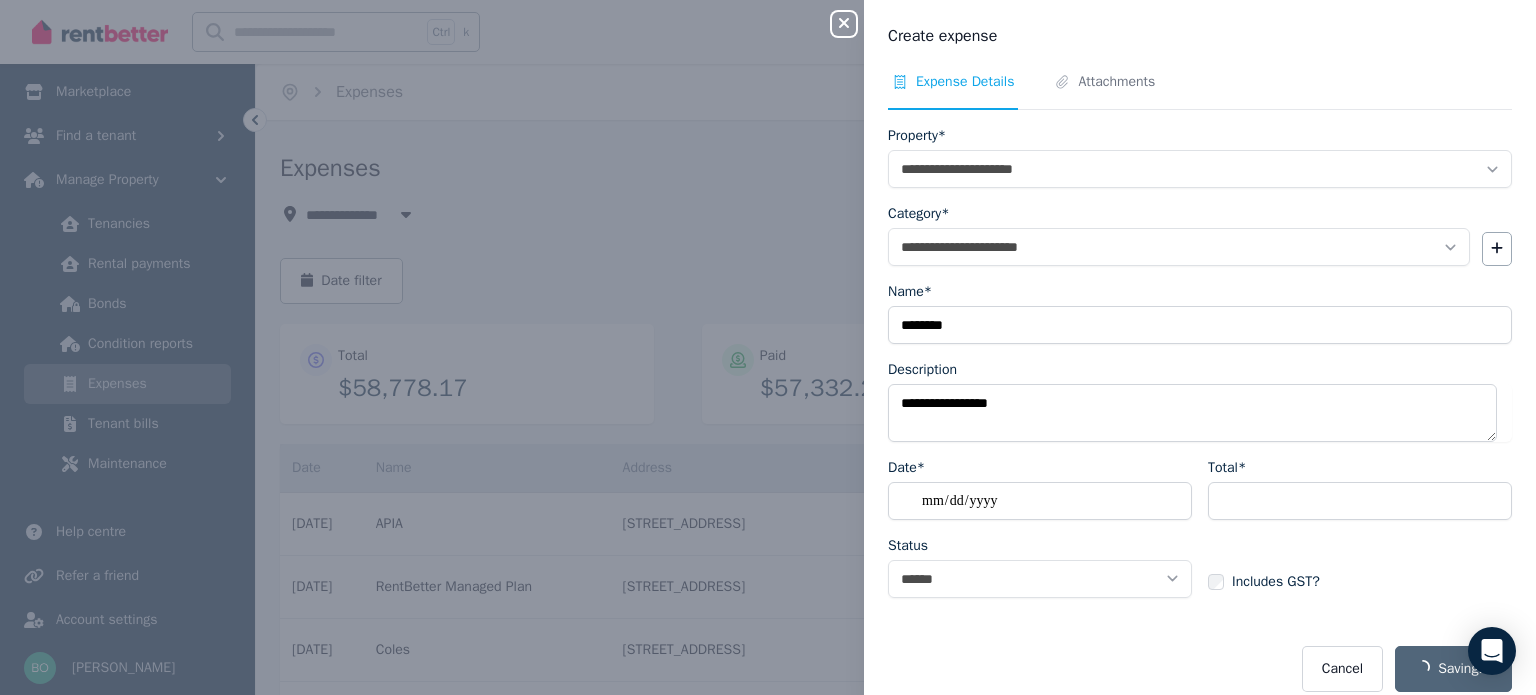 select on "**********" 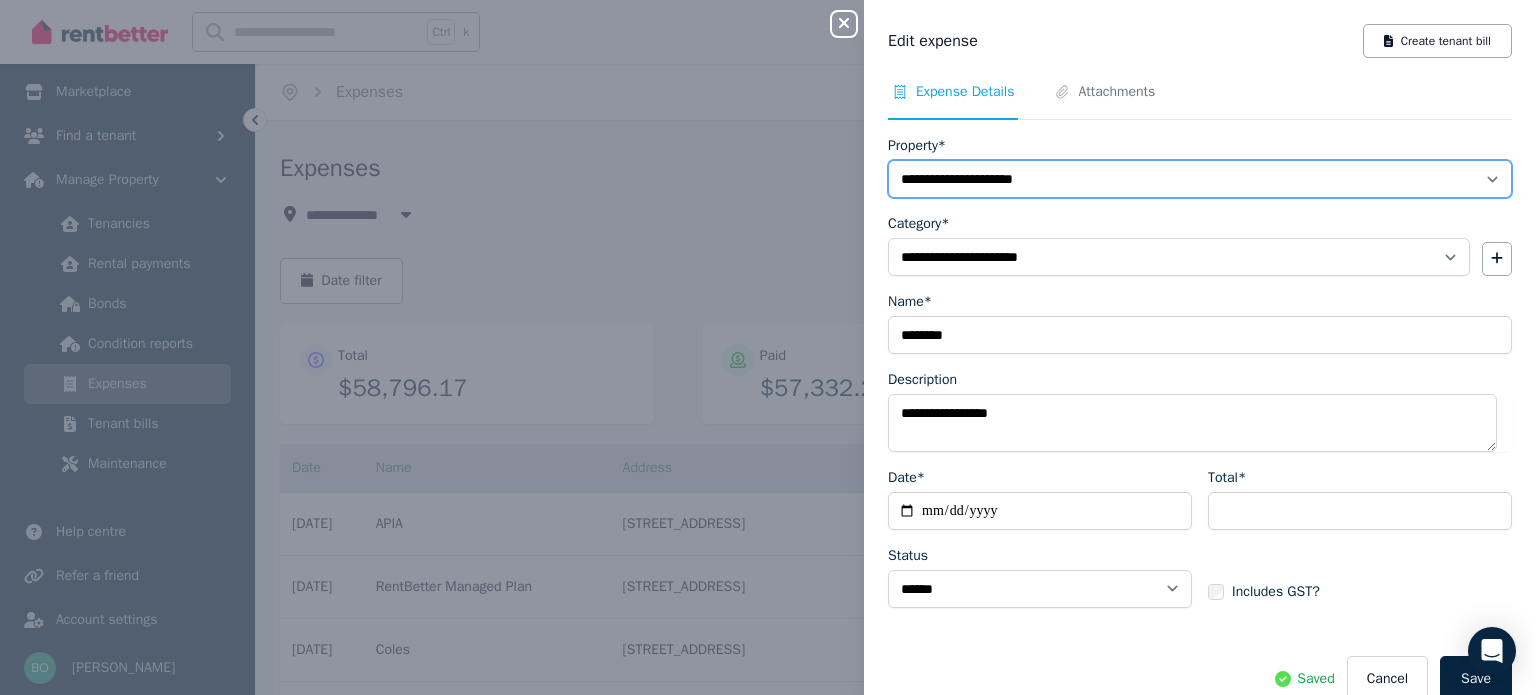 click on "**********" at bounding box center [1200, 179] 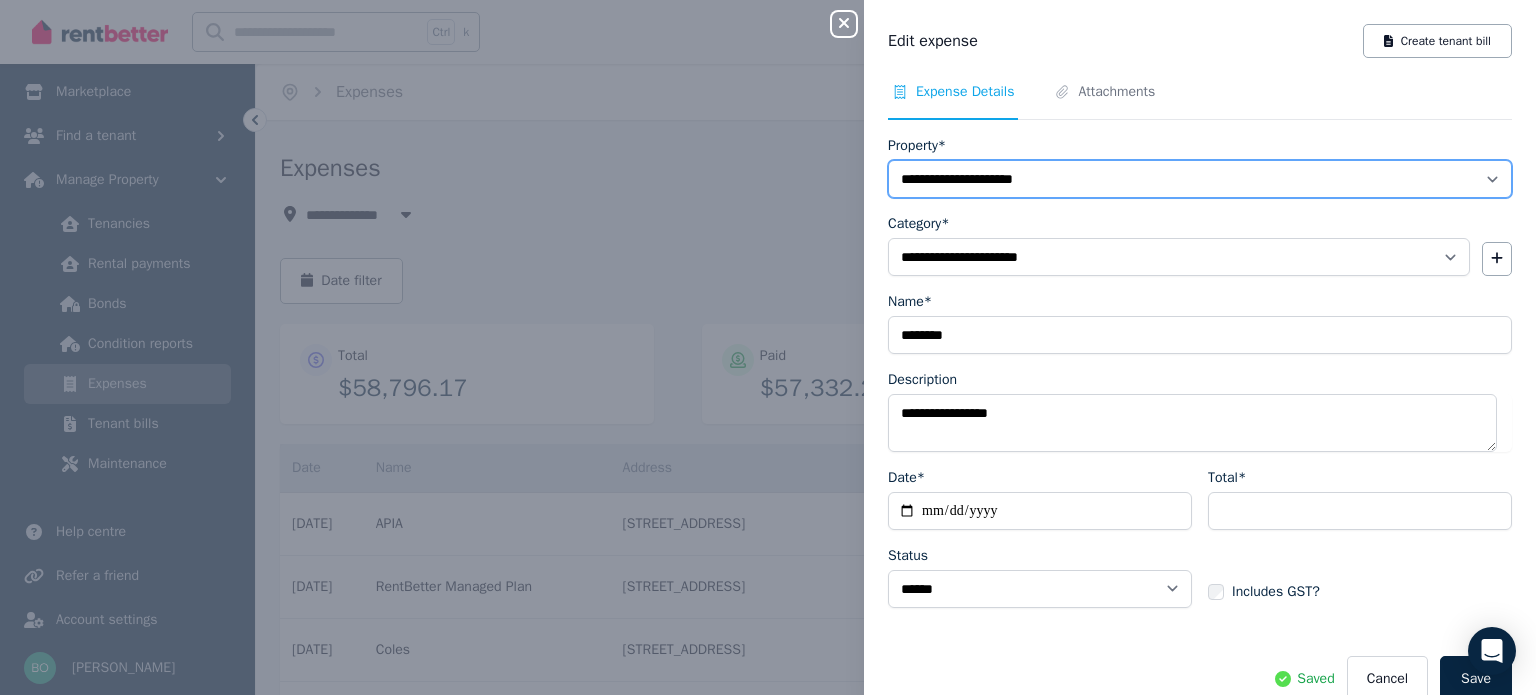 select on "**********" 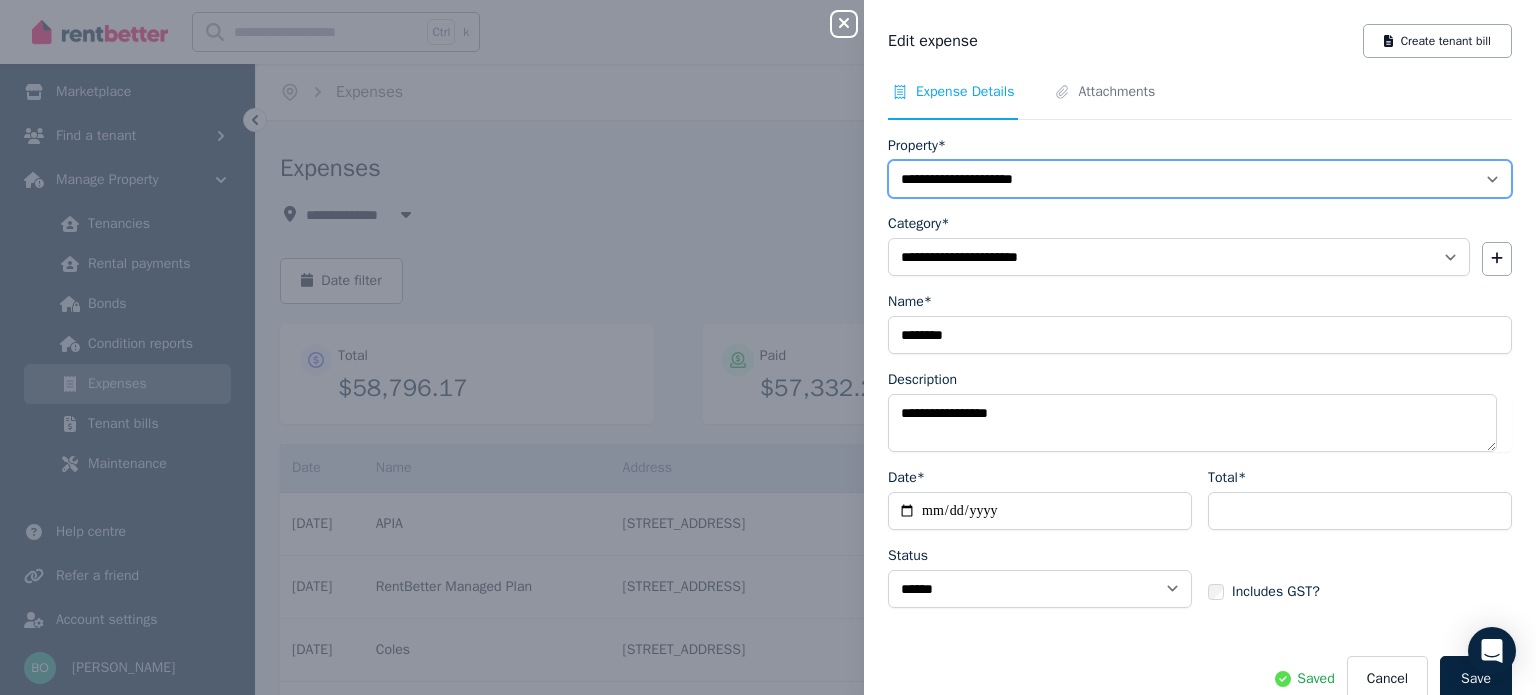 click on "**********" at bounding box center (1200, 179) 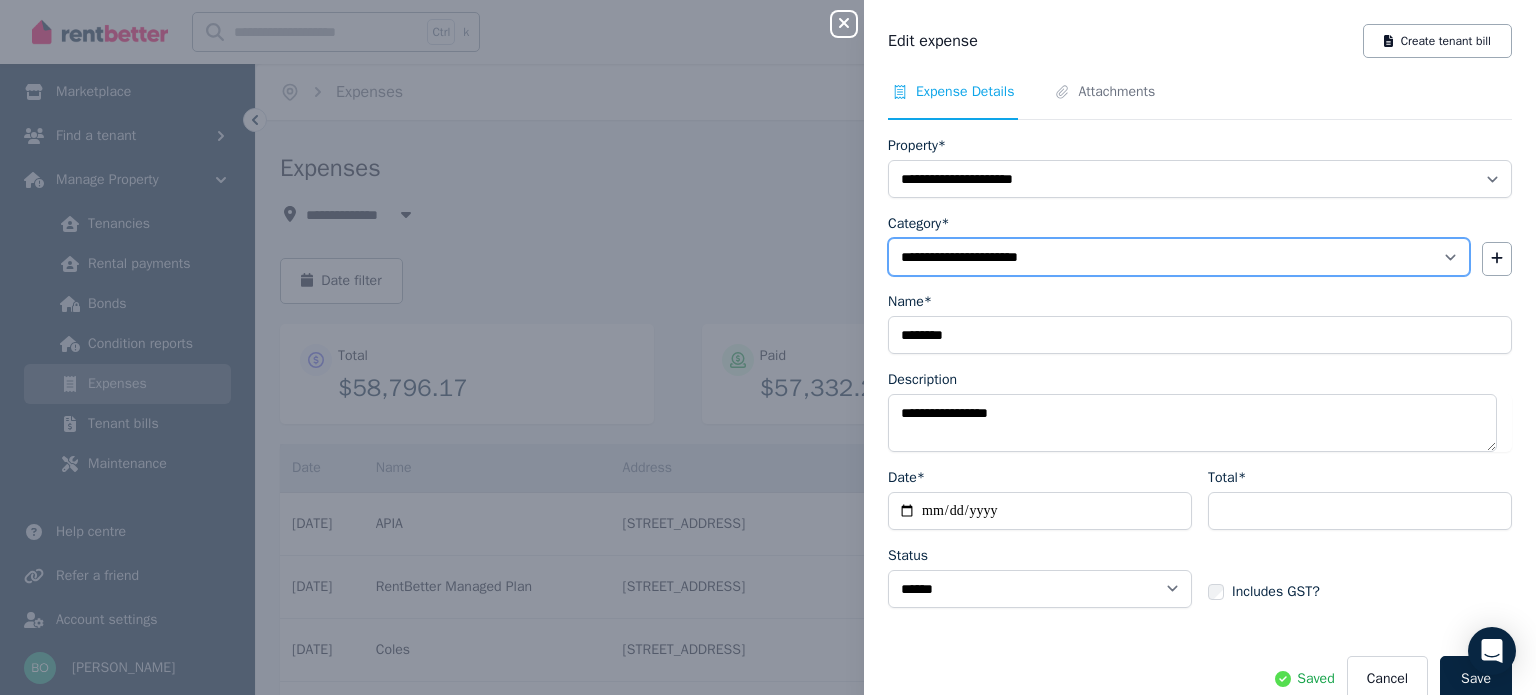 click on "**********" at bounding box center (1179, 257) 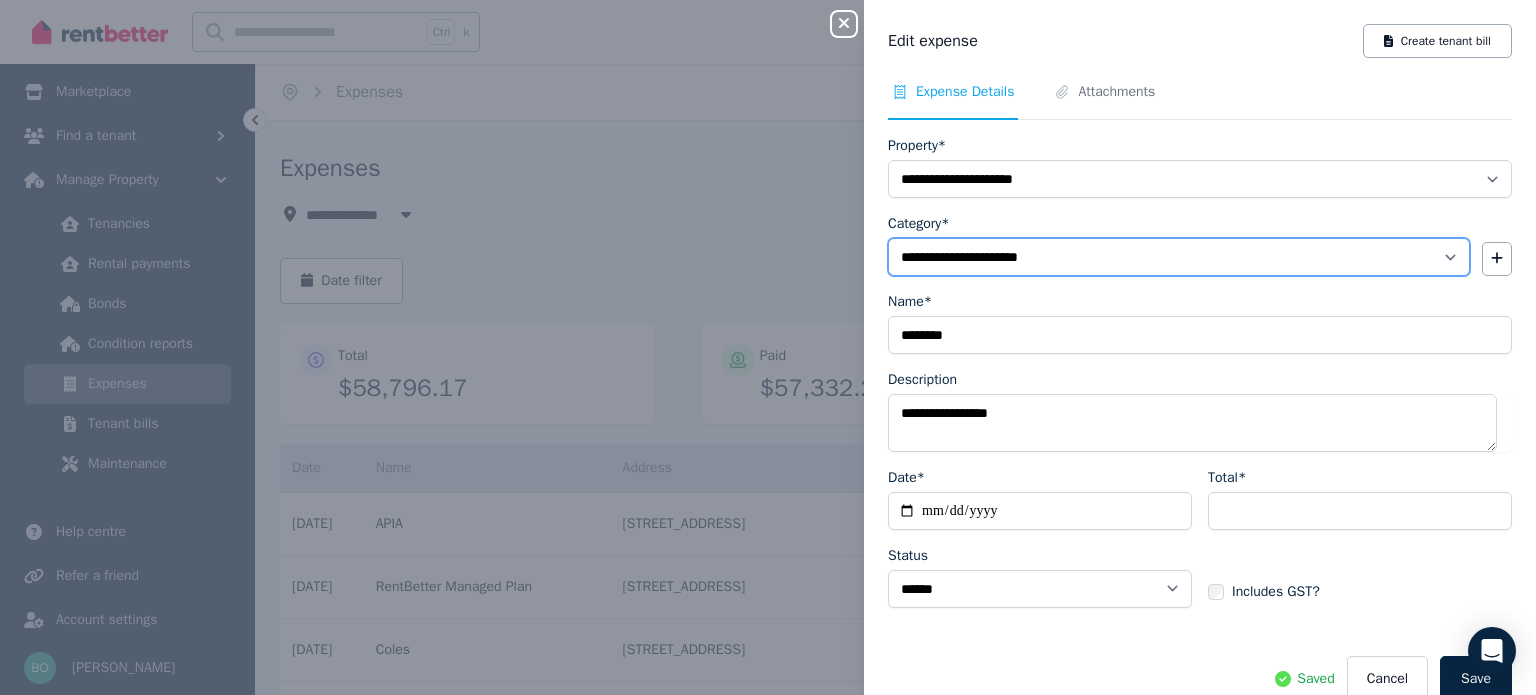 select on "**********" 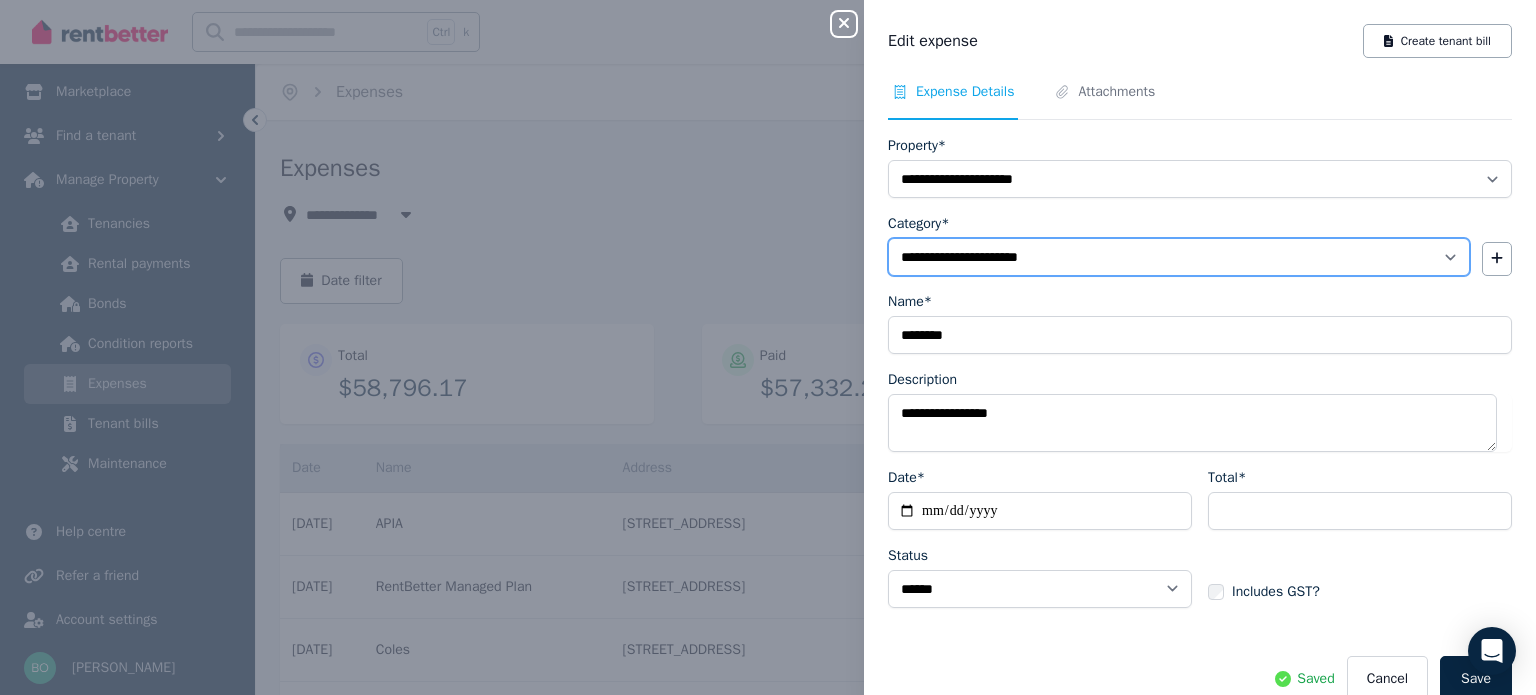 click on "**********" at bounding box center (1179, 257) 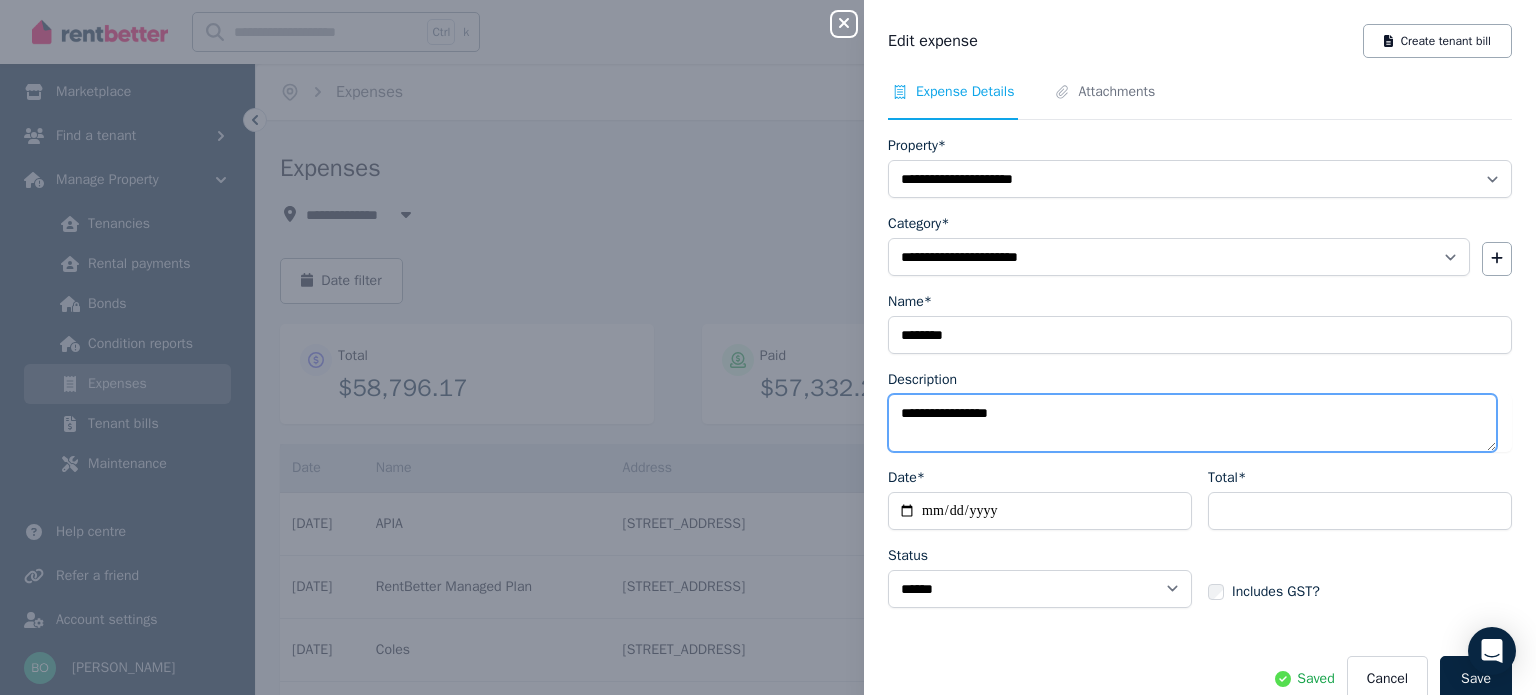 drag, startPoint x: 1044, startPoint y: 411, endPoint x: 782, endPoint y: 411, distance: 262 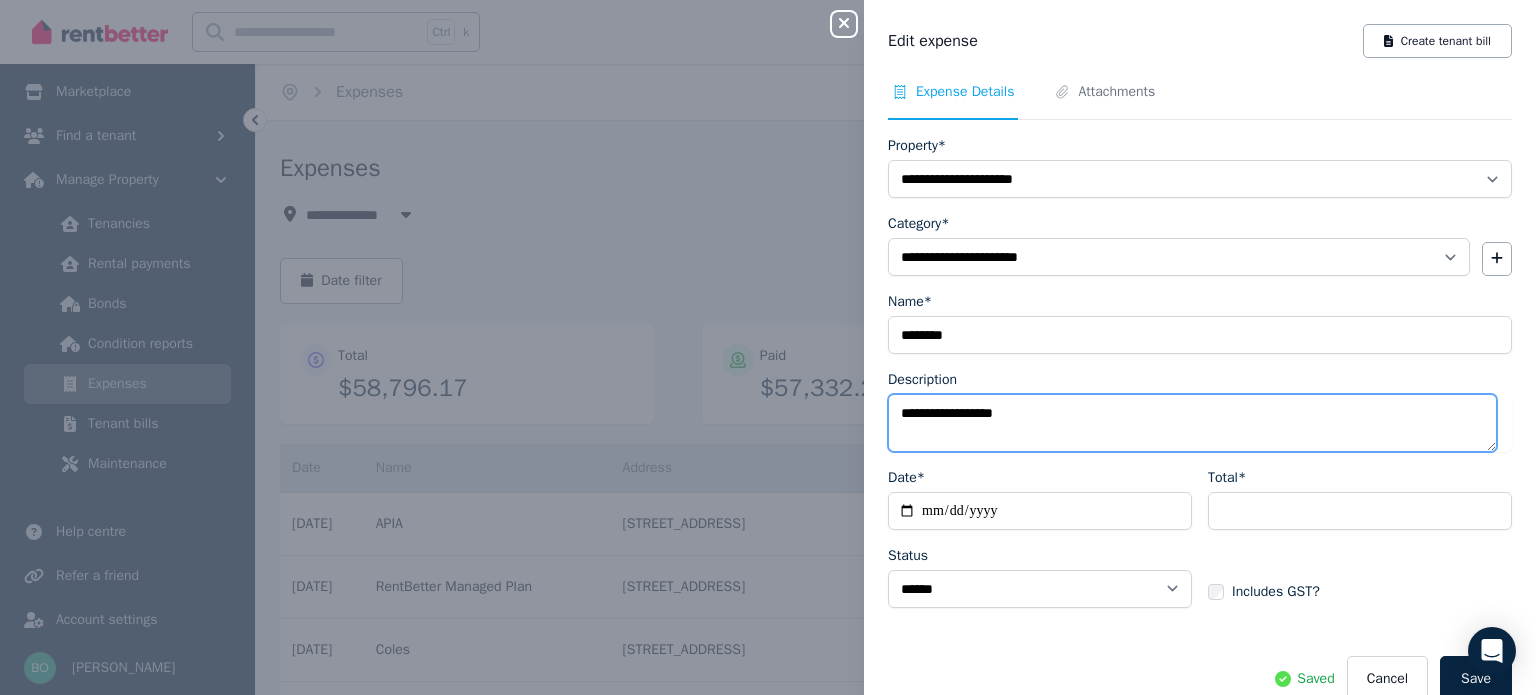 type on "**********" 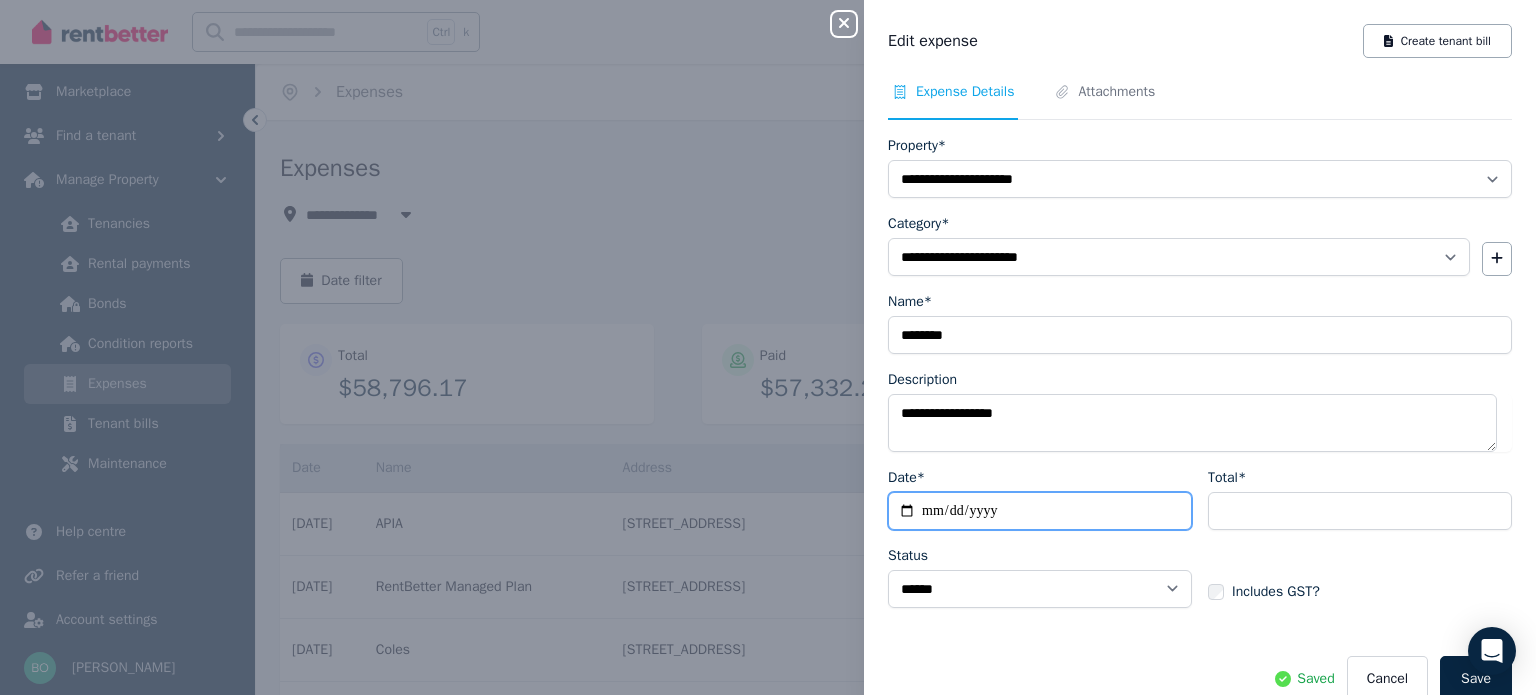 click on "**********" at bounding box center (1040, 511) 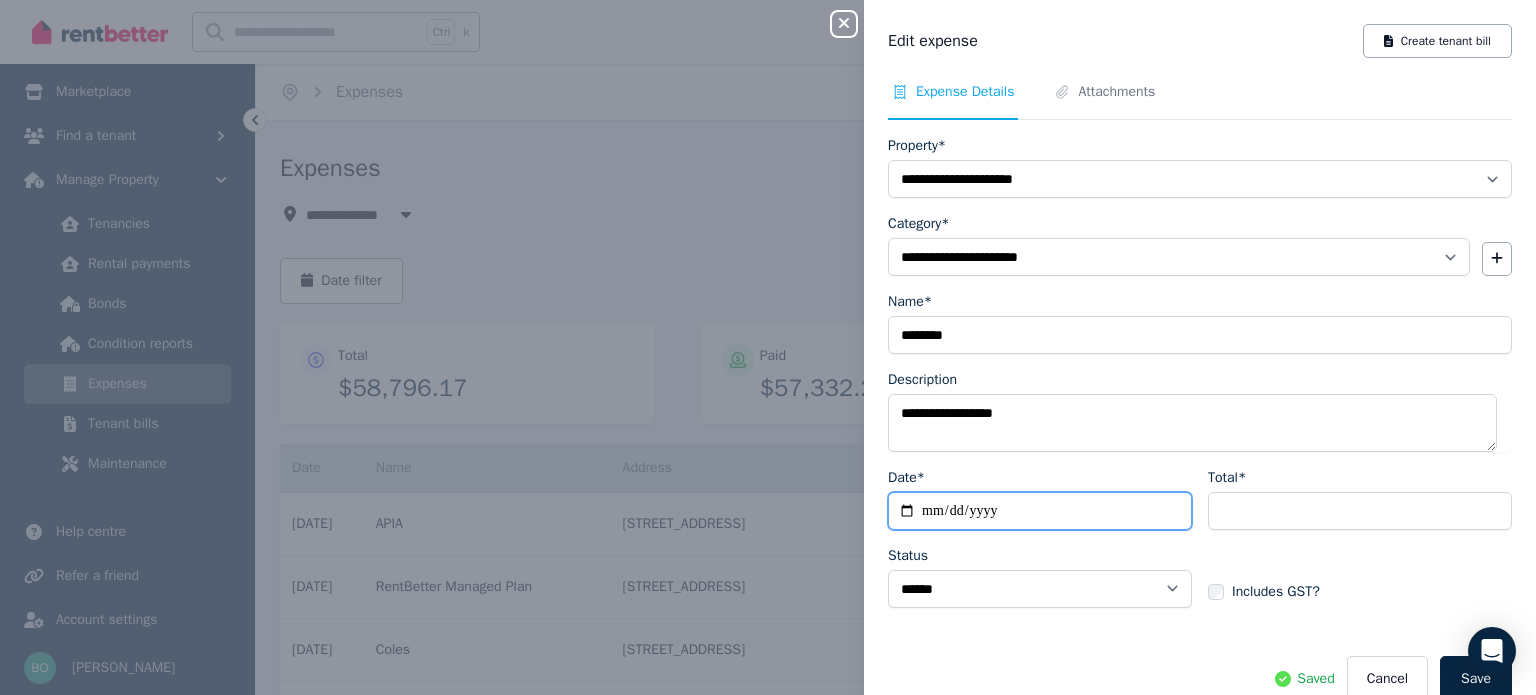 type on "**********" 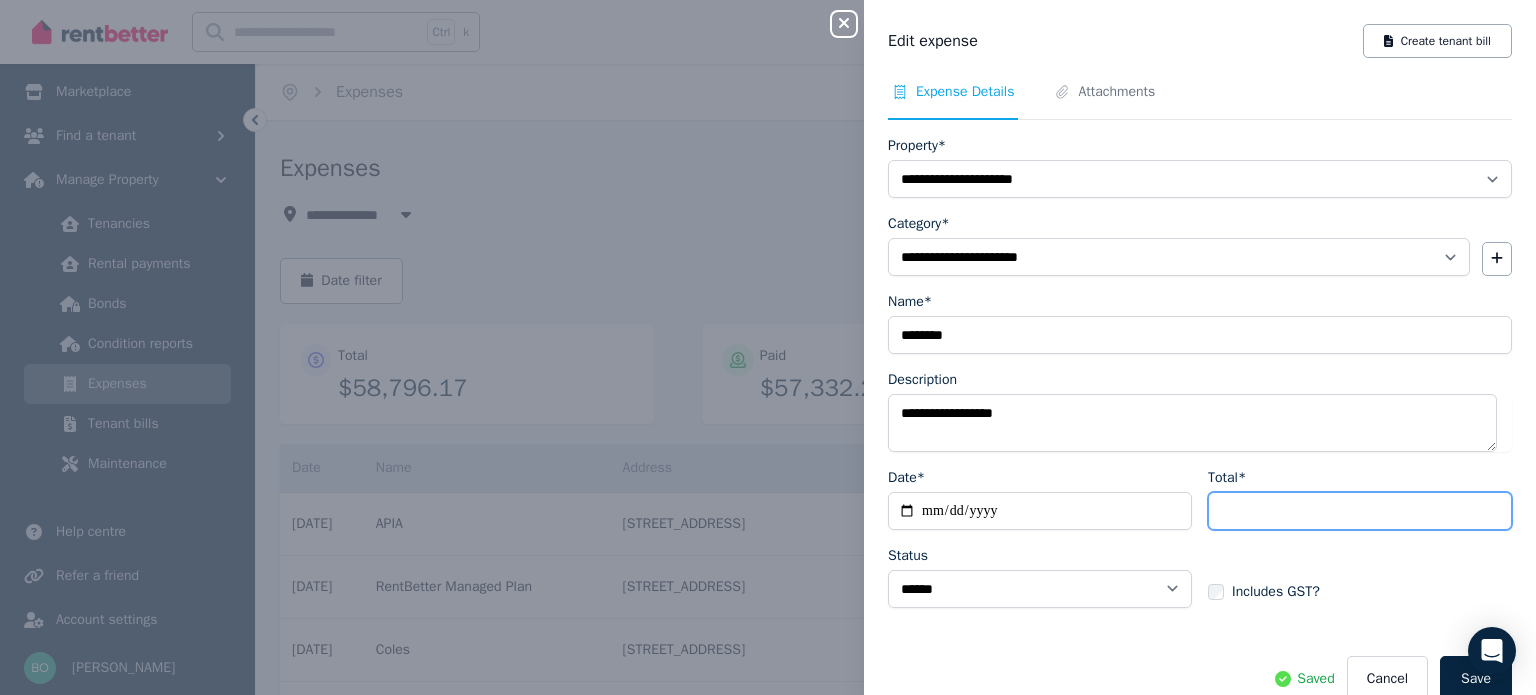 drag, startPoint x: 1265, startPoint y: 504, endPoint x: 1152, endPoint y: 498, distance: 113.15918 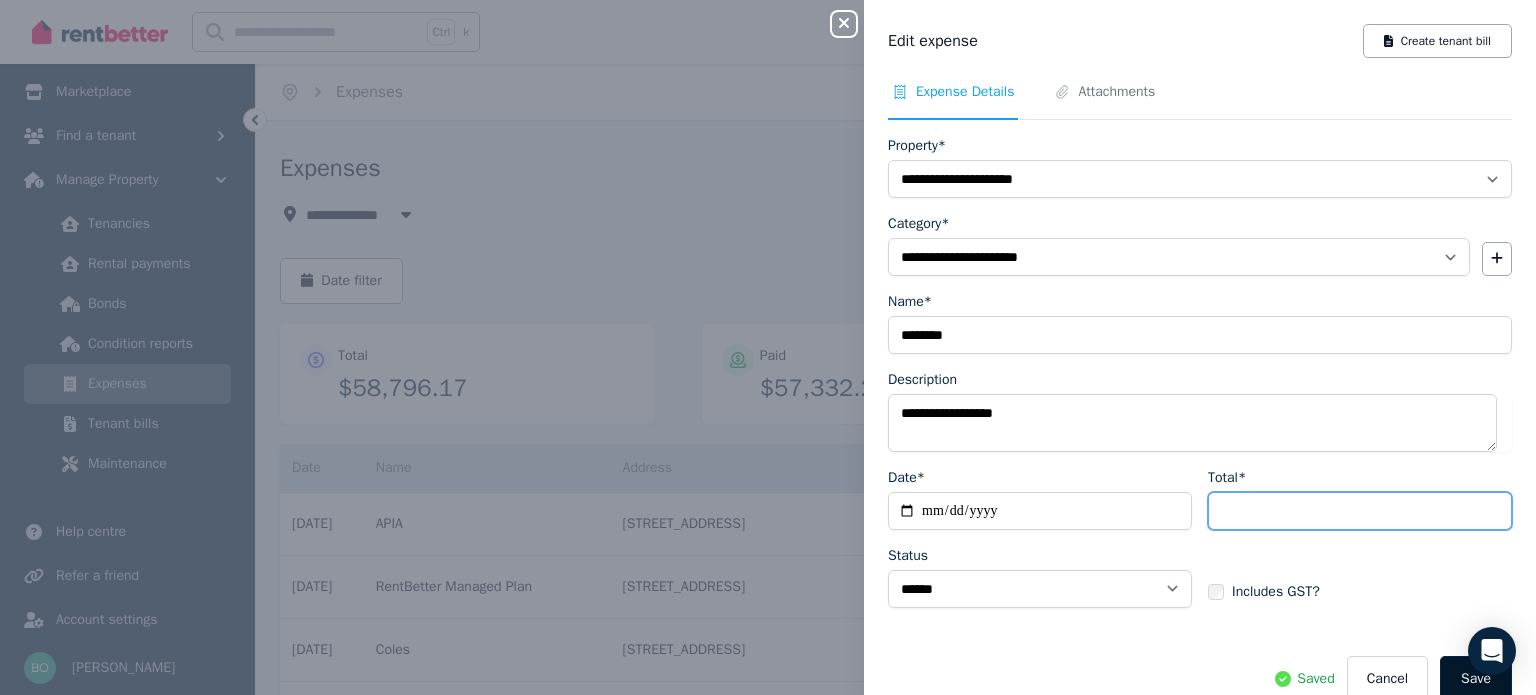 type on "*****" 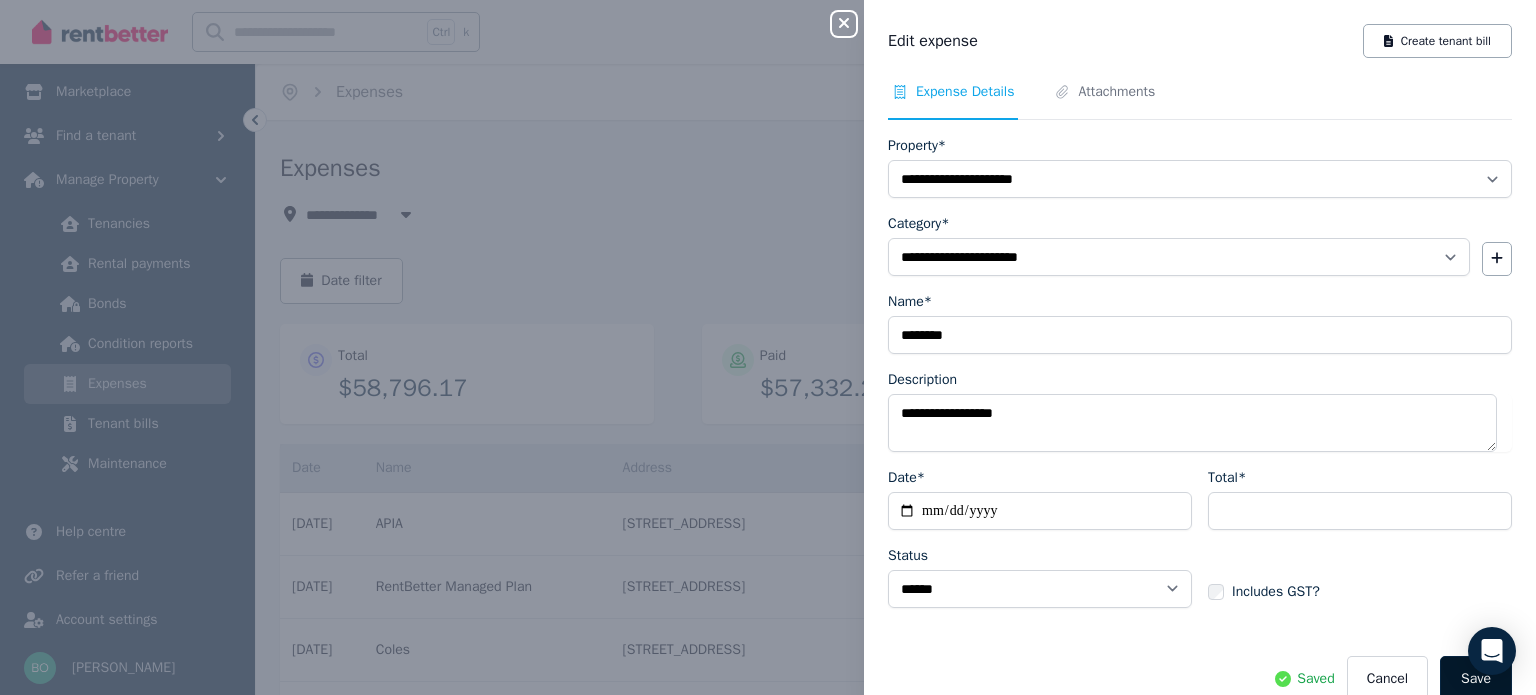 click on "Save" at bounding box center (1476, 679) 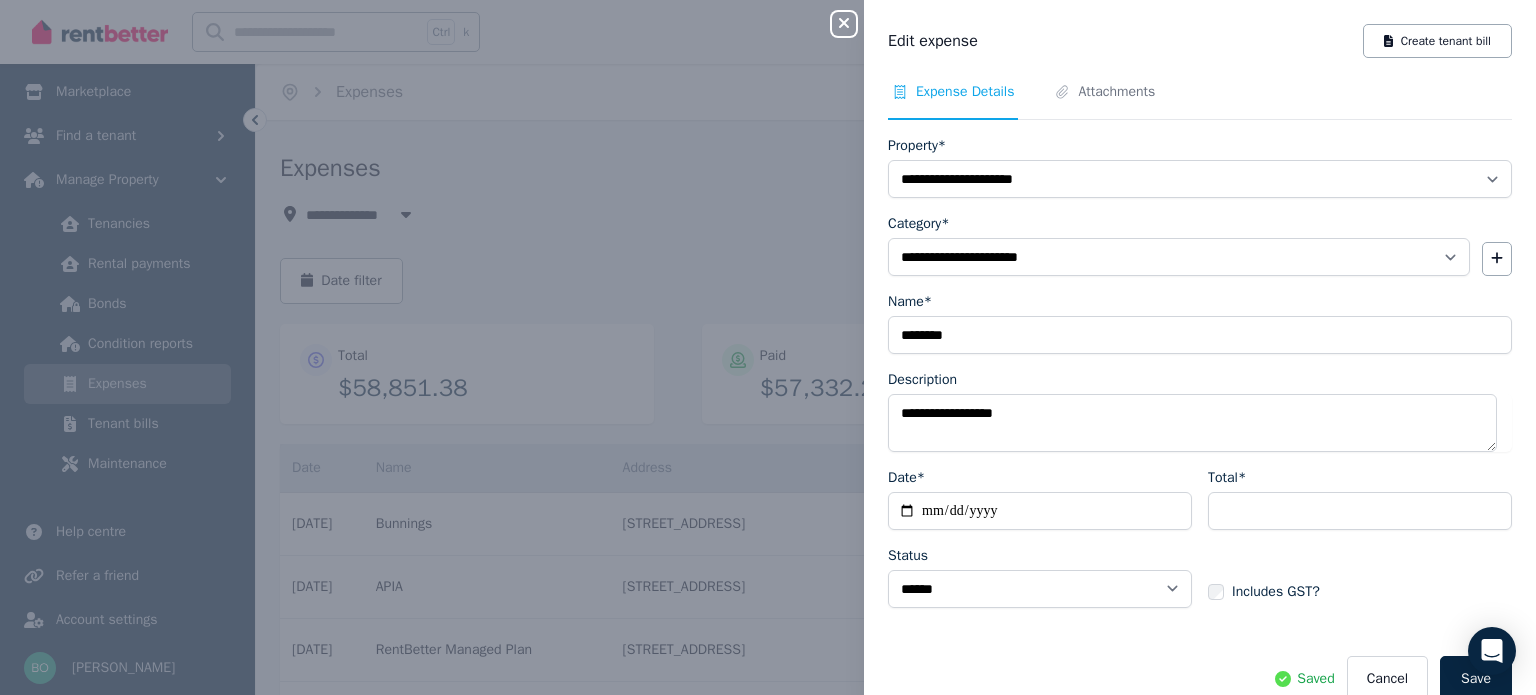 click 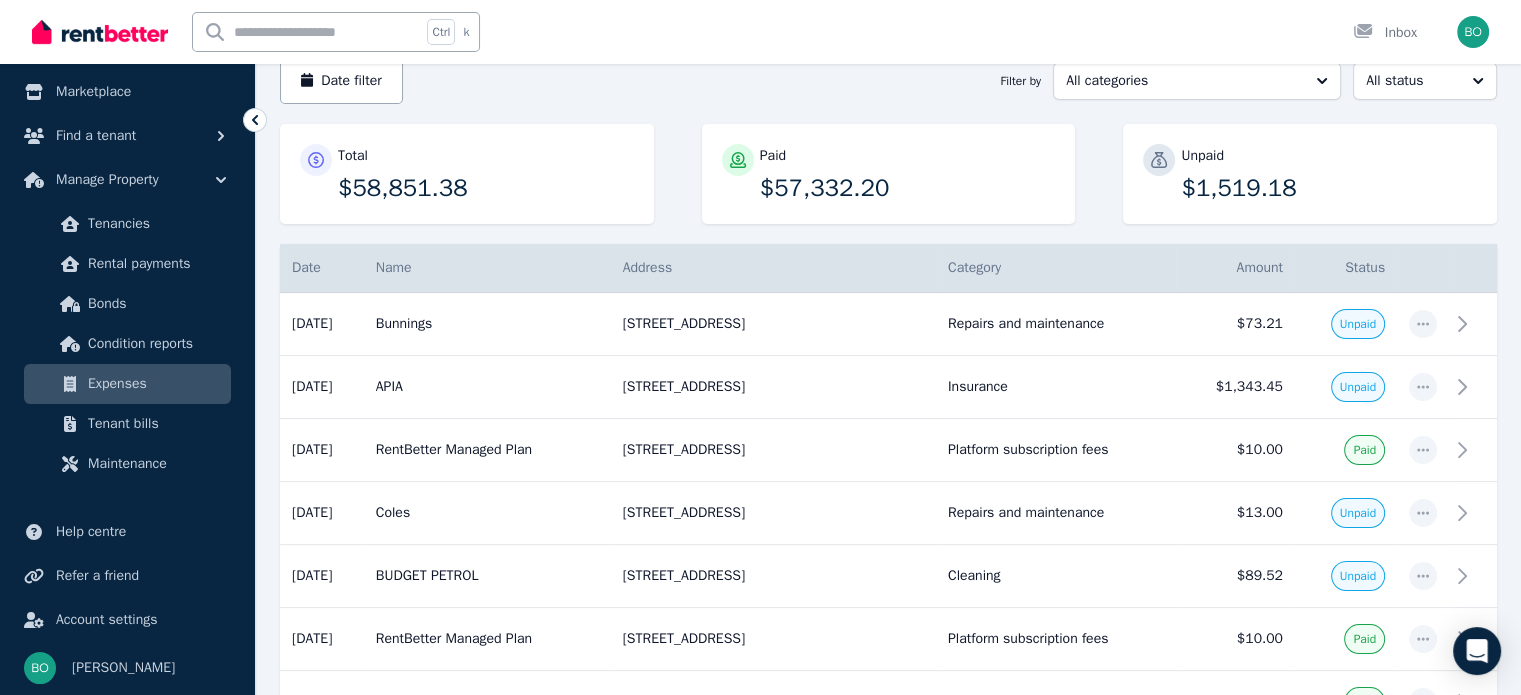 scroll, scrollTop: 300, scrollLeft: 0, axis: vertical 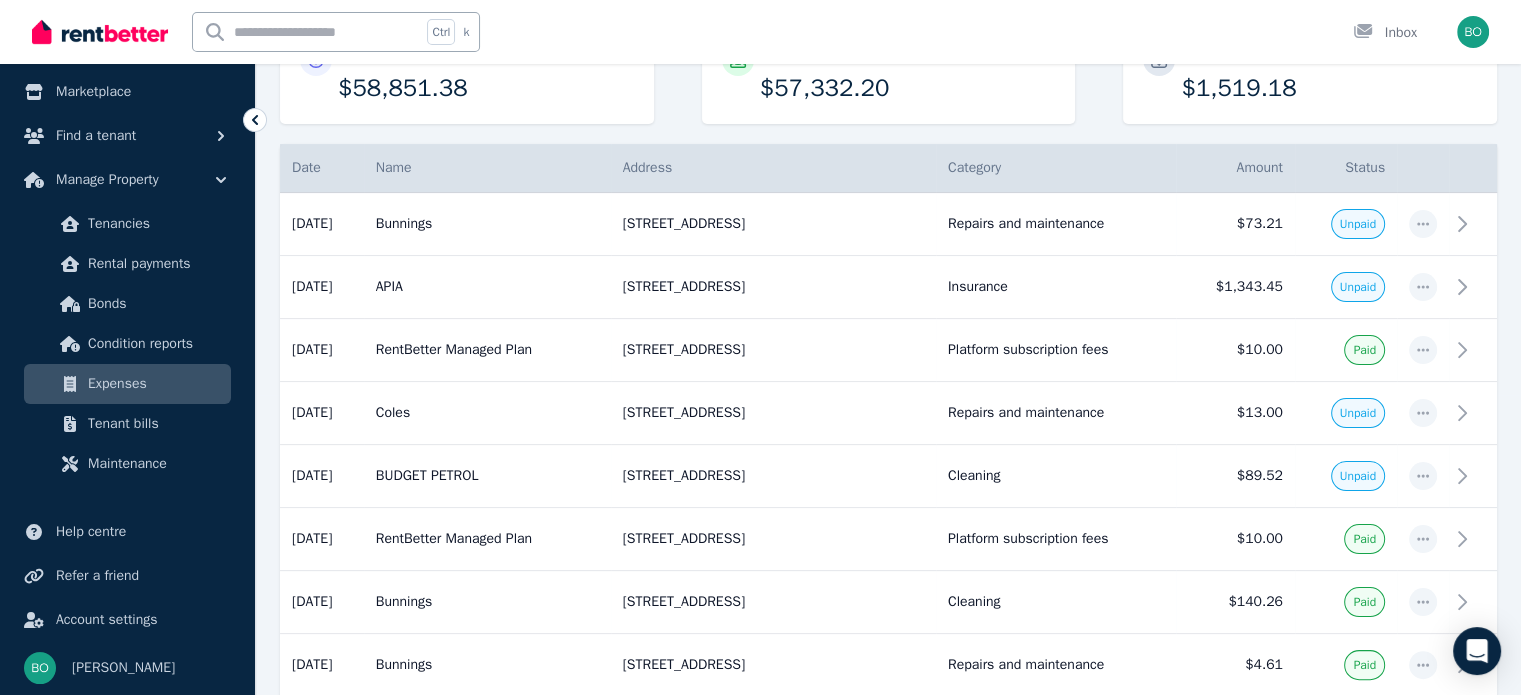 click on "Expenses" at bounding box center (155, 384) 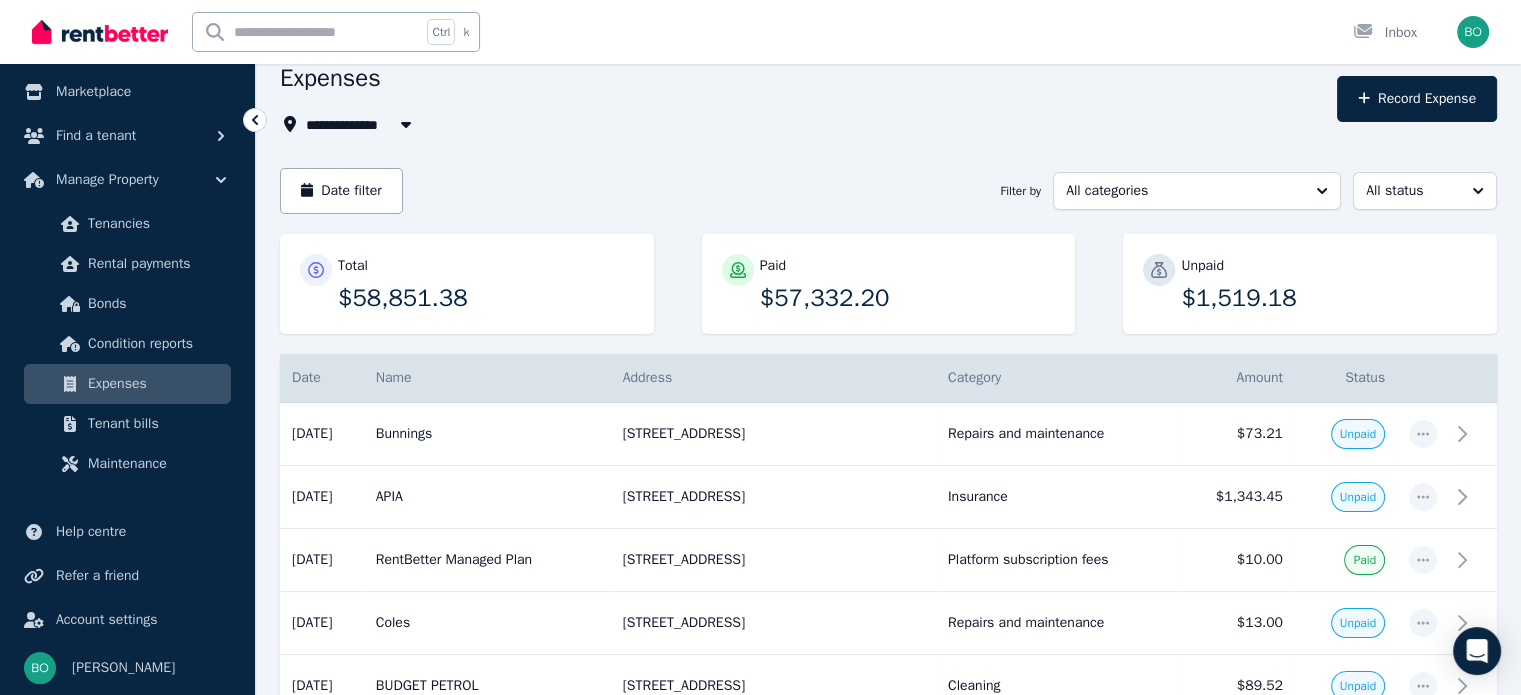 scroll, scrollTop: 0, scrollLeft: 0, axis: both 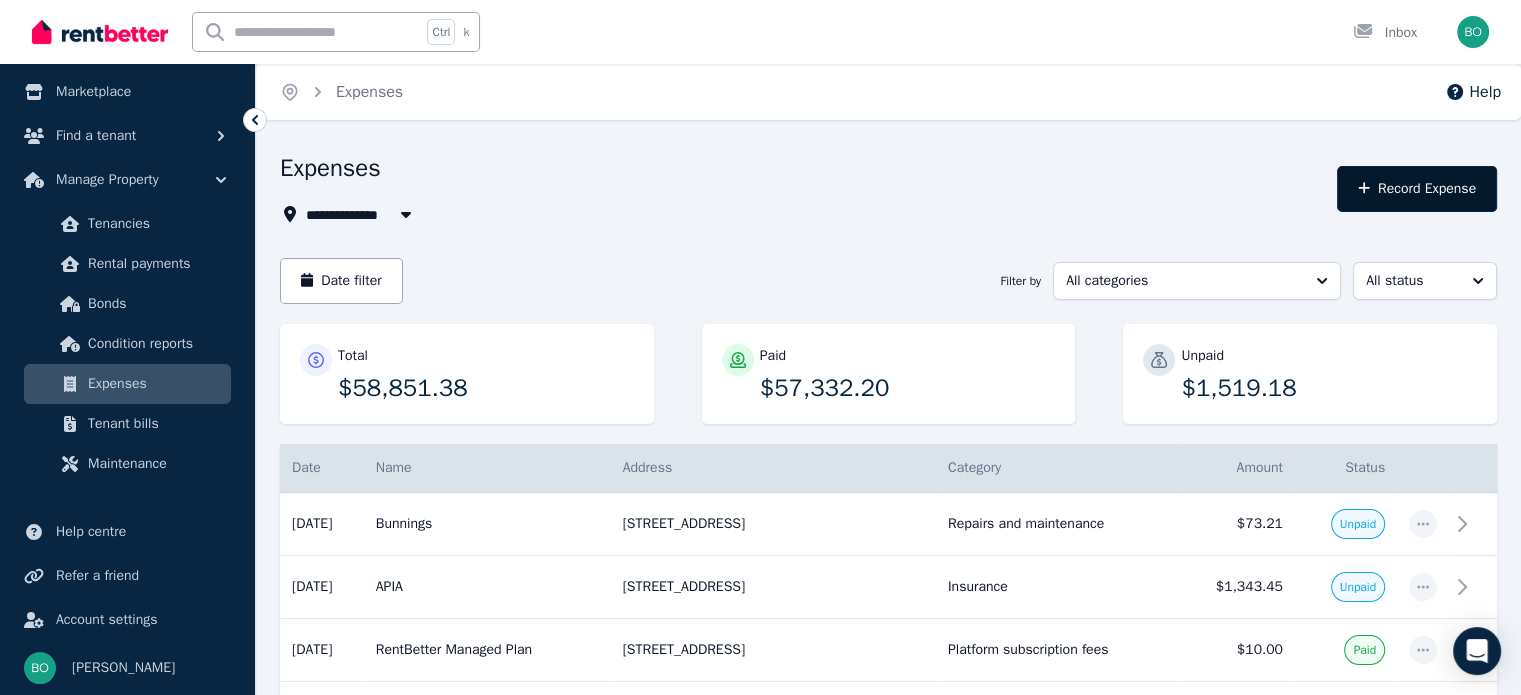 click on "Record Expense" at bounding box center (1417, 189) 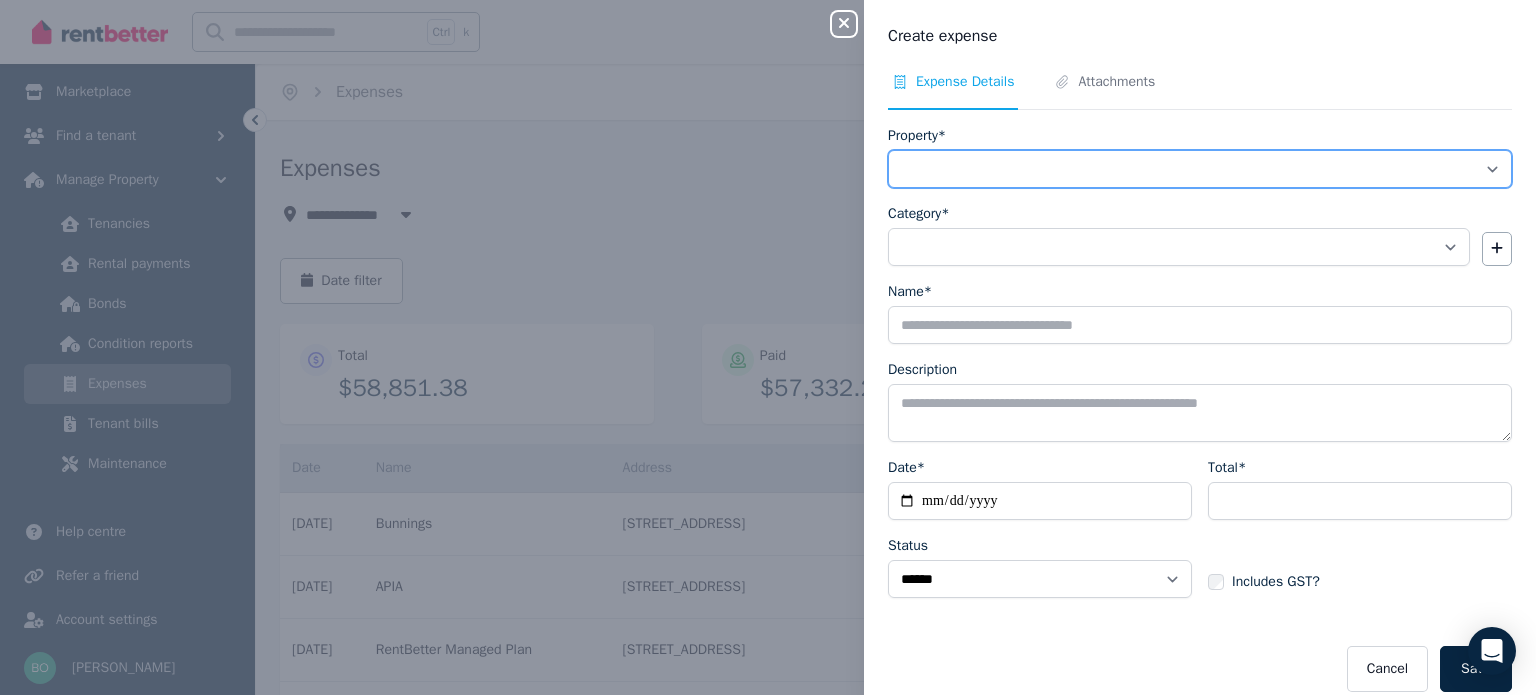 click on "**********" at bounding box center [1200, 169] 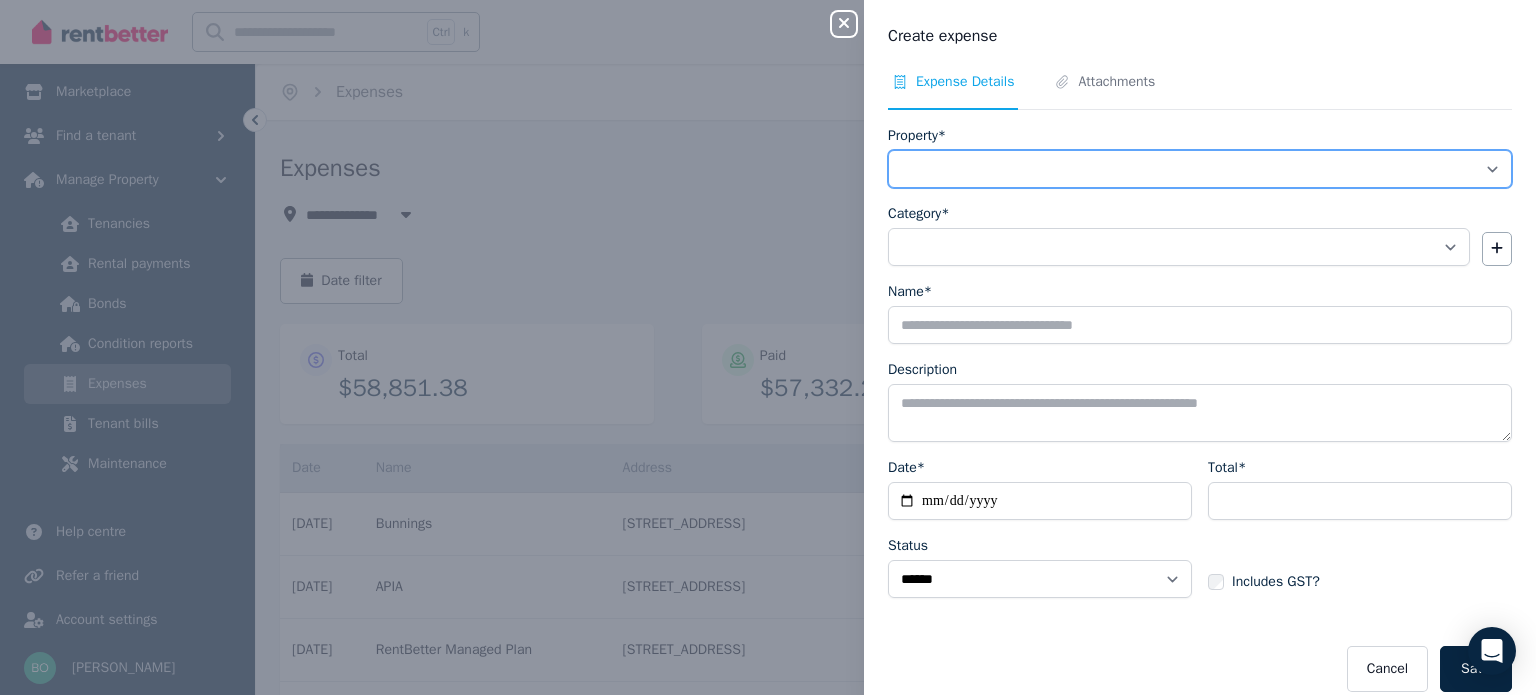 select on "**********" 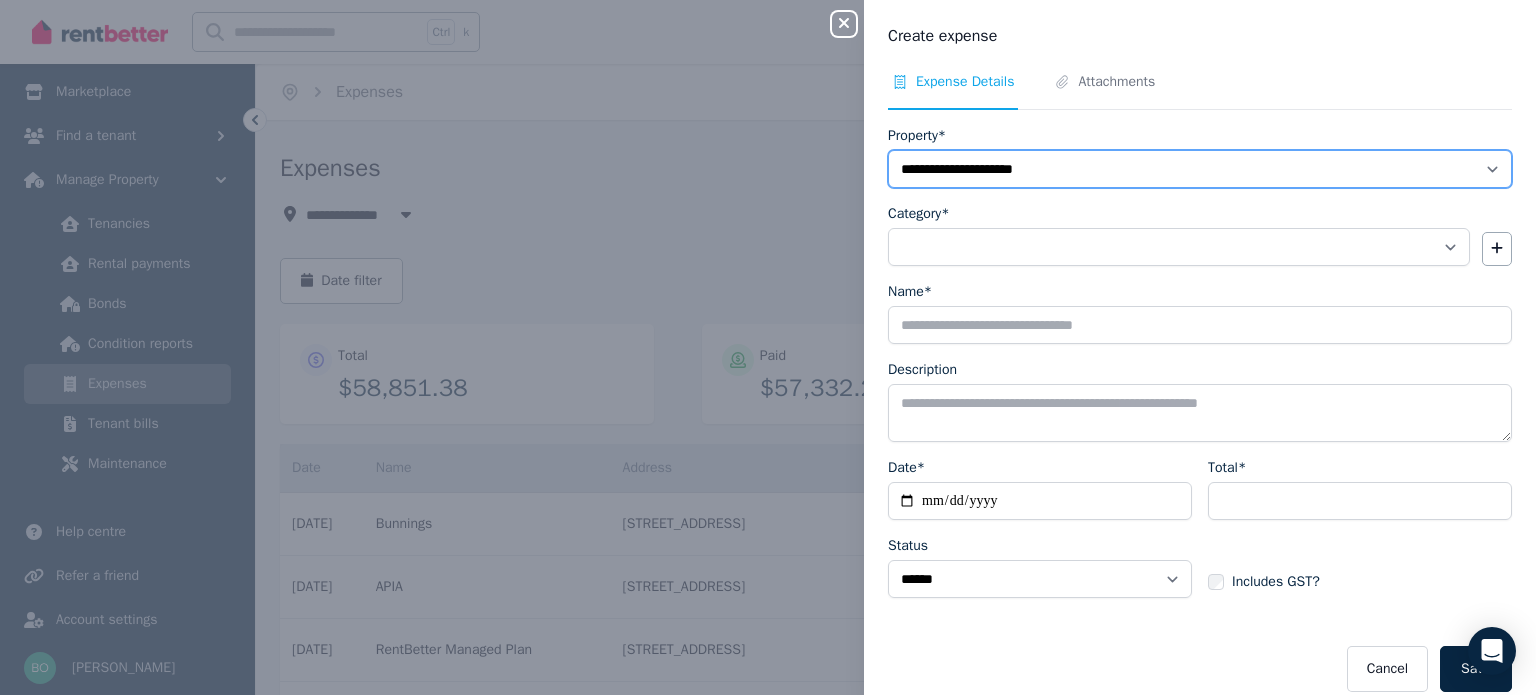 click on "**********" at bounding box center [1200, 169] 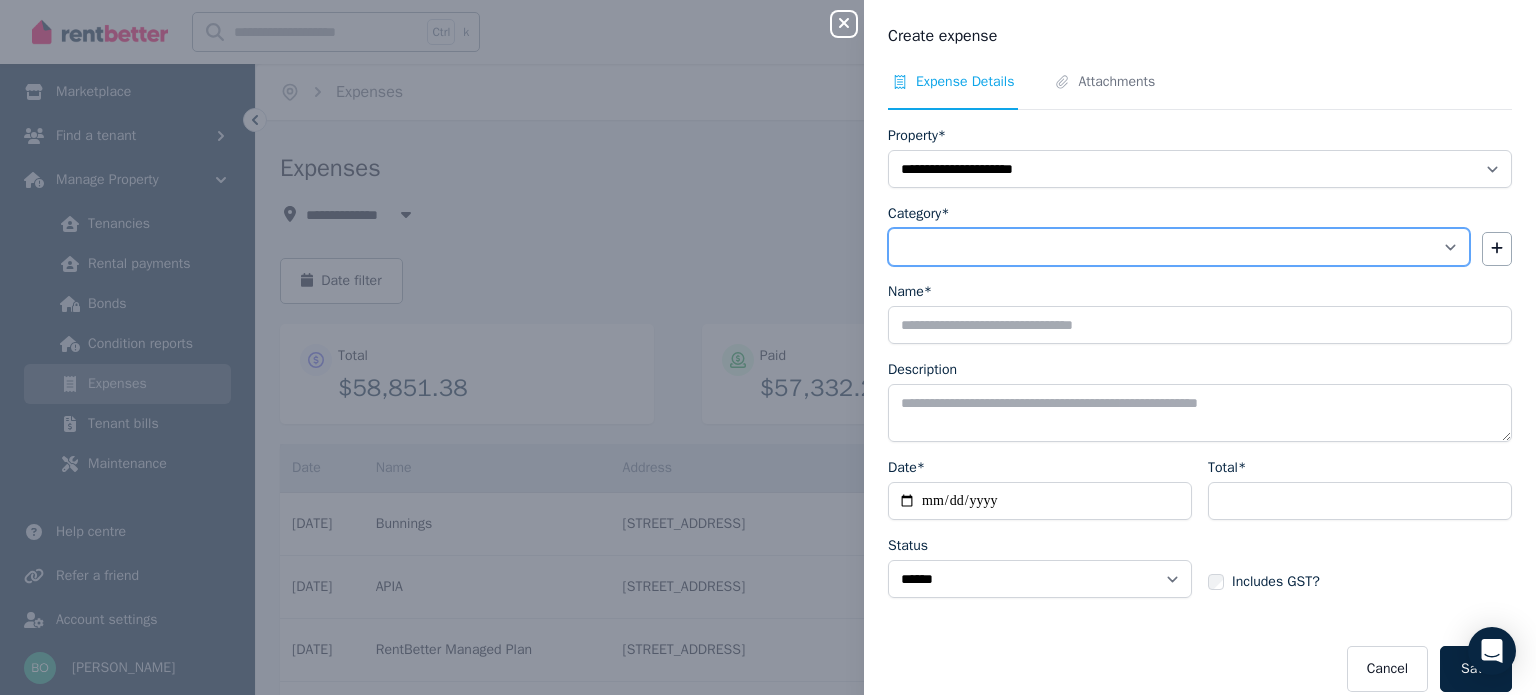 click on "**********" at bounding box center [1179, 247] 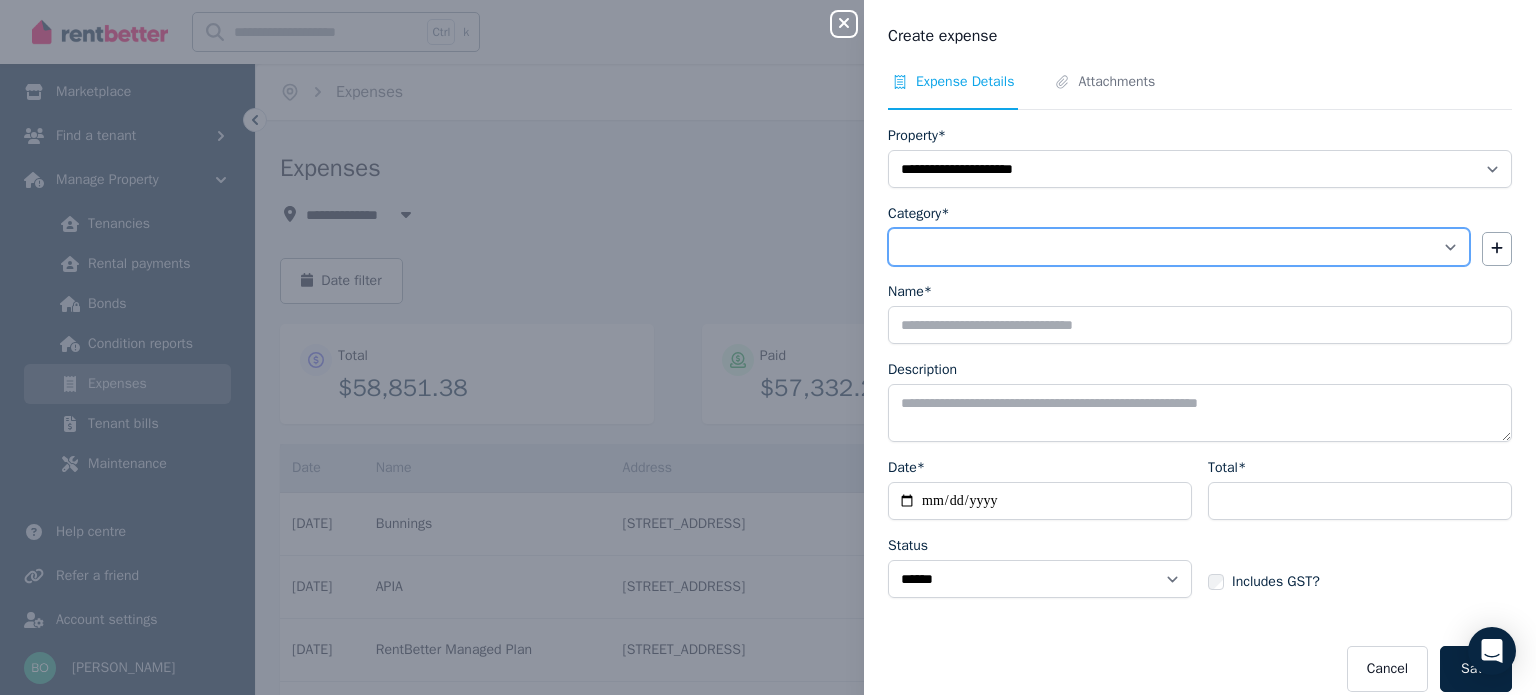 select on "**********" 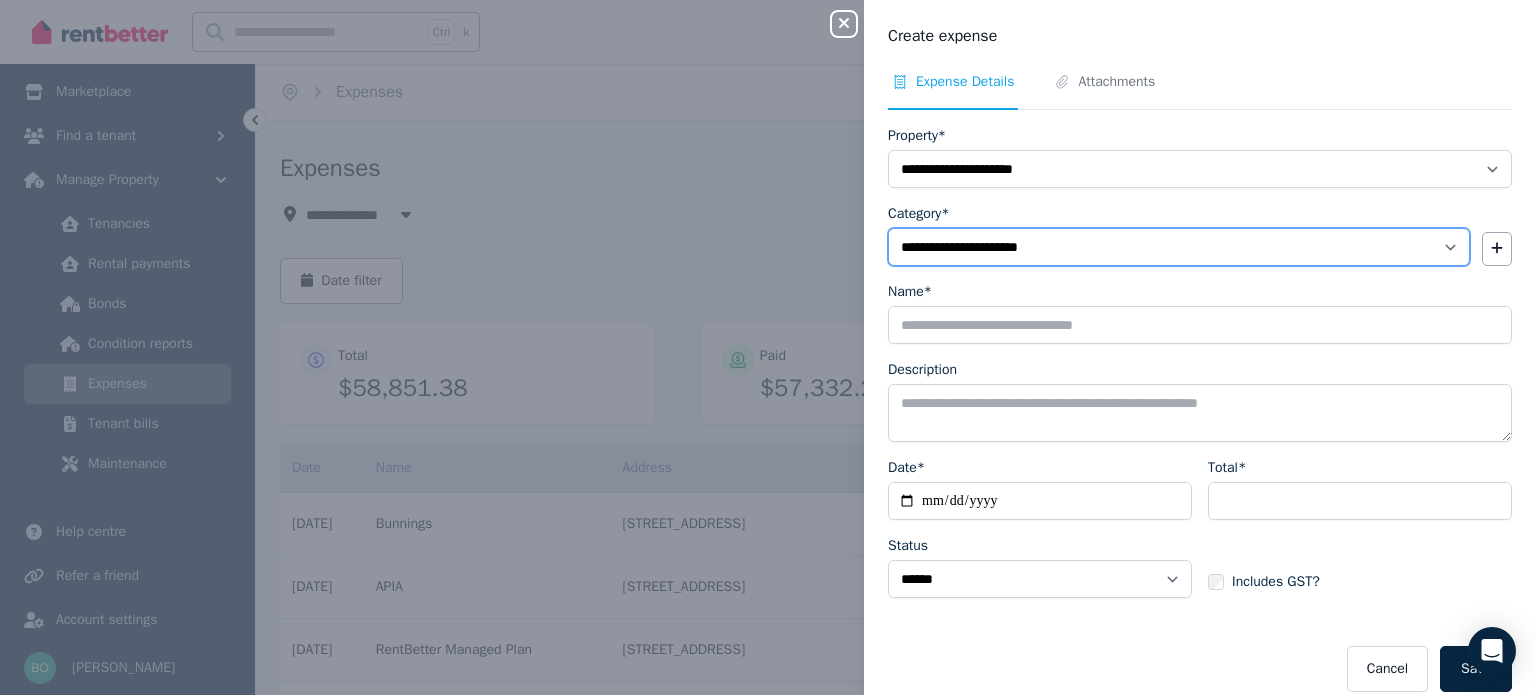 click on "**********" at bounding box center [1179, 247] 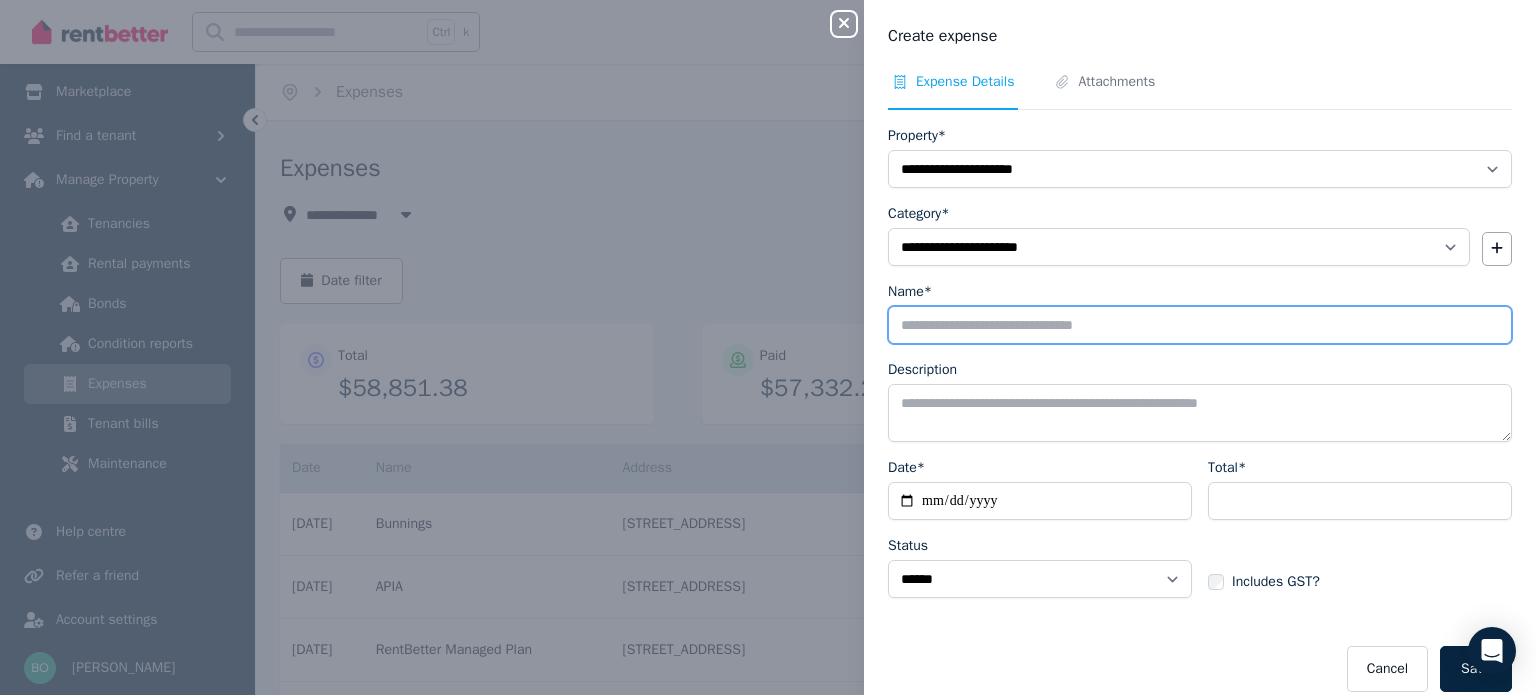 click on "Name*" at bounding box center [1200, 325] 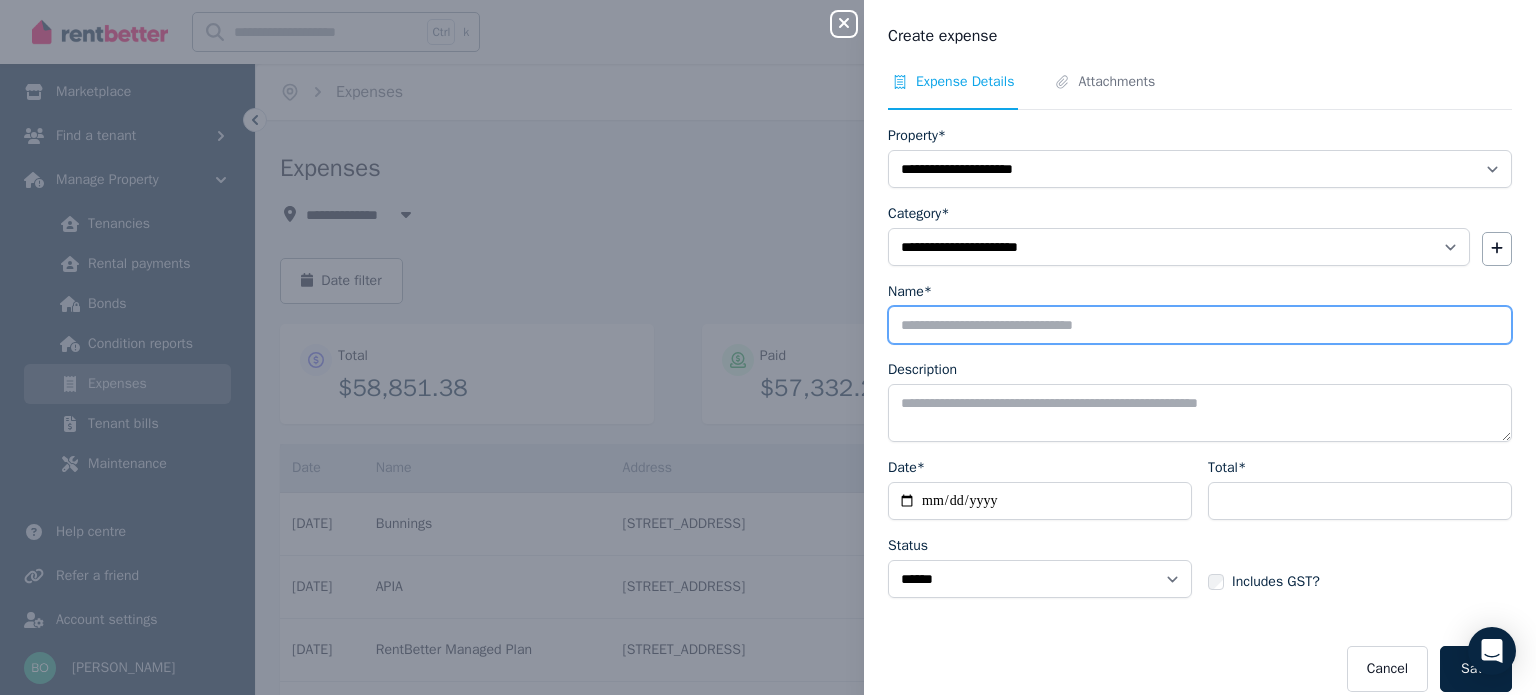 type on "********" 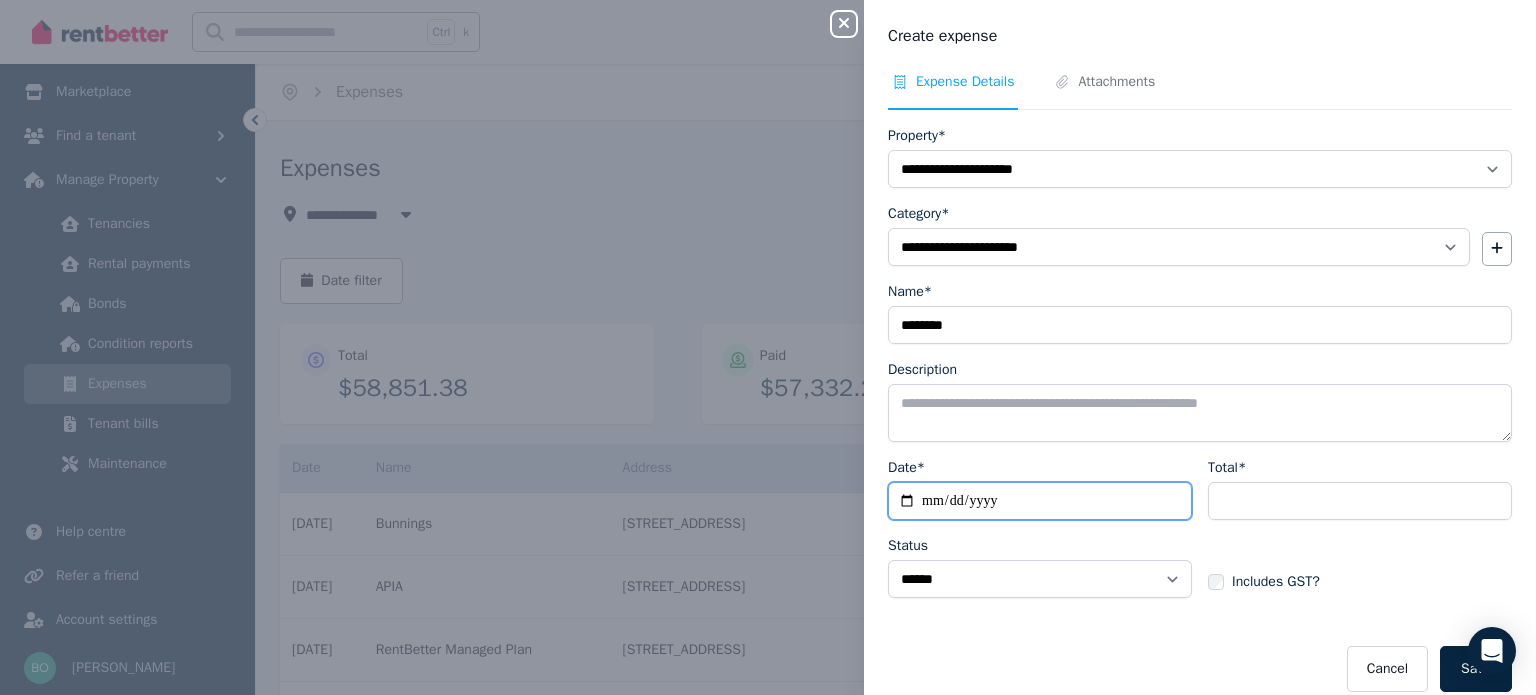 click on "Date*" at bounding box center (1040, 501) 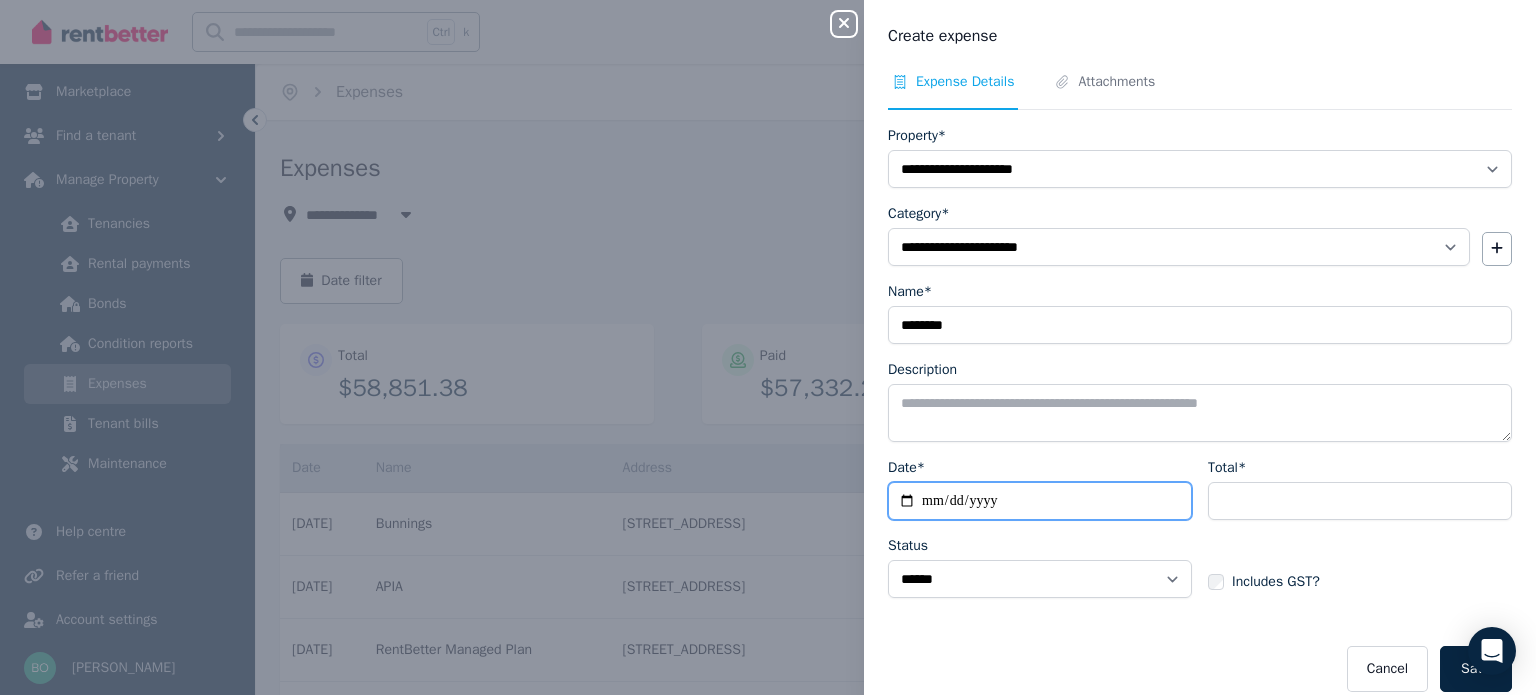 type on "**********" 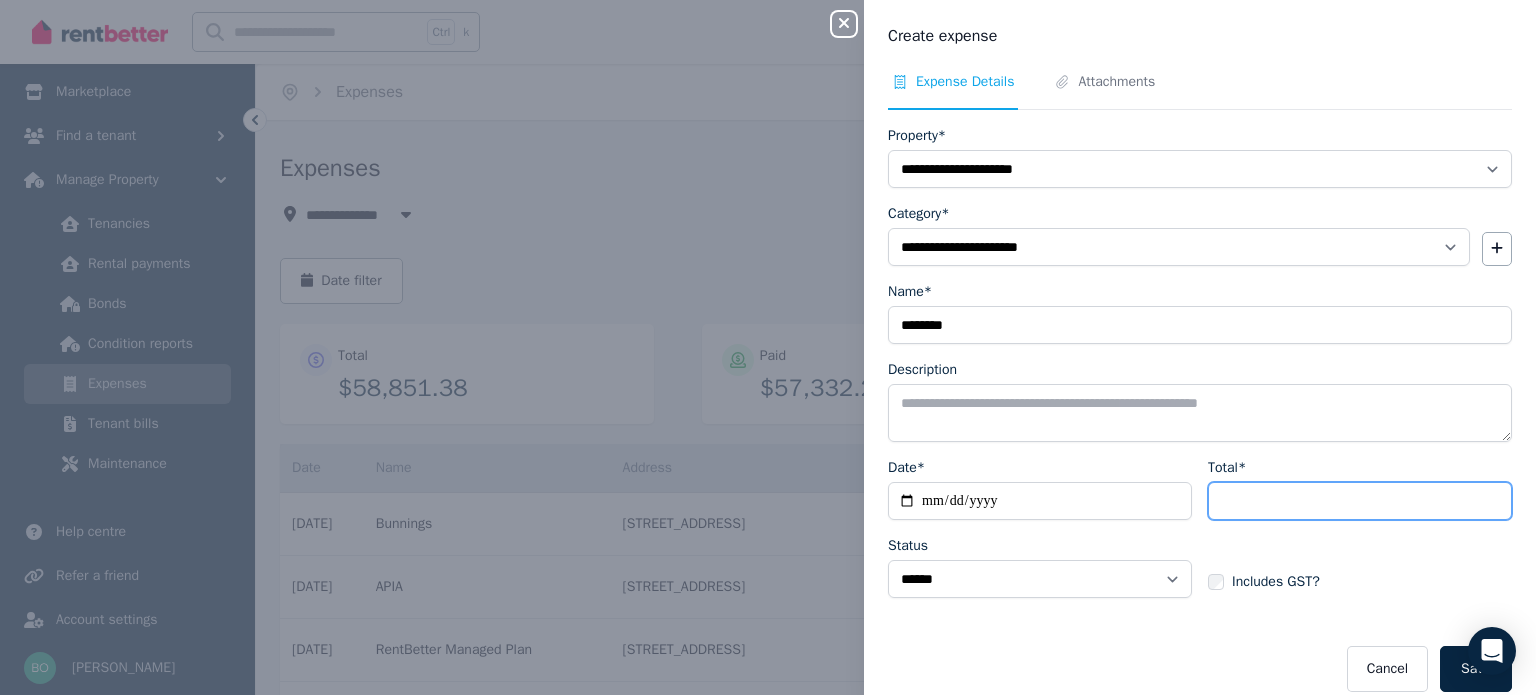 click on "Total*" at bounding box center [1360, 501] 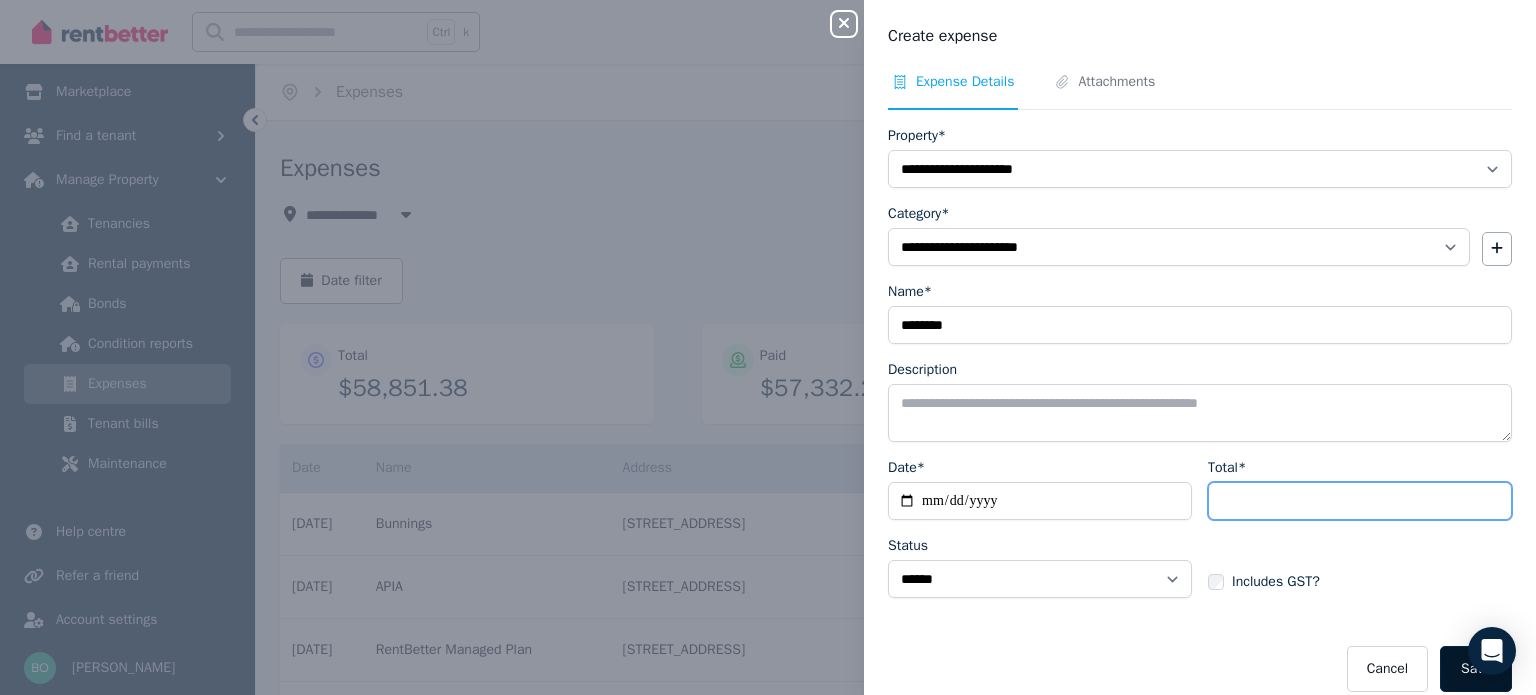 type on "*****" 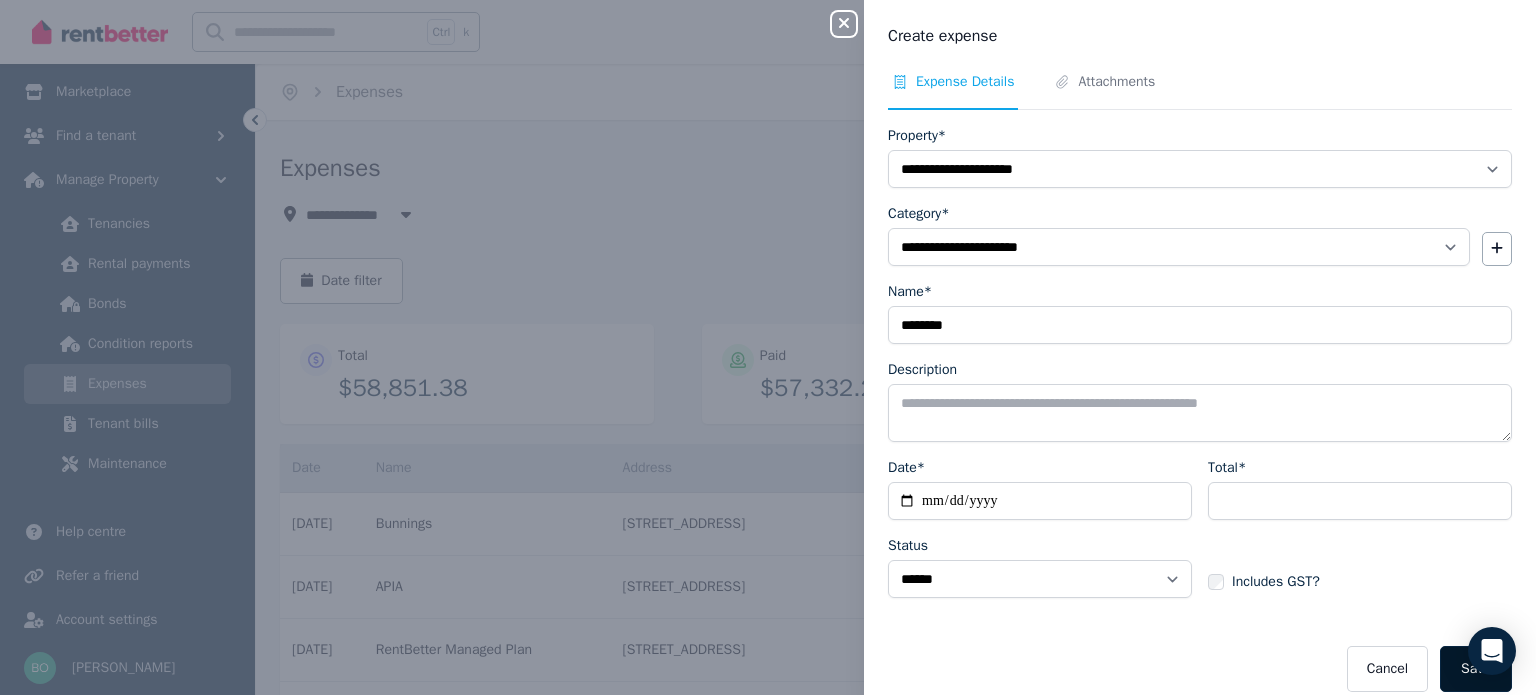 click on "Save" at bounding box center [1476, 669] 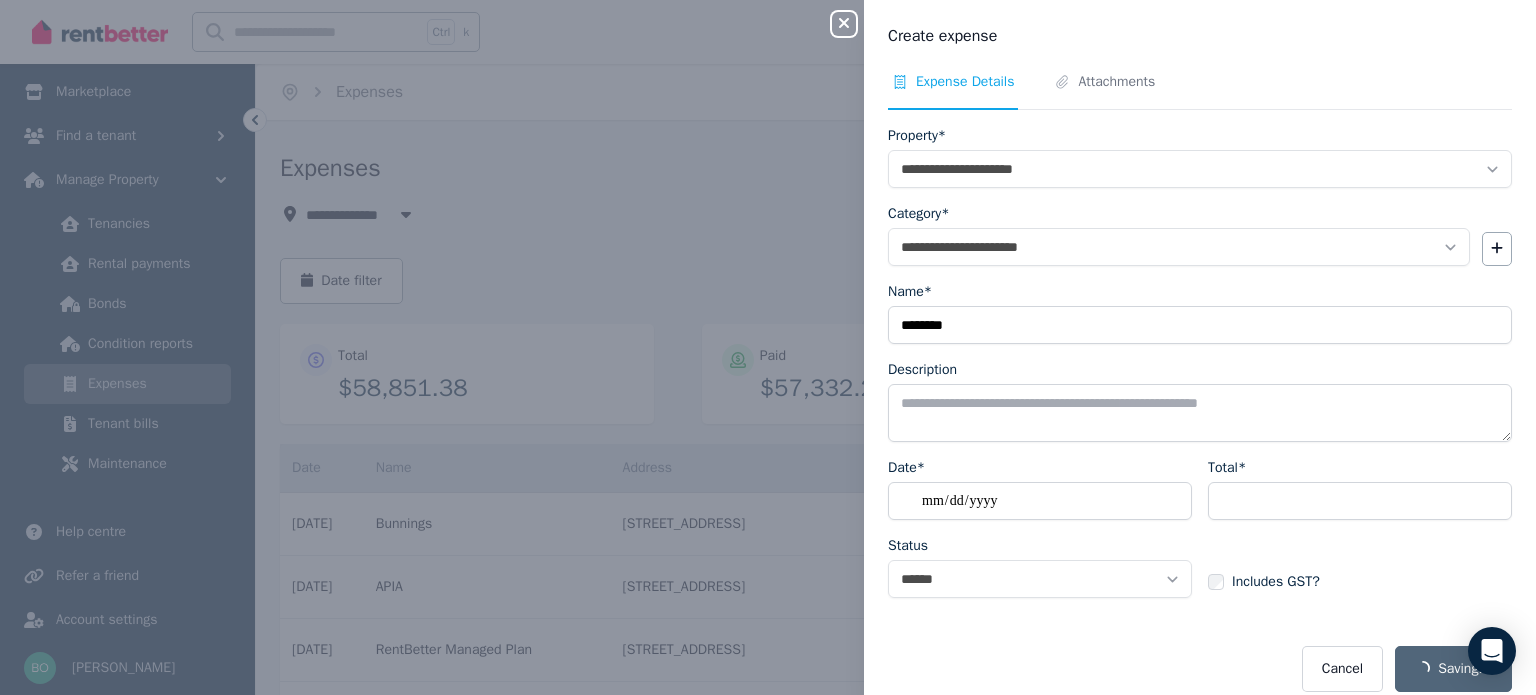 select on "**********" 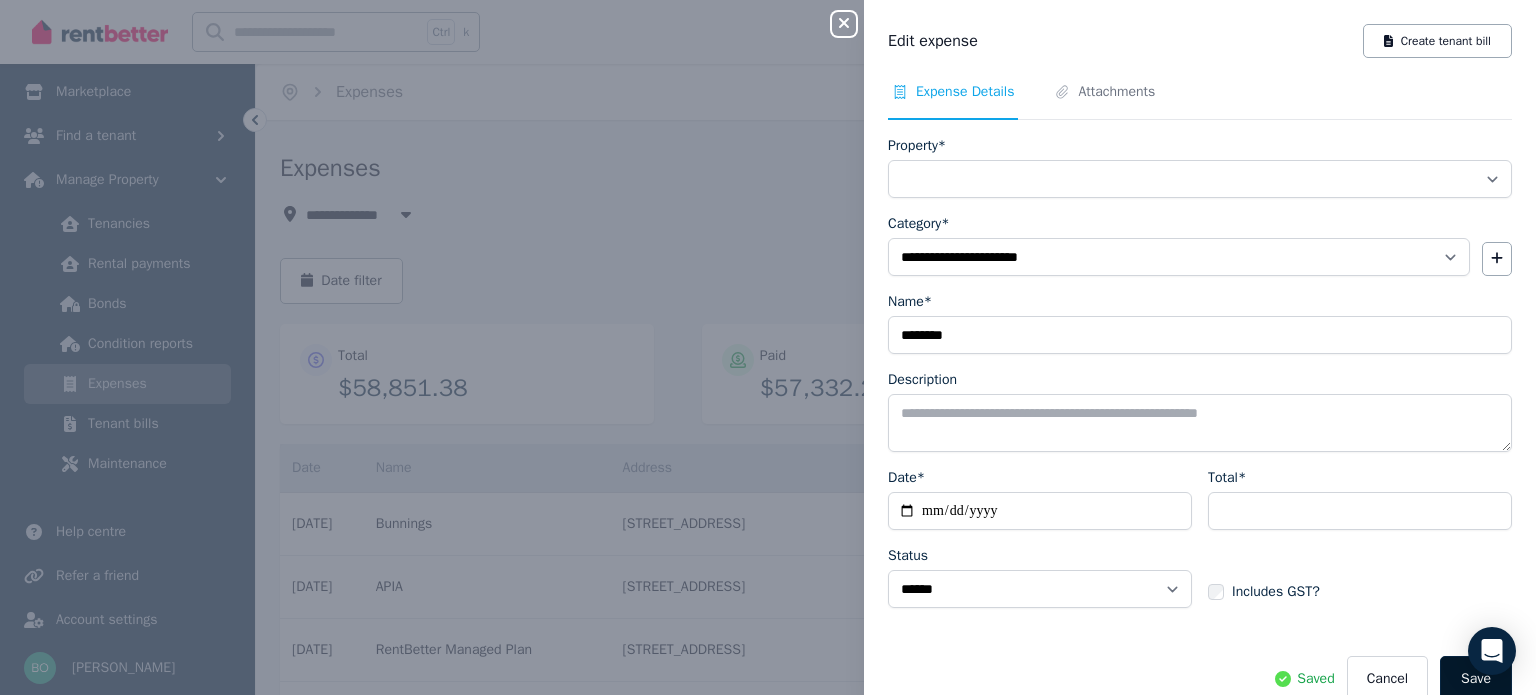 select on "**********" 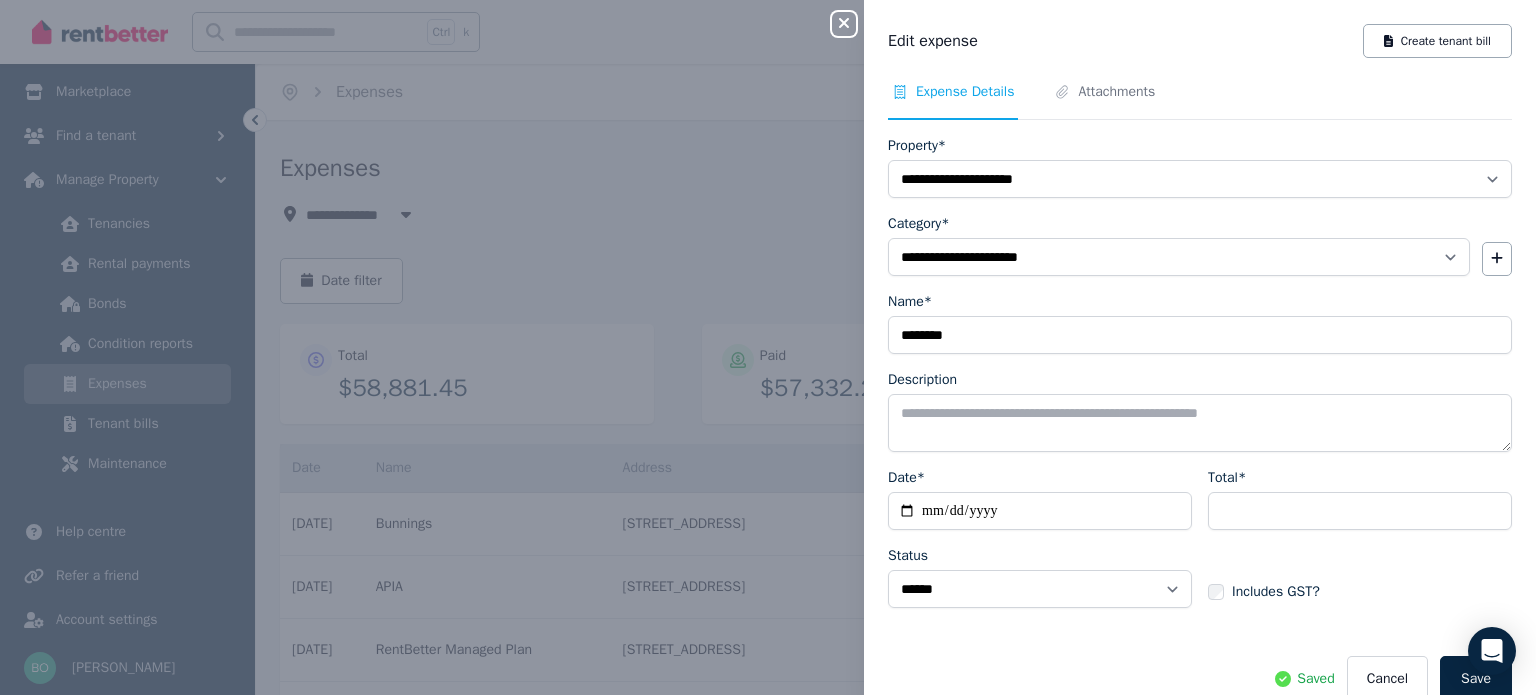 click 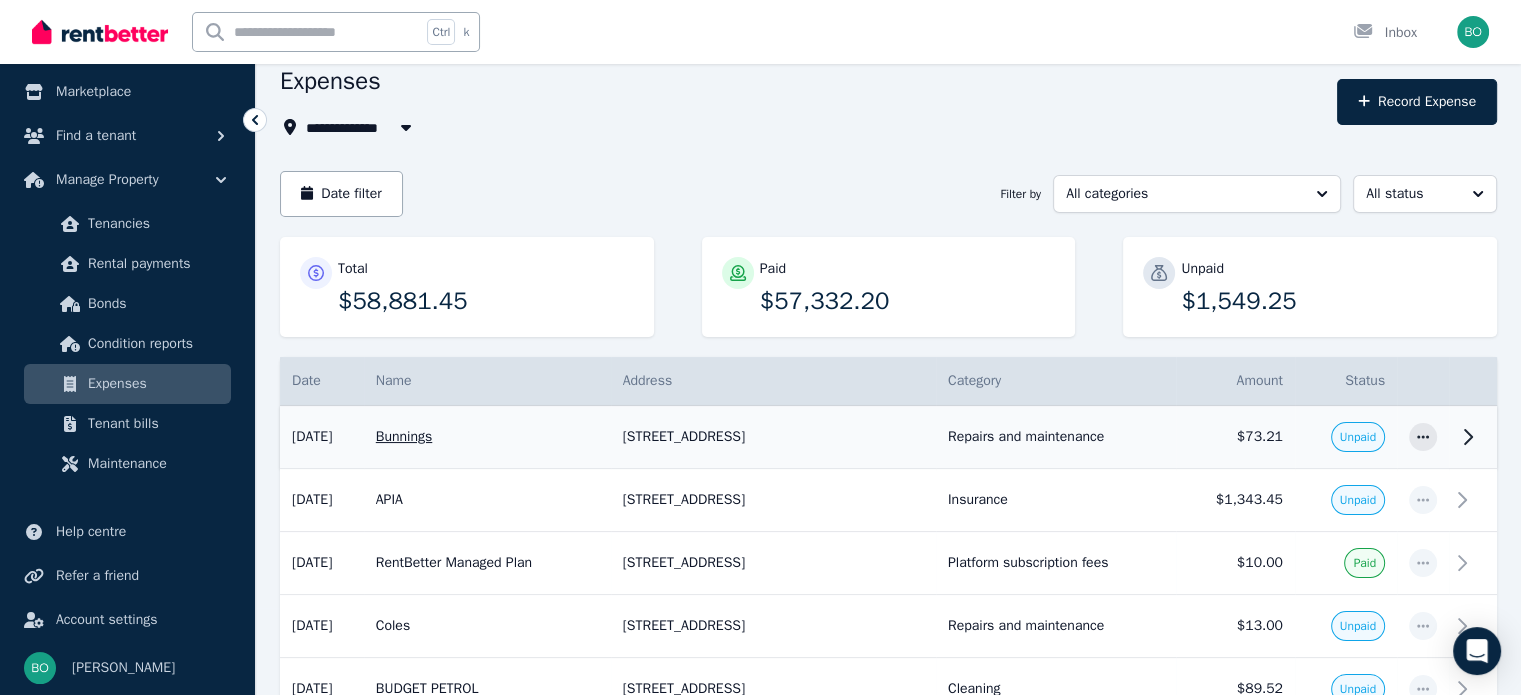 scroll, scrollTop: 0, scrollLeft: 0, axis: both 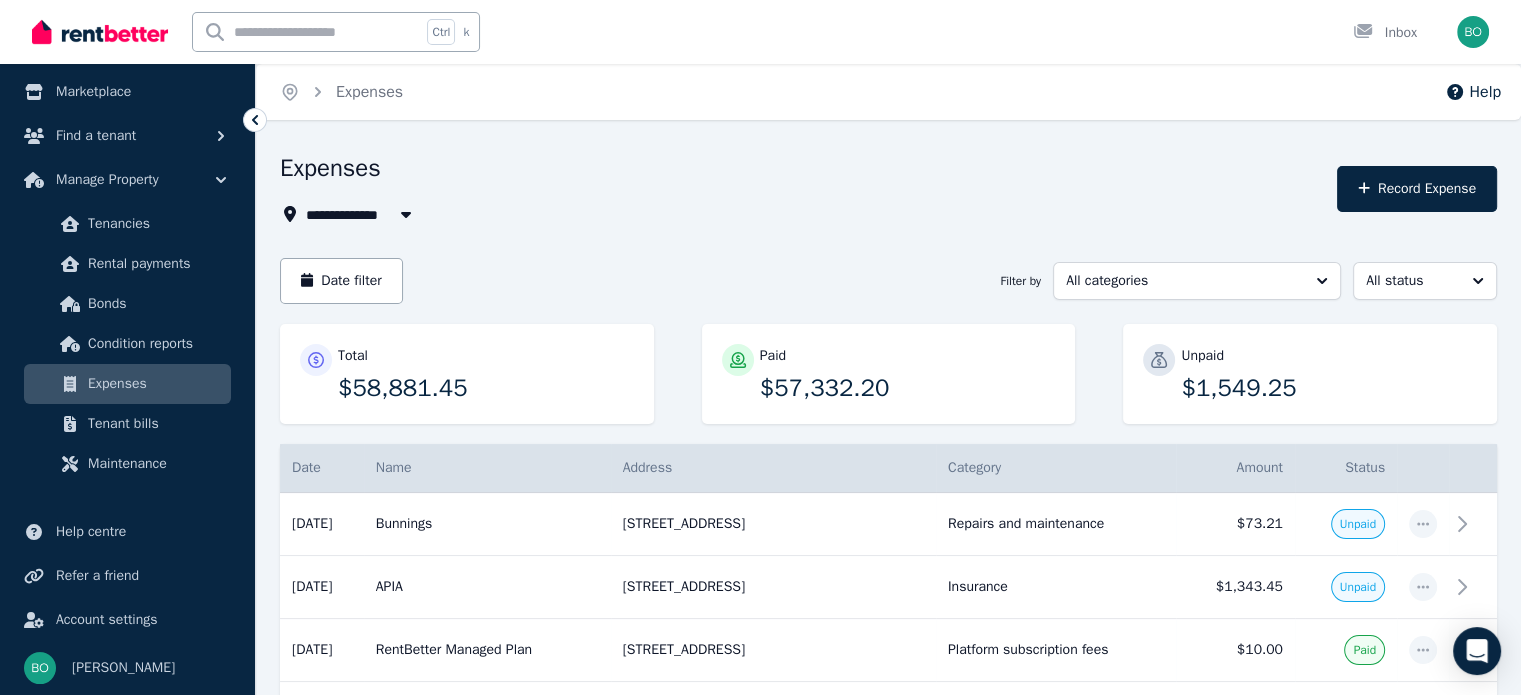 click on "Expenses" at bounding box center (155, 384) 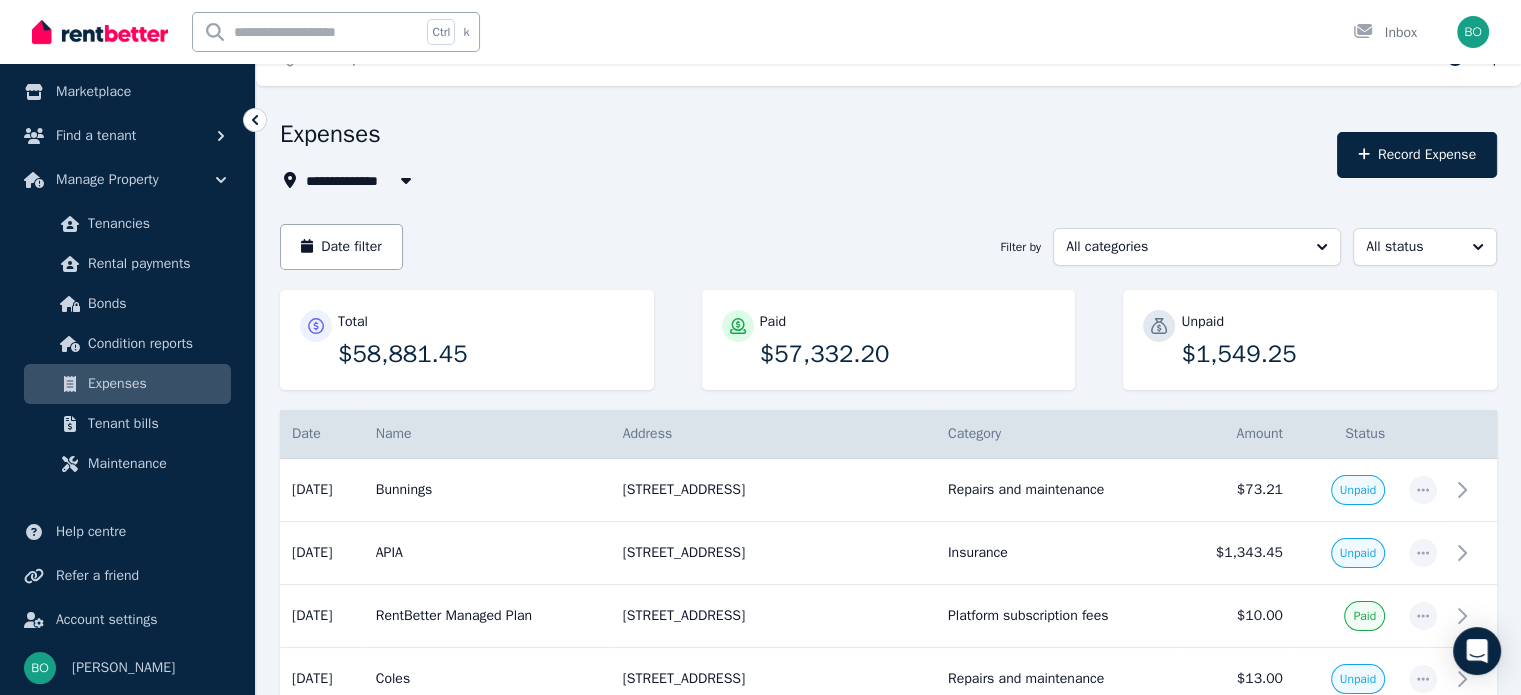 scroll, scrollTop: 0, scrollLeft: 0, axis: both 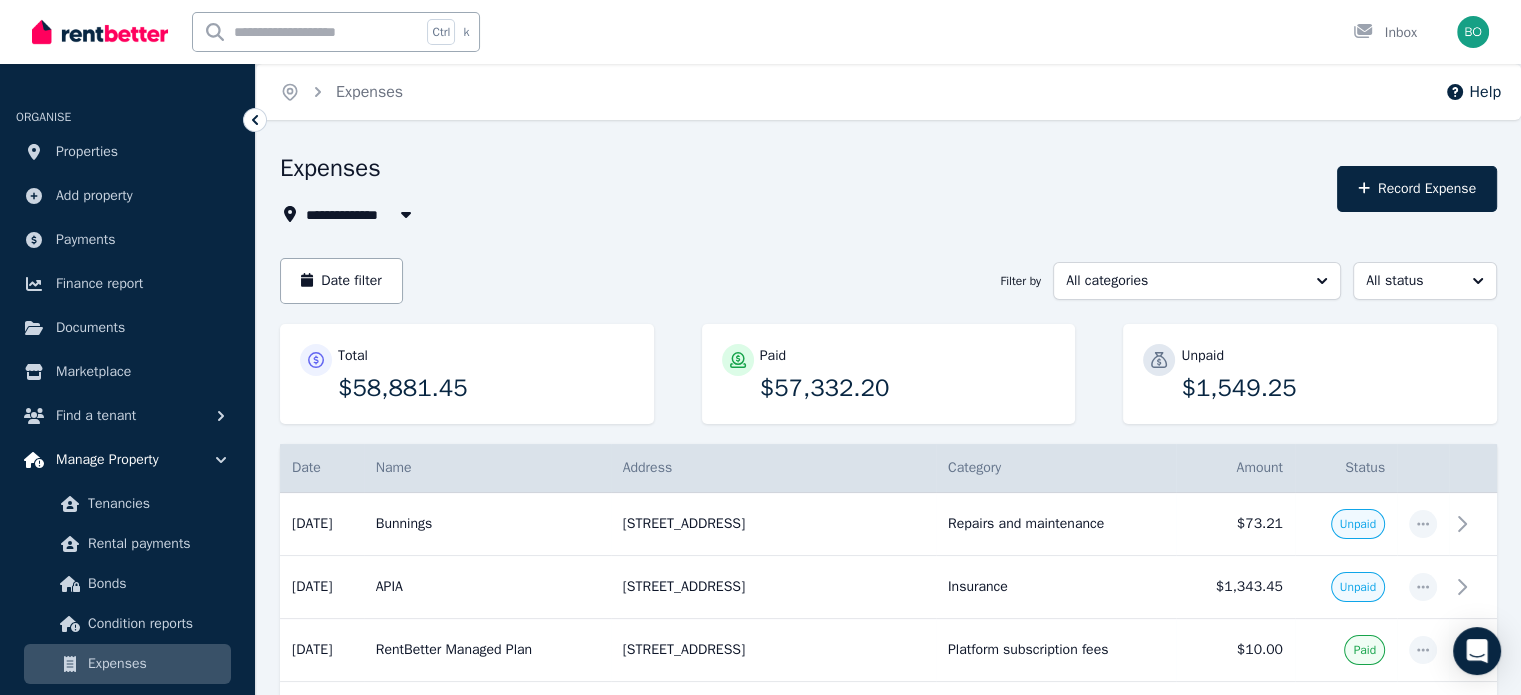 click on "Manage Property" at bounding box center [107, 460] 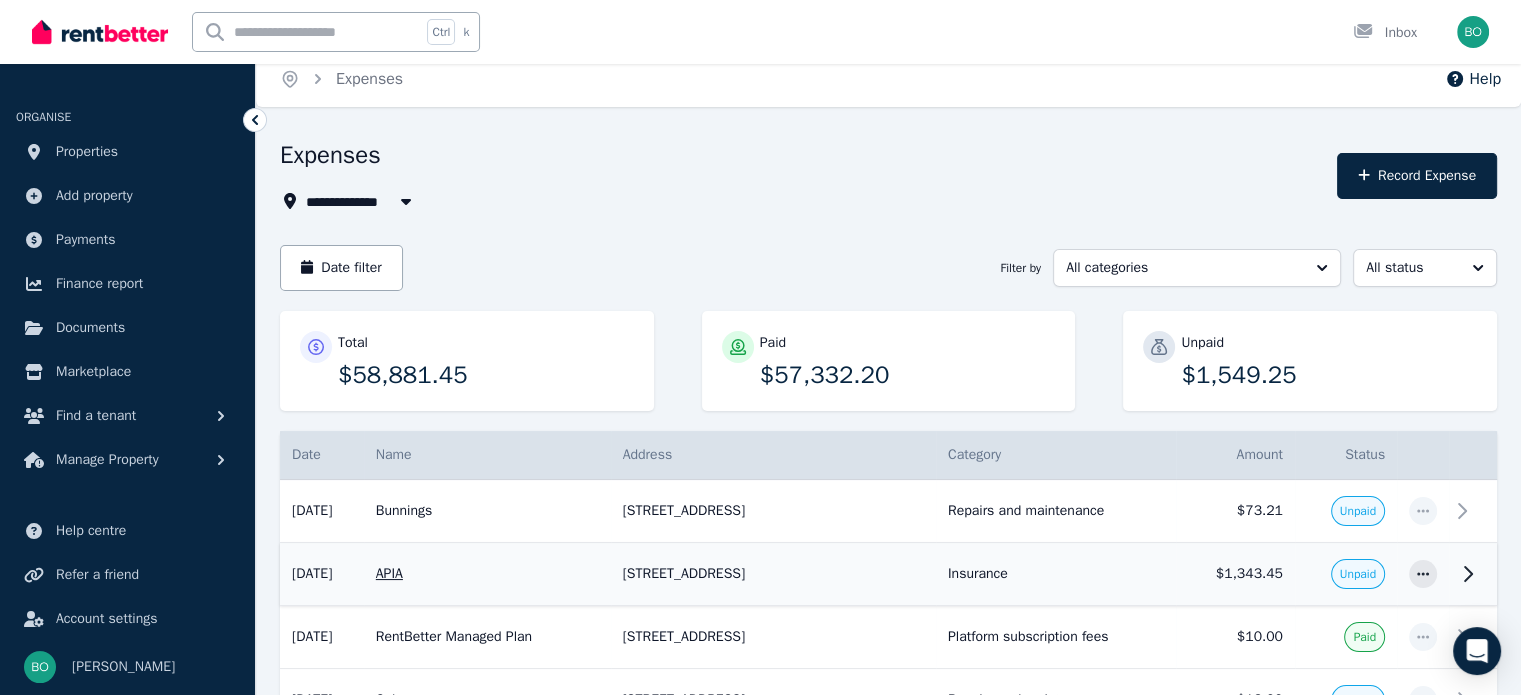 scroll, scrollTop: 0, scrollLeft: 0, axis: both 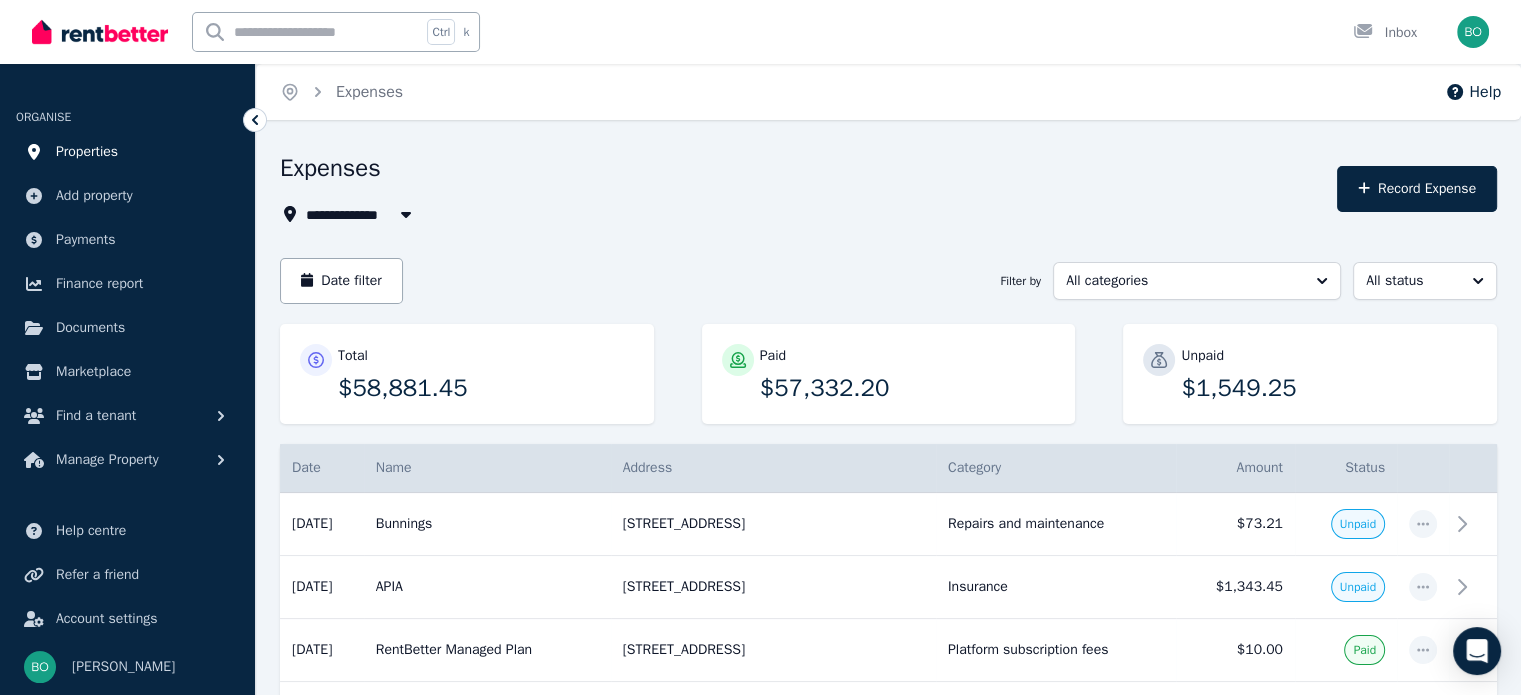 click on "Properties" at bounding box center (87, 152) 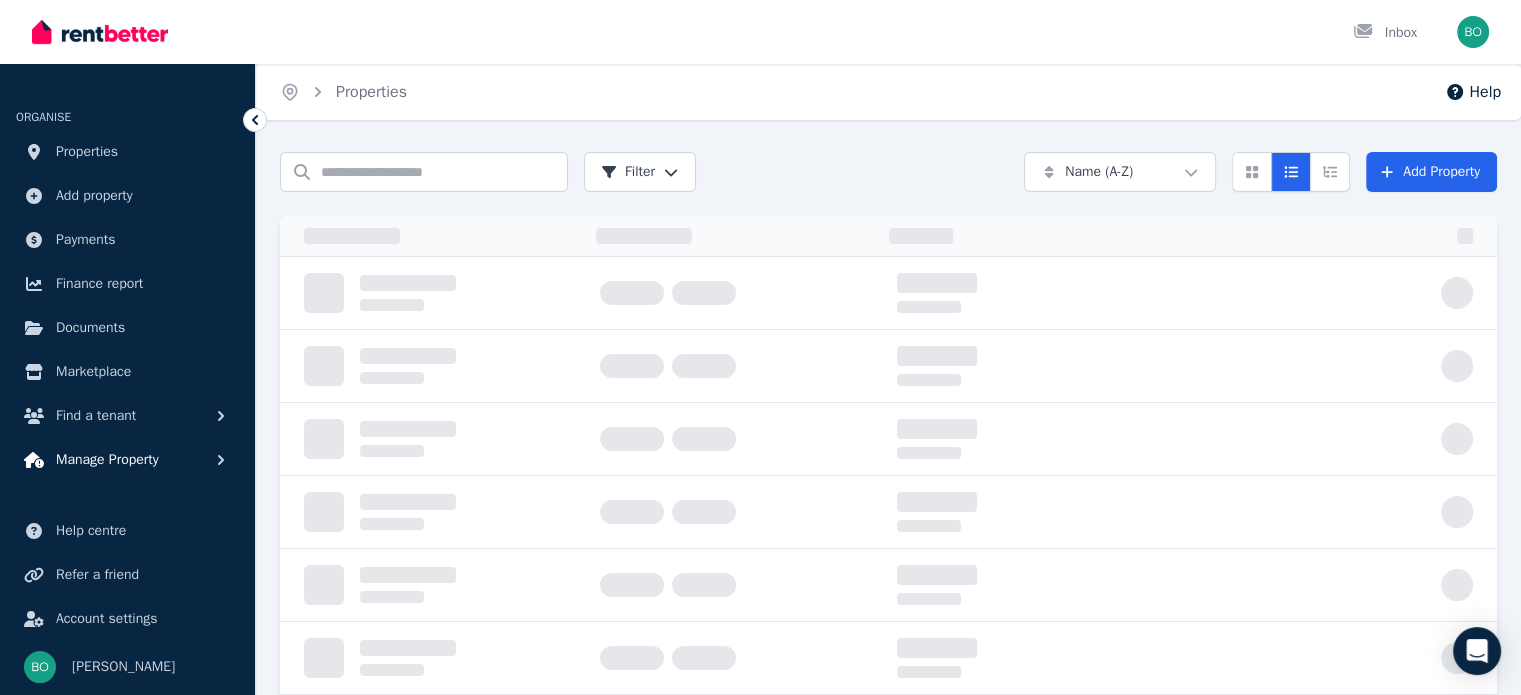 click on "Manage Property" at bounding box center (107, 460) 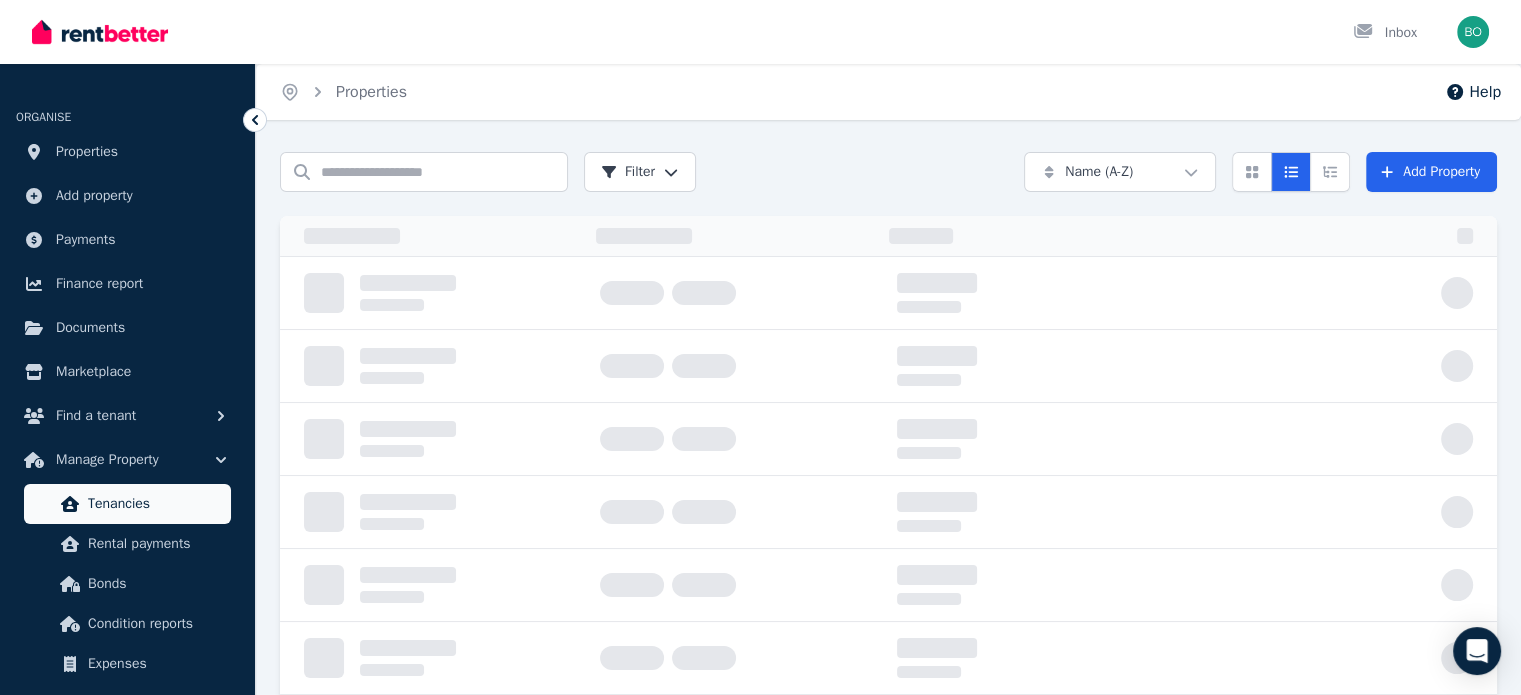 click on "Tenancies" at bounding box center [155, 504] 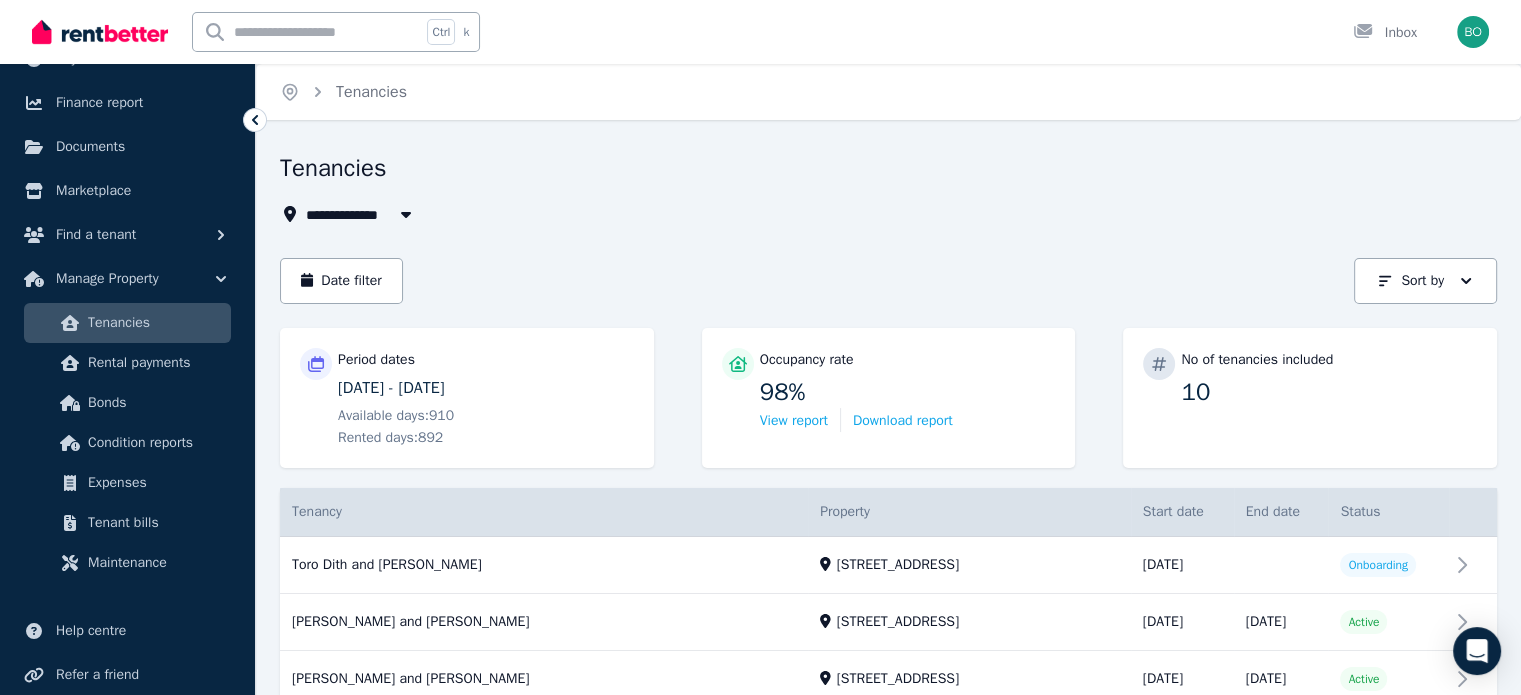 scroll, scrollTop: 200, scrollLeft: 0, axis: vertical 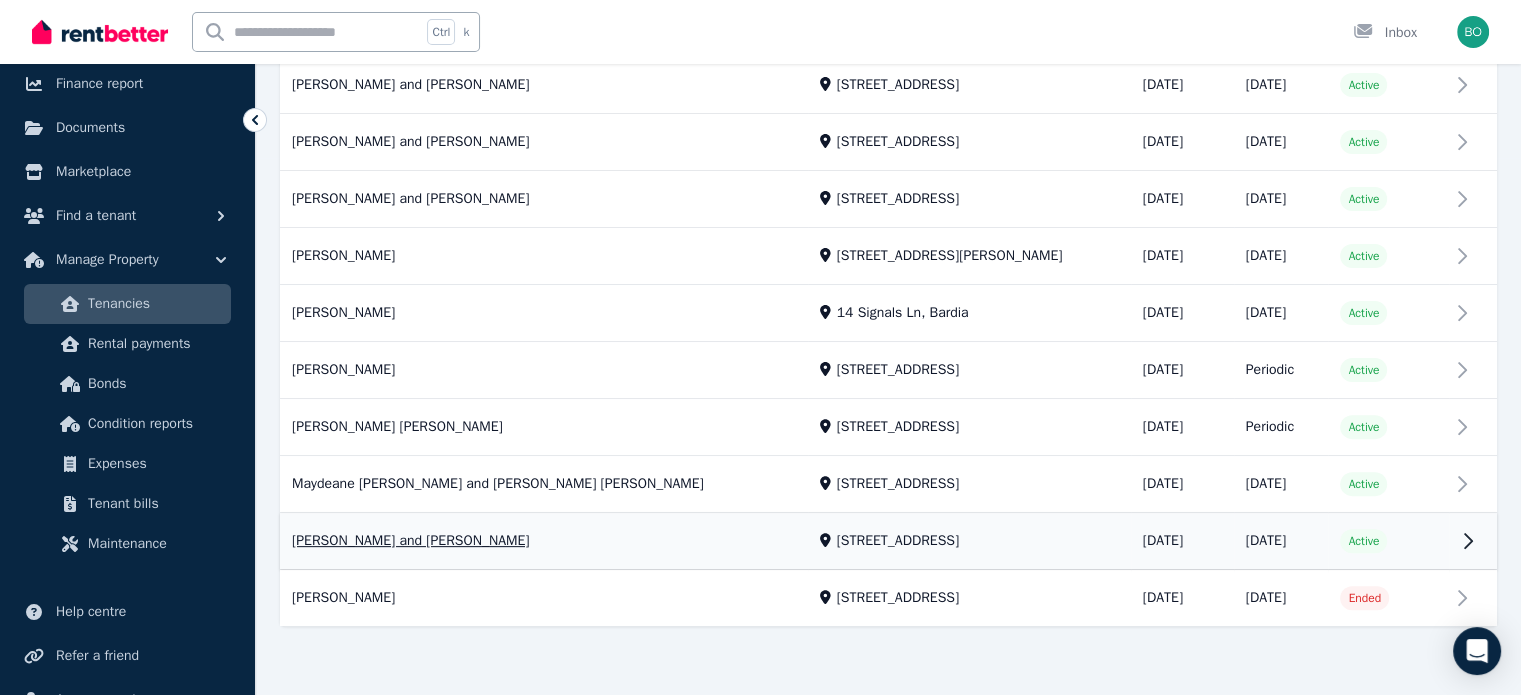 click on "View property details" at bounding box center (888, 542) 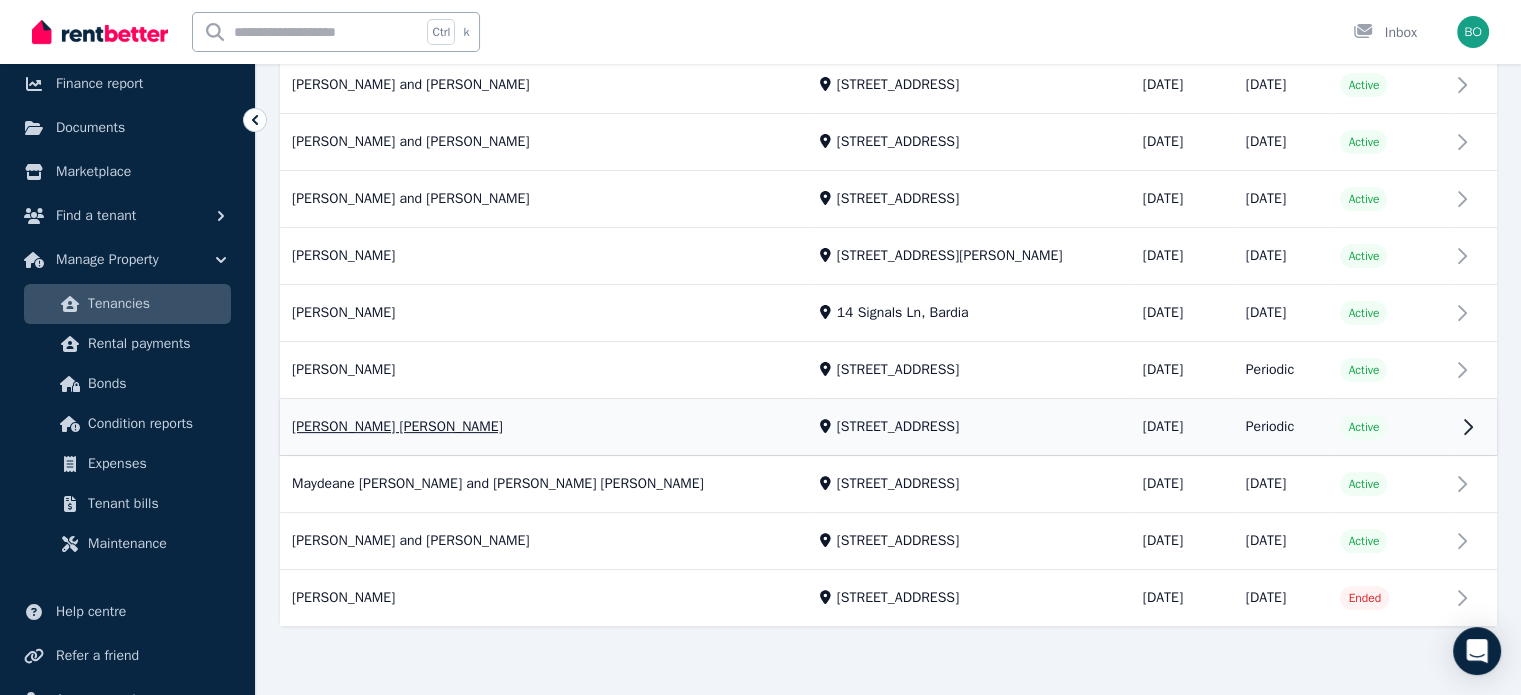 click on "View property details" at bounding box center (888, 542) 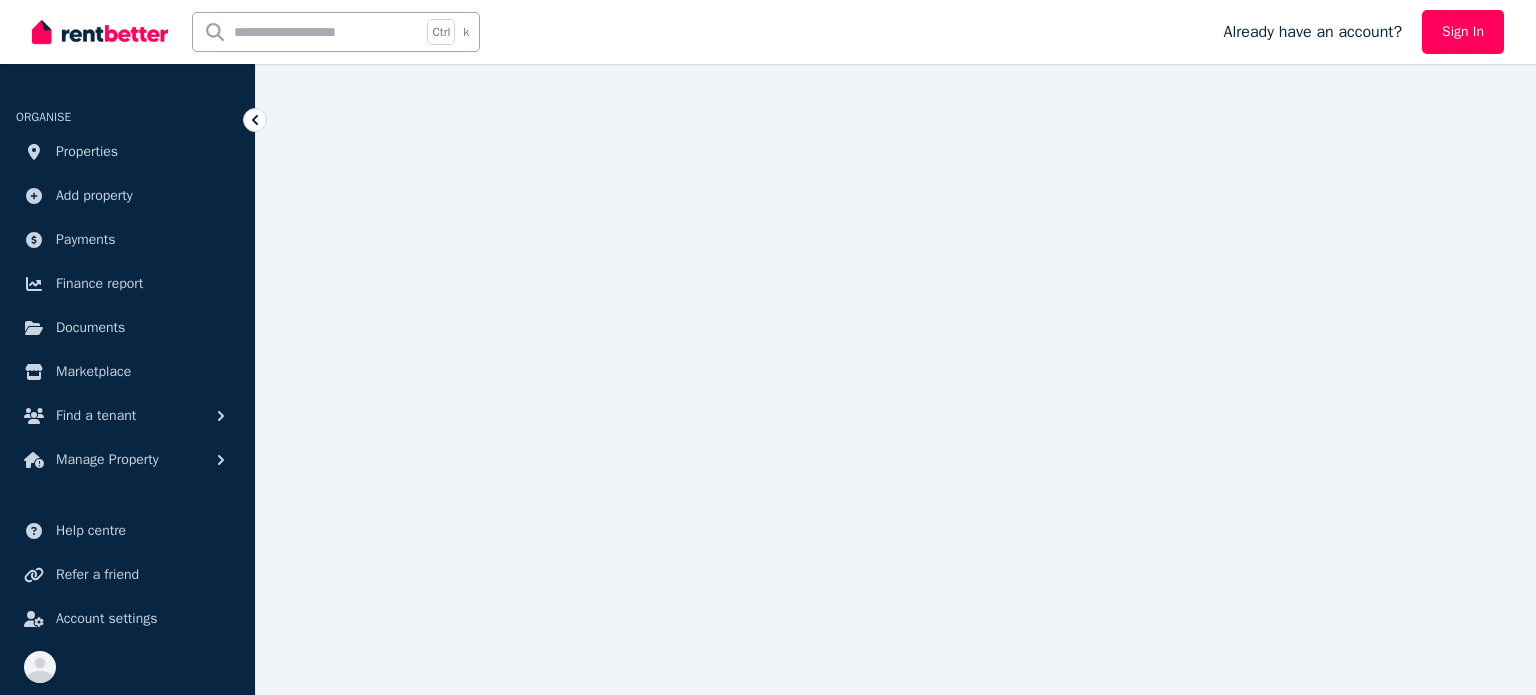 scroll, scrollTop: 0, scrollLeft: 0, axis: both 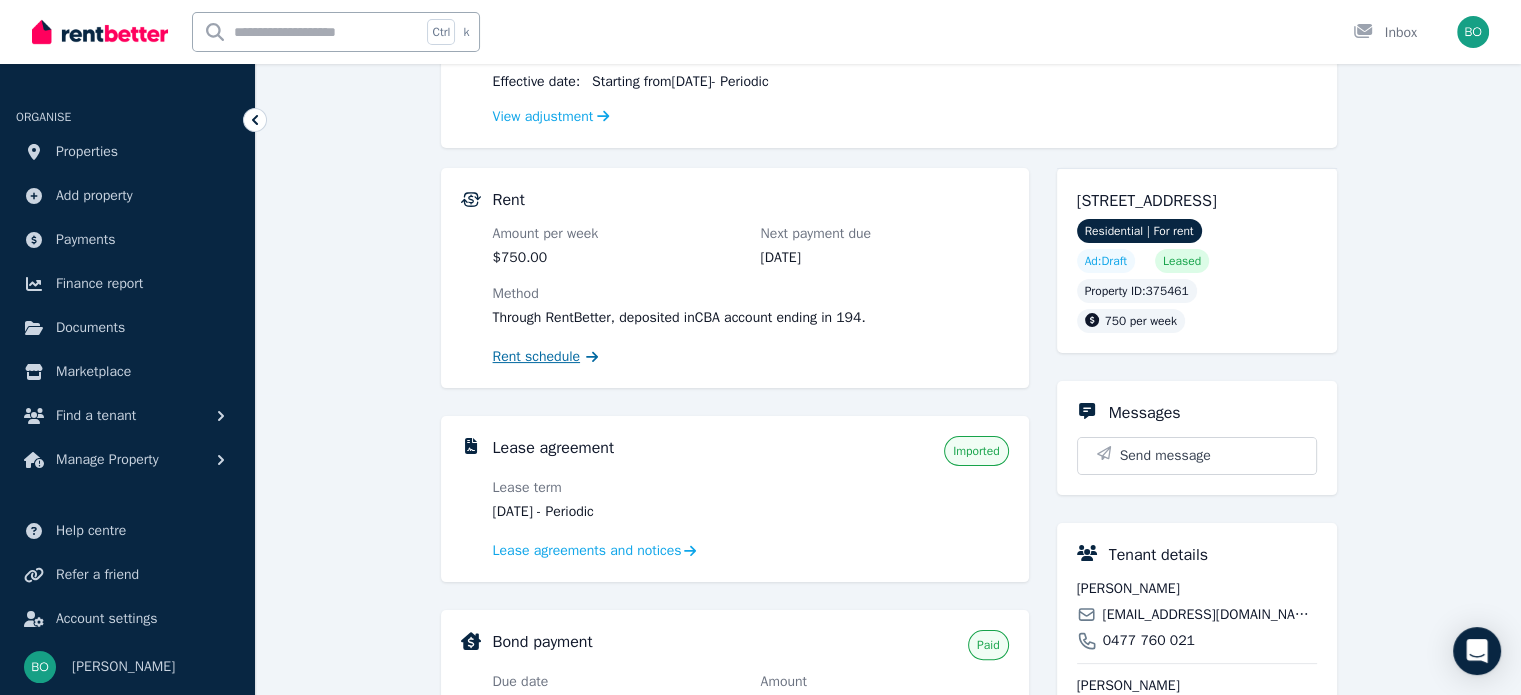 click on "Rent schedule" at bounding box center [537, 357] 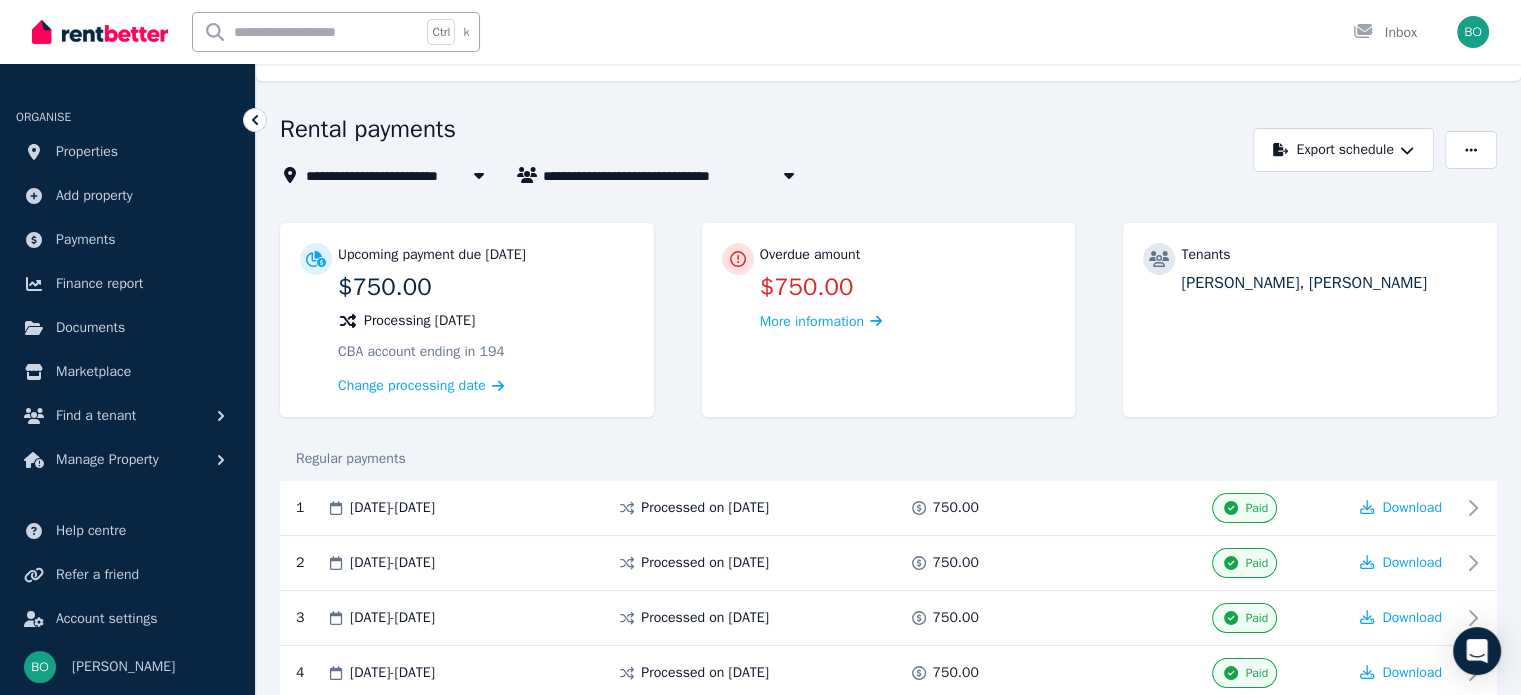 scroll, scrollTop: 0, scrollLeft: 0, axis: both 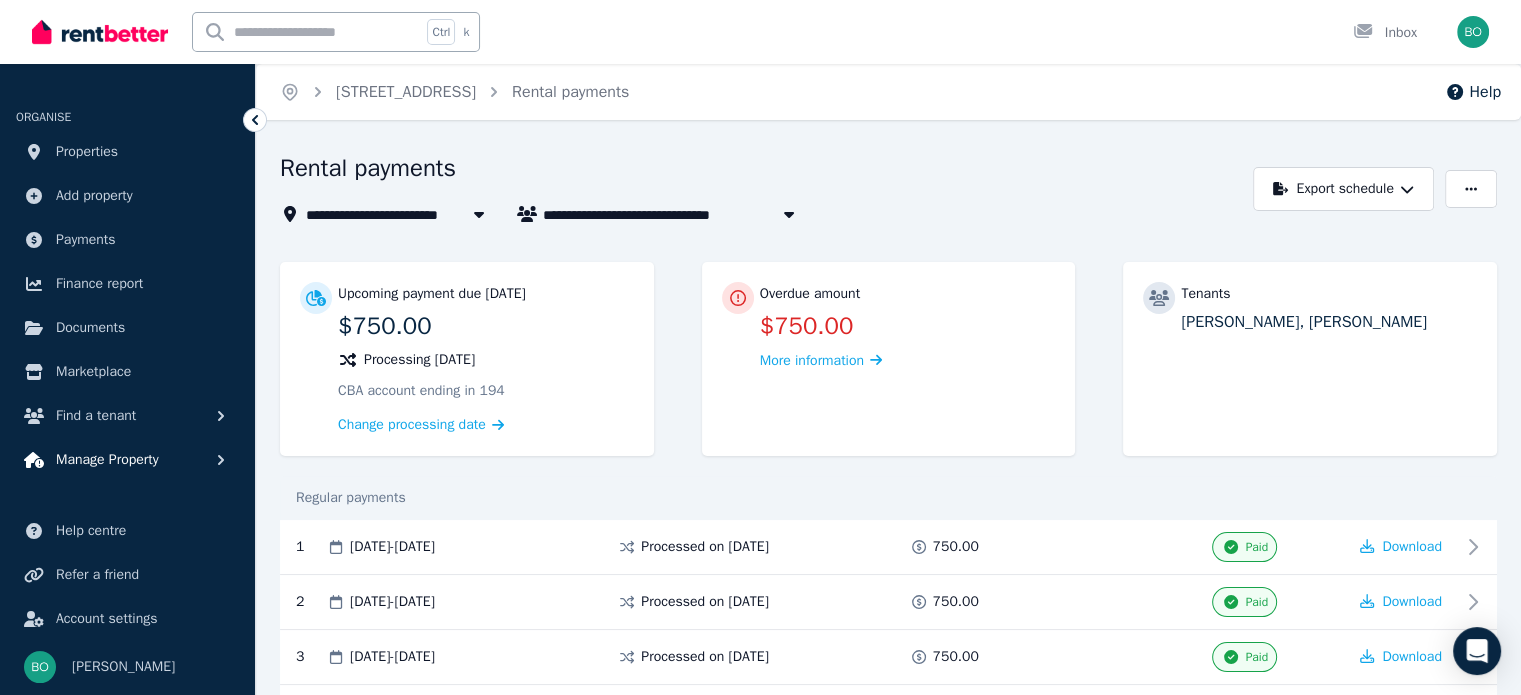 click on "Manage Property" at bounding box center [107, 460] 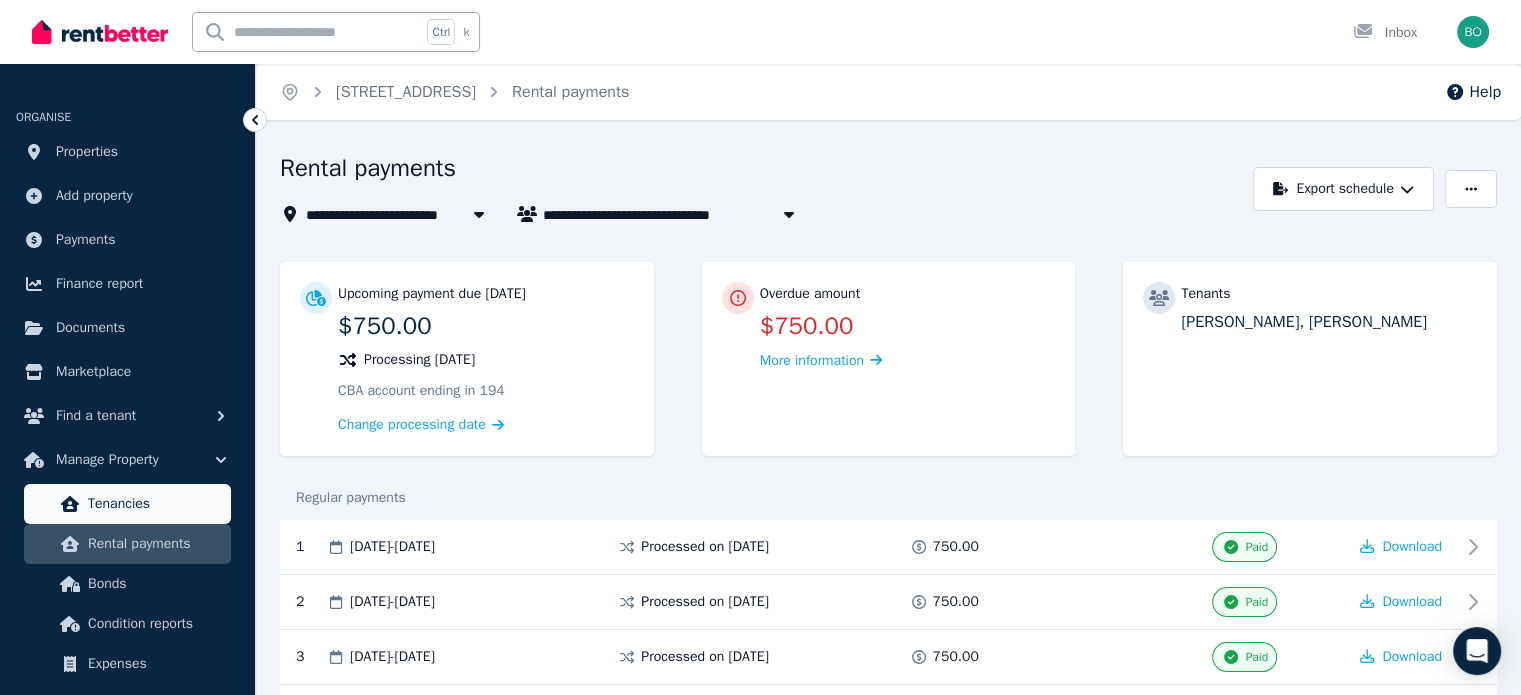 click on "Tenancies" at bounding box center [155, 504] 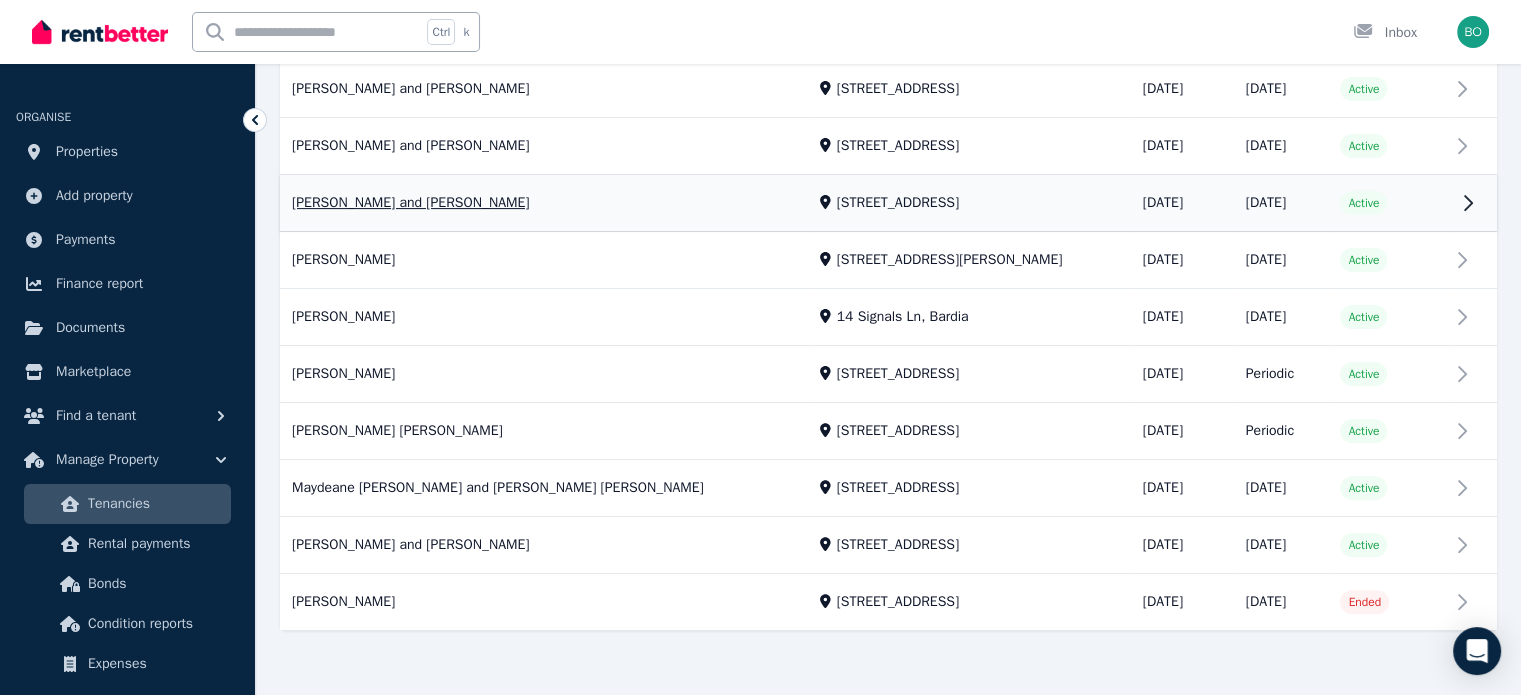 scroll, scrollTop: 537, scrollLeft: 0, axis: vertical 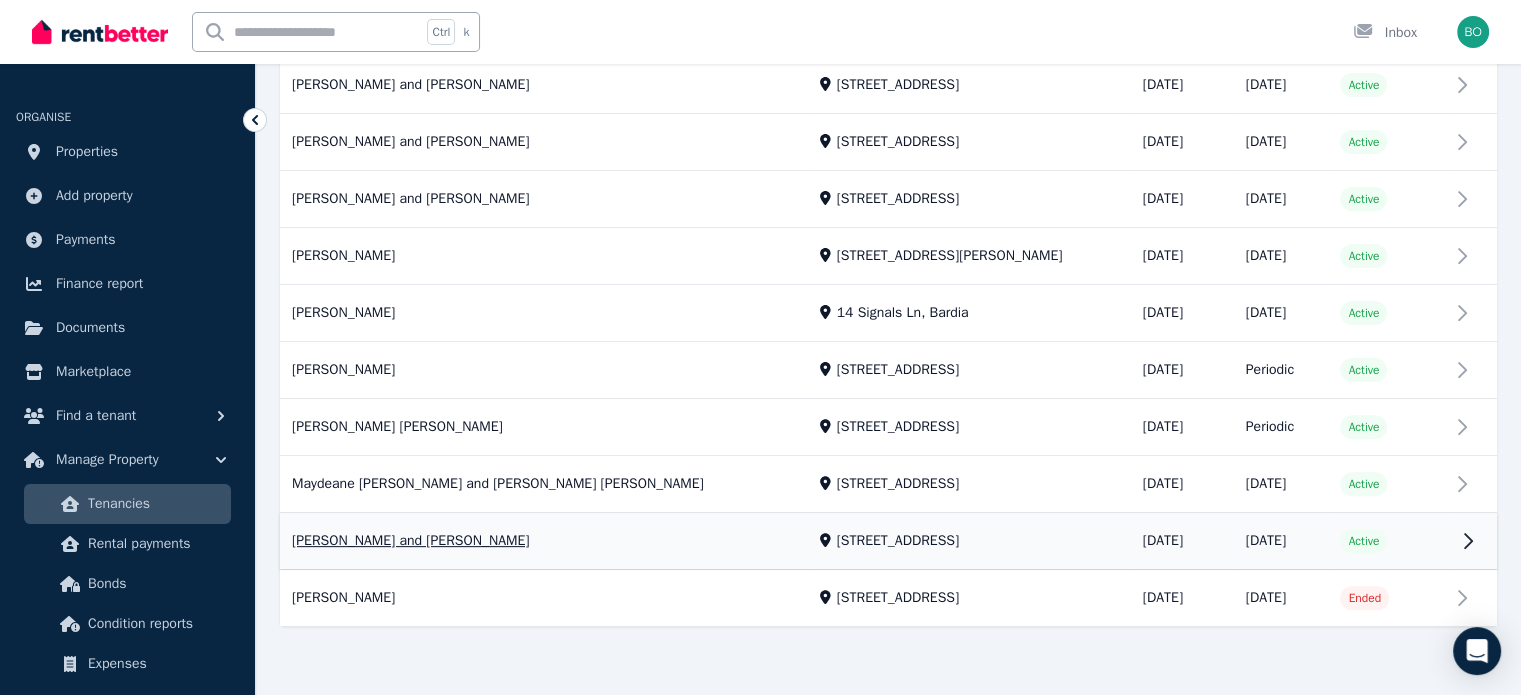 click on "View property details" at bounding box center [888, 542] 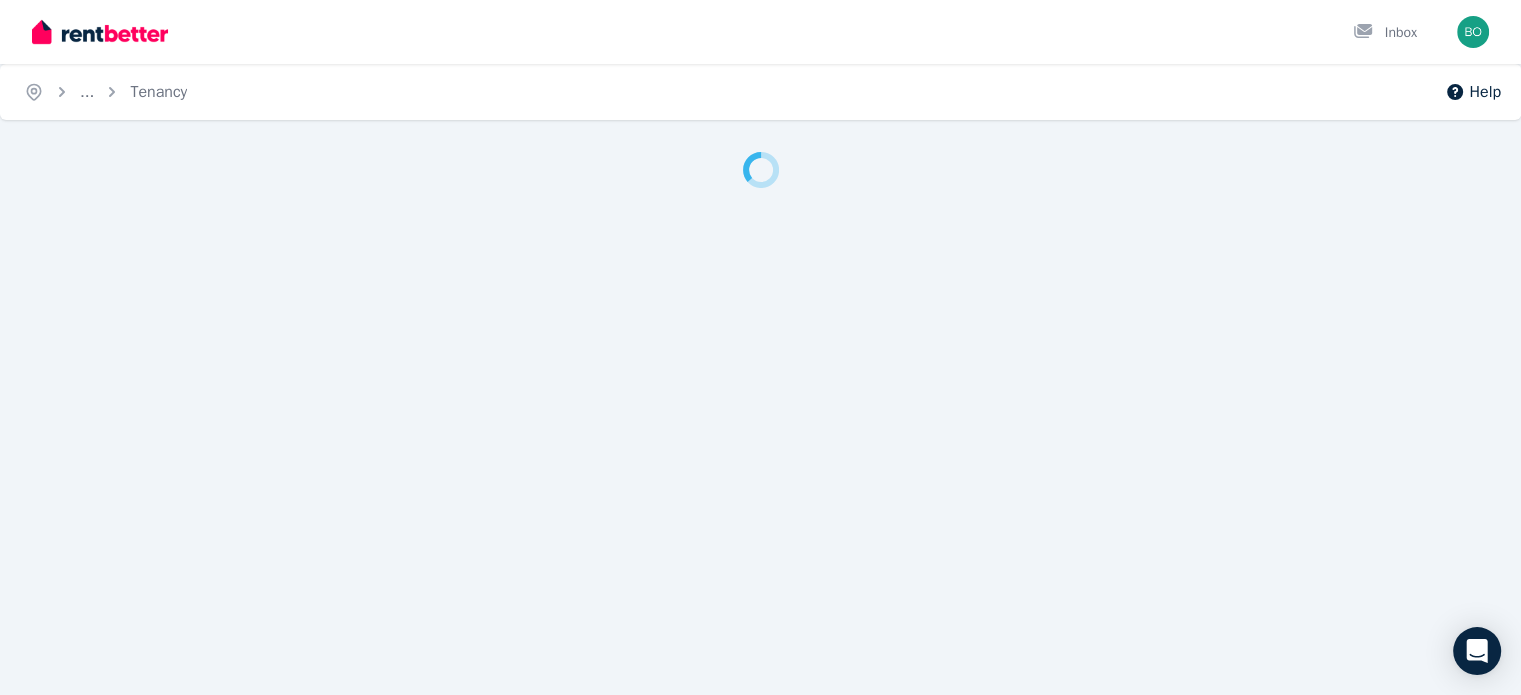 scroll, scrollTop: 0, scrollLeft: 0, axis: both 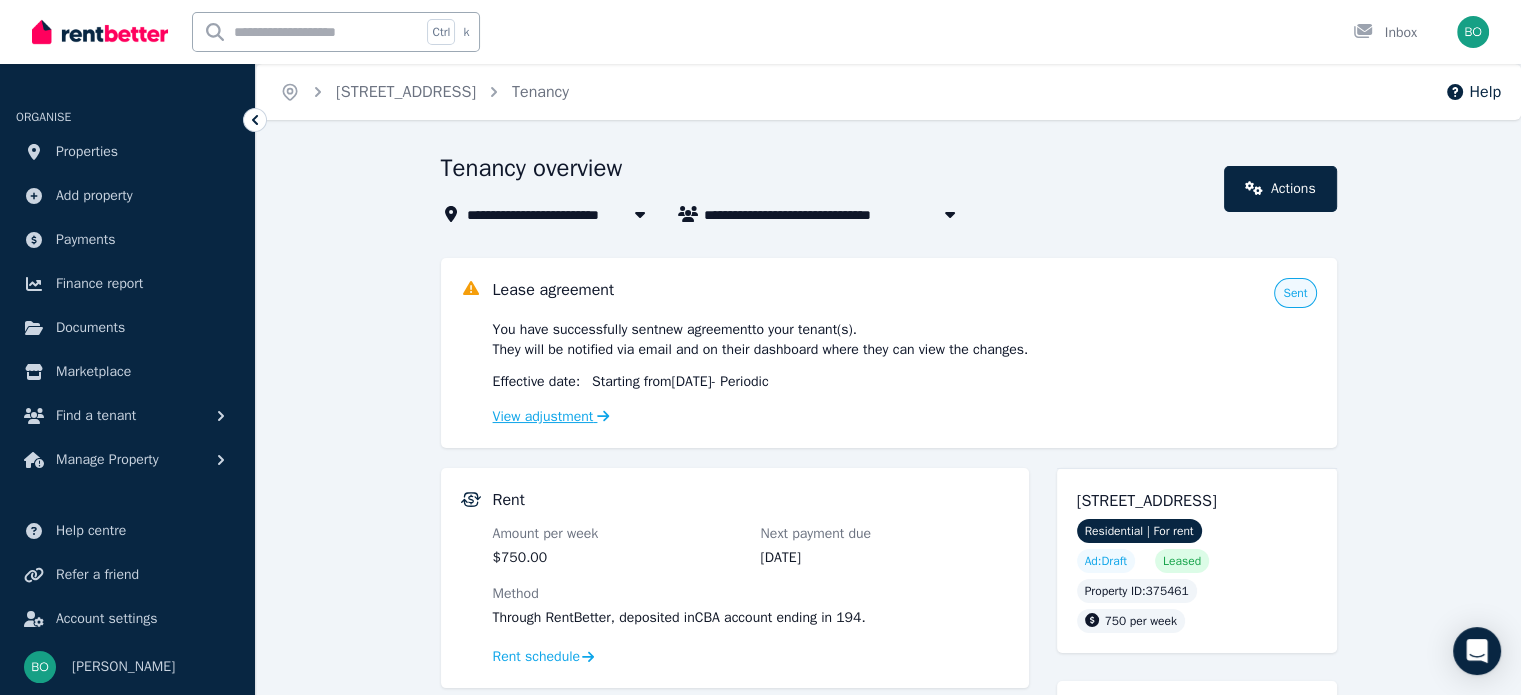 click on "View adjustment" at bounding box center [551, 416] 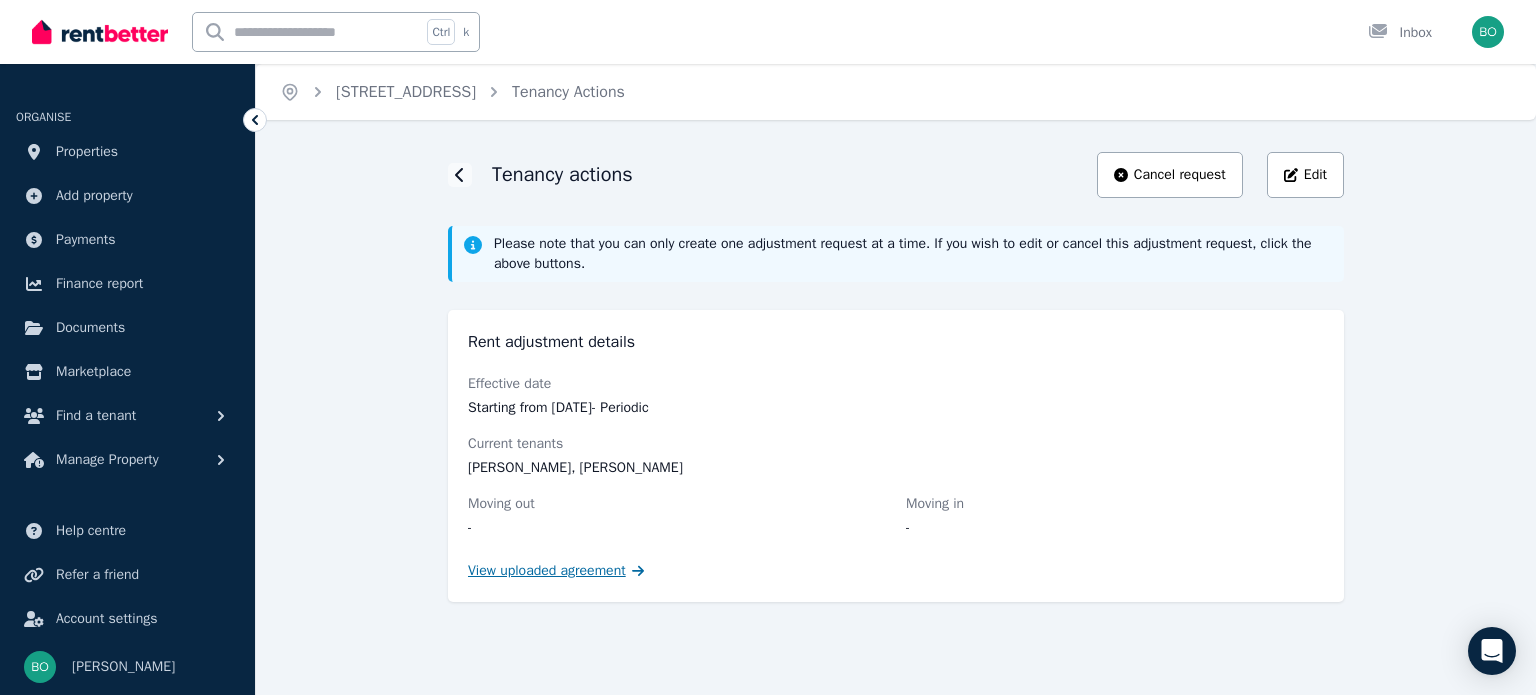 click on "View uploaded agreement" at bounding box center (547, 571) 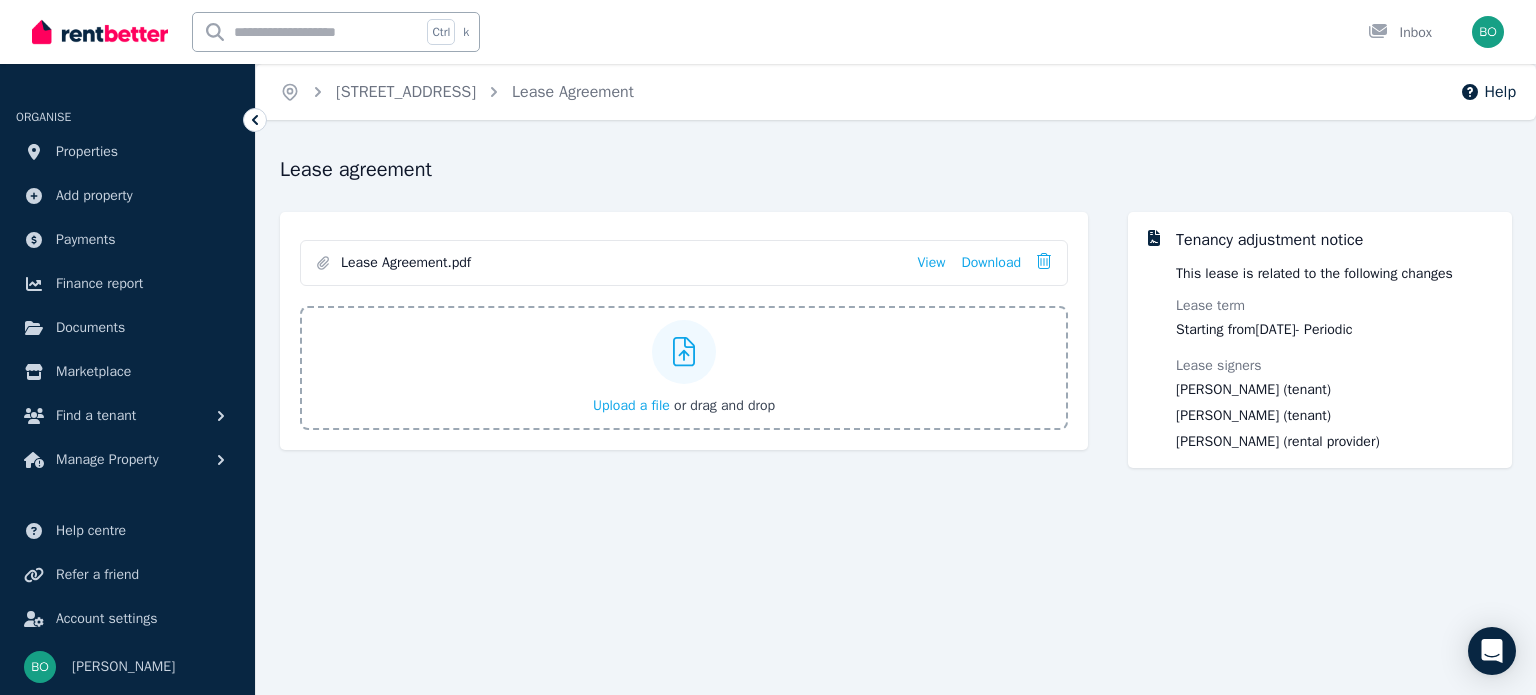 click on "Upload a file" at bounding box center [631, 405] 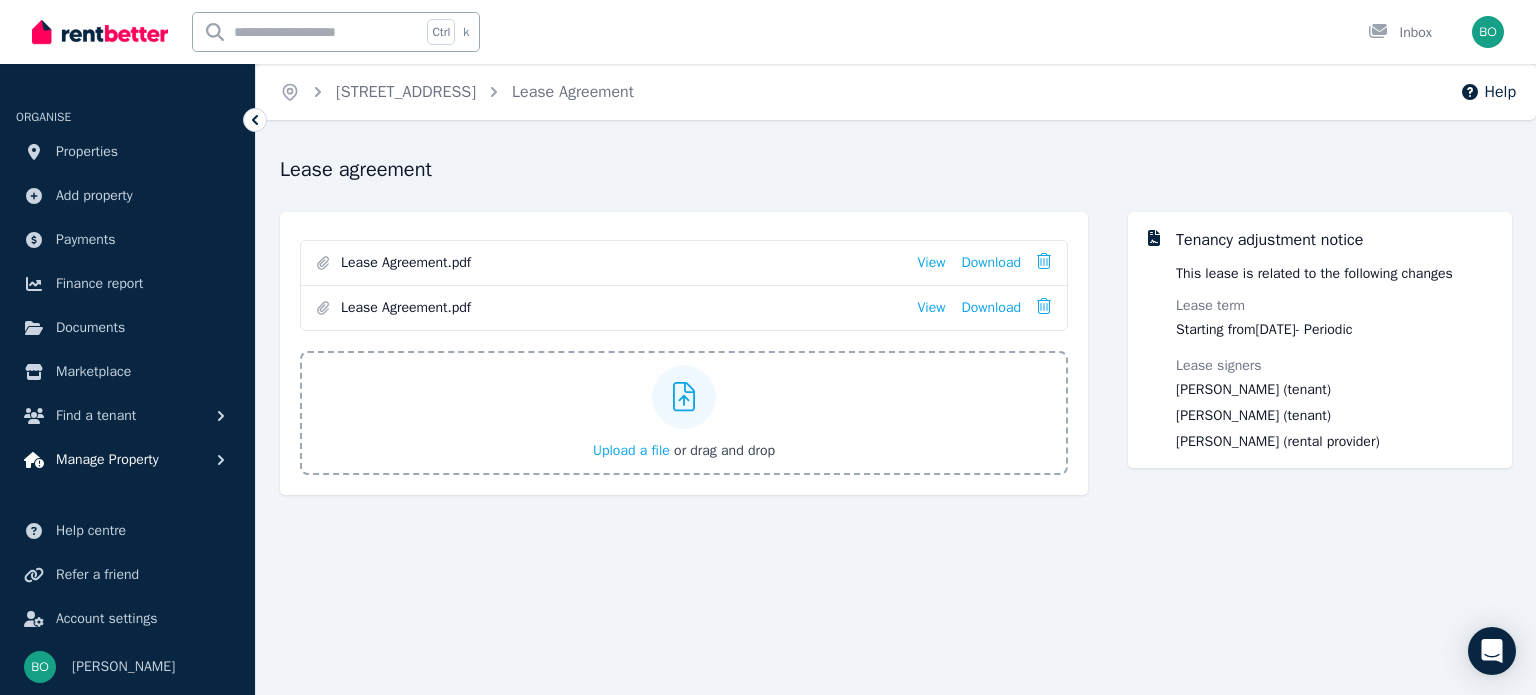 click on "Manage Property" at bounding box center (107, 460) 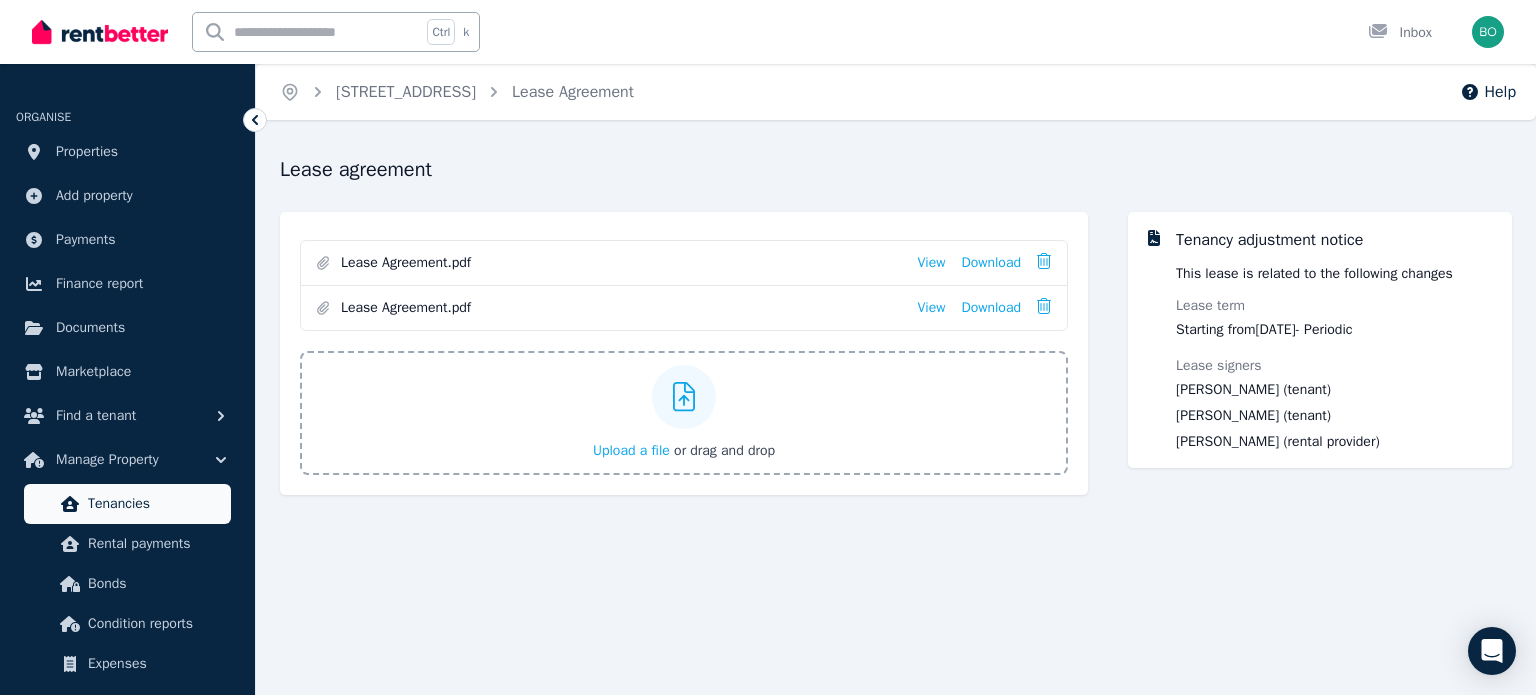 click on "Tenancies" at bounding box center [155, 504] 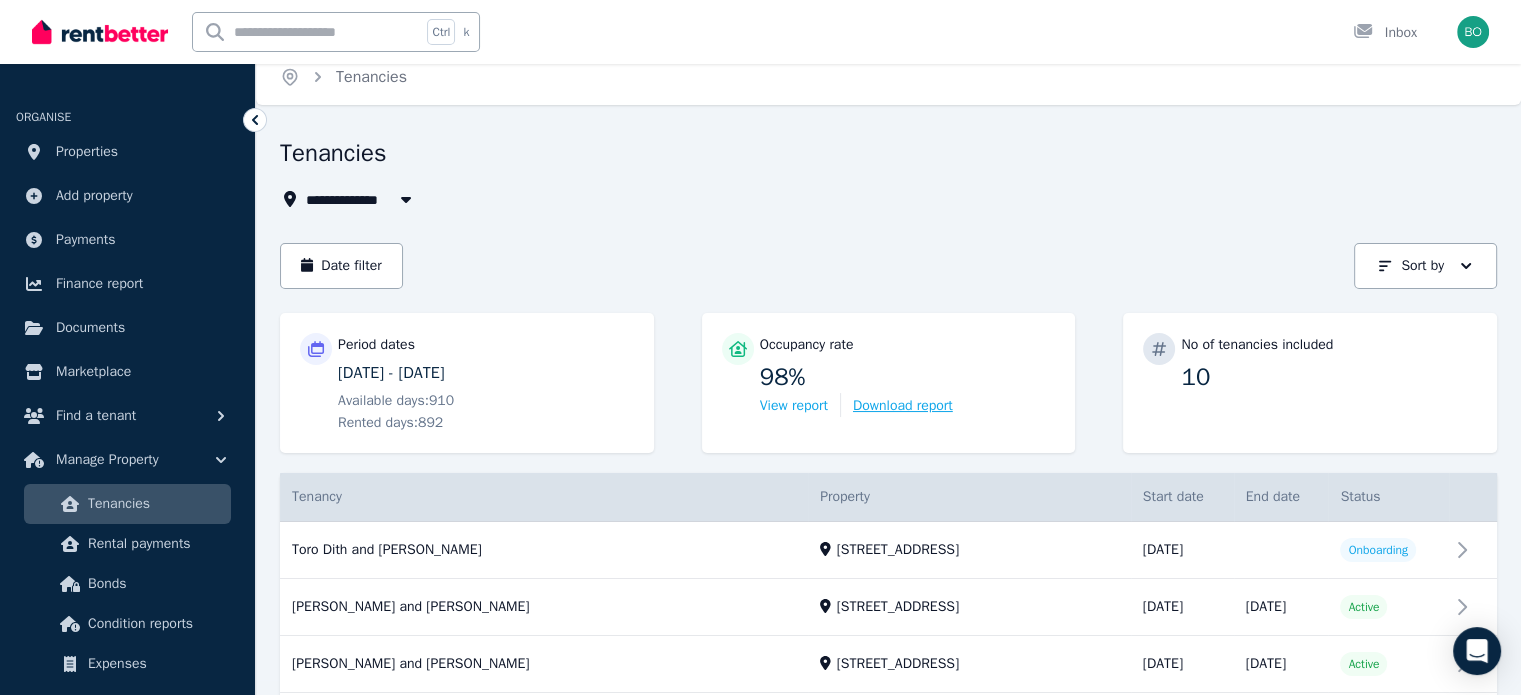scroll, scrollTop: 500, scrollLeft: 0, axis: vertical 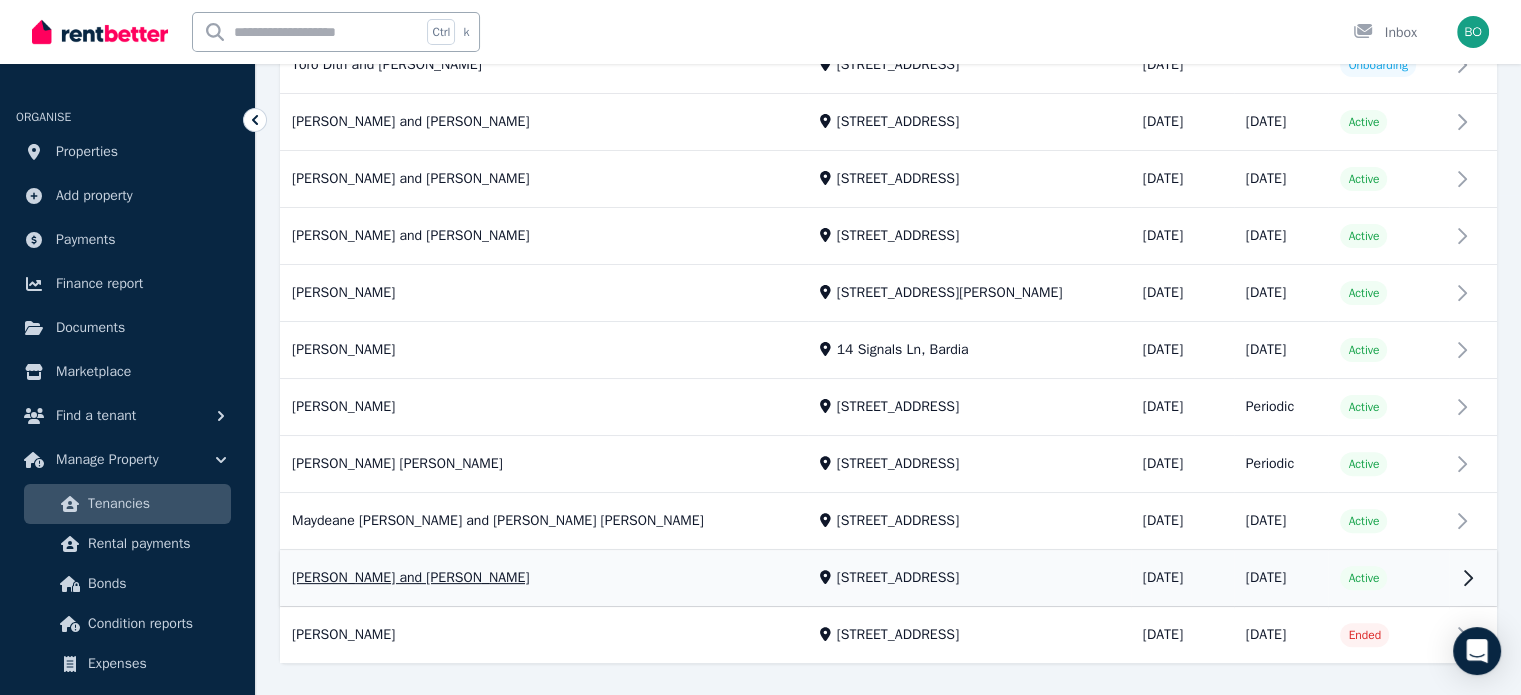 click on "View property details" at bounding box center [888, 579] 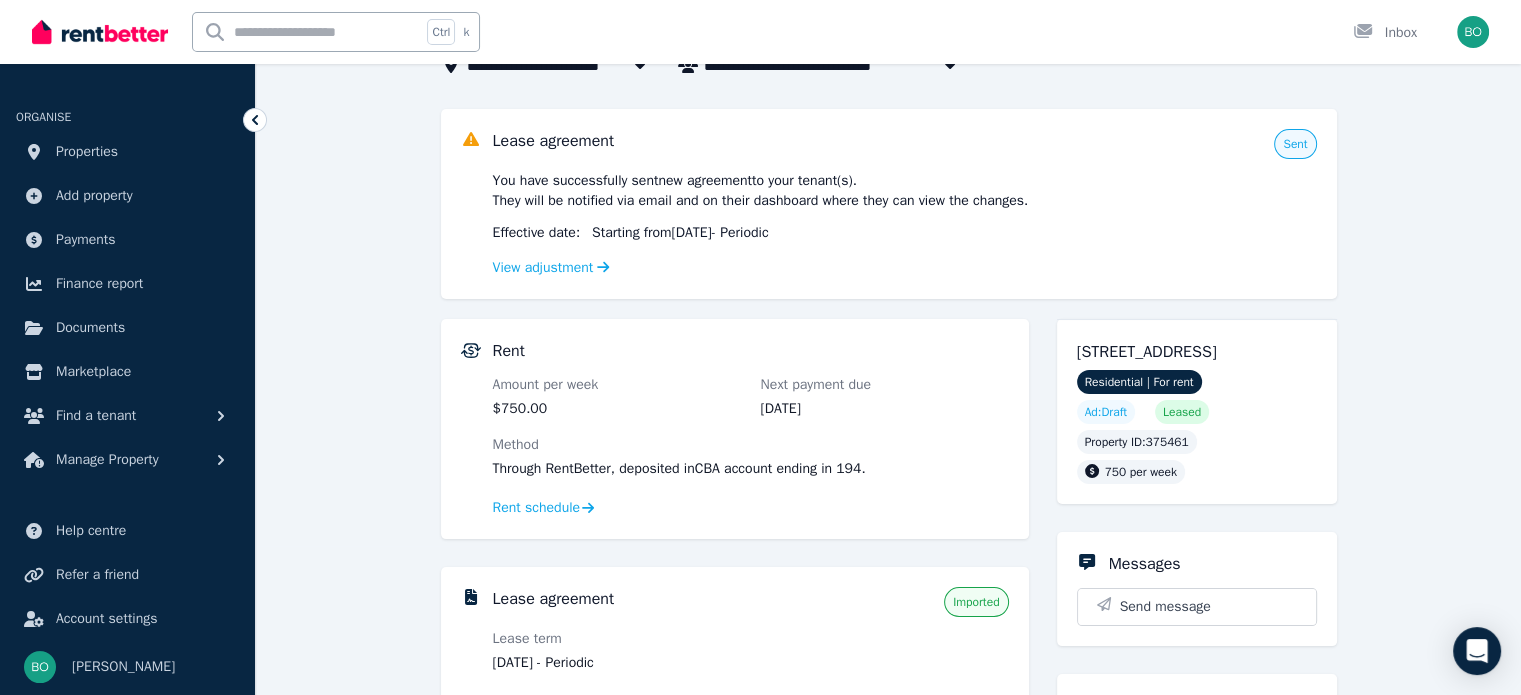 scroll, scrollTop: 300, scrollLeft: 0, axis: vertical 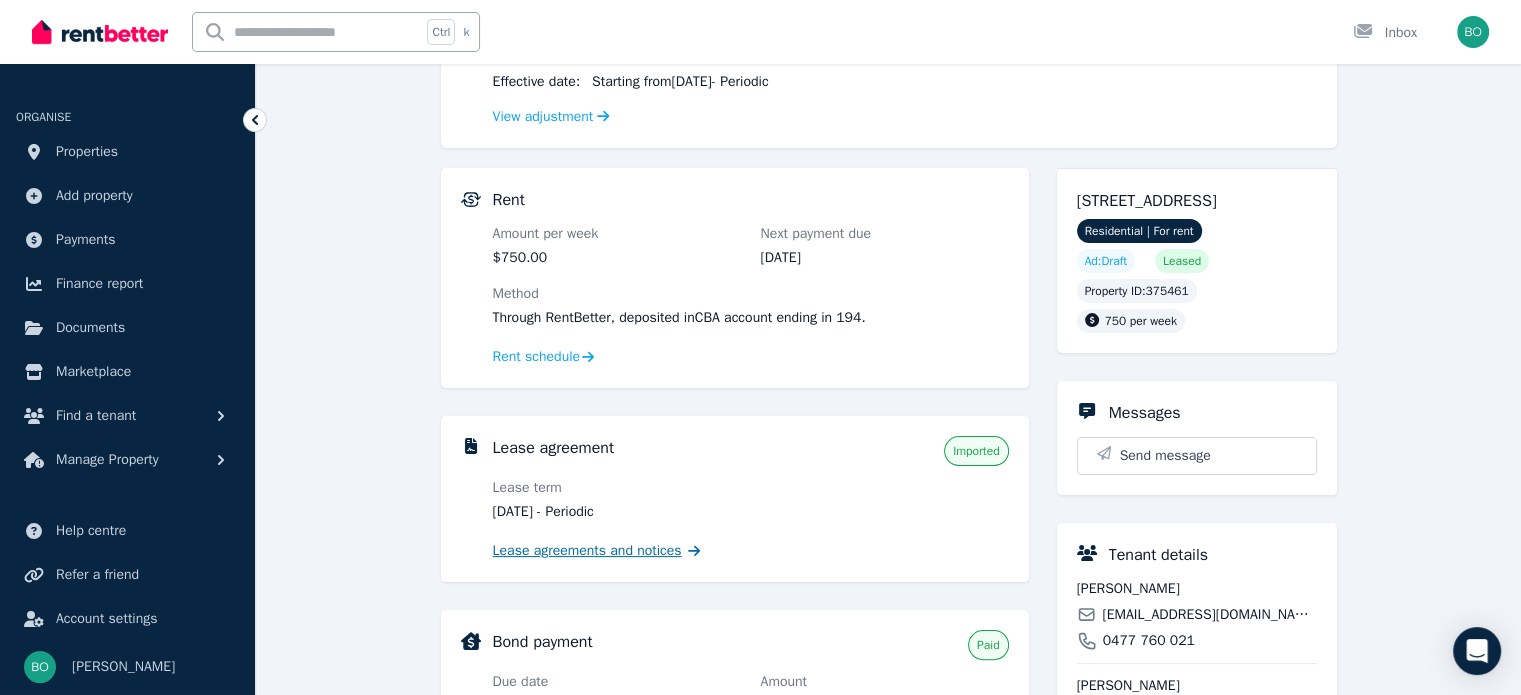click on "Lease agreements and notices" at bounding box center (587, 551) 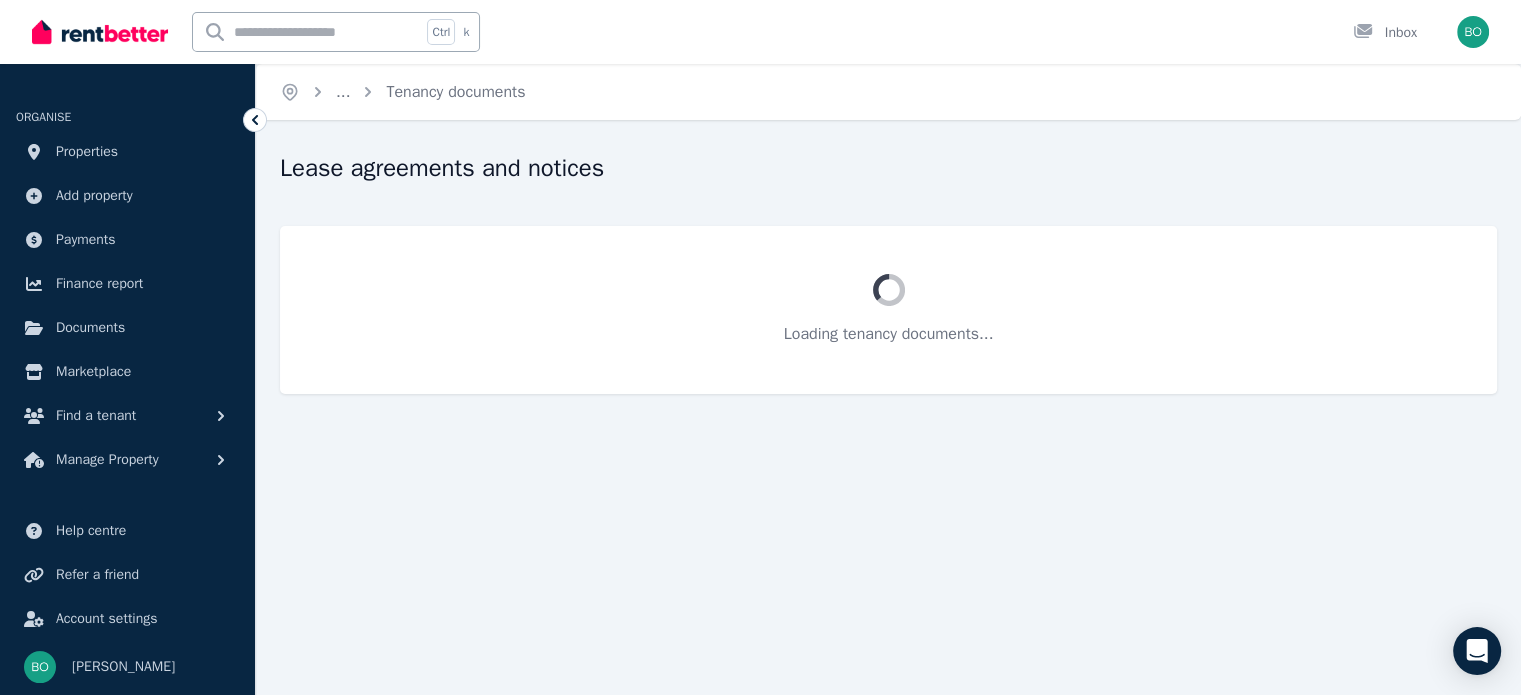scroll, scrollTop: 0, scrollLeft: 0, axis: both 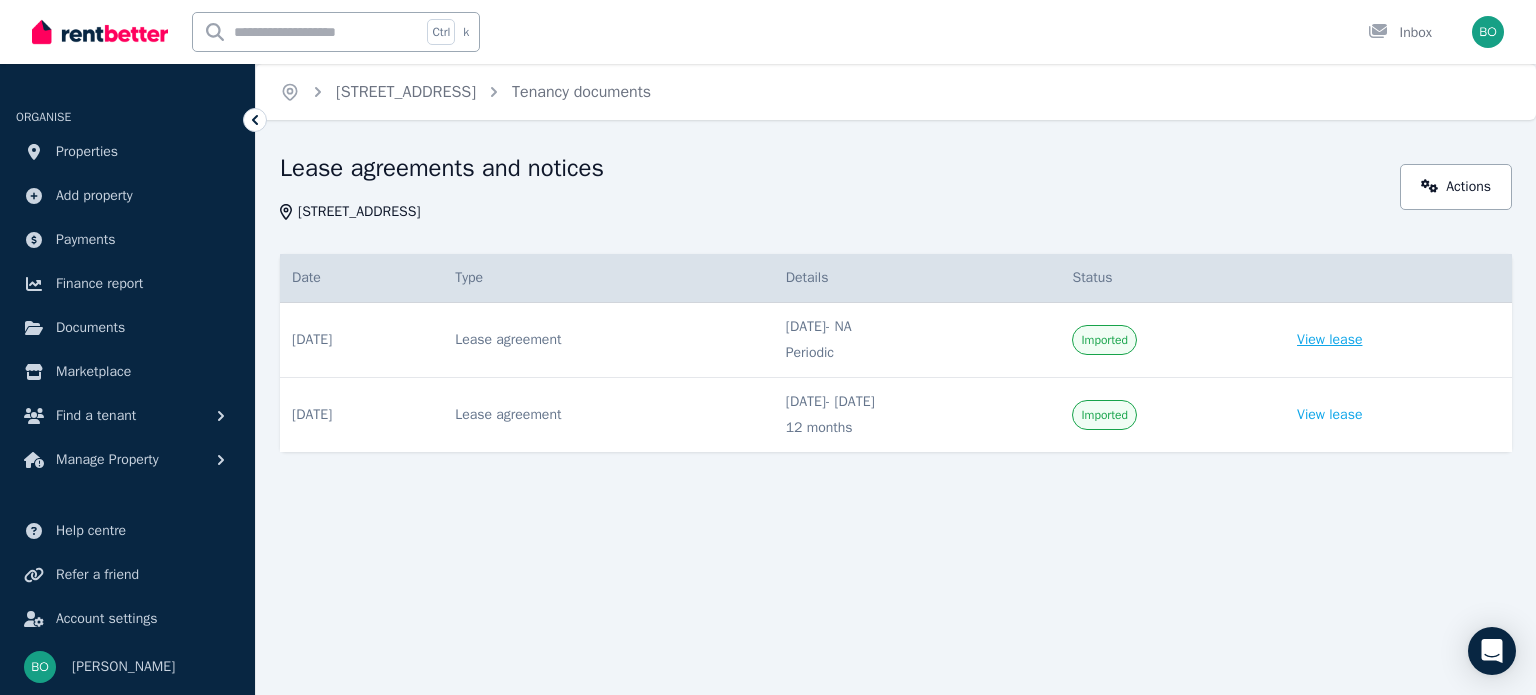 click on "View lease" at bounding box center [1329, 340] 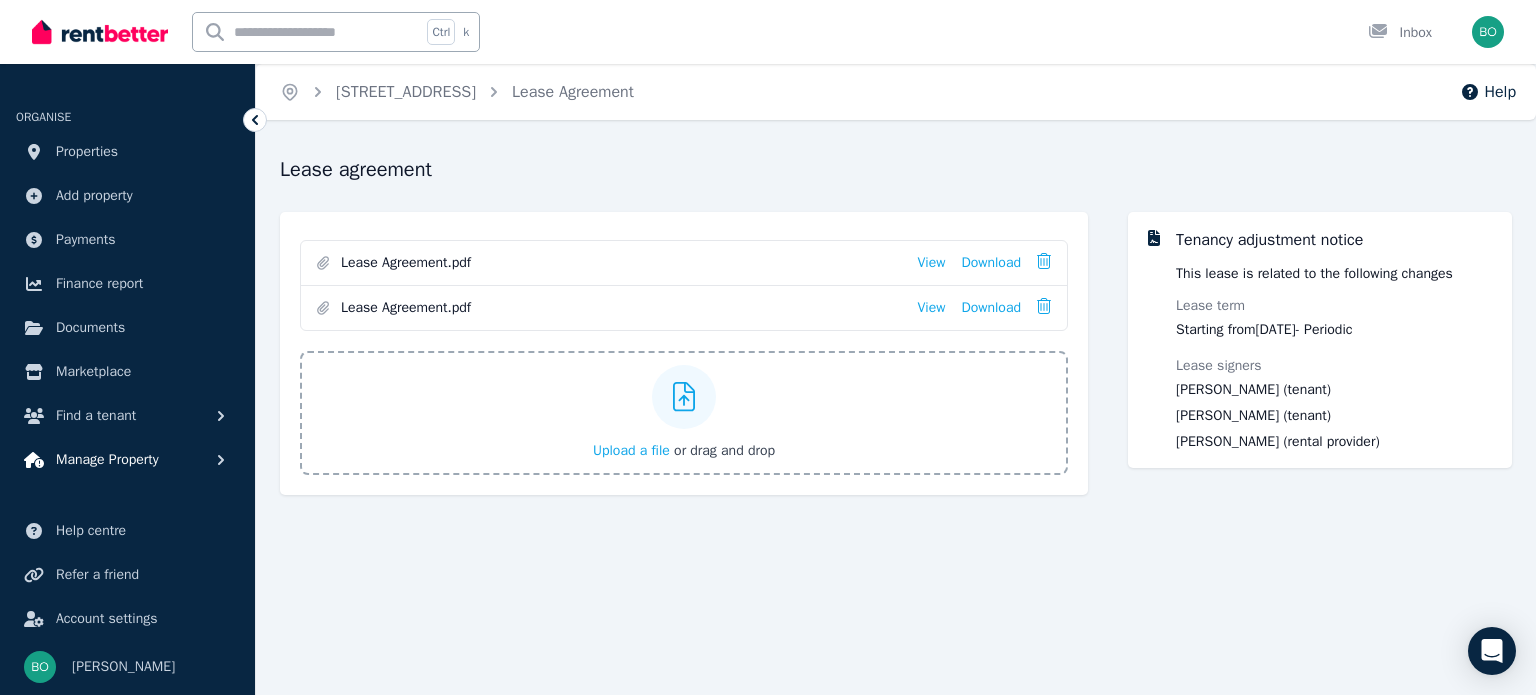 click on "Manage Property" at bounding box center (107, 460) 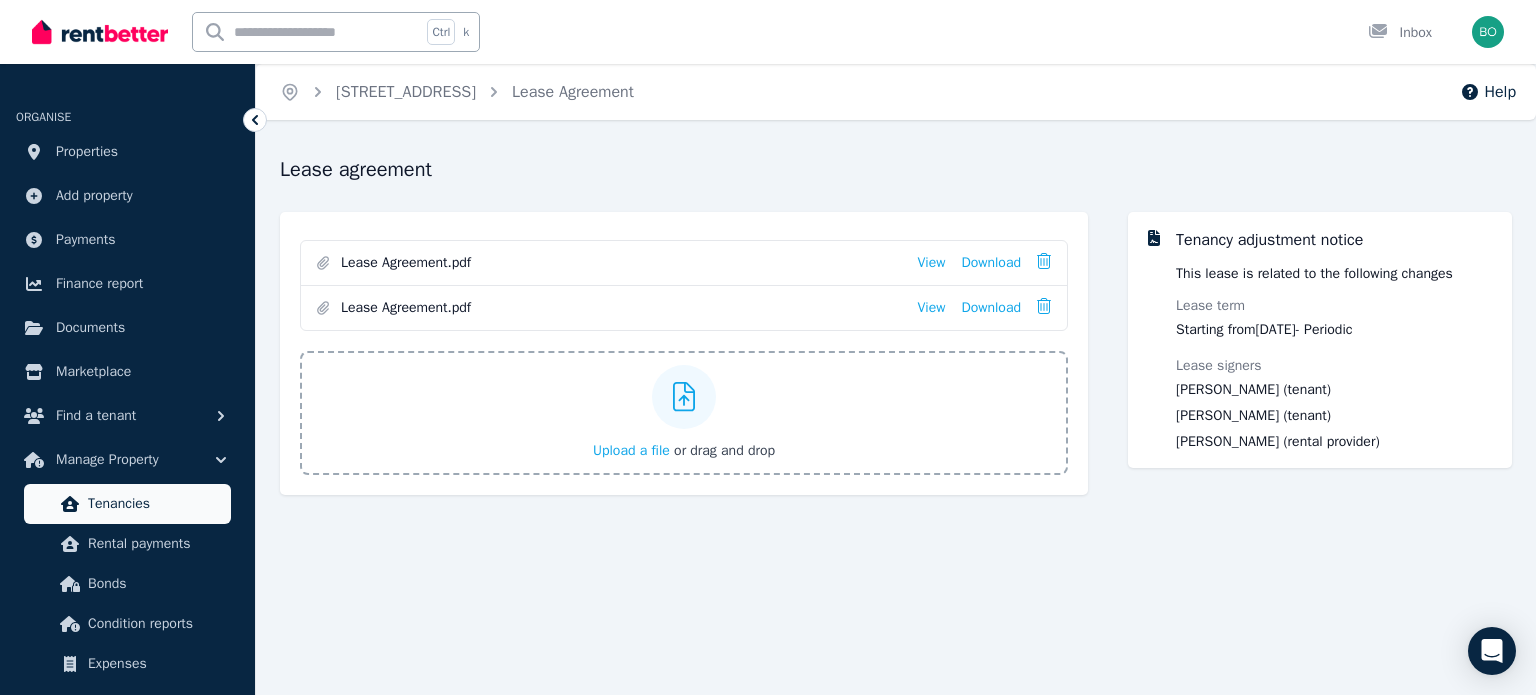 click on "Tenancies" at bounding box center [155, 504] 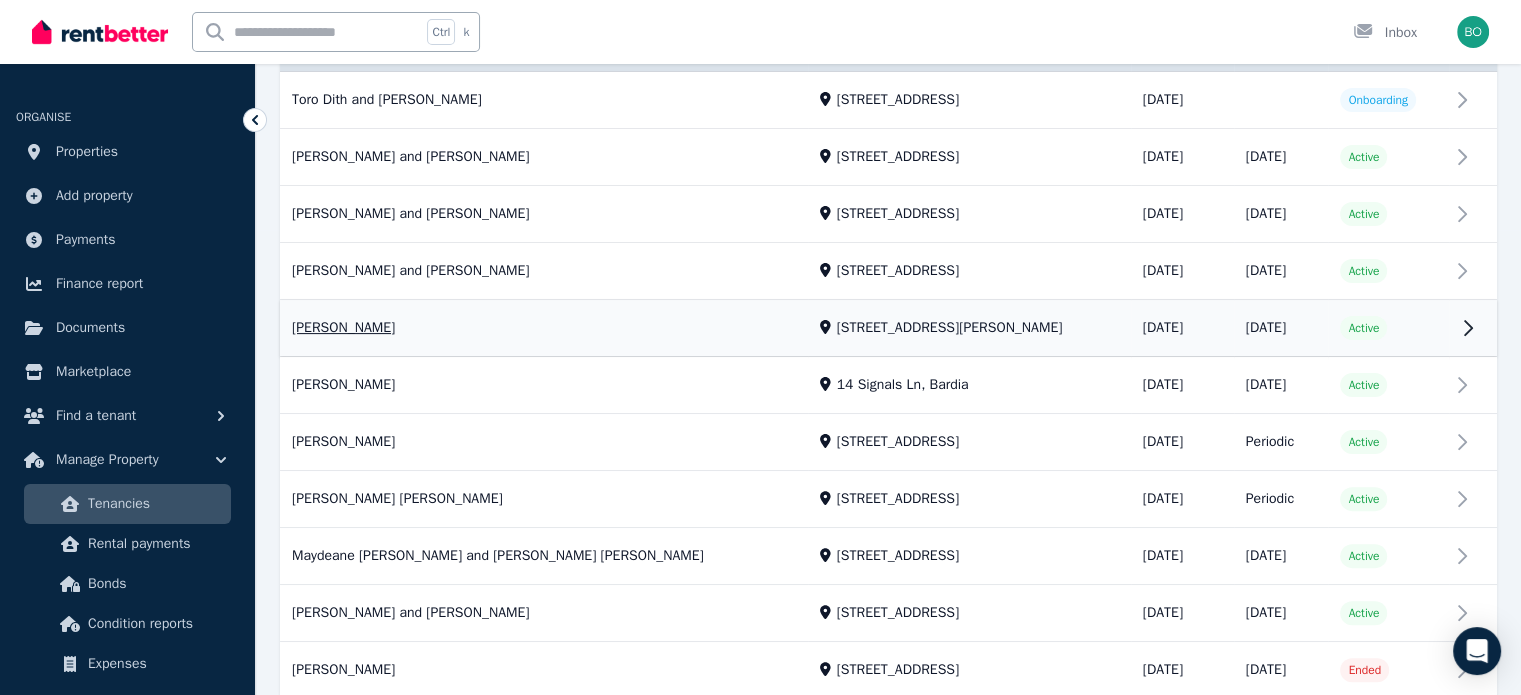 scroll, scrollTop: 537, scrollLeft: 0, axis: vertical 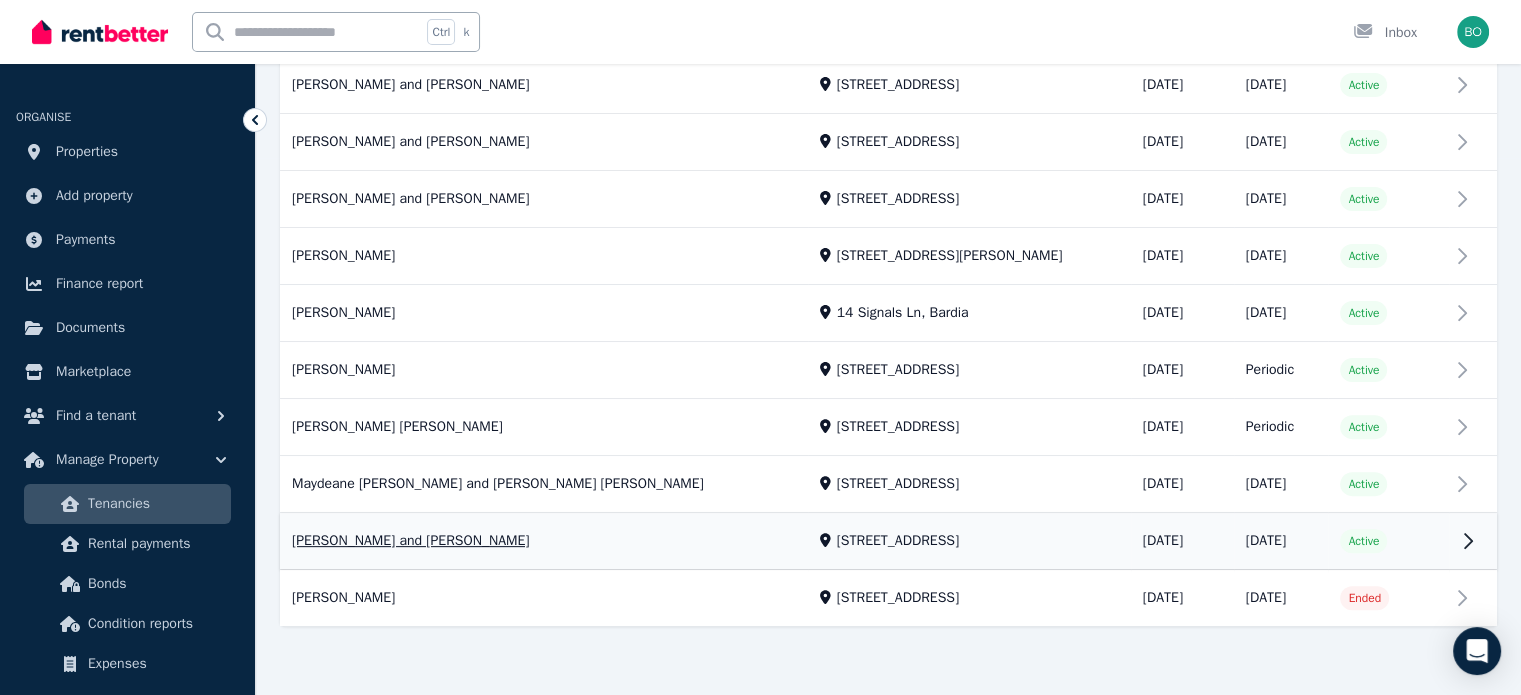 click on "View property details" at bounding box center (888, 542) 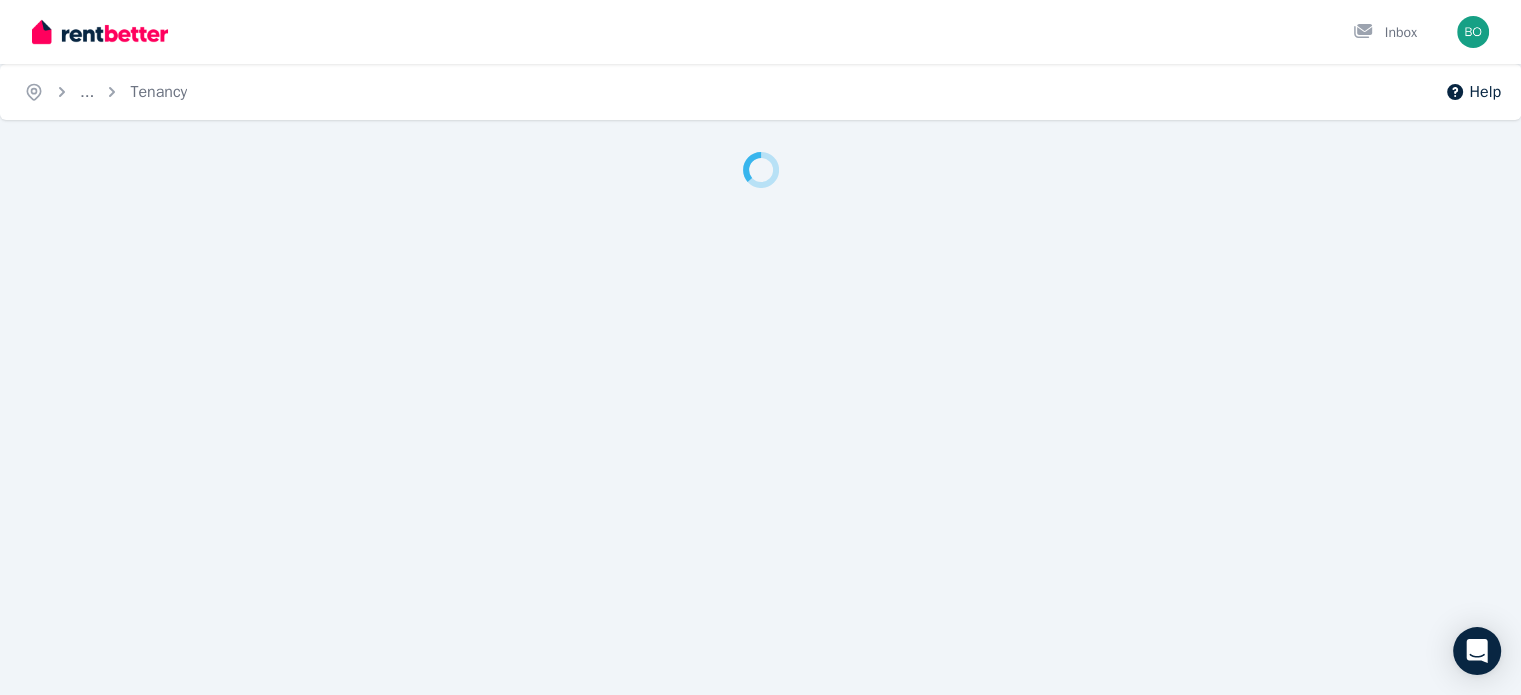 scroll, scrollTop: 0, scrollLeft: 0, axis: both 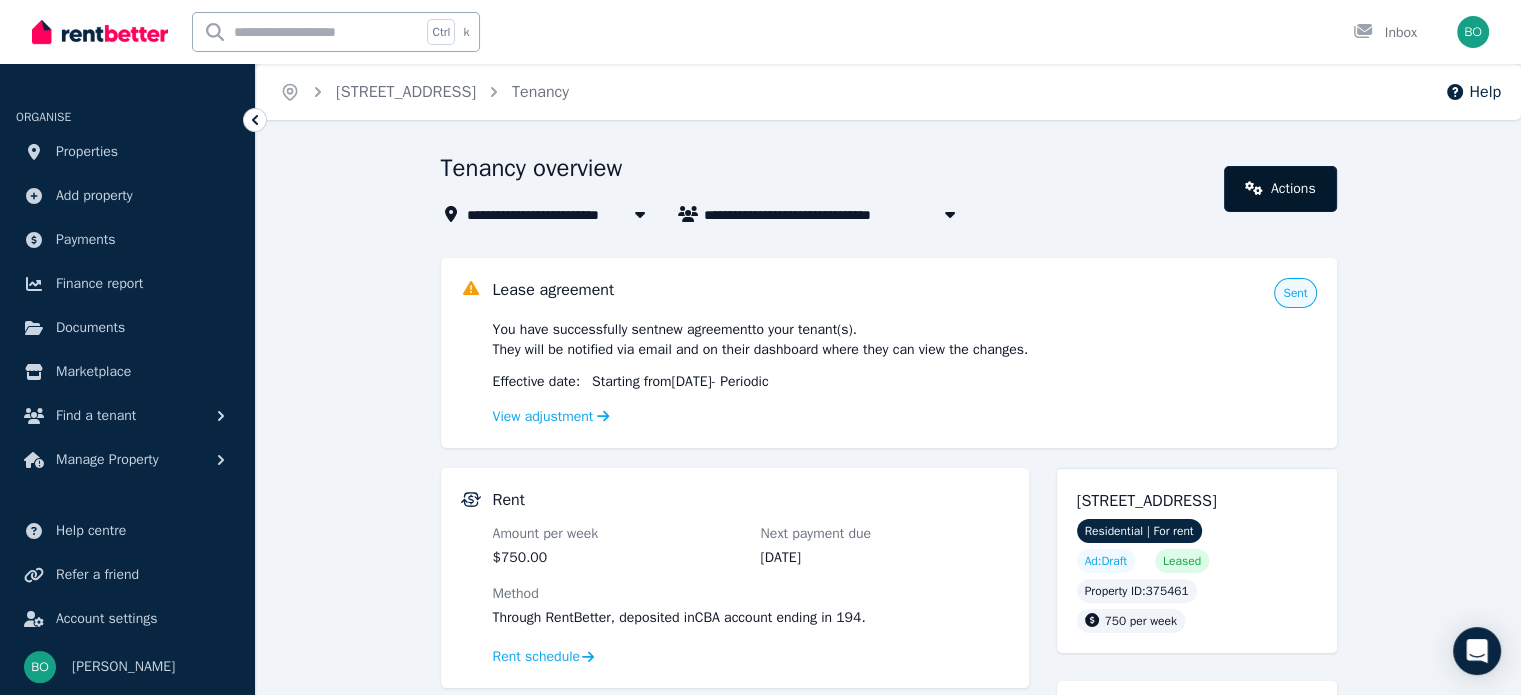 click on "Actions" at bounding box center [1280, 189] 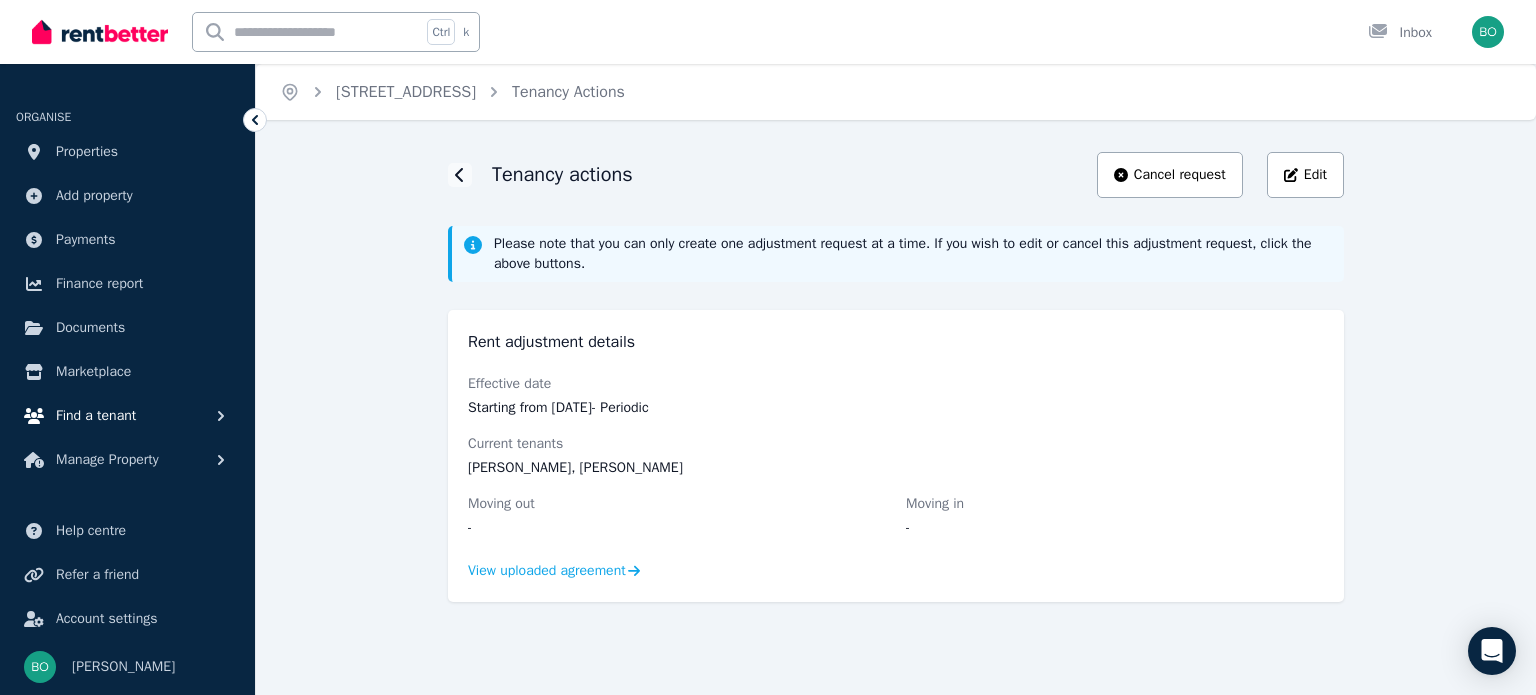 click on "Find a tenant" at bounding box center (96, 416) 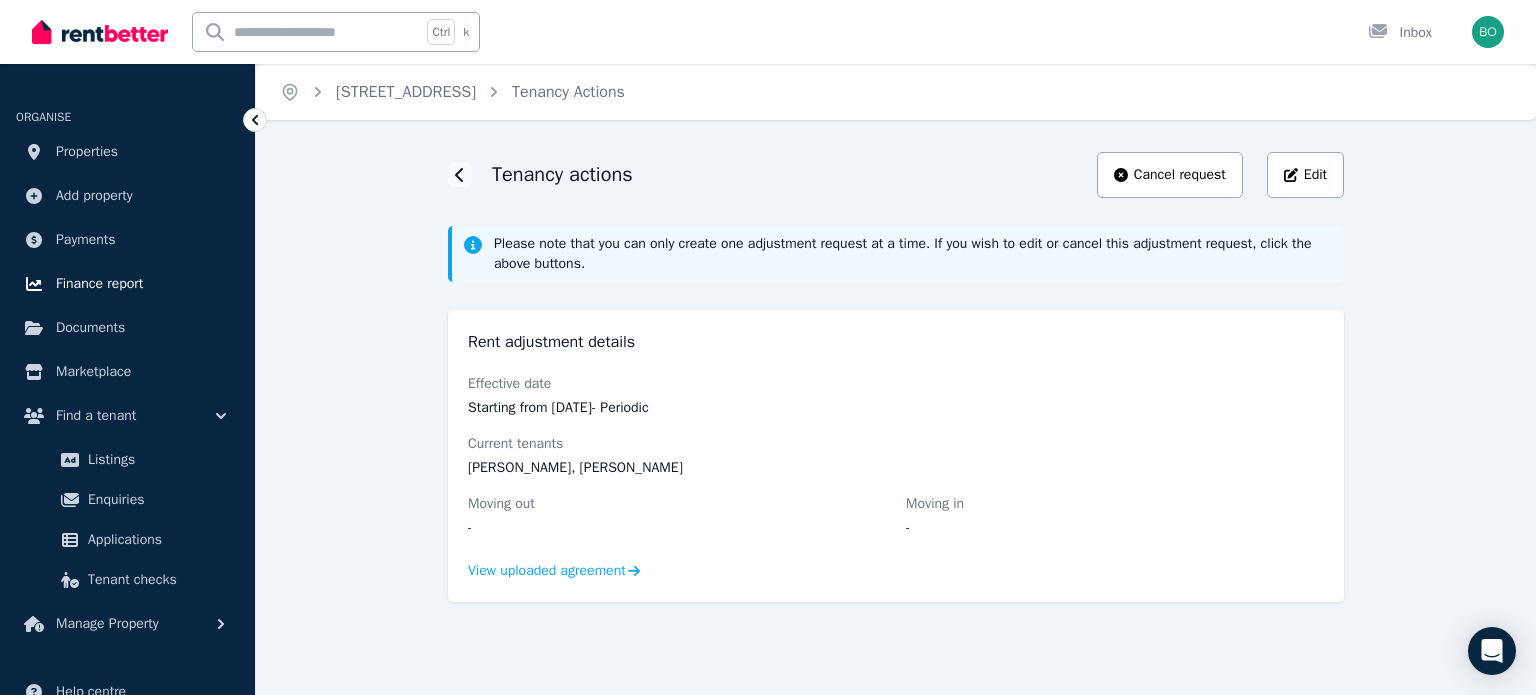 click on "Finance report" at bounding box center [99, 284] 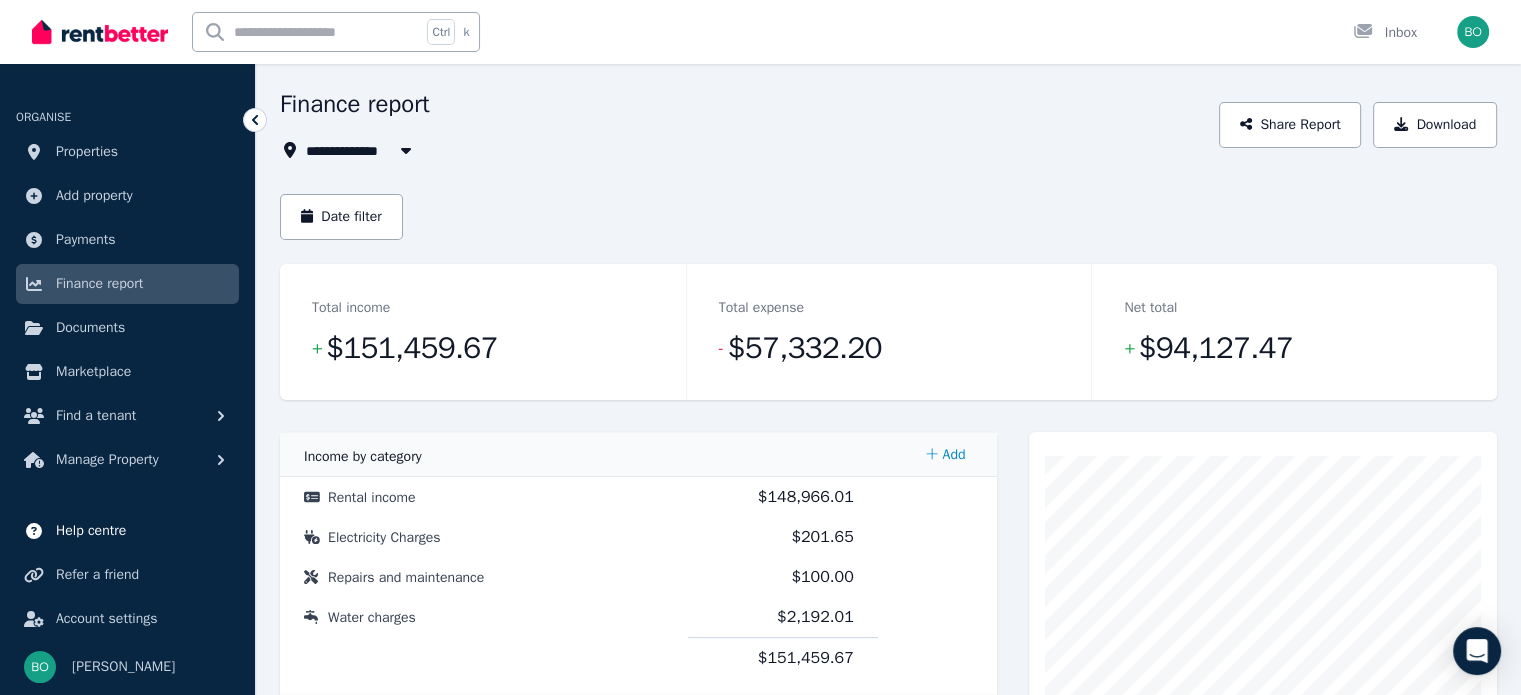 scroll, scrollTop: 100, scrollLeft: 0, axis: vertical 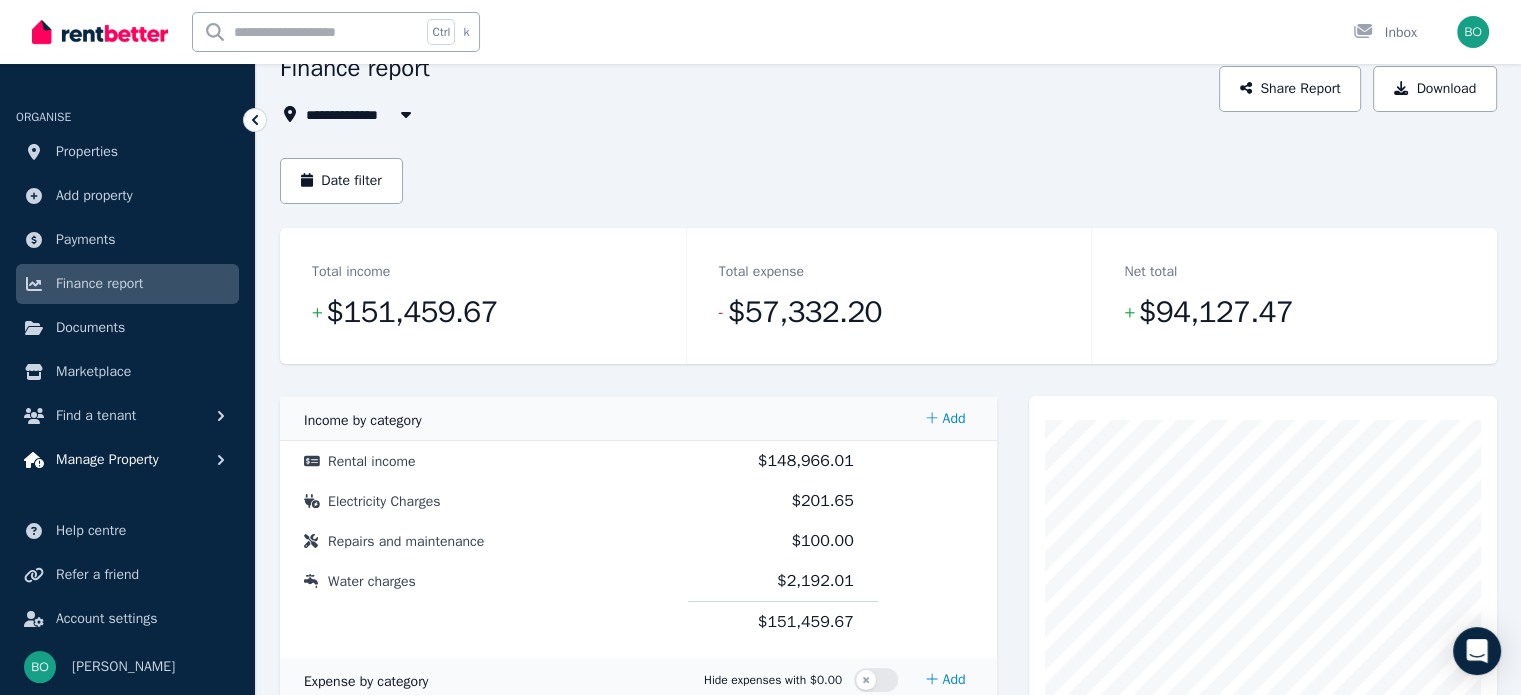 click on "Manage Property" at bounding box center (107, 460) 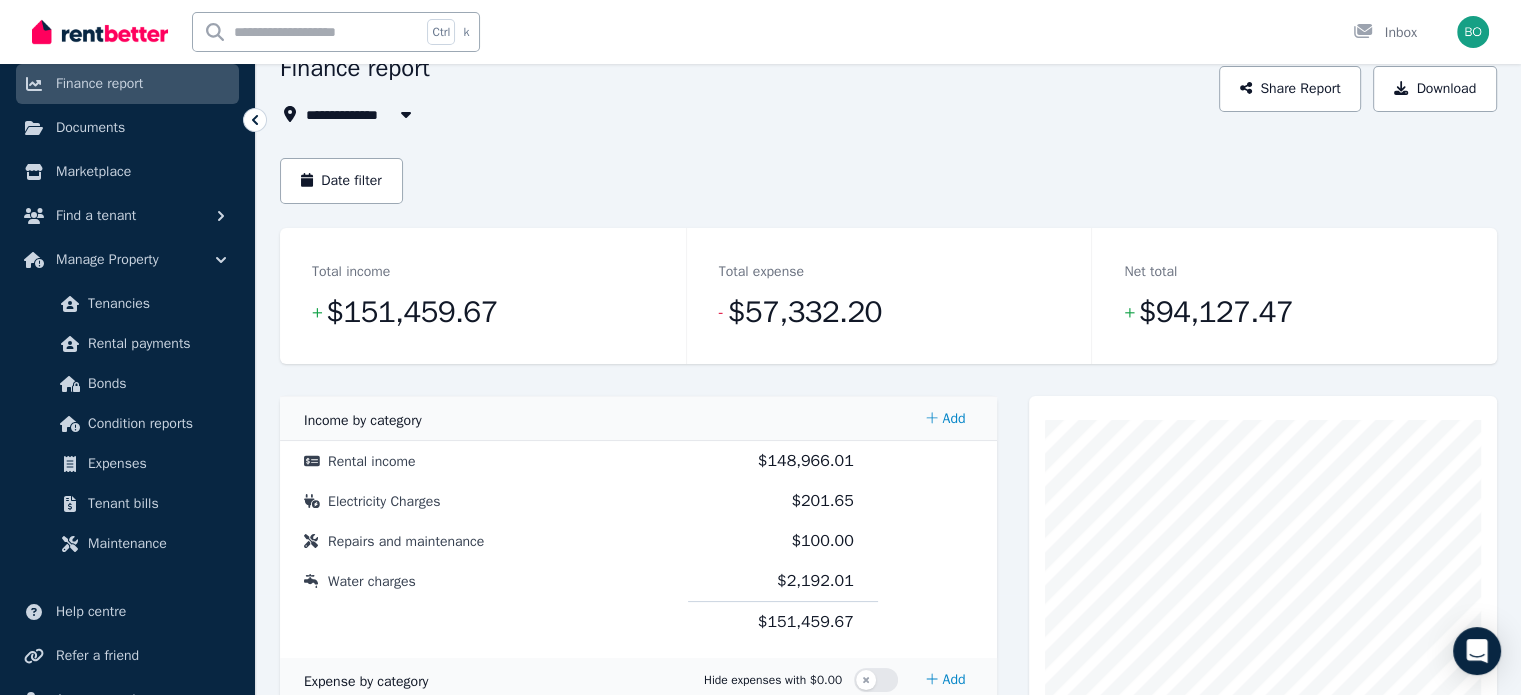 scroll, scrollTop: 280, scrollLeft: 0, axis: vertical 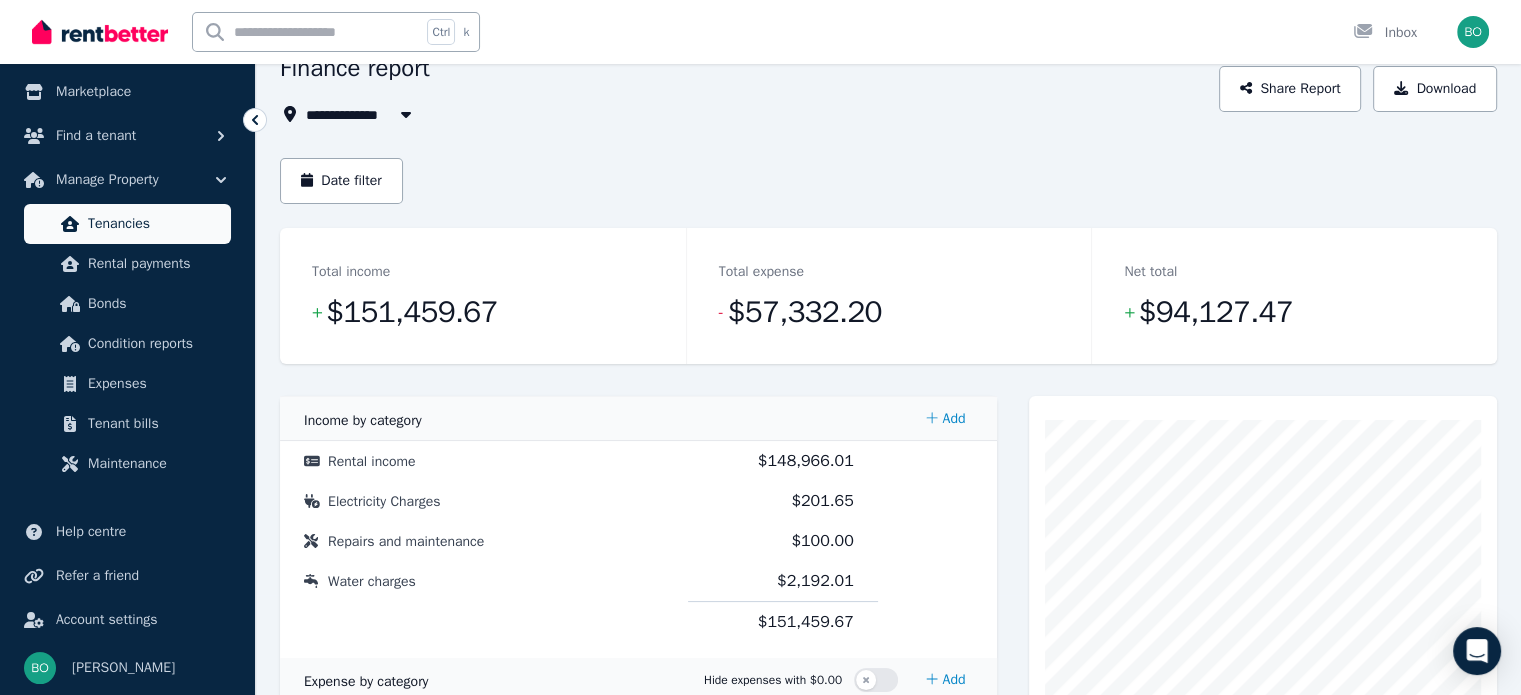 click on "Tenancies" at bounding box center (155, 224) 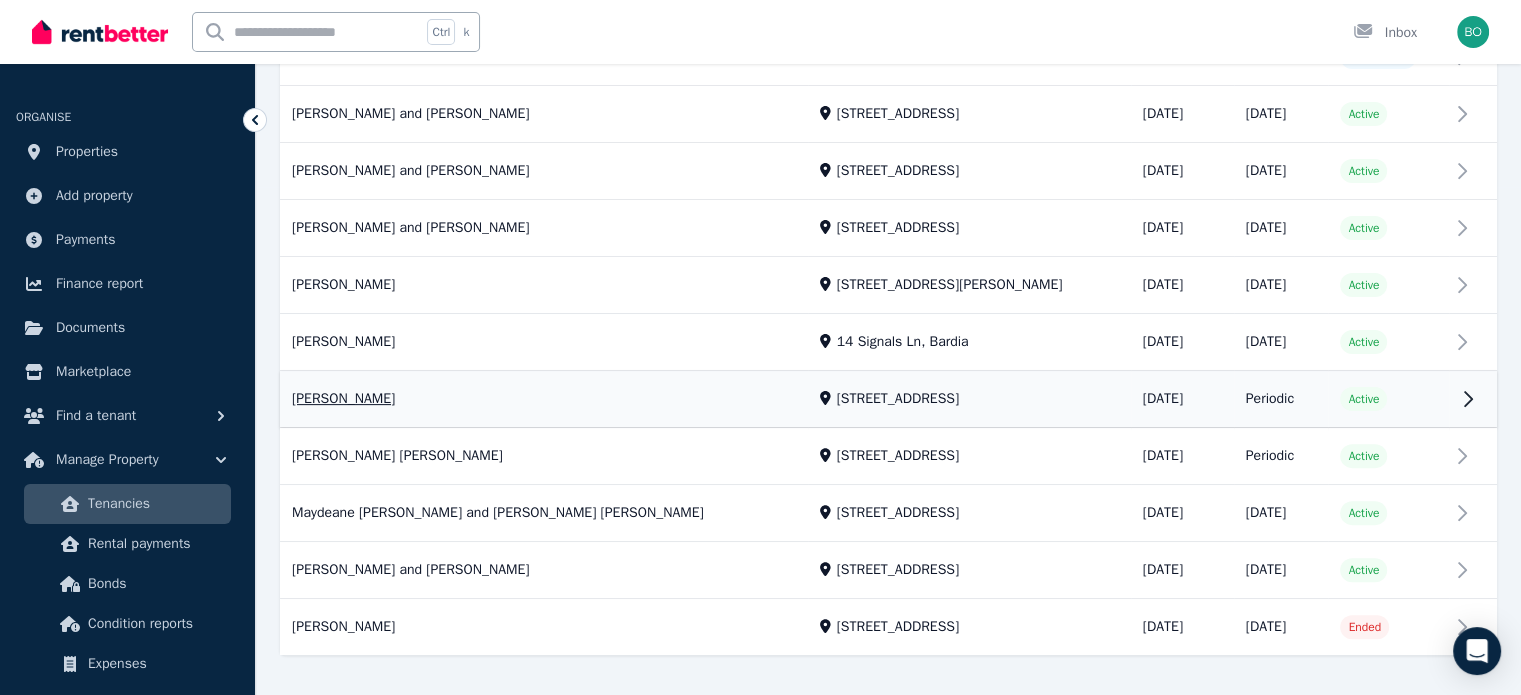 scroll, scrollTop: 537, scrollLeft: 0, axis: vertical 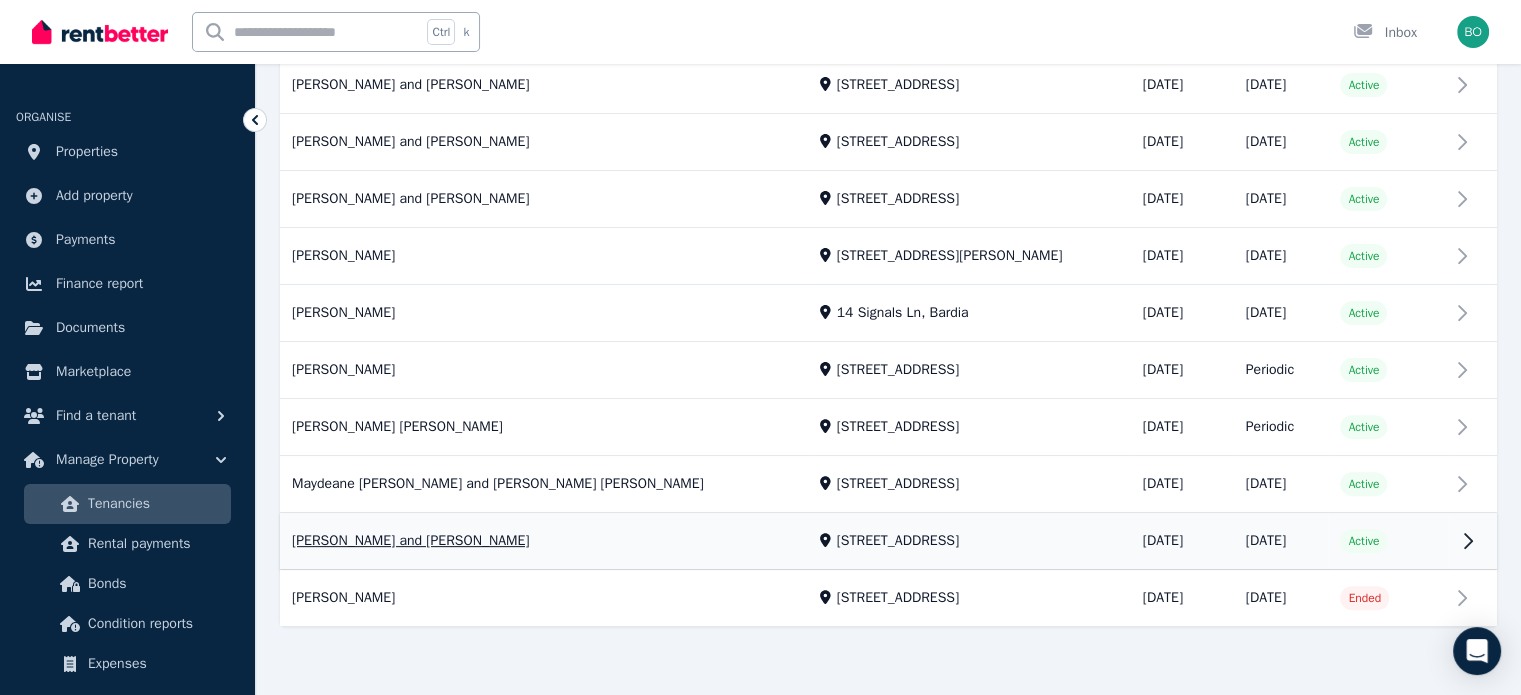 click on "View property details" at bounding box center (888, 542) 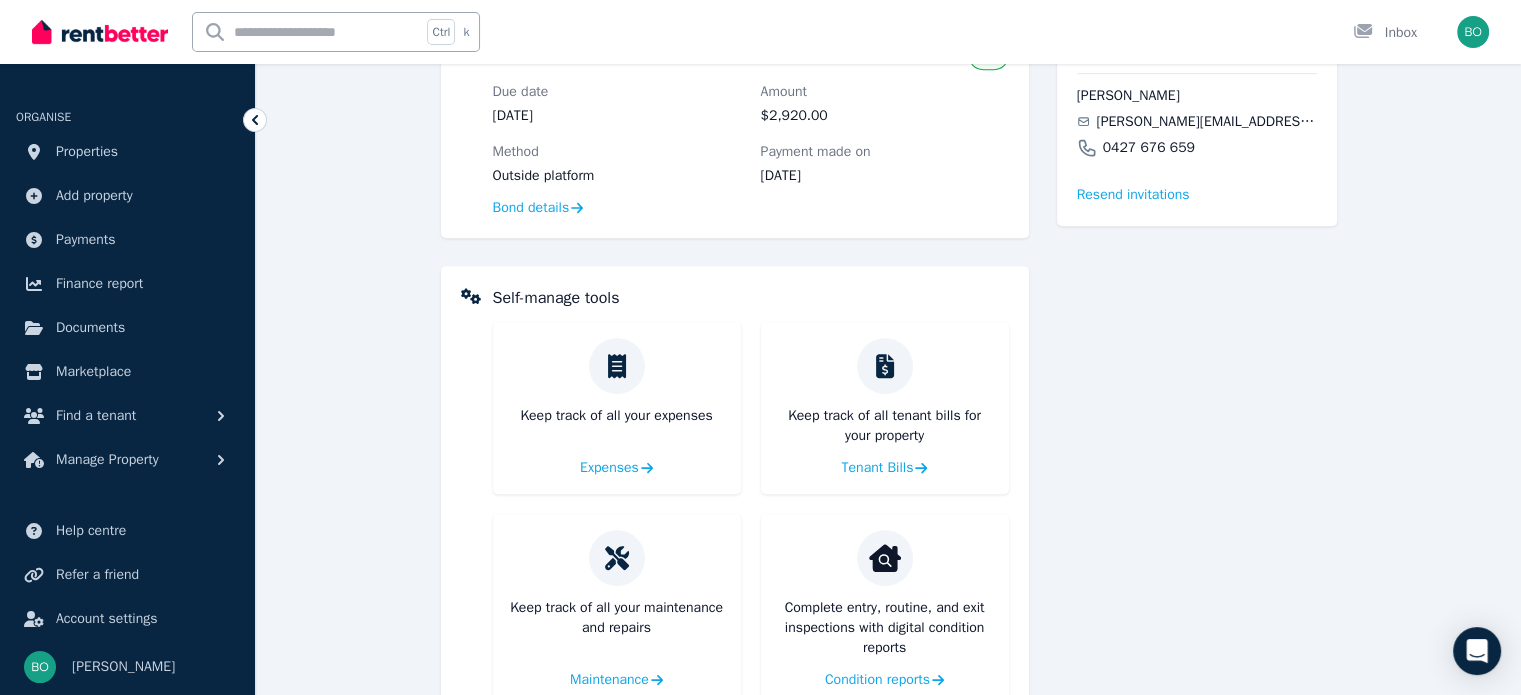 scroll, scrollTop: 856, scrollLeft: 0, axis: vertical 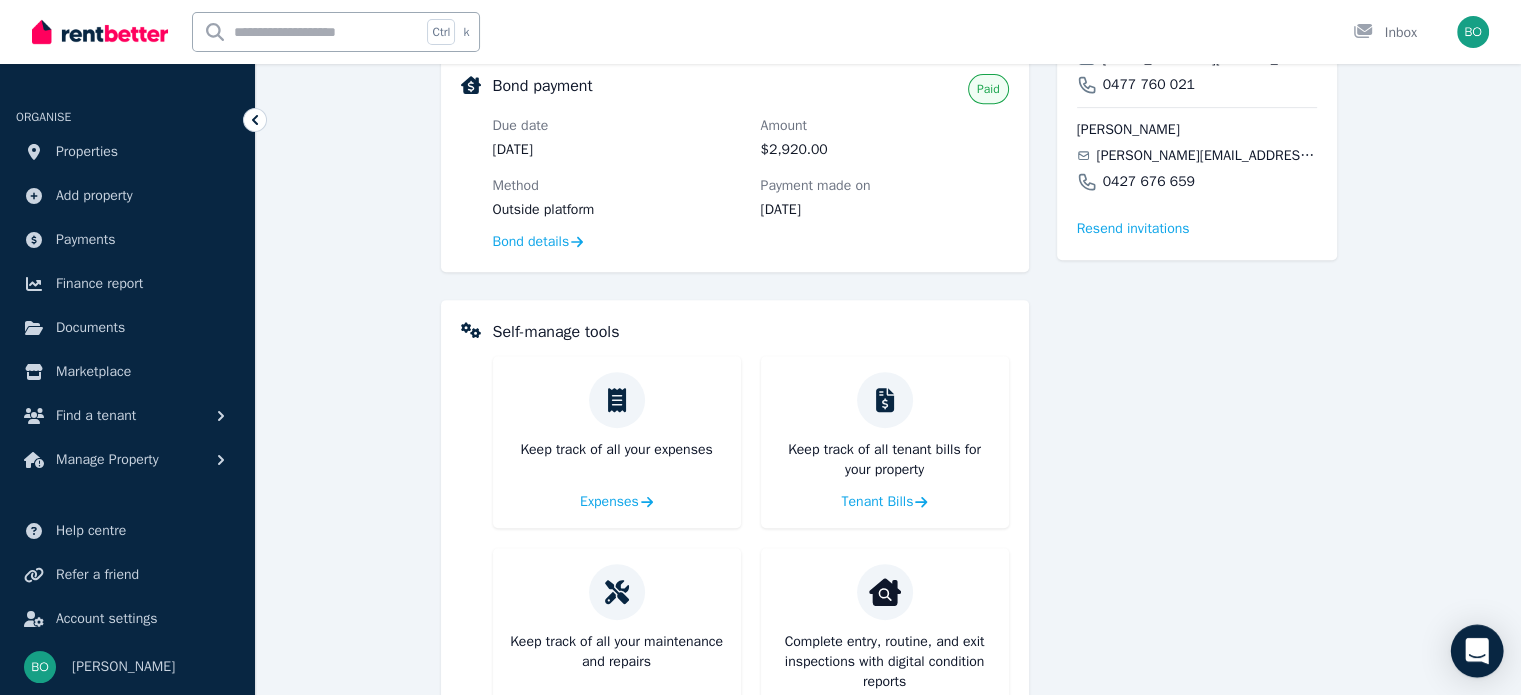 click 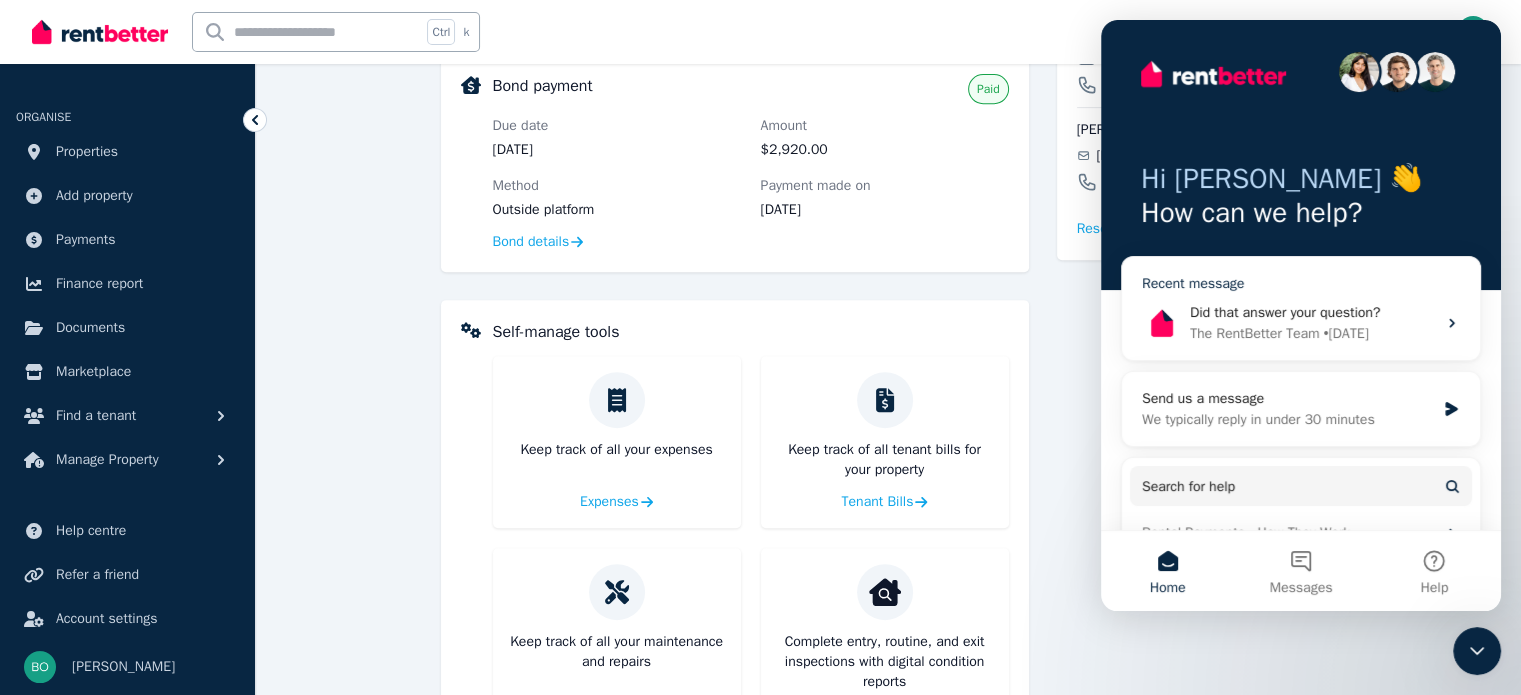 scroll, scrollTop: 0, scrollLeft: 0, axis: both 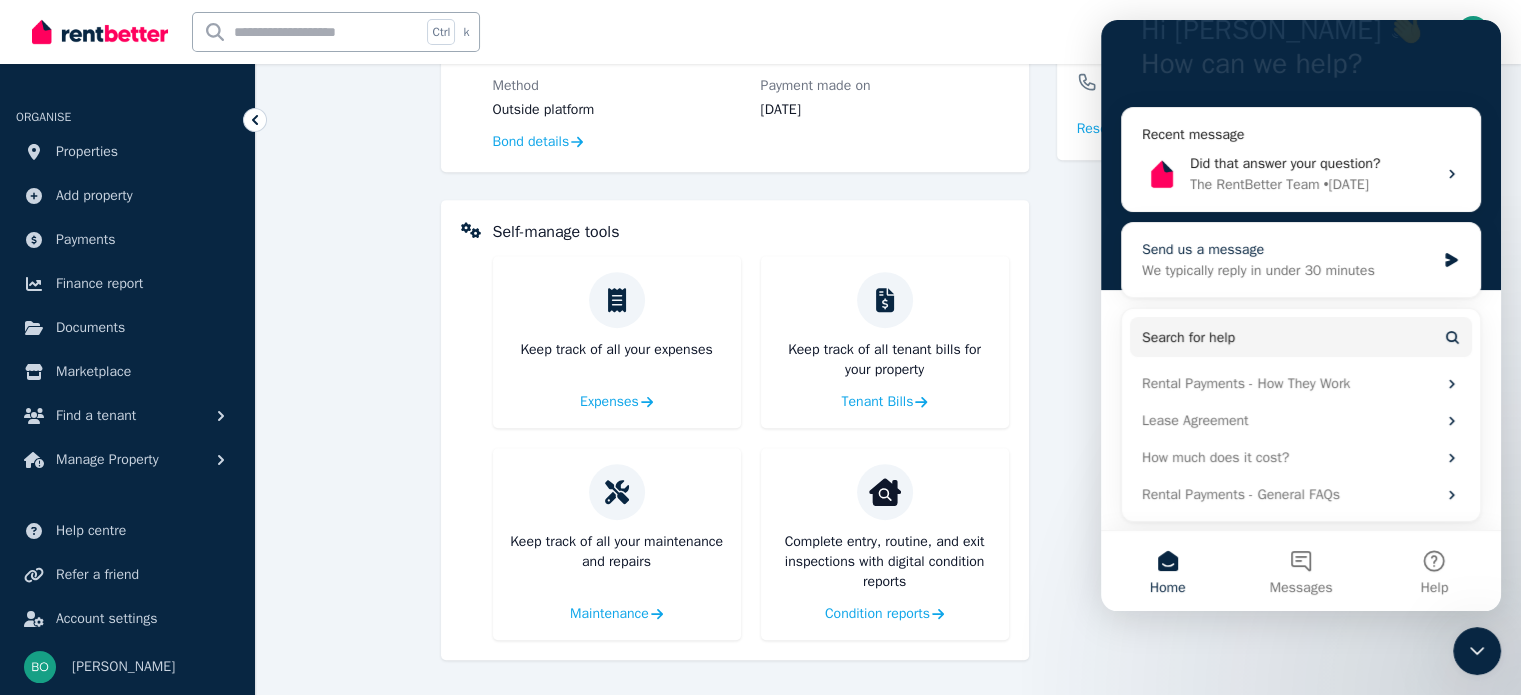 click on "We typically reply in under 30 minutes" at bounding box center [1288, 270] 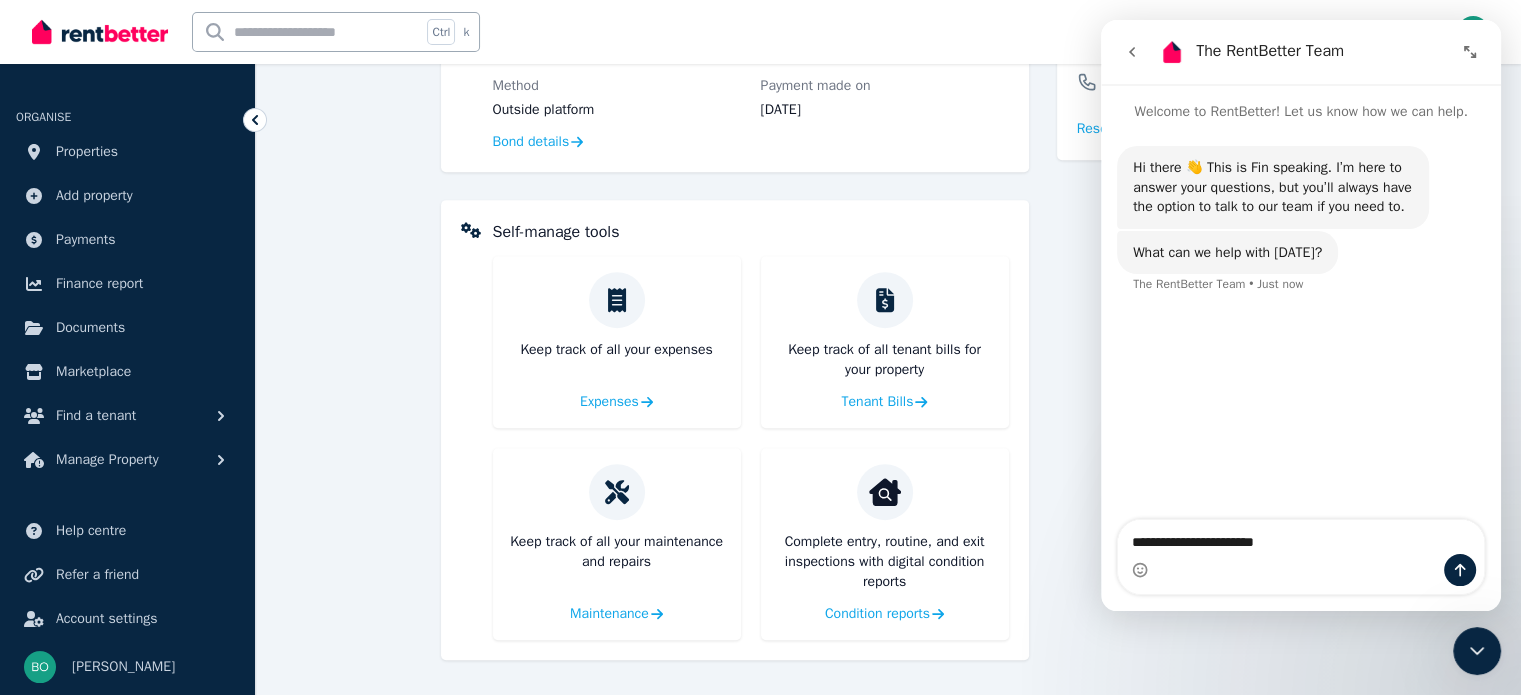 click on "**********" at bounding box center (1301, 537) 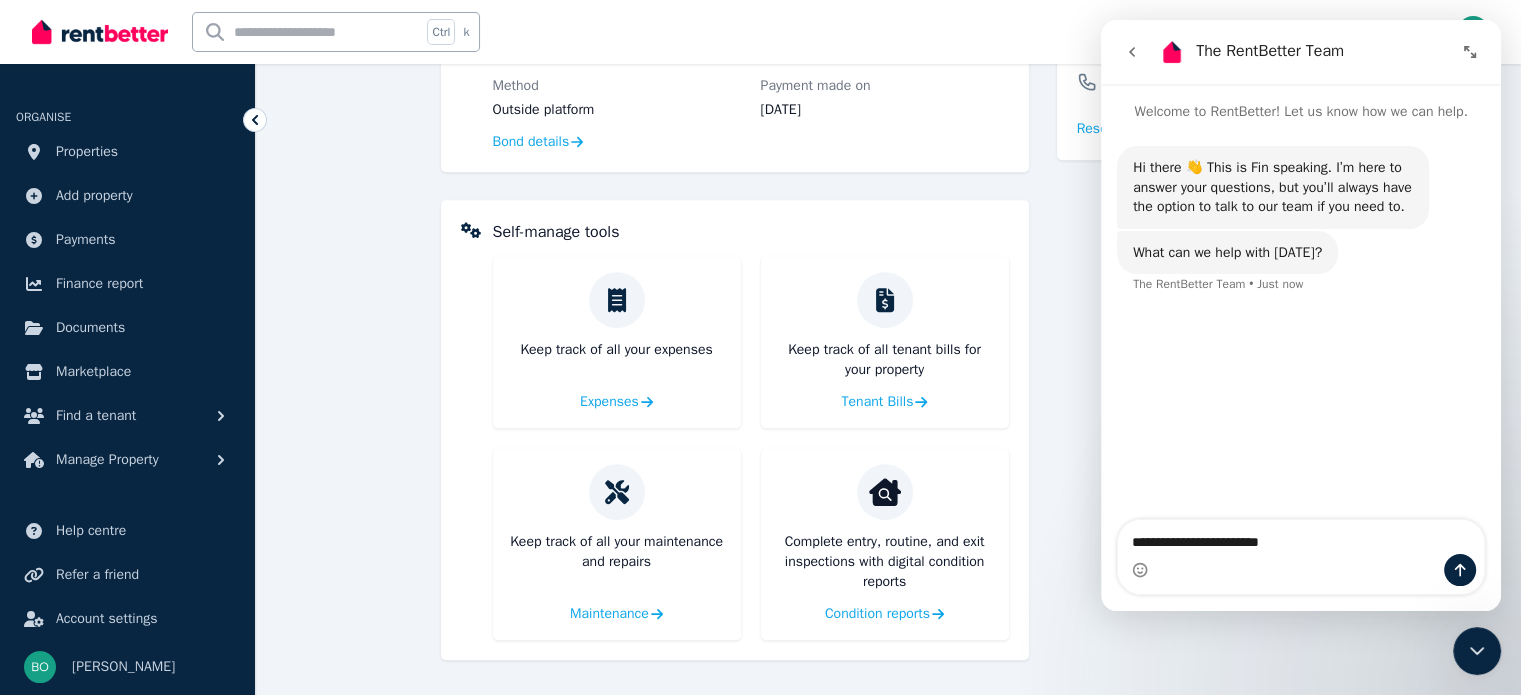 click on "**********" at bounding box center (1301, 537) 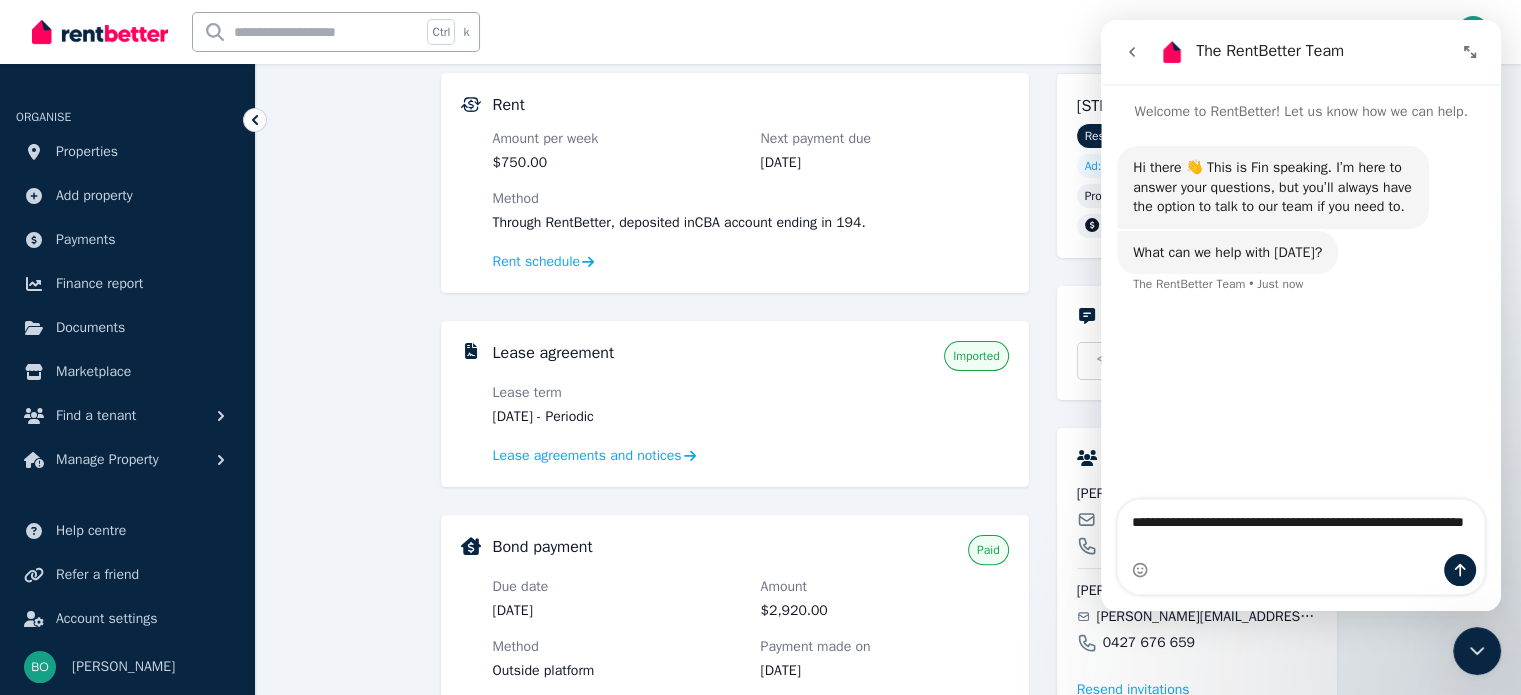 scroll, scrollTop: 456, scrollLeft: 0, axis: vertical 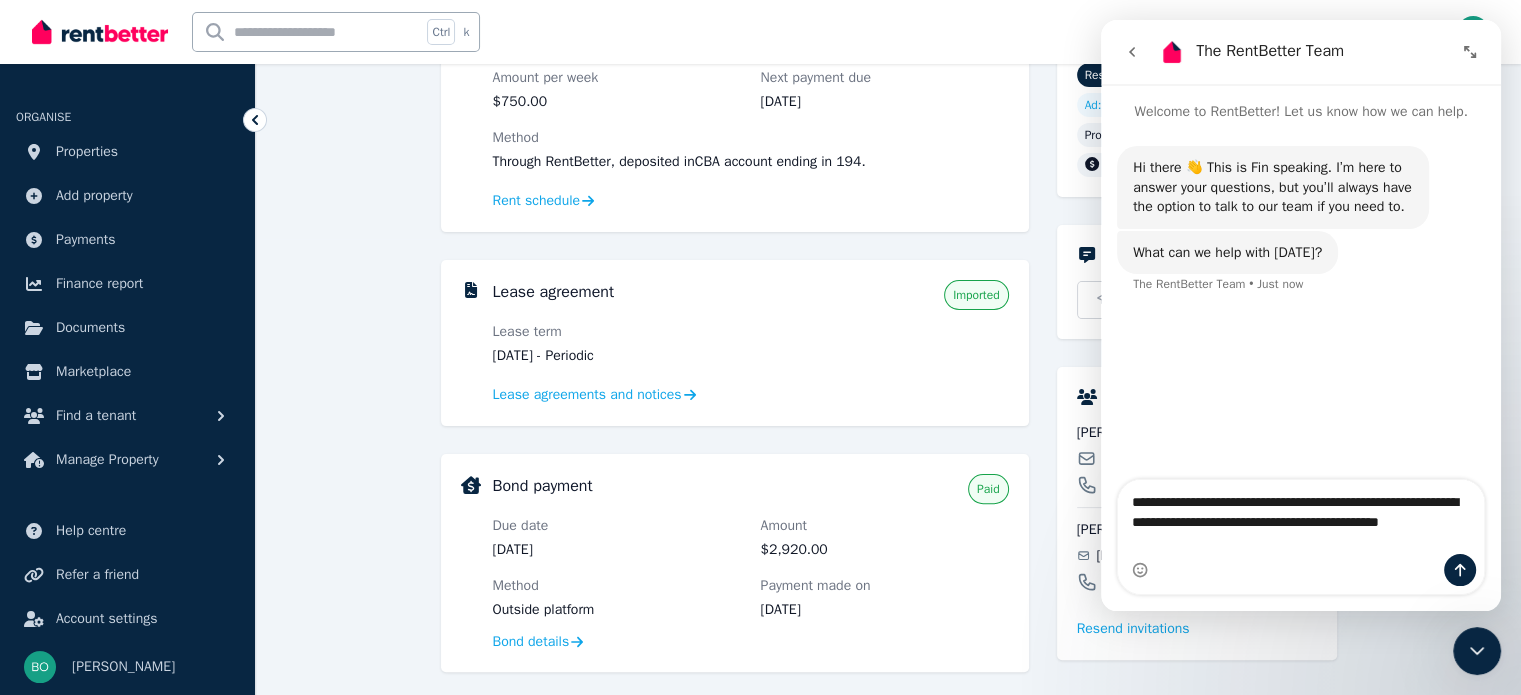 type on "**********" 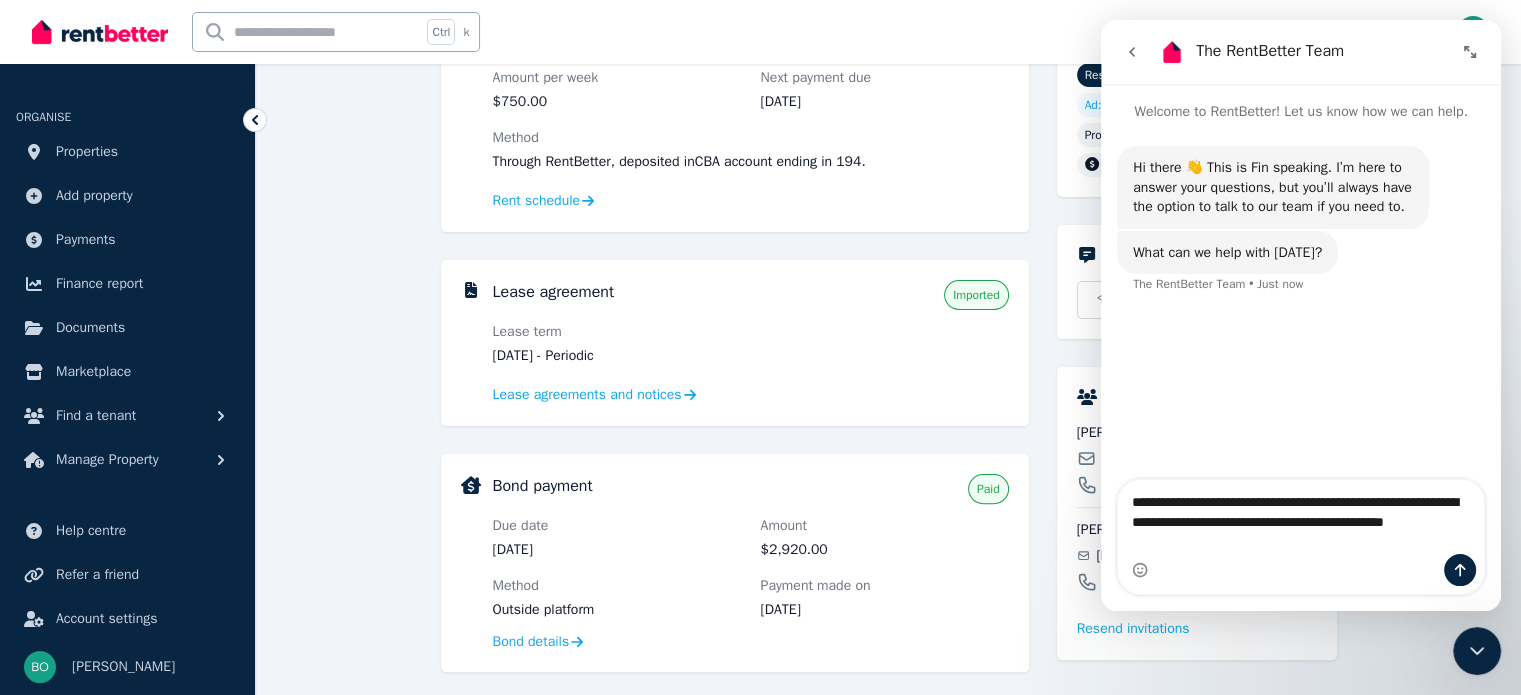type 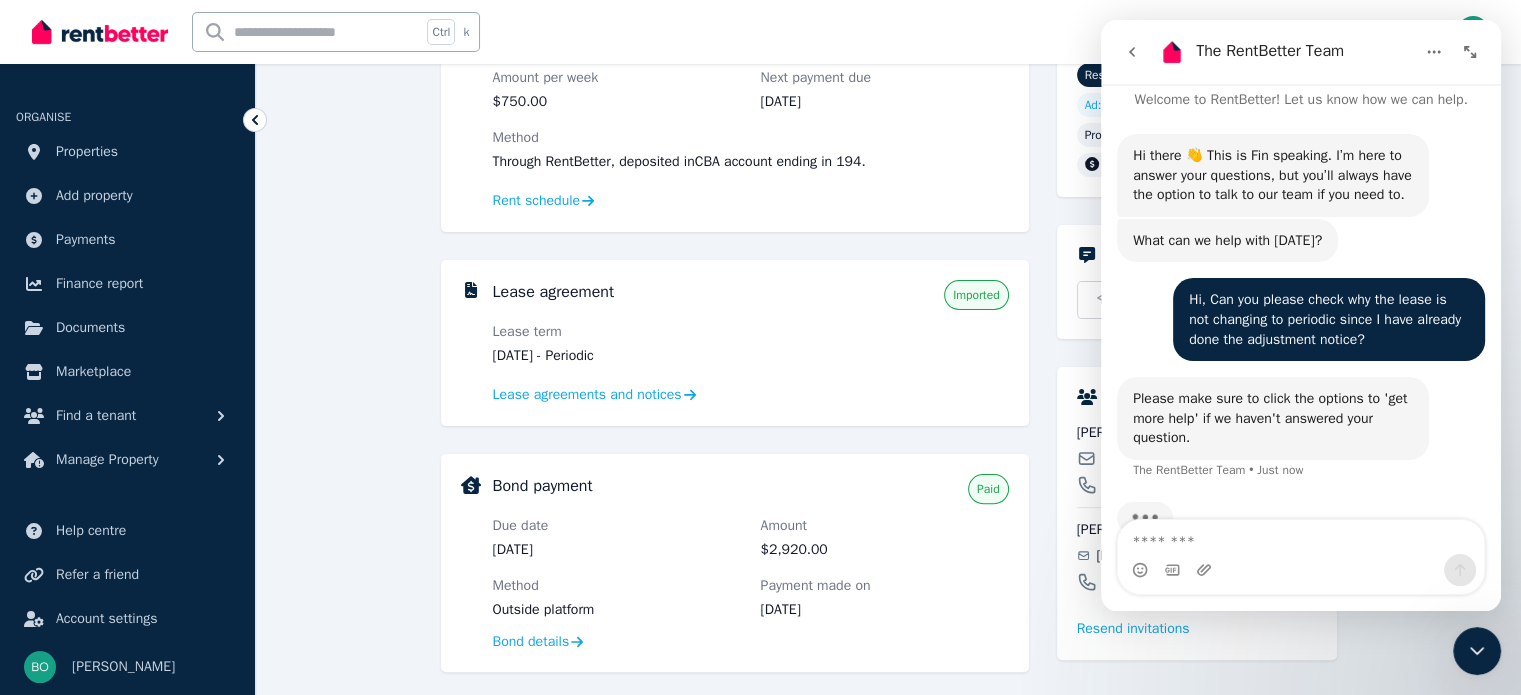 scroll, scrollTop: 77, scrollLeft: 0, axis: vertical 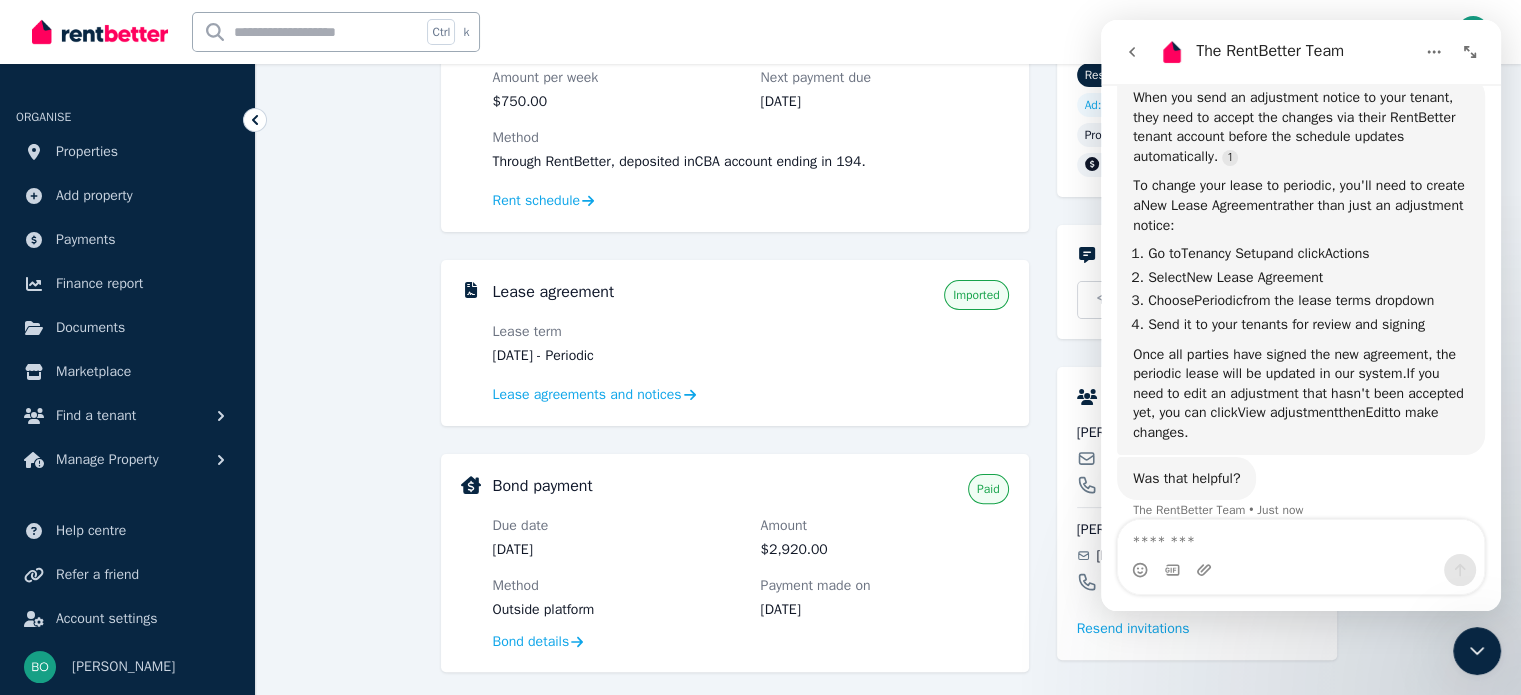 click on "**********" at bounding box center [888, 446] 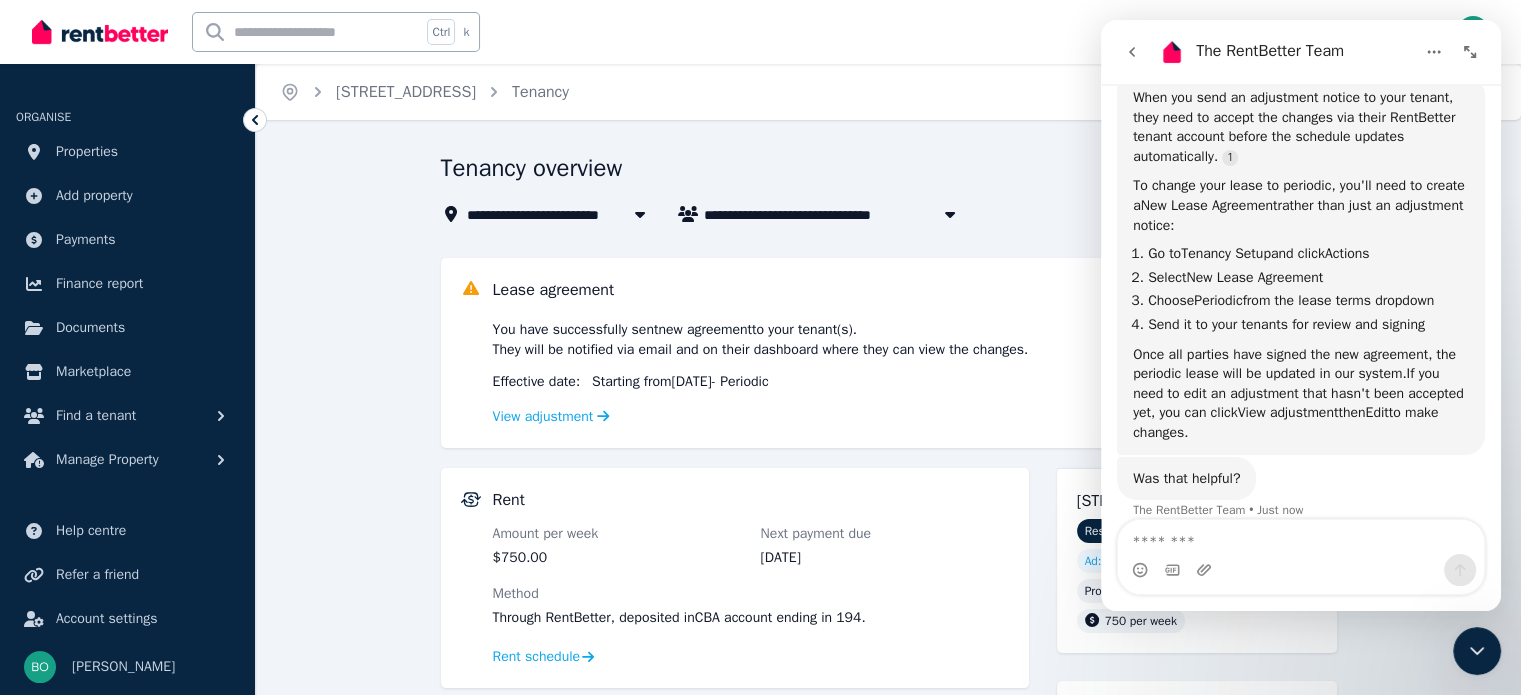 scroll, scrollTop: 0, scrollLeft: 0, axis: both 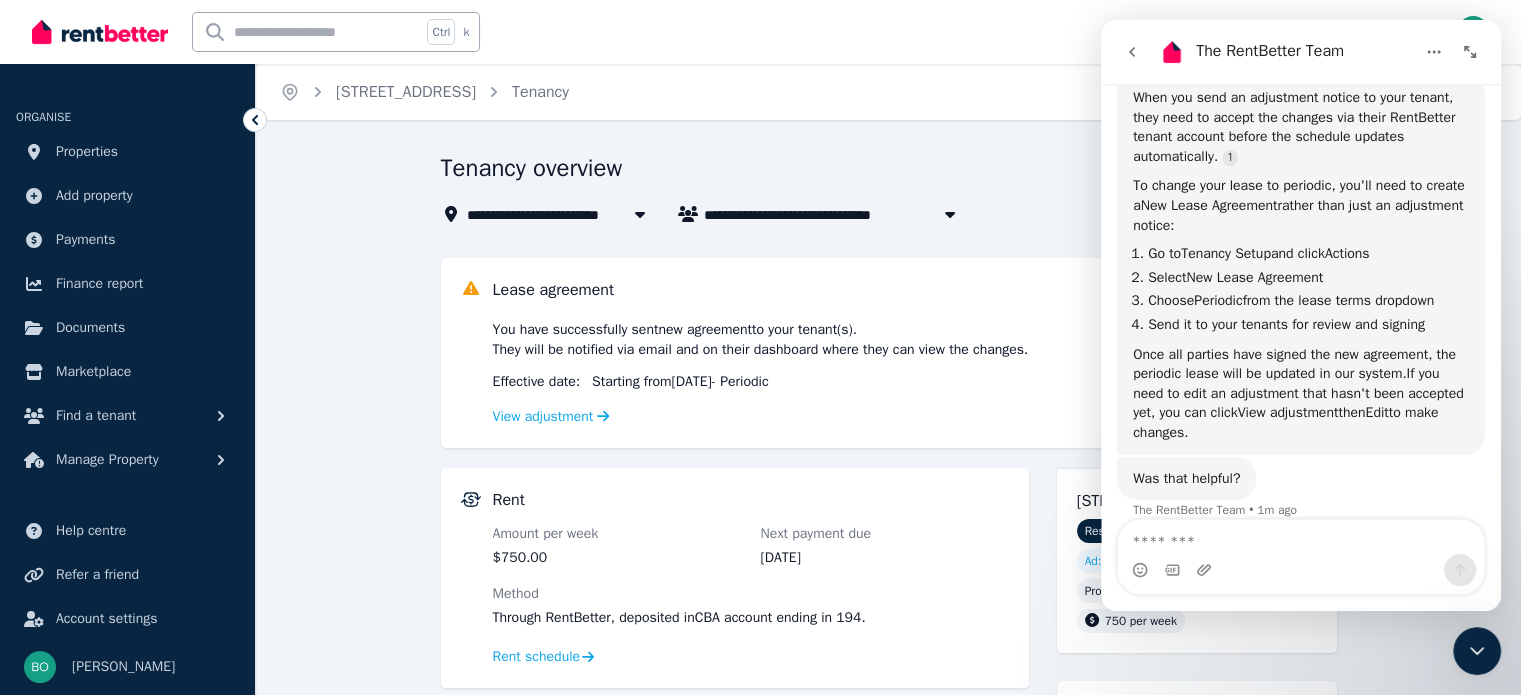 click on "Home 90 Cultivation Rd, Austral Tenancy Help" at bounding box center [888, 92] 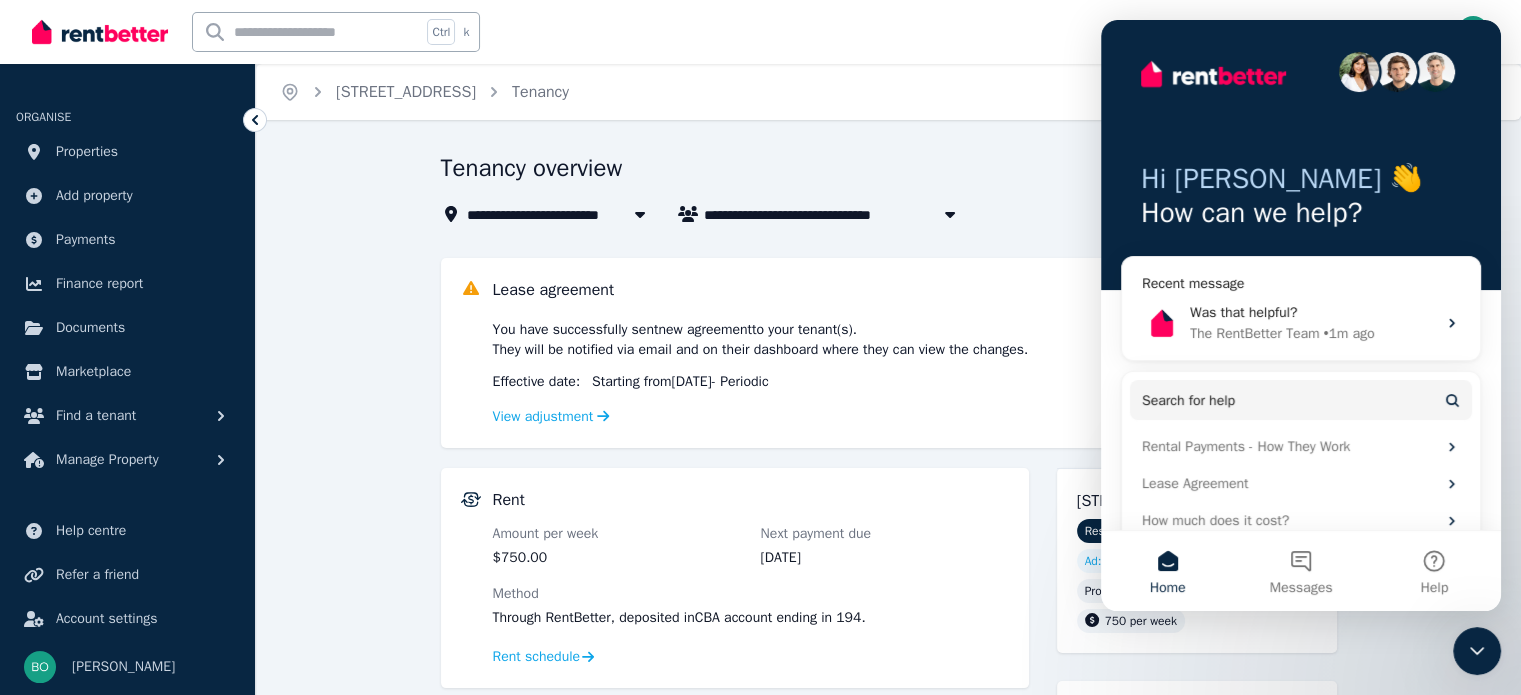 scroll, scrollTop: 209, scrollLeft: 0, axis: vertical 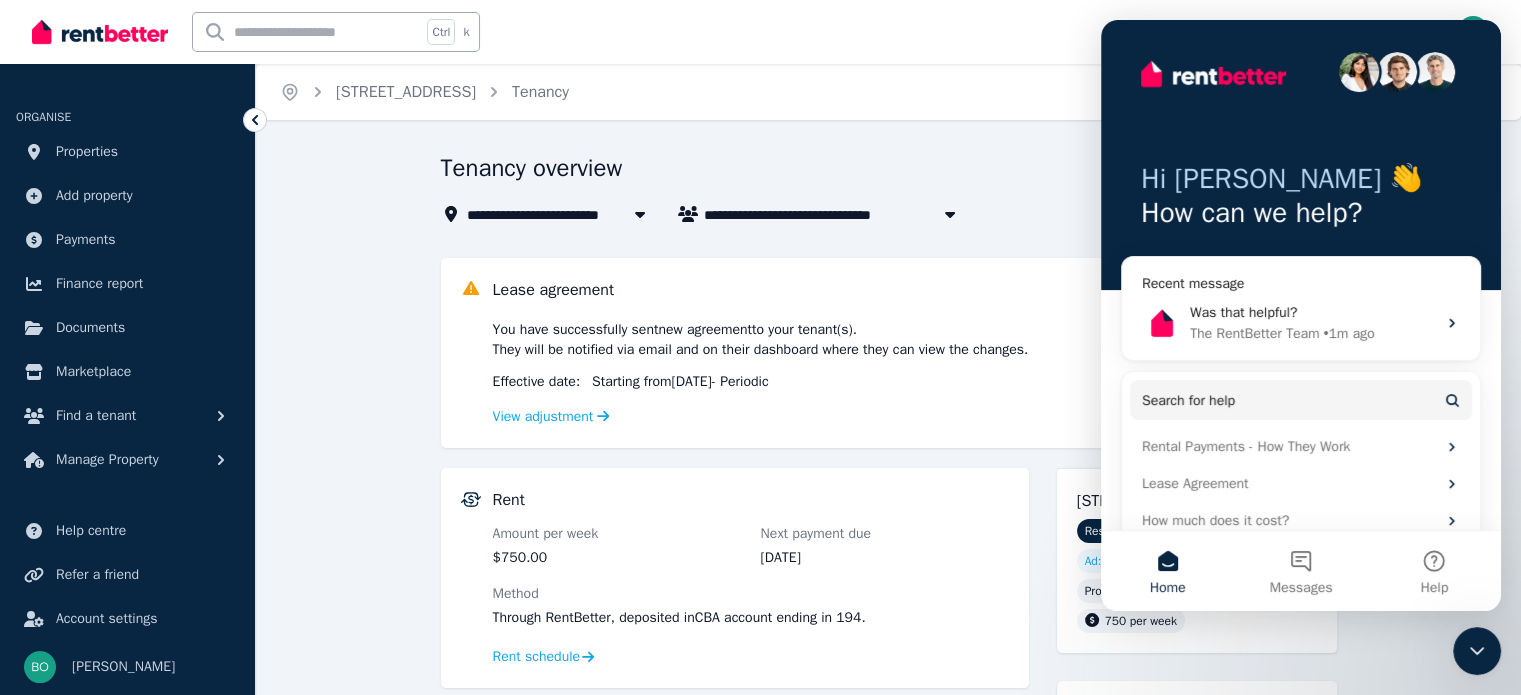 click on "Lease agreement Sent" at bounding box center (905, 293) 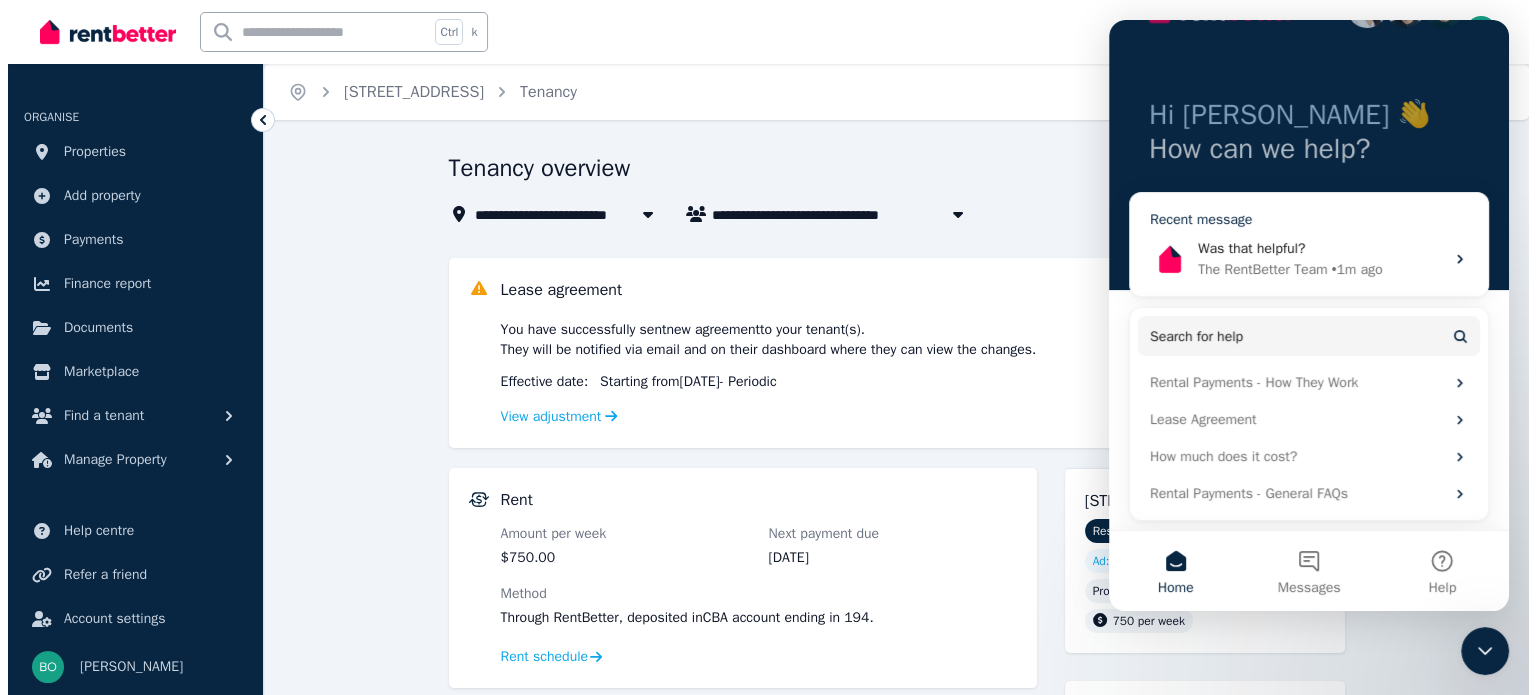 scroll, scrollTop: 0, scrollLeft: 0, axis: both 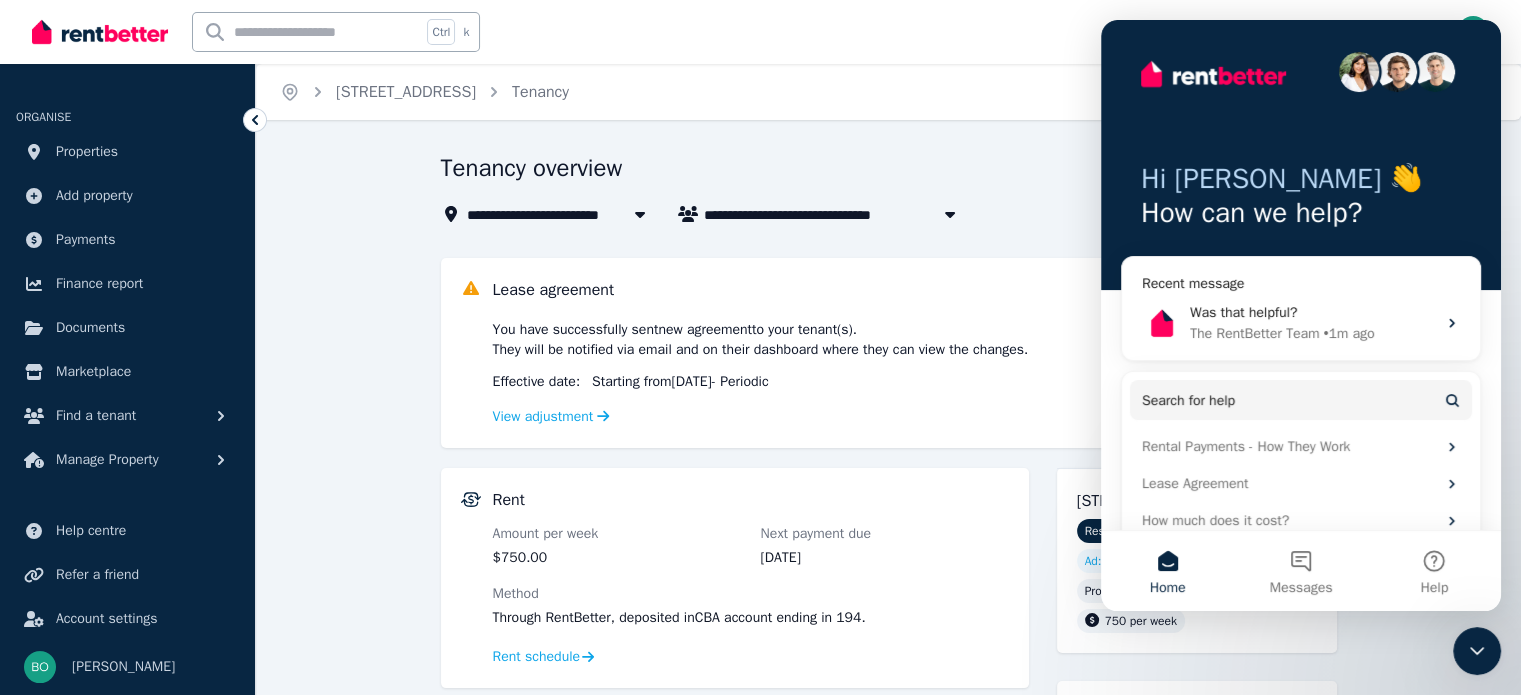 click on "**********" at bounding box center [889, 884] 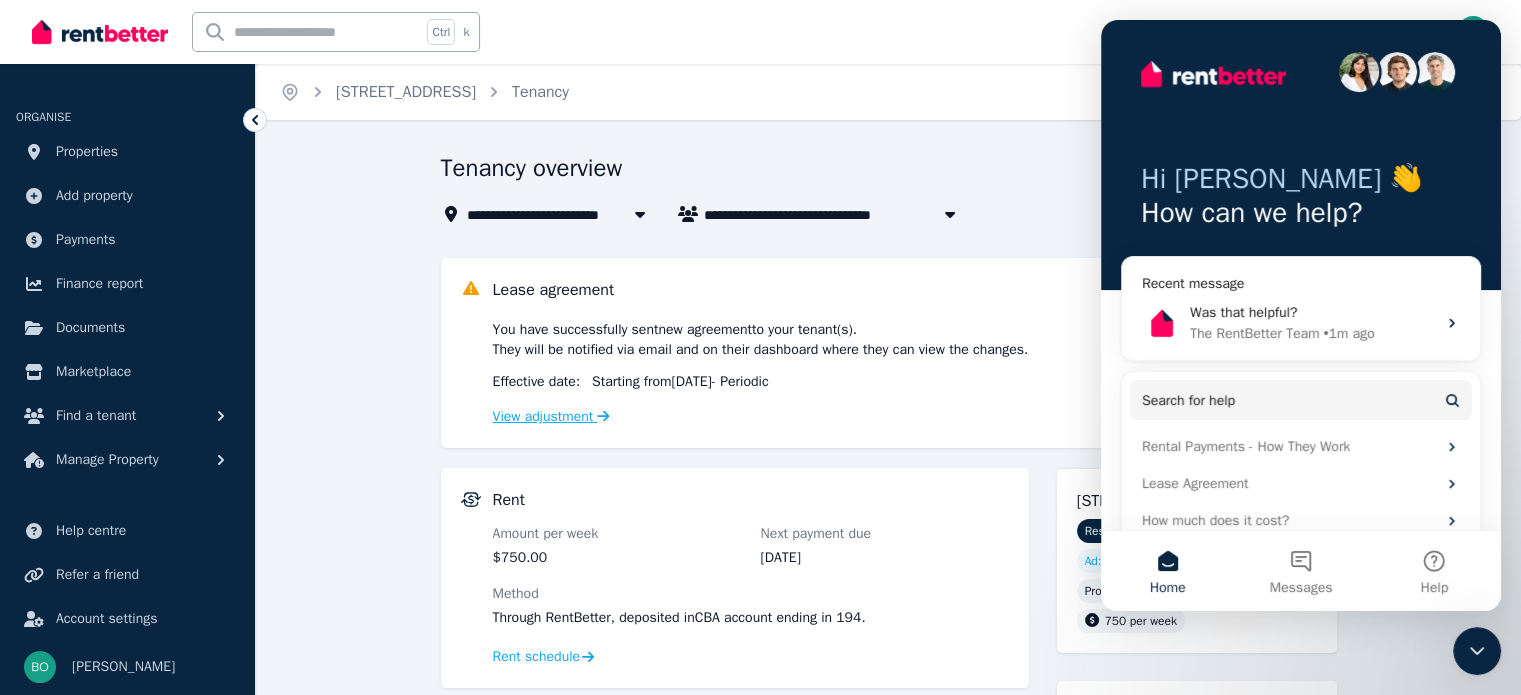 click on "View adjustment" at bounding box center [551, 416] 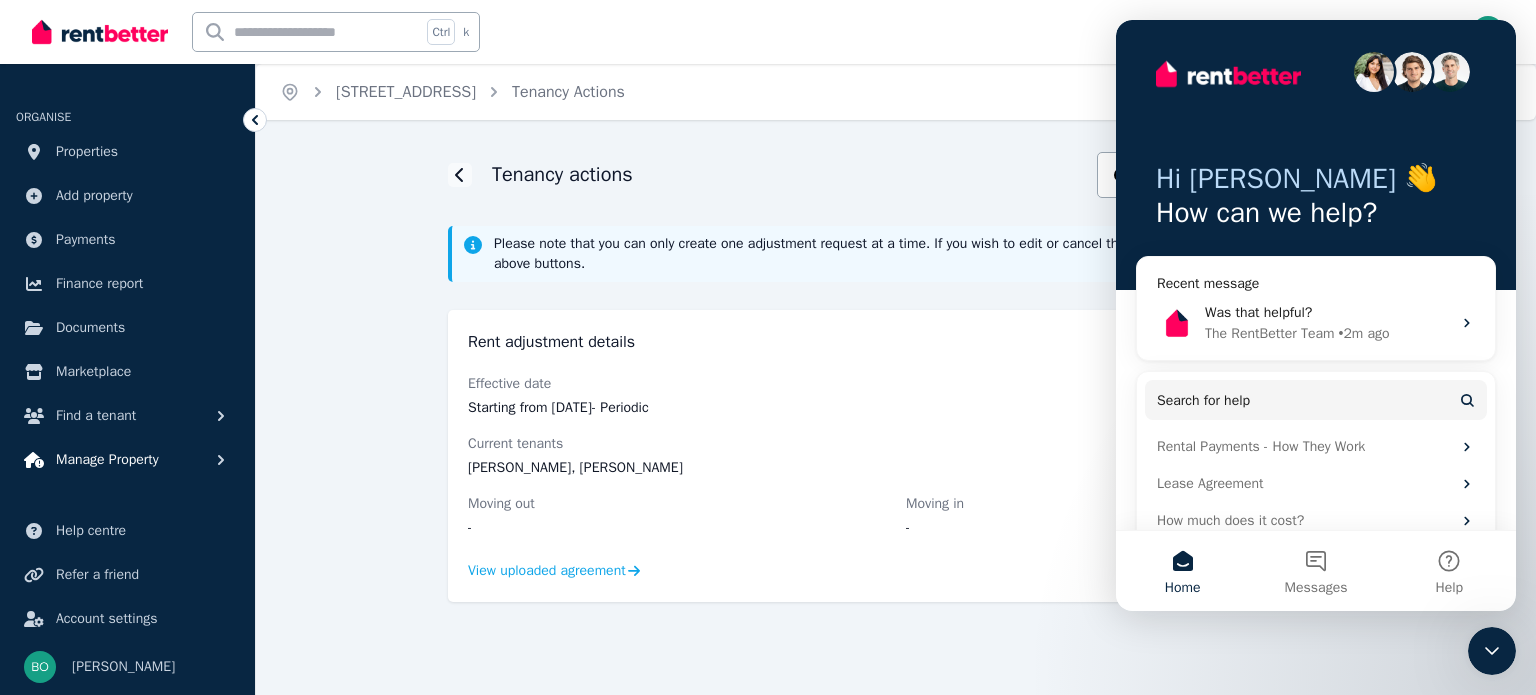 click on "Manage Property" at bounding box center [107, 460] 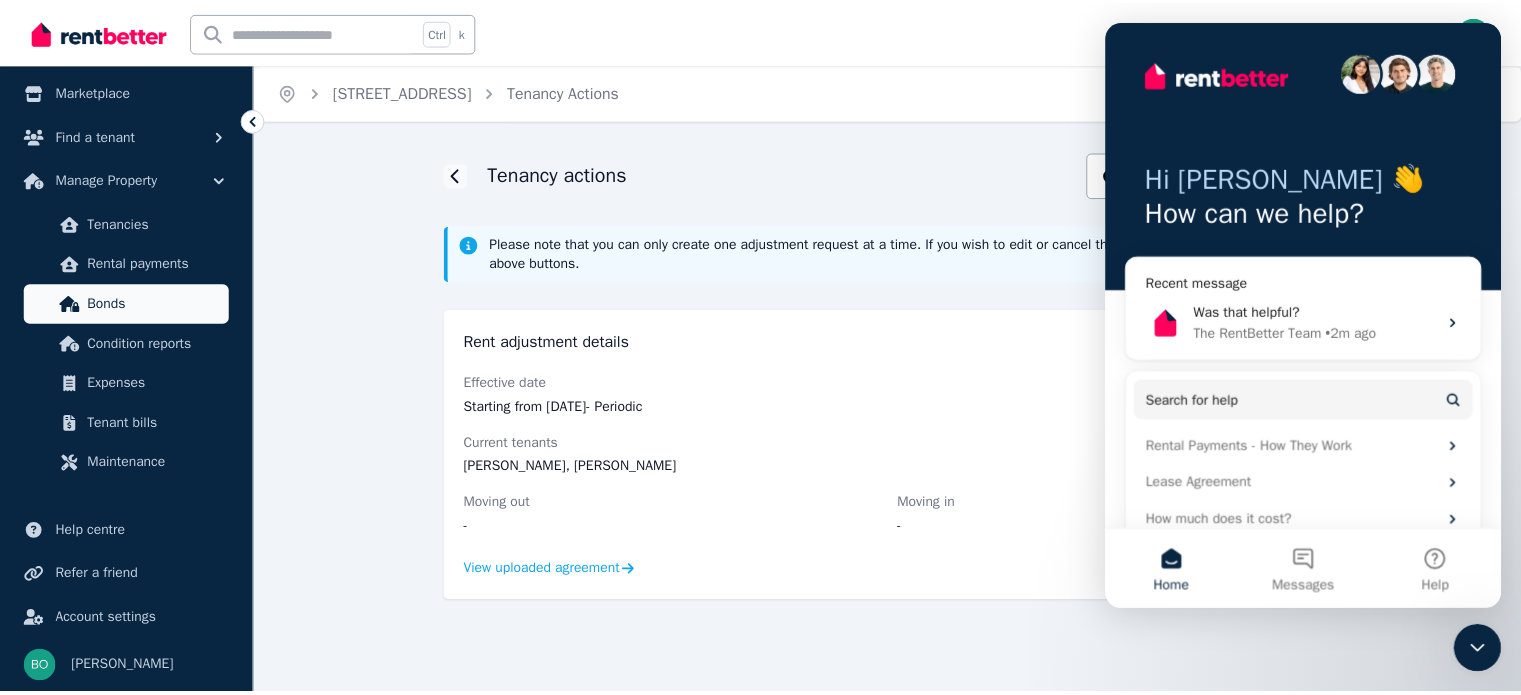 scroll, scrollTop: 180, scrollLeft: 0, axis: vertical 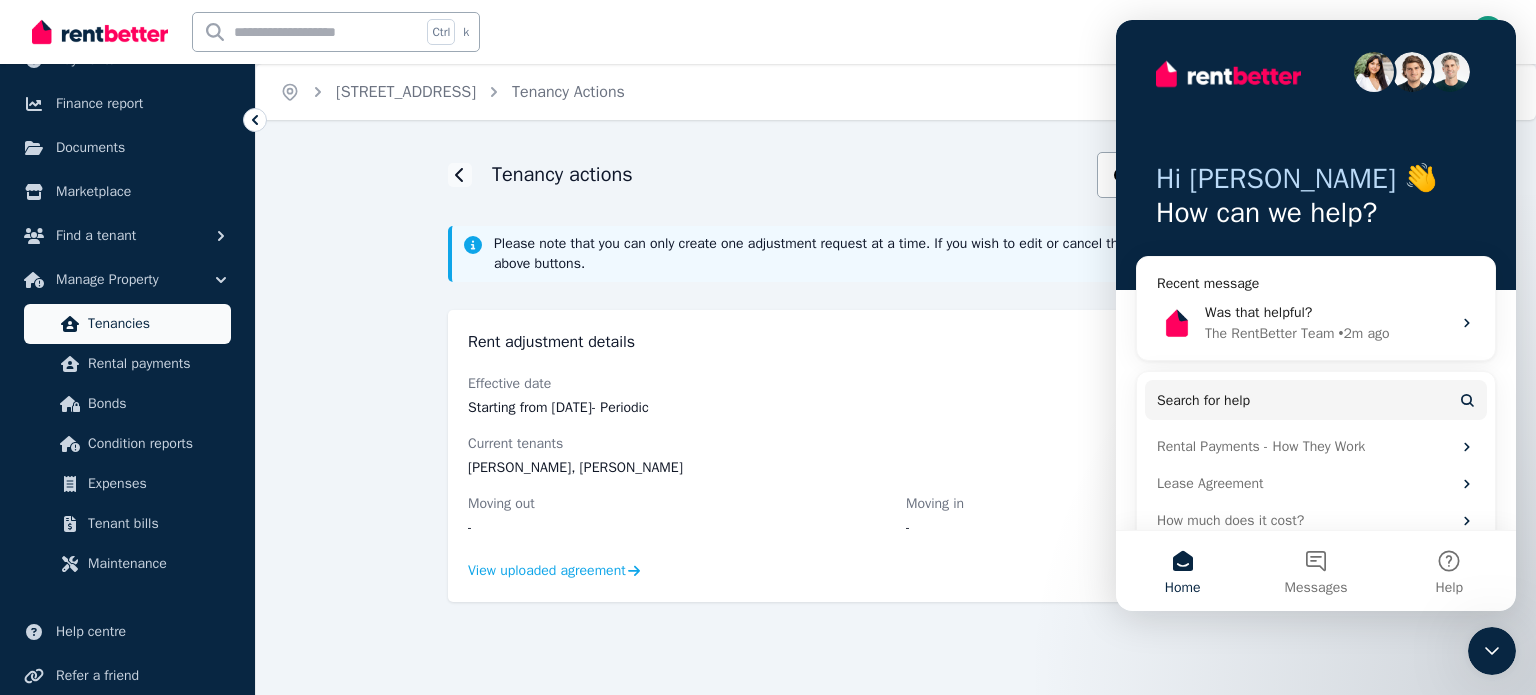 click on "Tenancies" at bounding box center [155, 324] 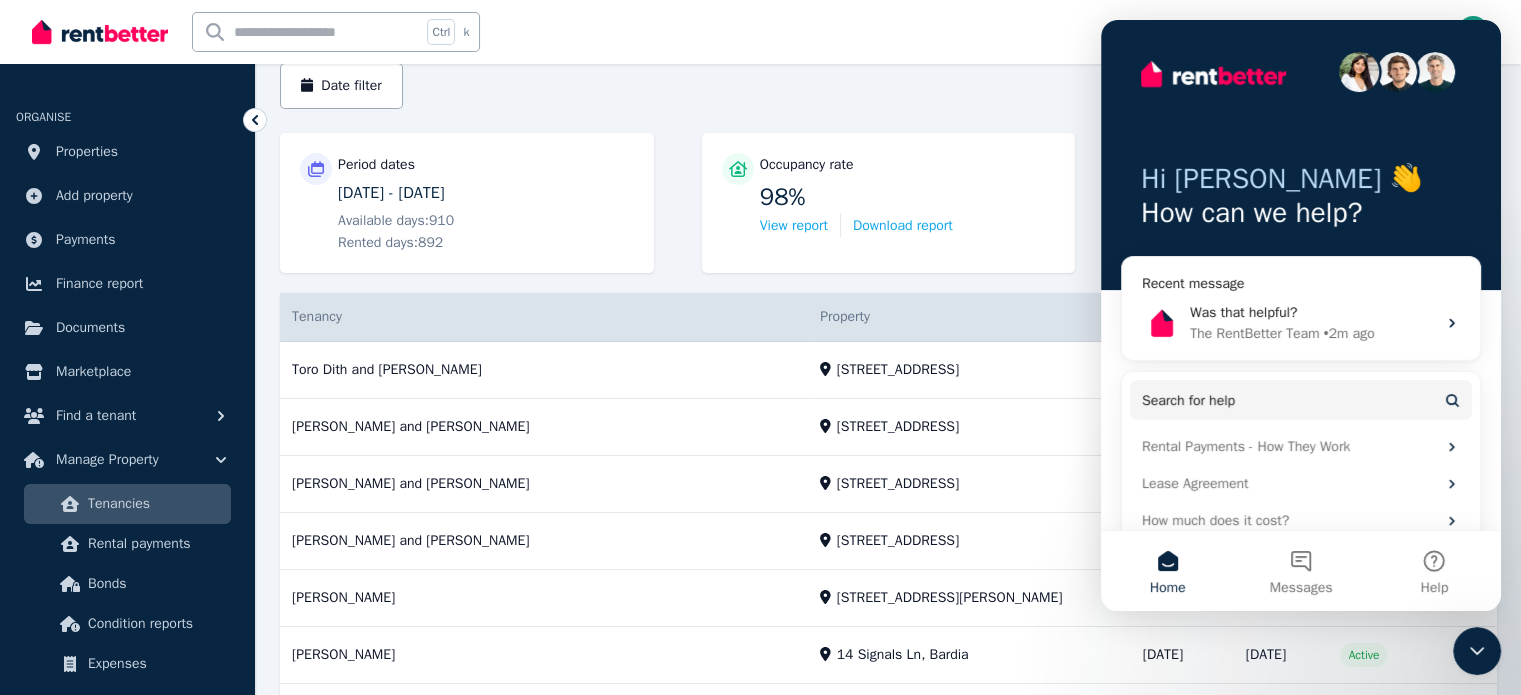 scroll, scrollTop: 200, scrollLeft: 0, axis: vertical 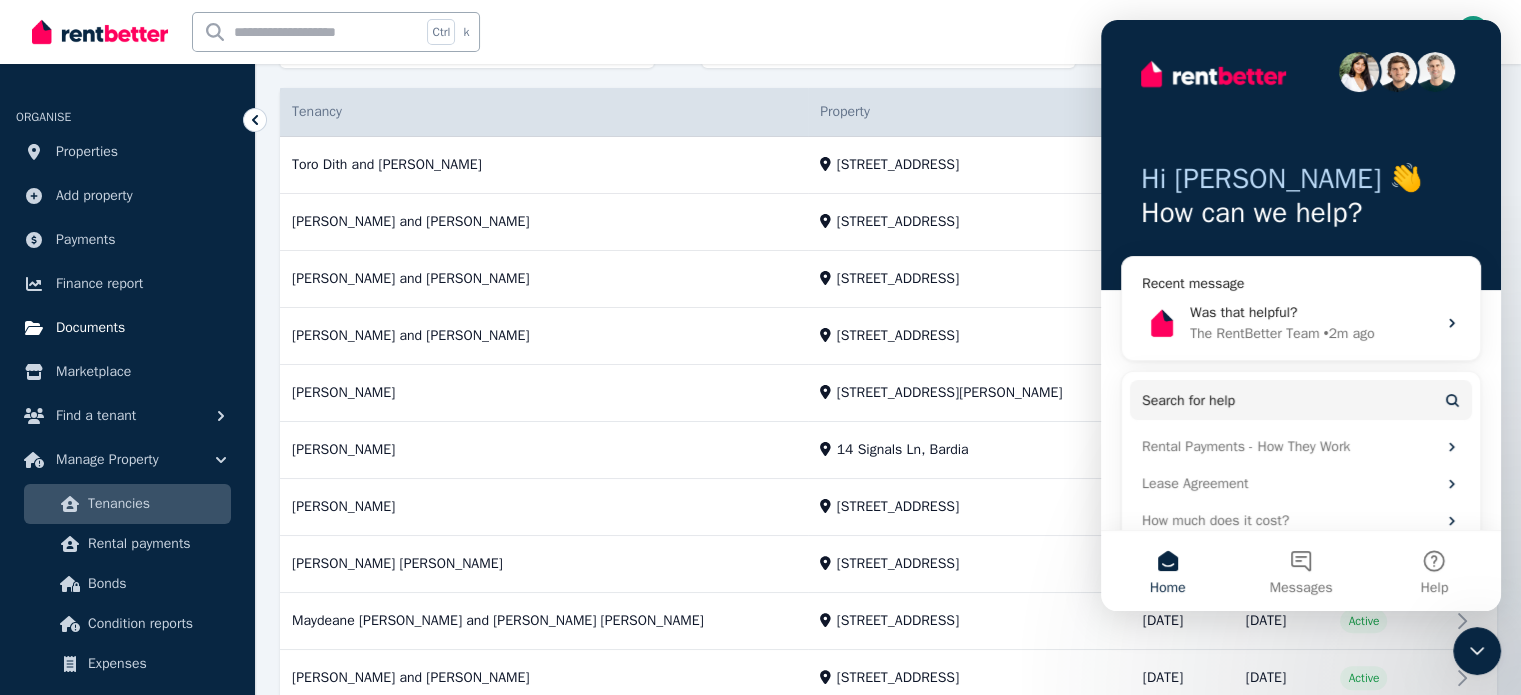 click on "Documents" at bounding box center (90, 328) 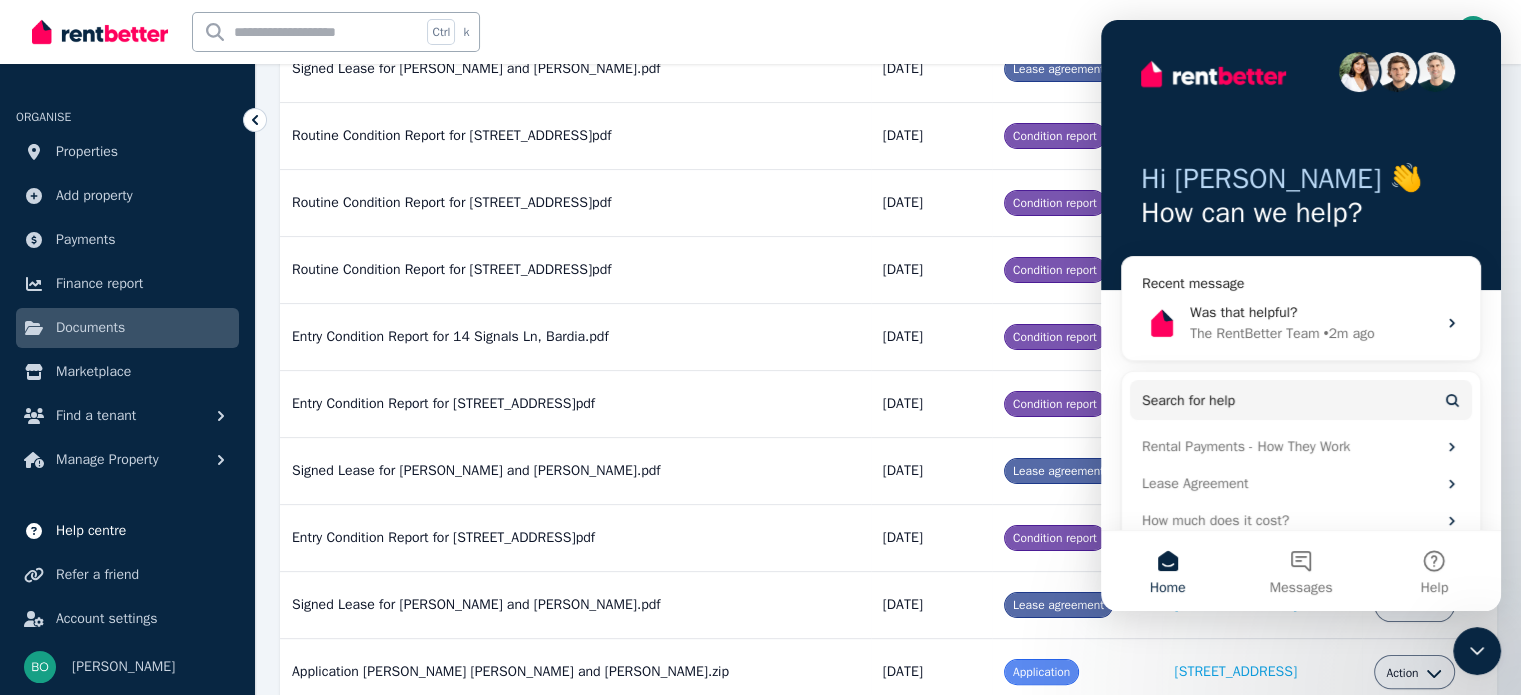 scroll, scrollTop: 400, scrollLeft: 0, axis: vertical 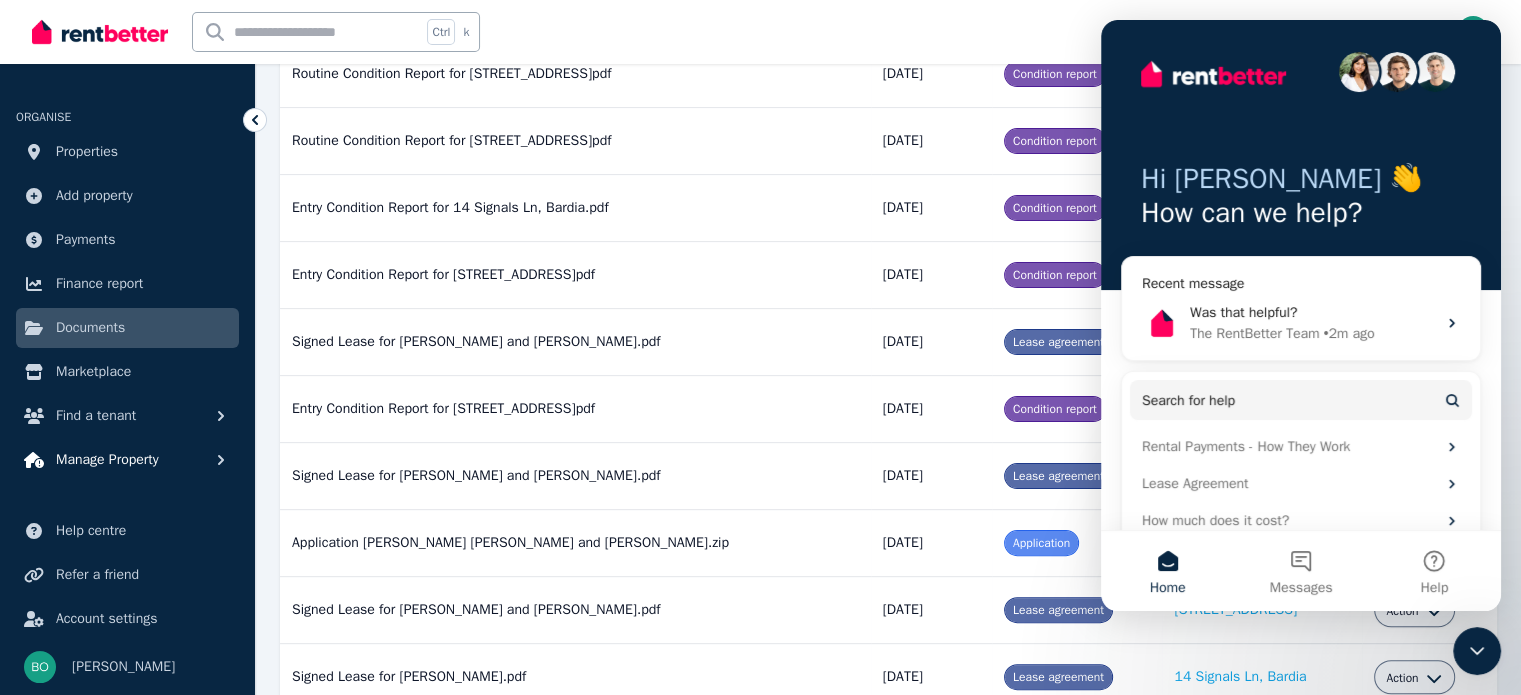 click on "Manage Property" at bounding box center [107, 460] 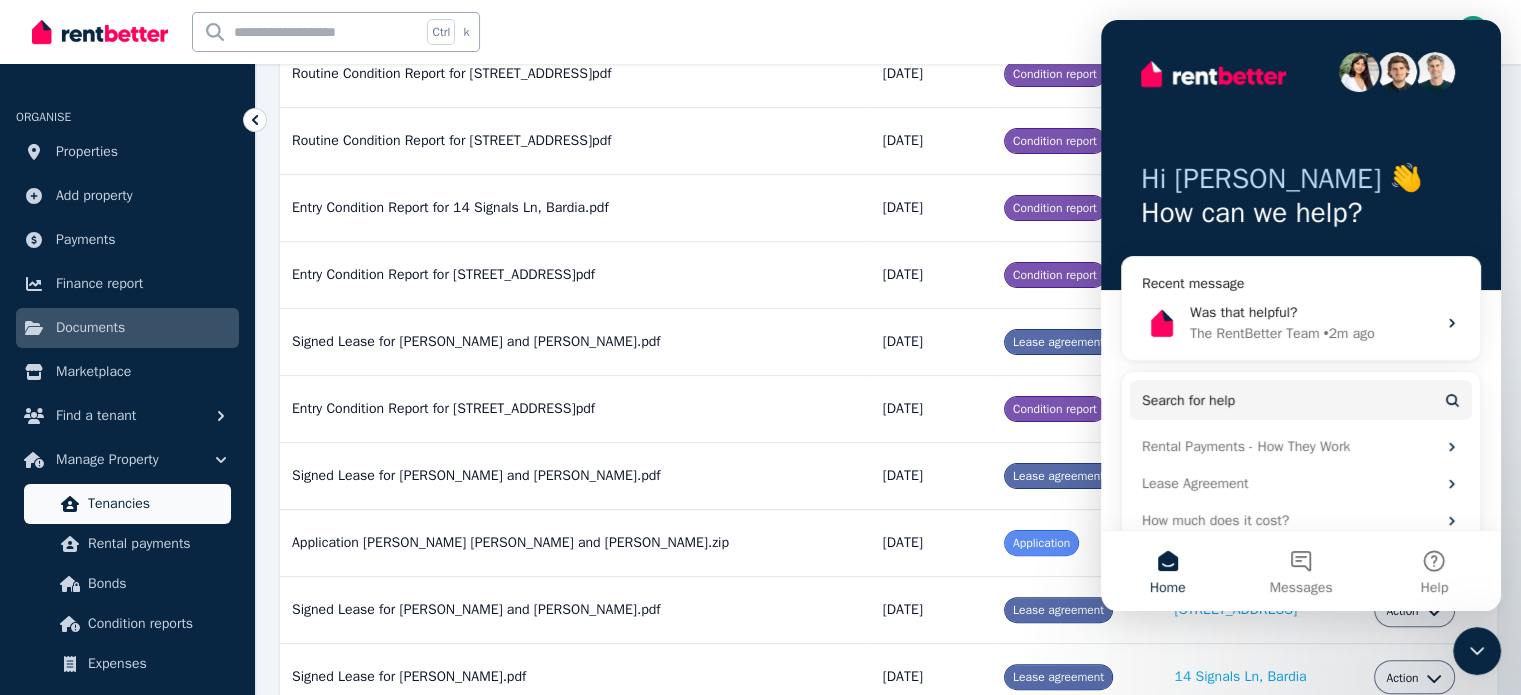 click on "Tenancies" at bounding box center (155, 504) 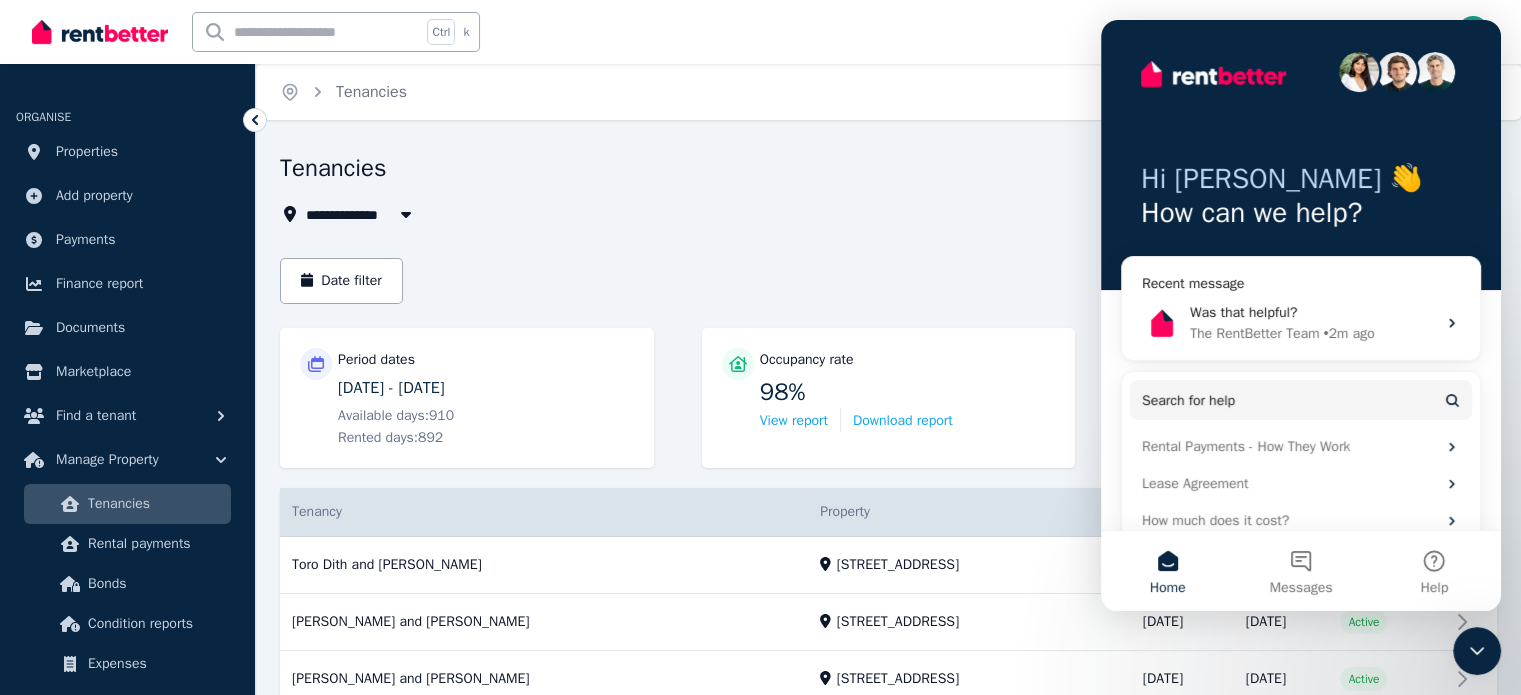 click on "Hi HARI 👋" at bounding box center (1301, 179) 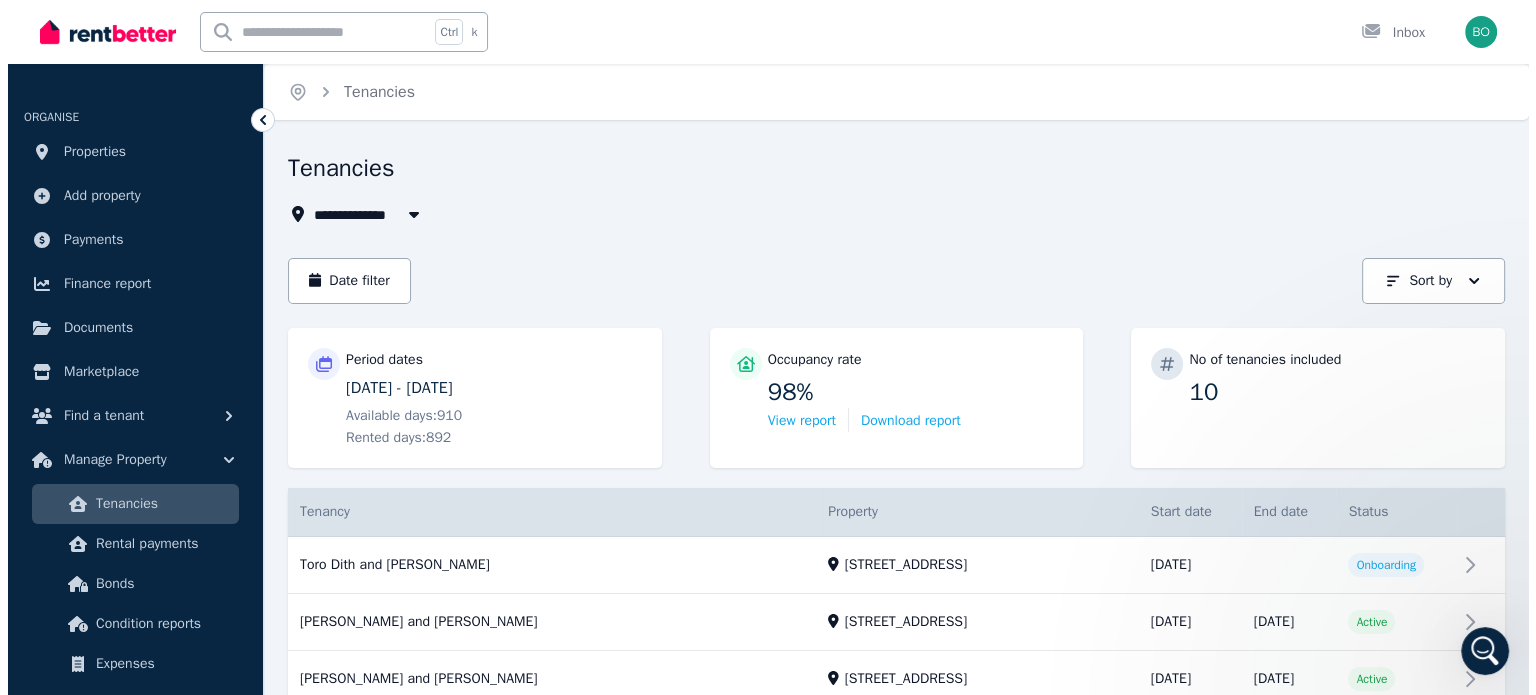 scroll, scrollTop: 0, scrollLeft: 0, axis: both 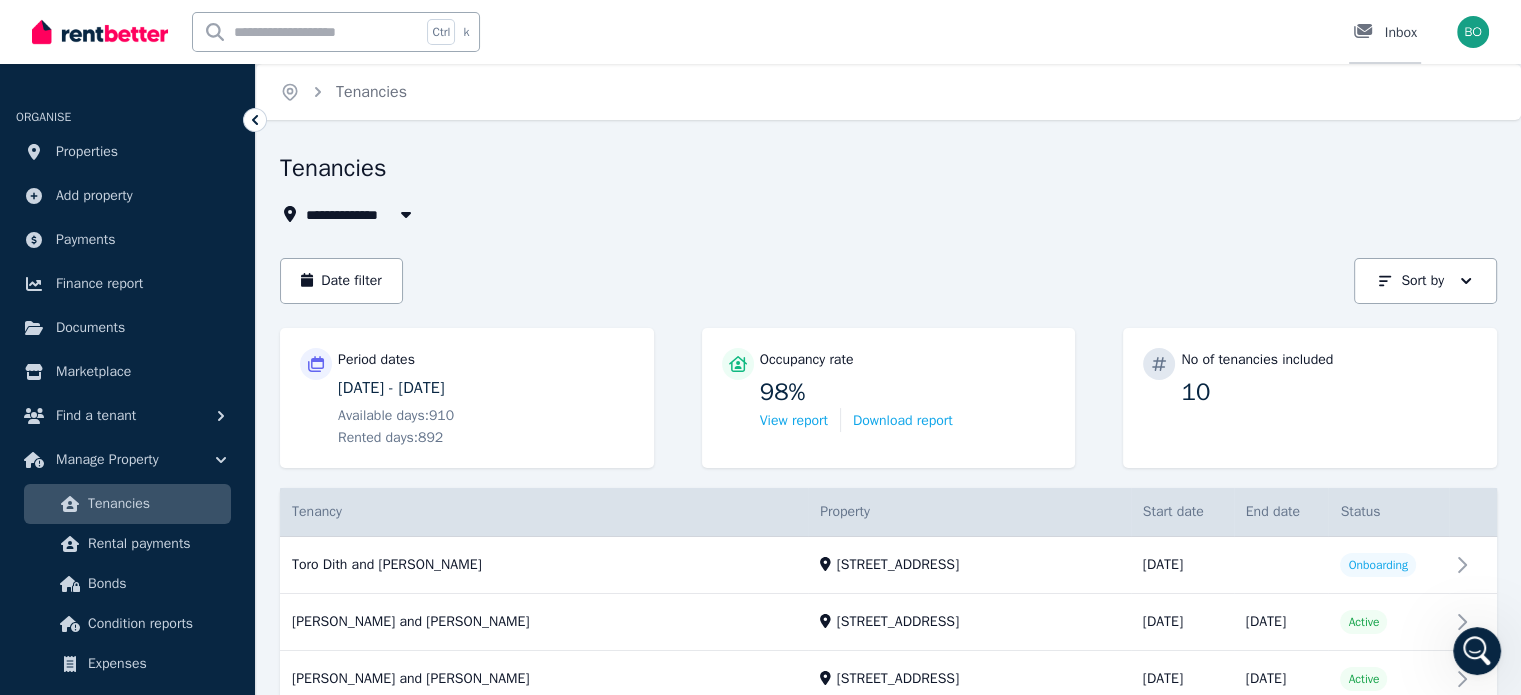 click at bounding box center (1369, 33) 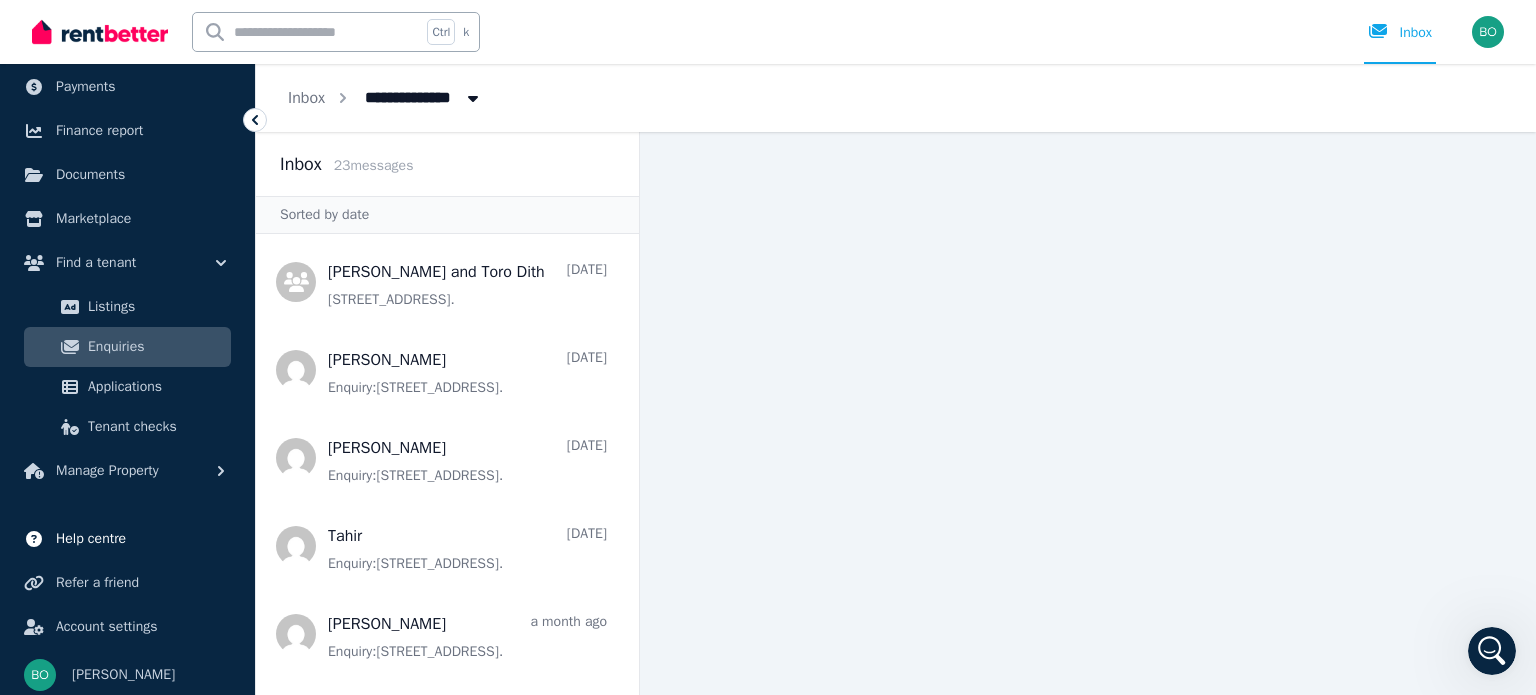 scroll, scrollTop: 160, scrollLeft: 0, axis: vertical 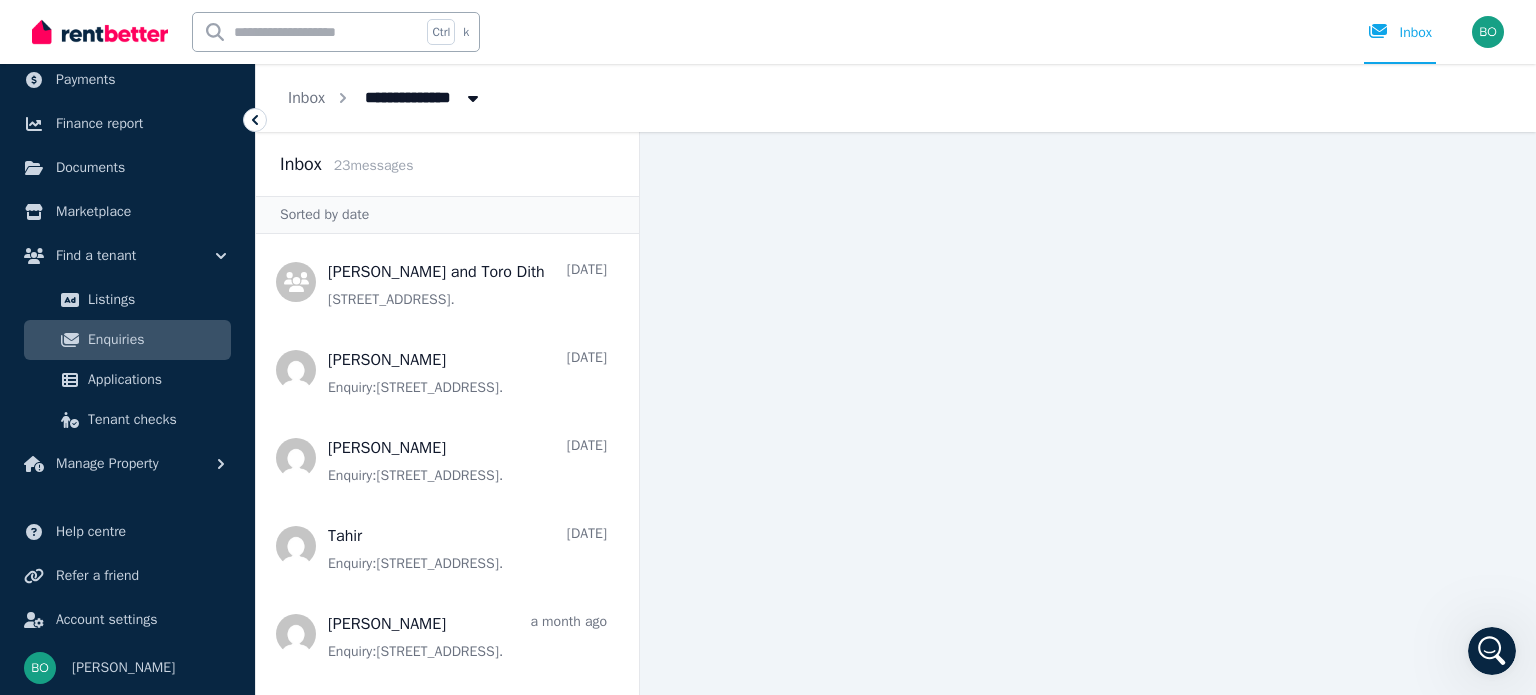 click on "**********" at bounding box center [896, 98] 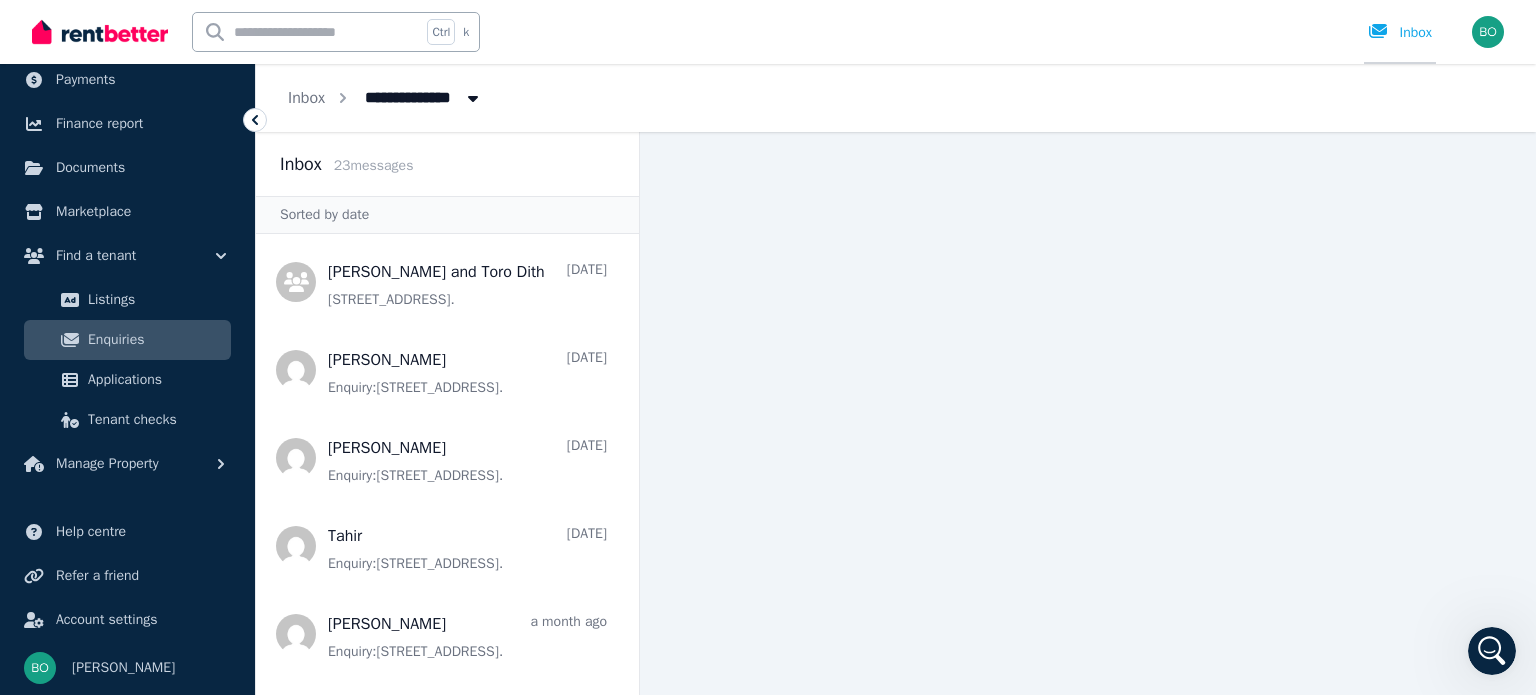 click on "Inbox" at bounding box center (1400, 32) 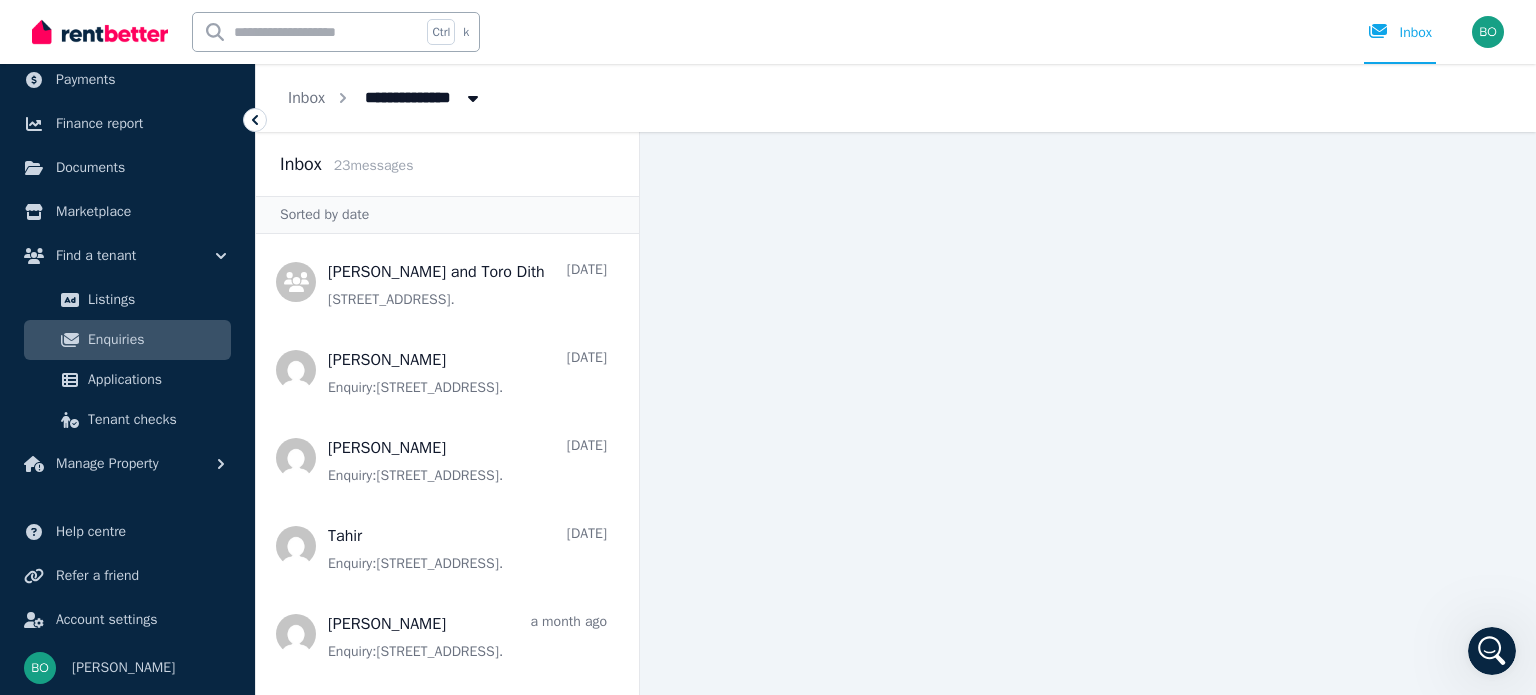click 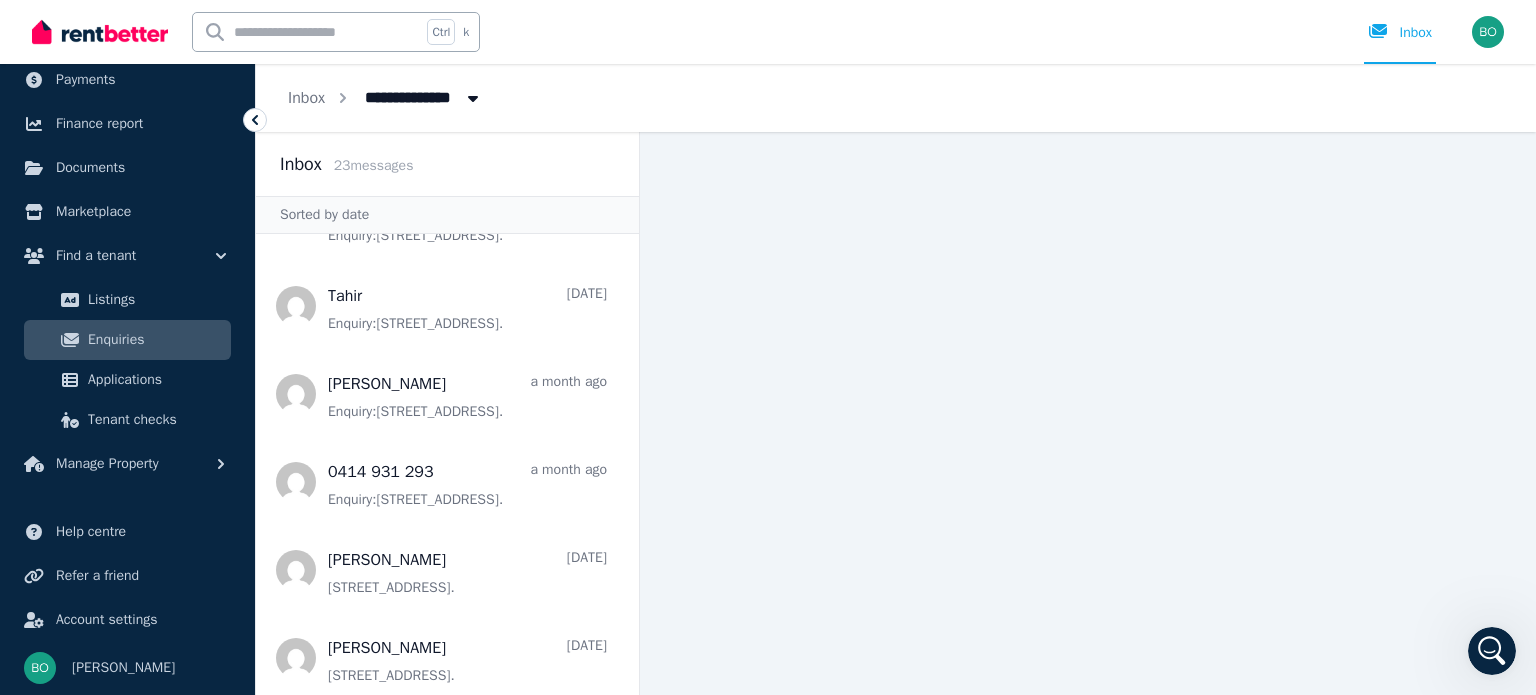scroll, scrollTop: 0, scrollLeft: 0, axis: both 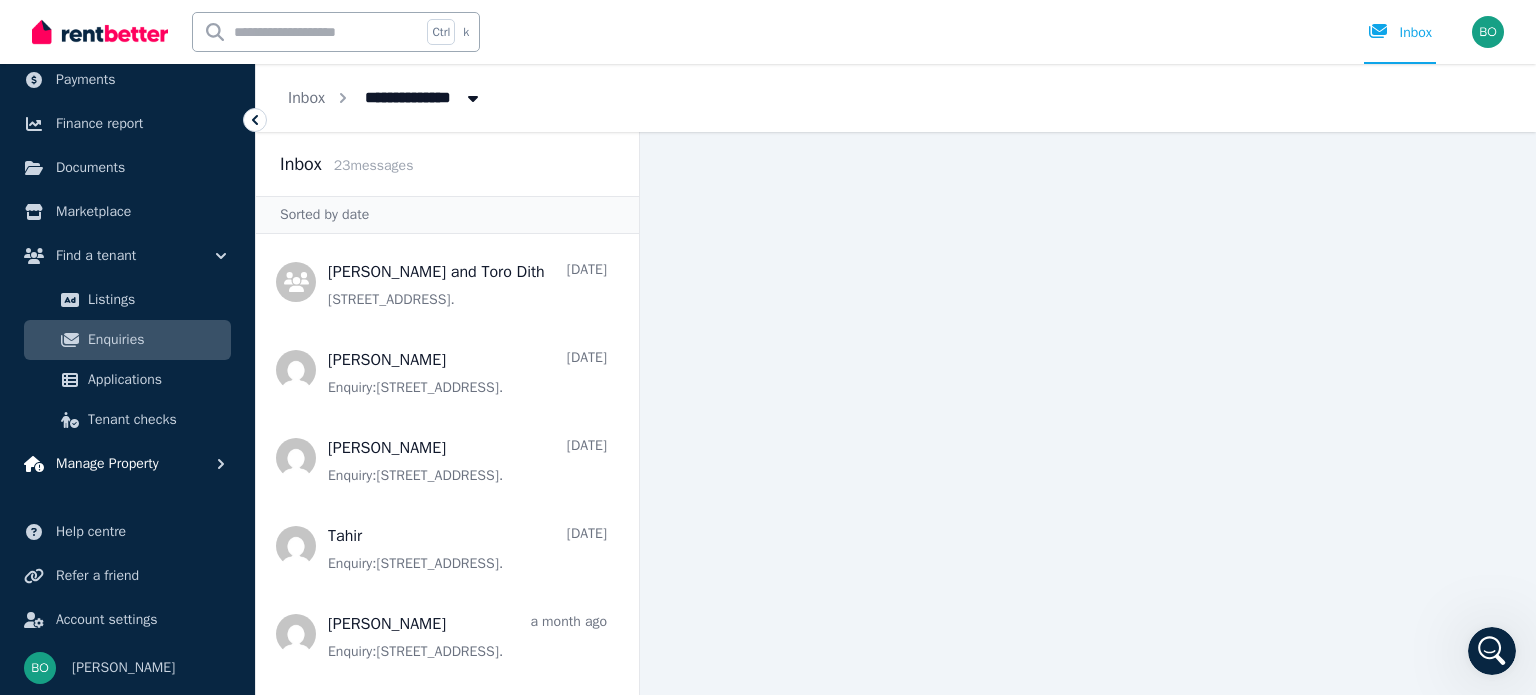 click on "Manage Property" at bounding box center (107, 464) 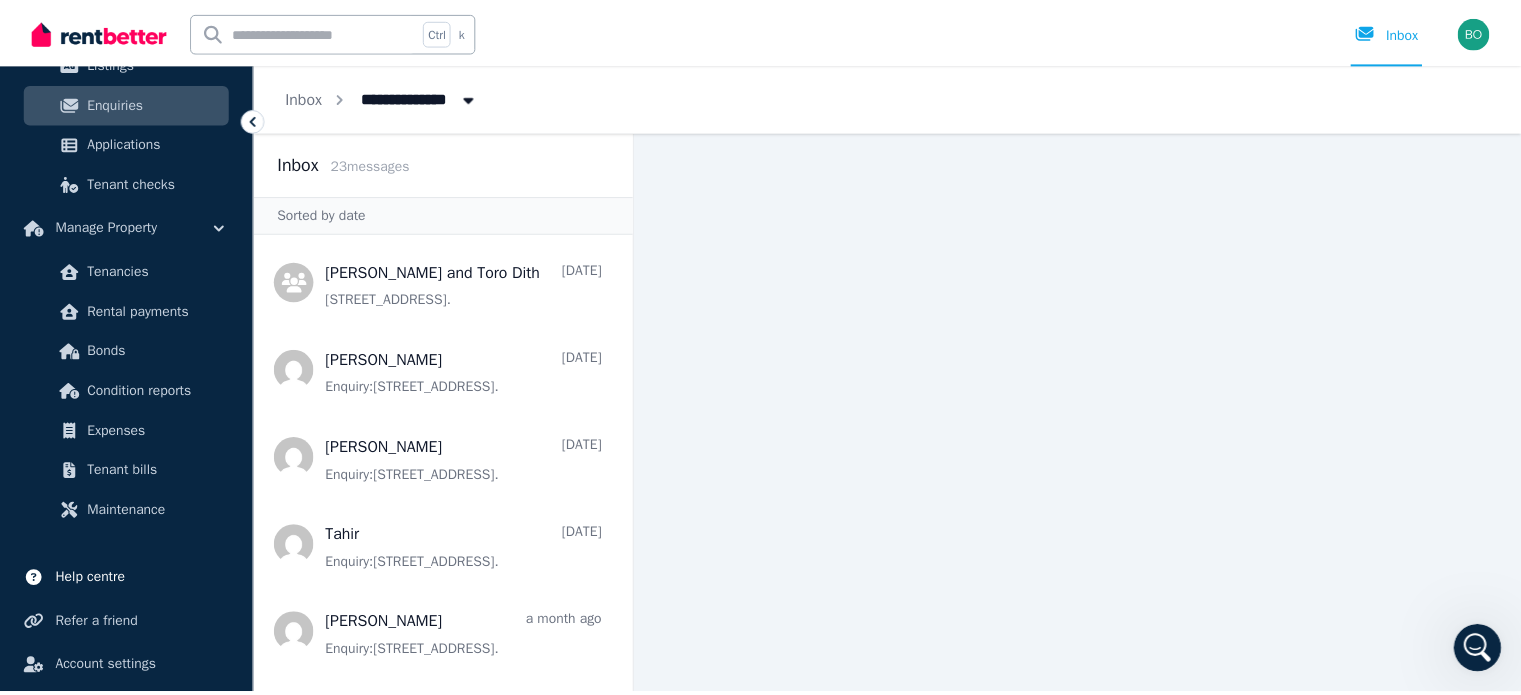 scroll, scrollTop: 444, scrollLeft: 0, axis: vertical 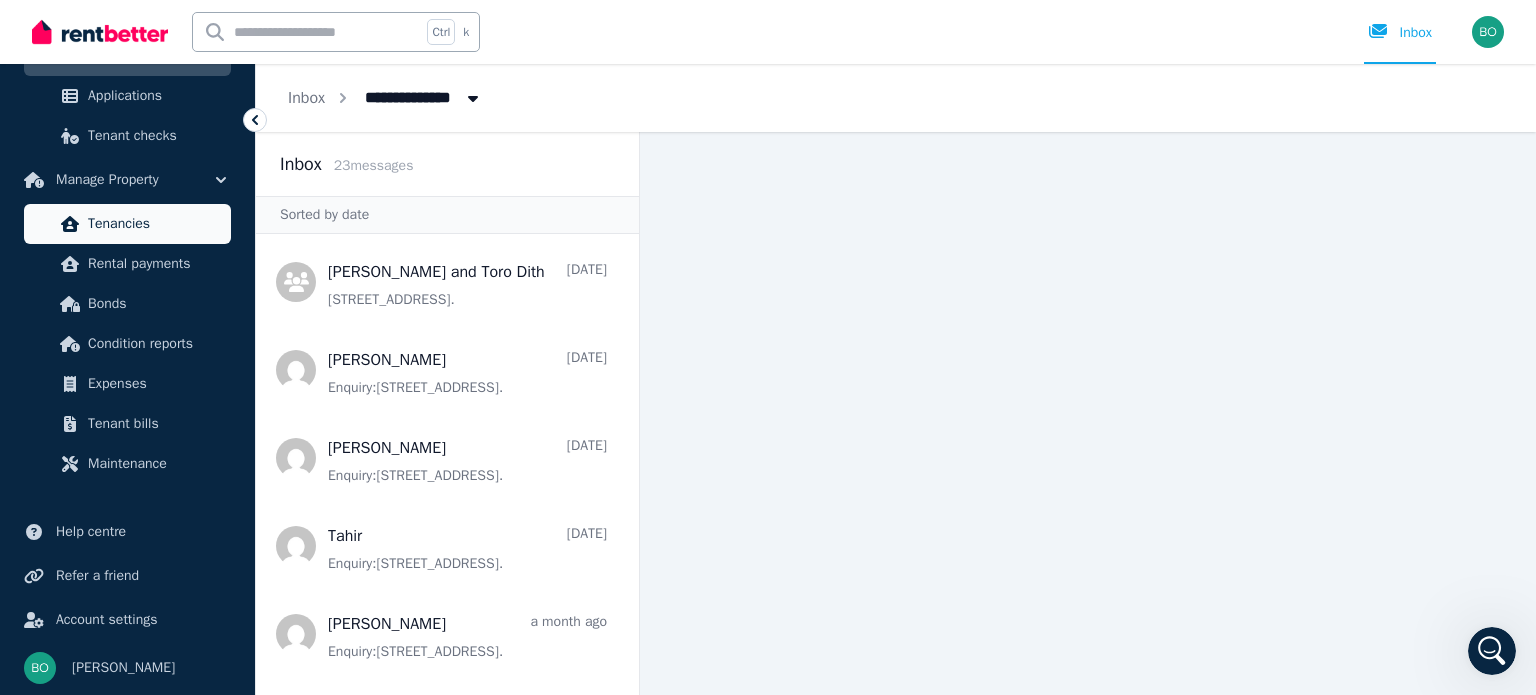 click on "Tenancies" at bounding box center (127, 224) 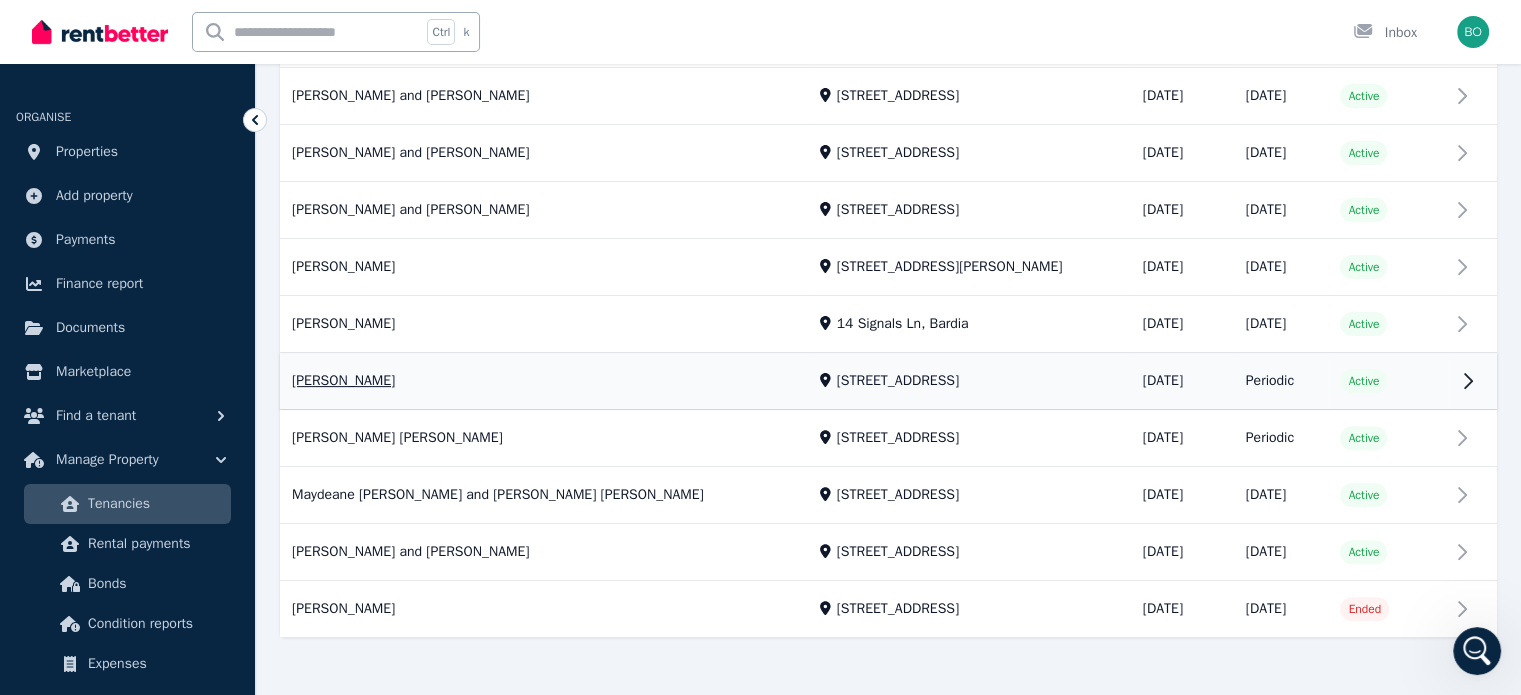scroll, scrollTop: 537, scrollLeft: 0, axis: vertical 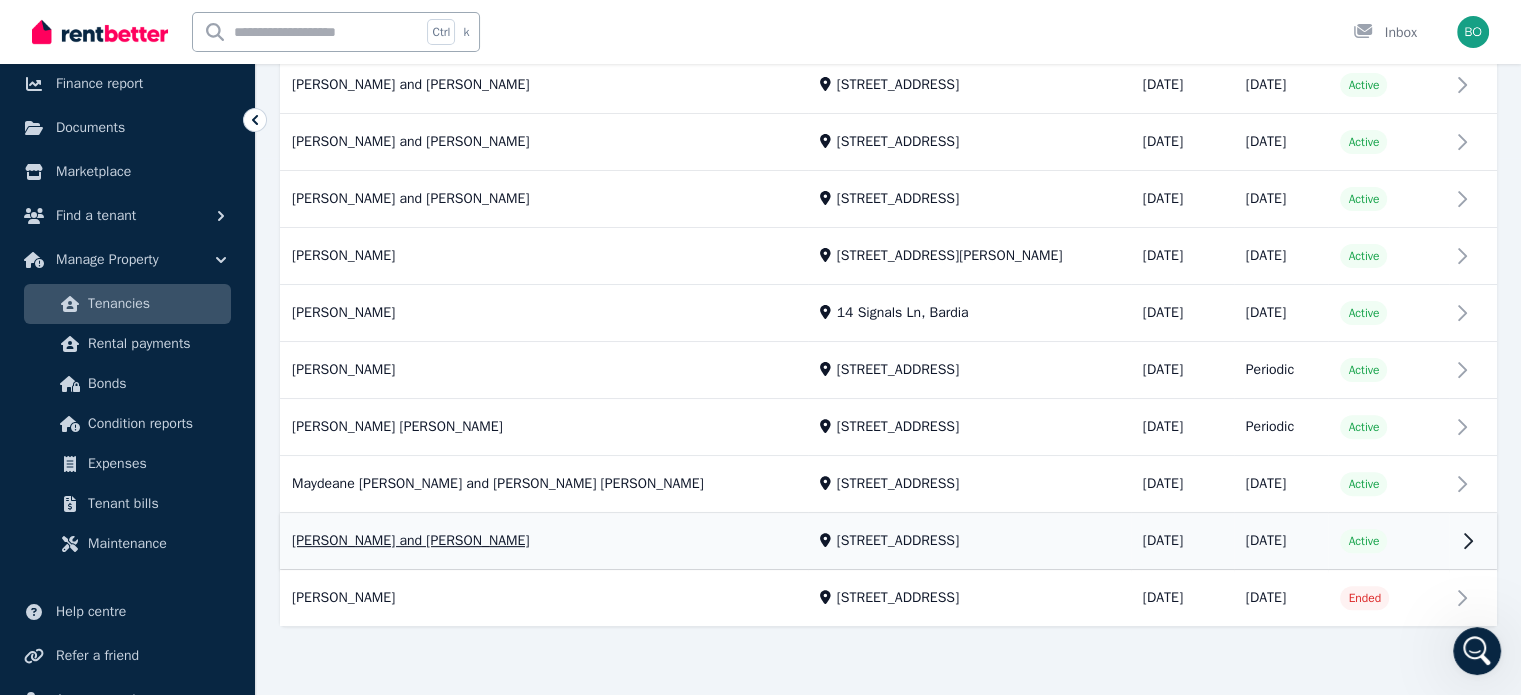 click on "View property details" at bounding box center (888, 542) 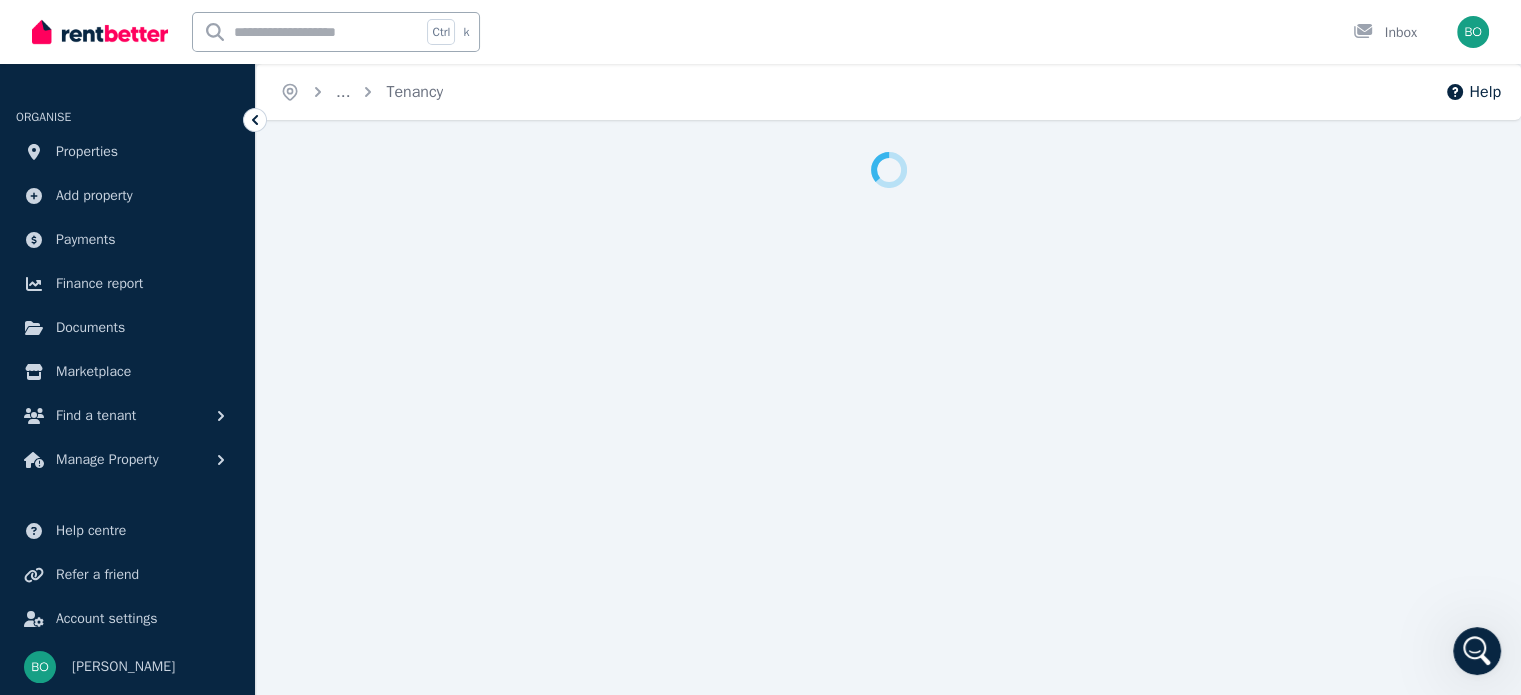 scroll, scrollTop: 0, scrollLeft: 0, axis: both 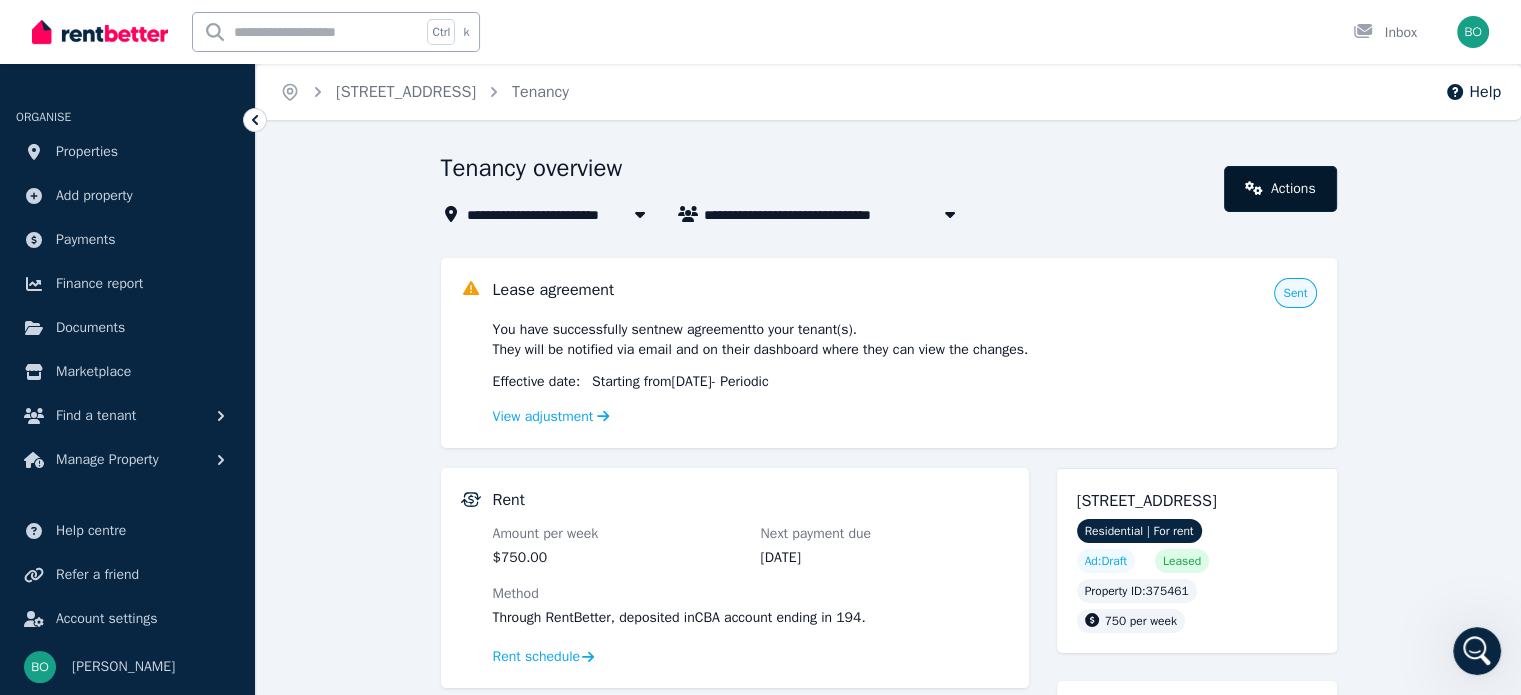 click on "Actions" at bounding box center [1280, 189] 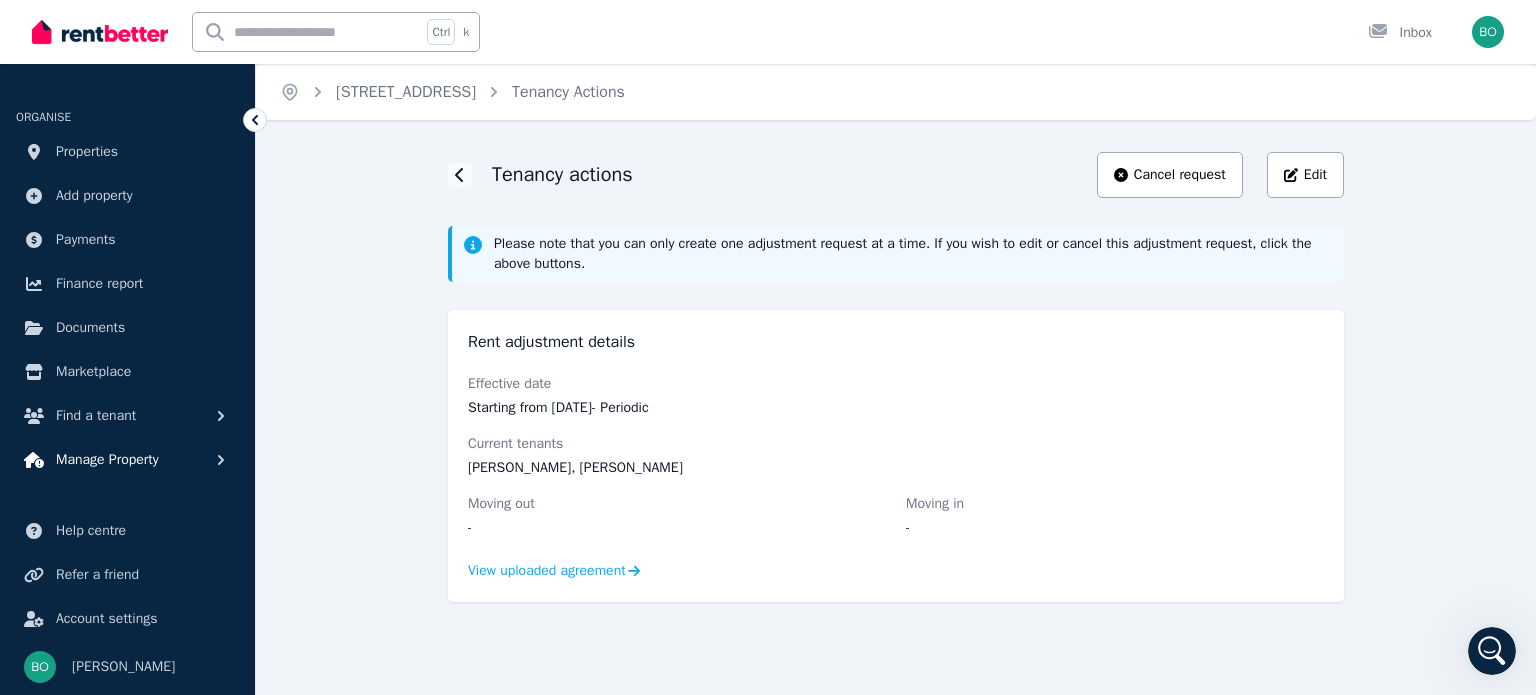 click on "Manage Property" at bounding box center (107, 460) 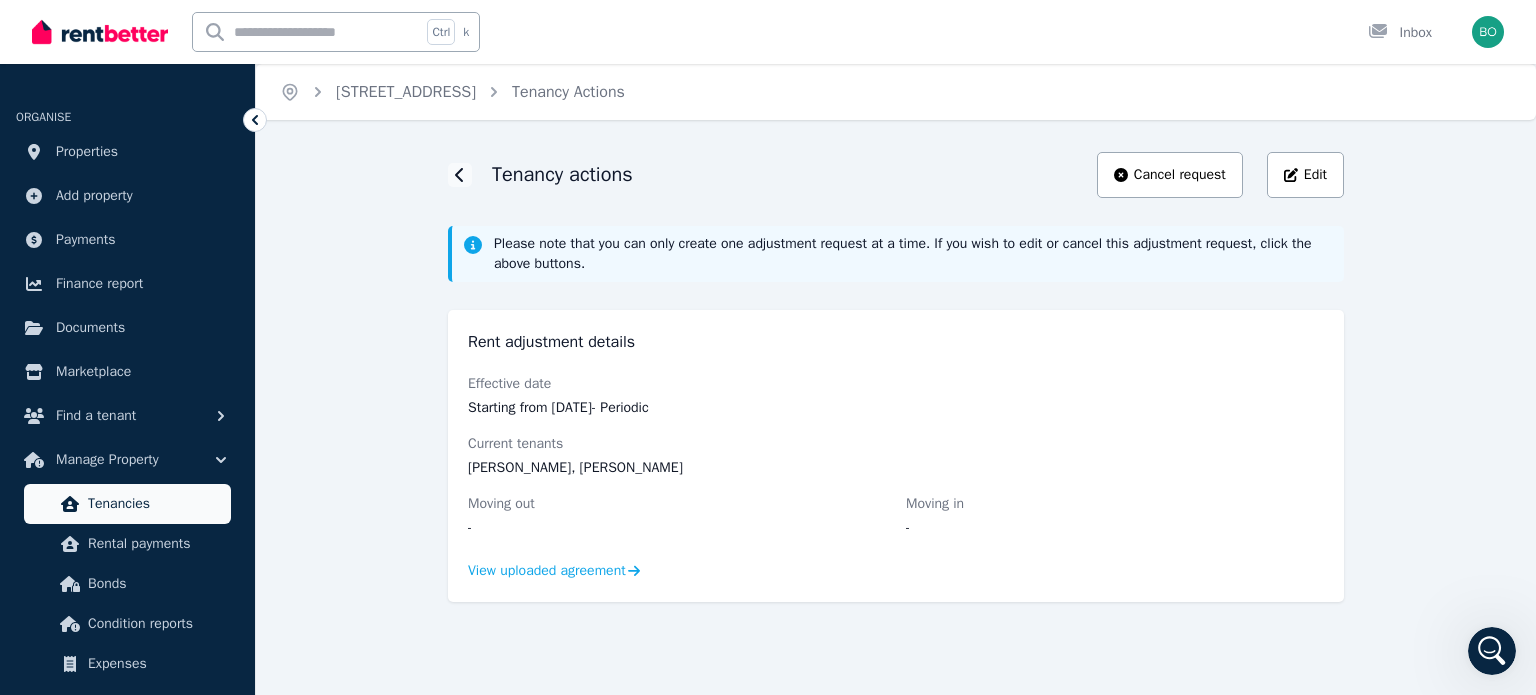 click on "Tenancies" at bounding box center [155, 504] 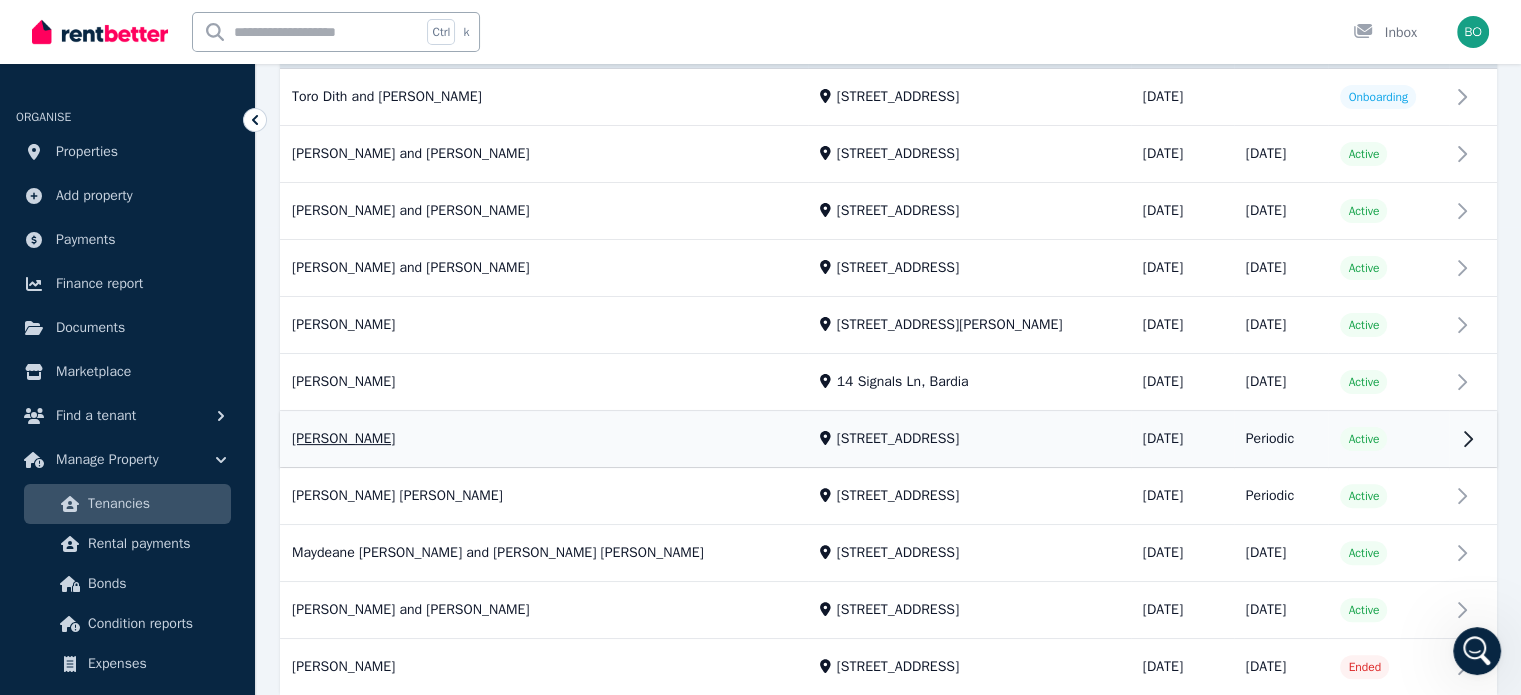 scroll, scrollTop: 537, scrollLeft: 0, axis: vertical 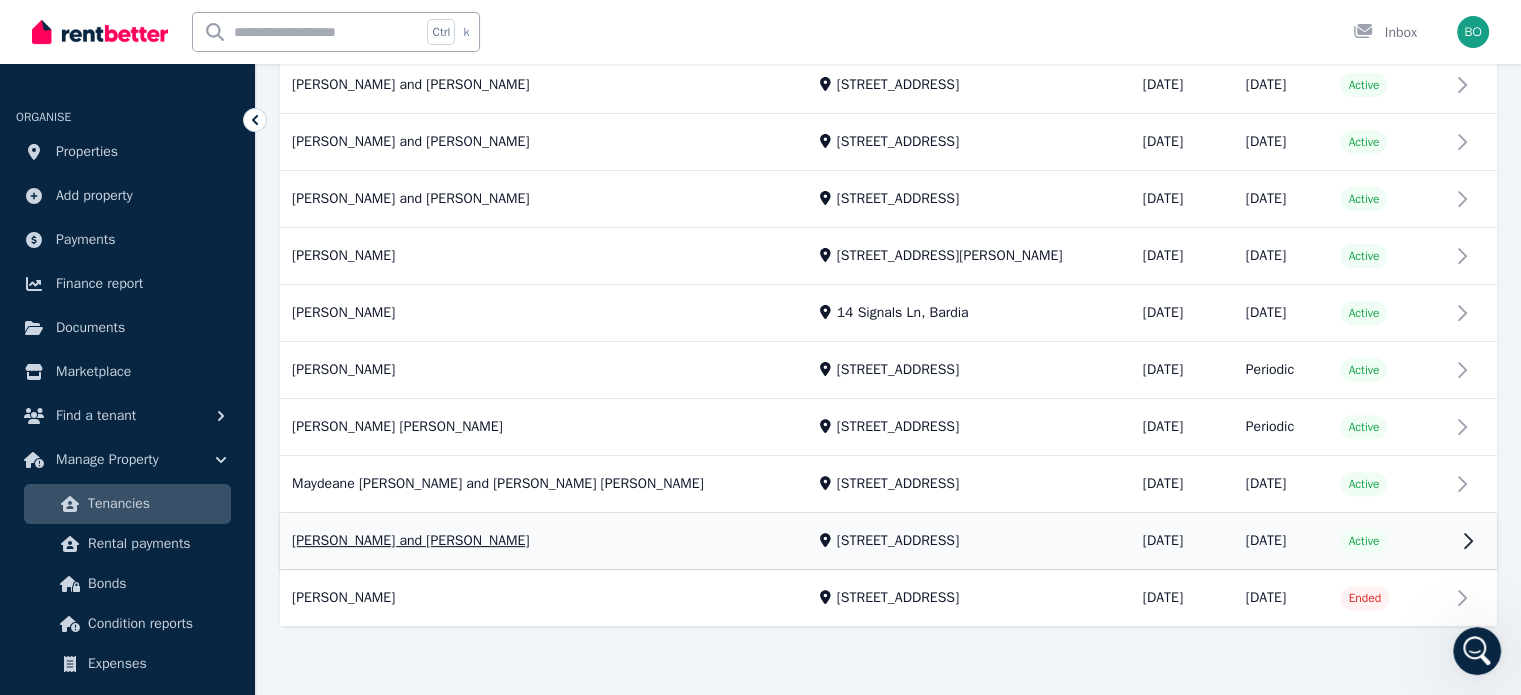click on "View property details" at bounding box center [888, 542] 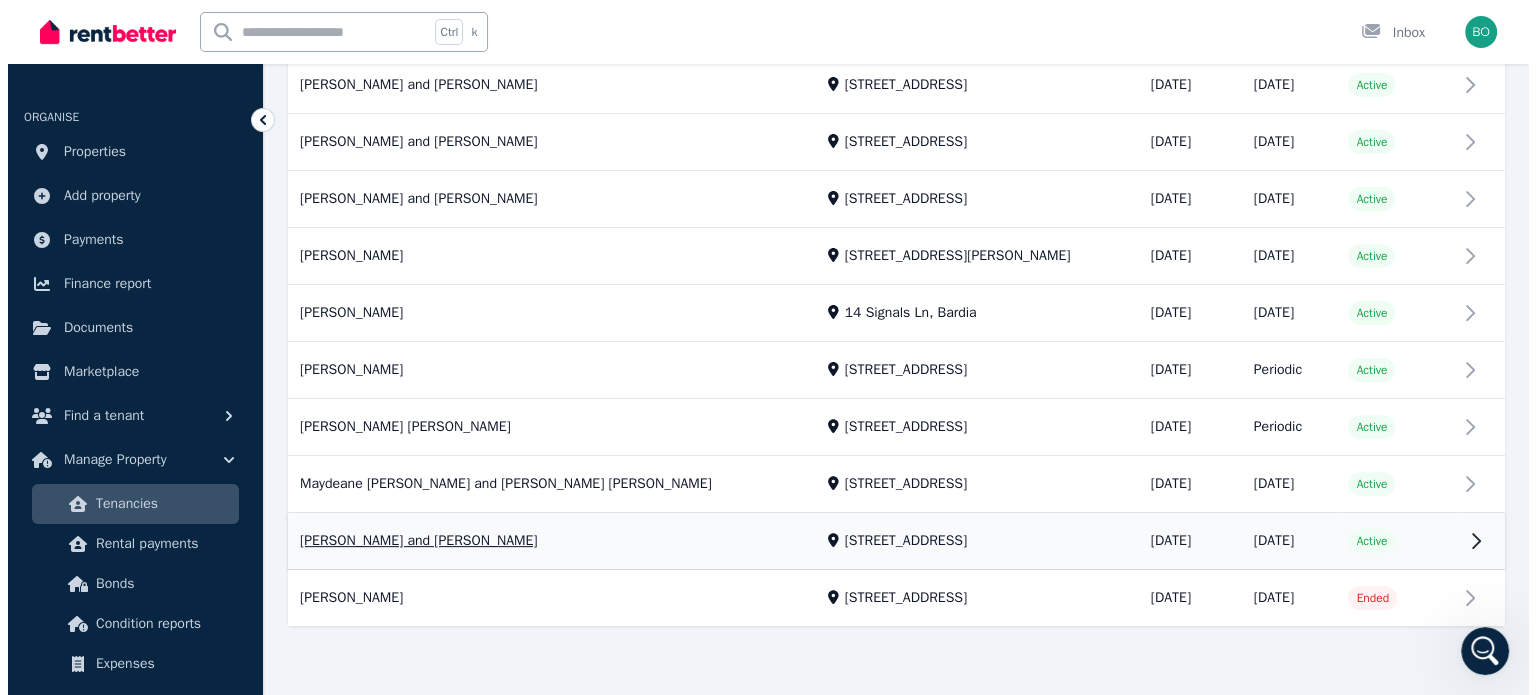 scroll, scrollTop: 0, scrollLeft: 0, axis: both 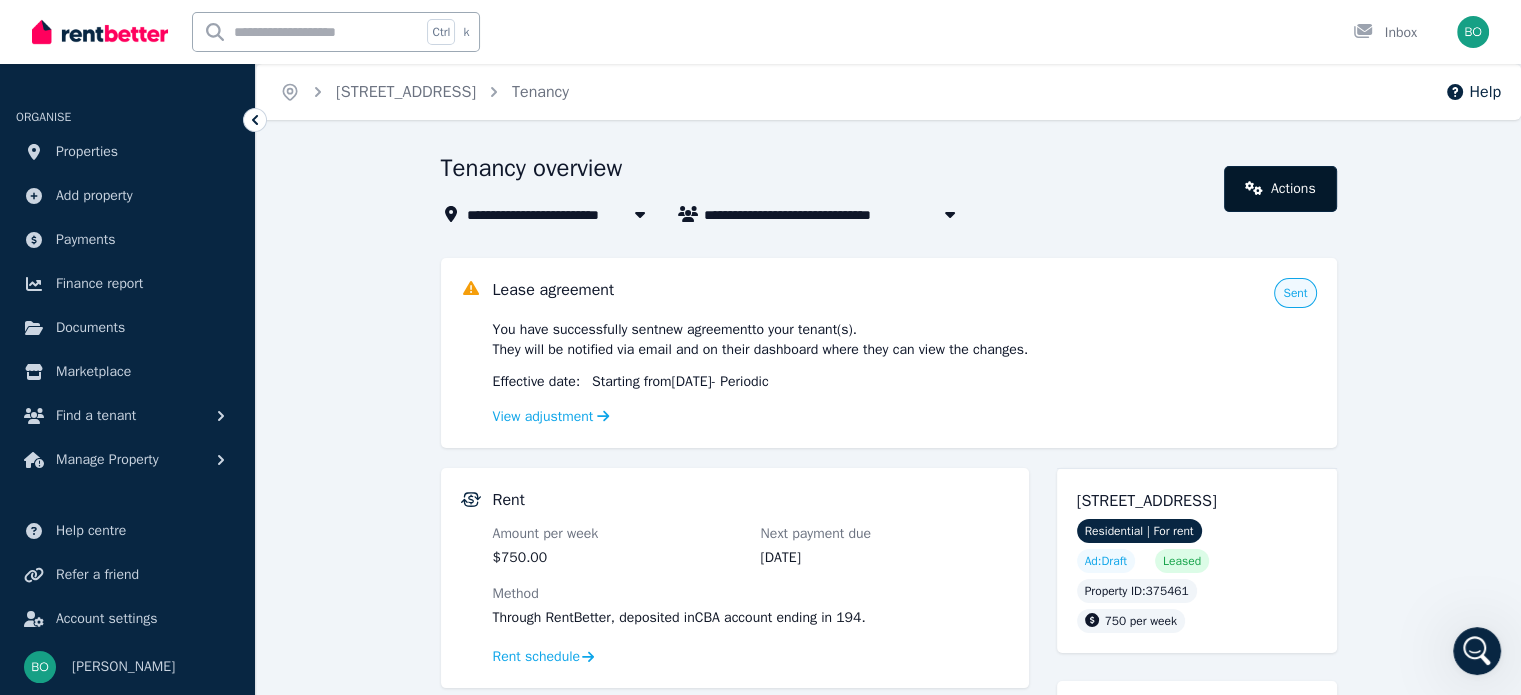 click on "Actions" at bounding box center (1280, 189) 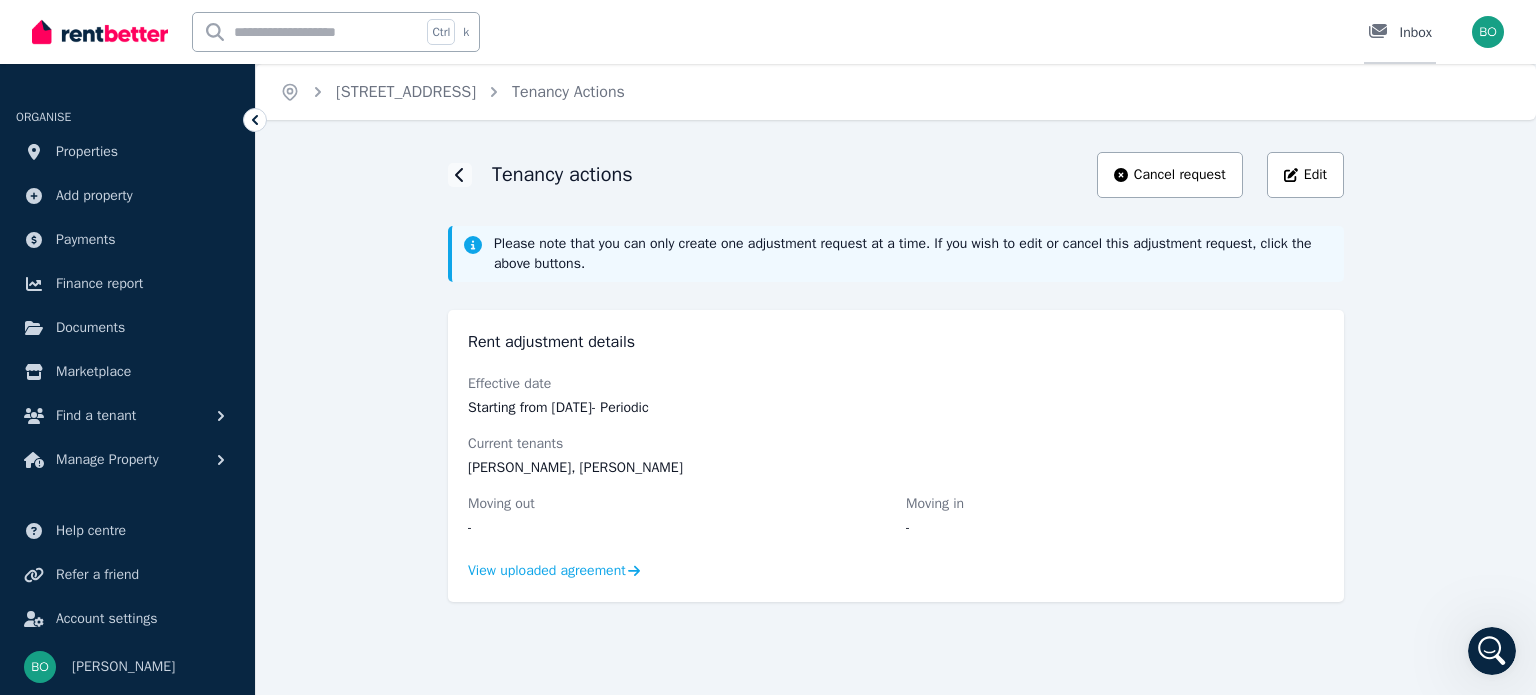 click on "Inbox" at bounding box center (1400, 33) 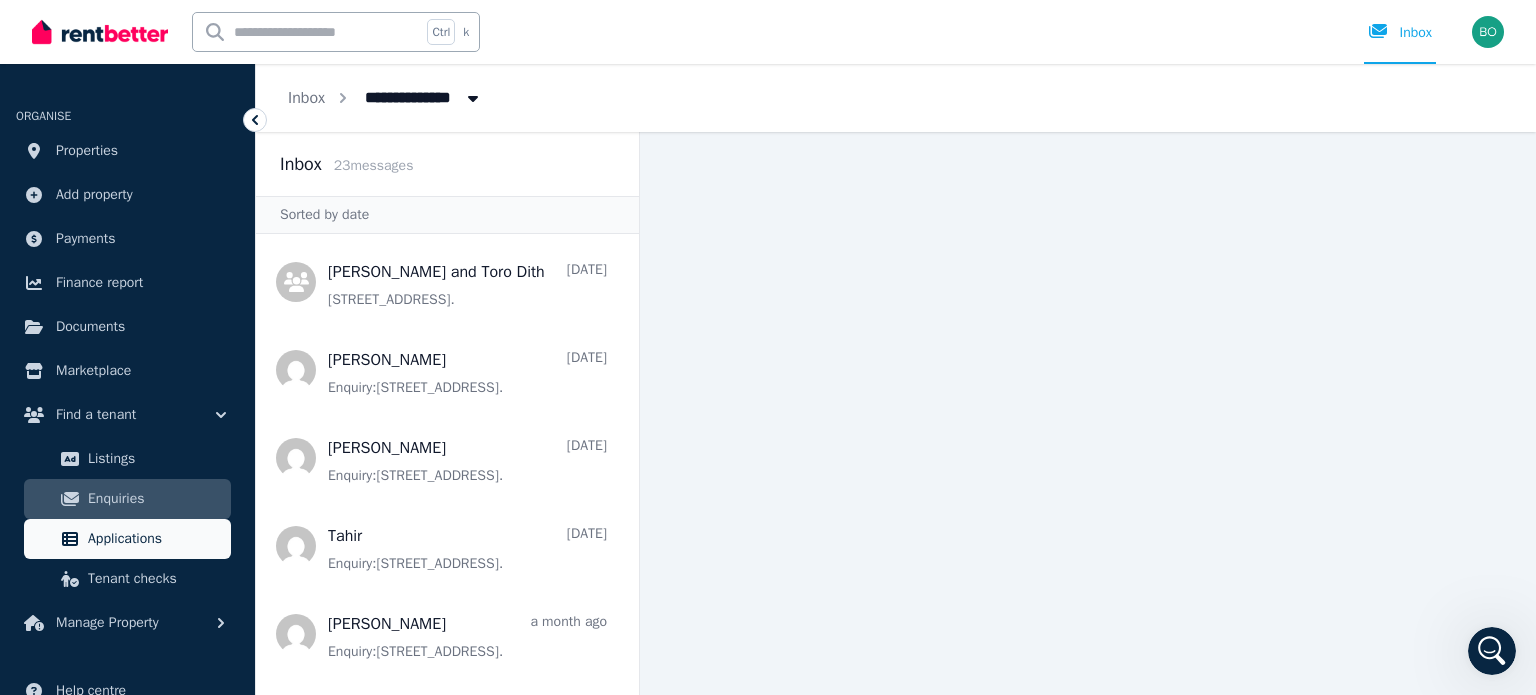 scroll, scrollTop: 0, scrollLeft: 0, axis: both 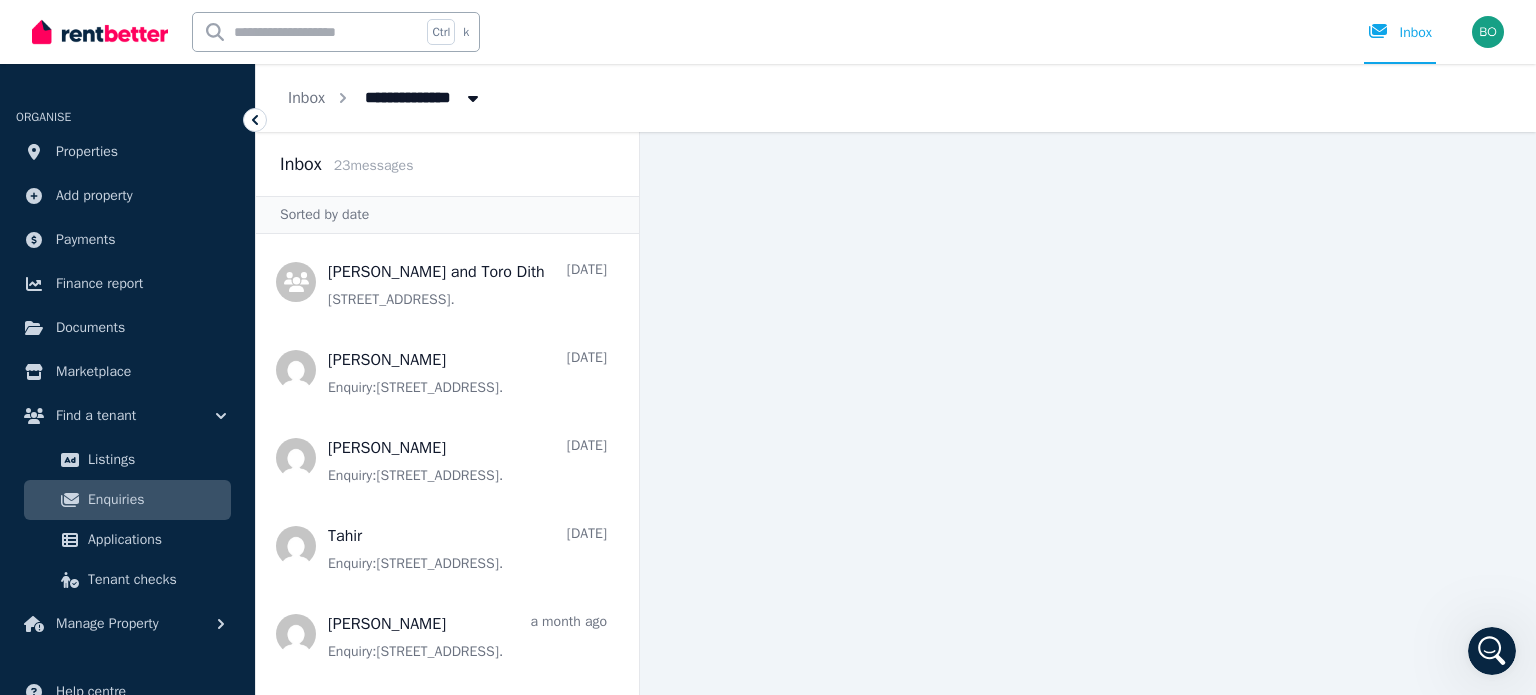 click on "Enquiries" at bounding box center [155, 500] 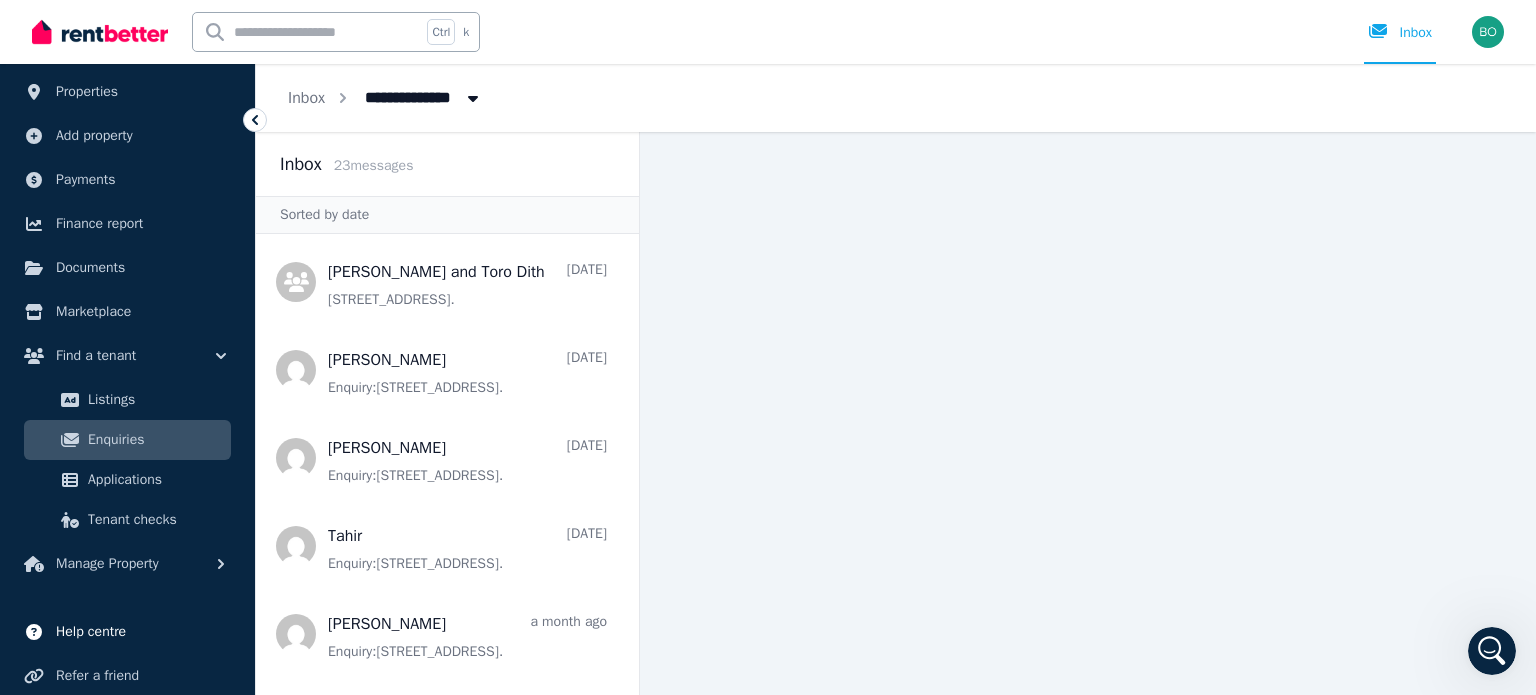 scroll, scrollTop: 0, scrollLeft: 0, axis: both 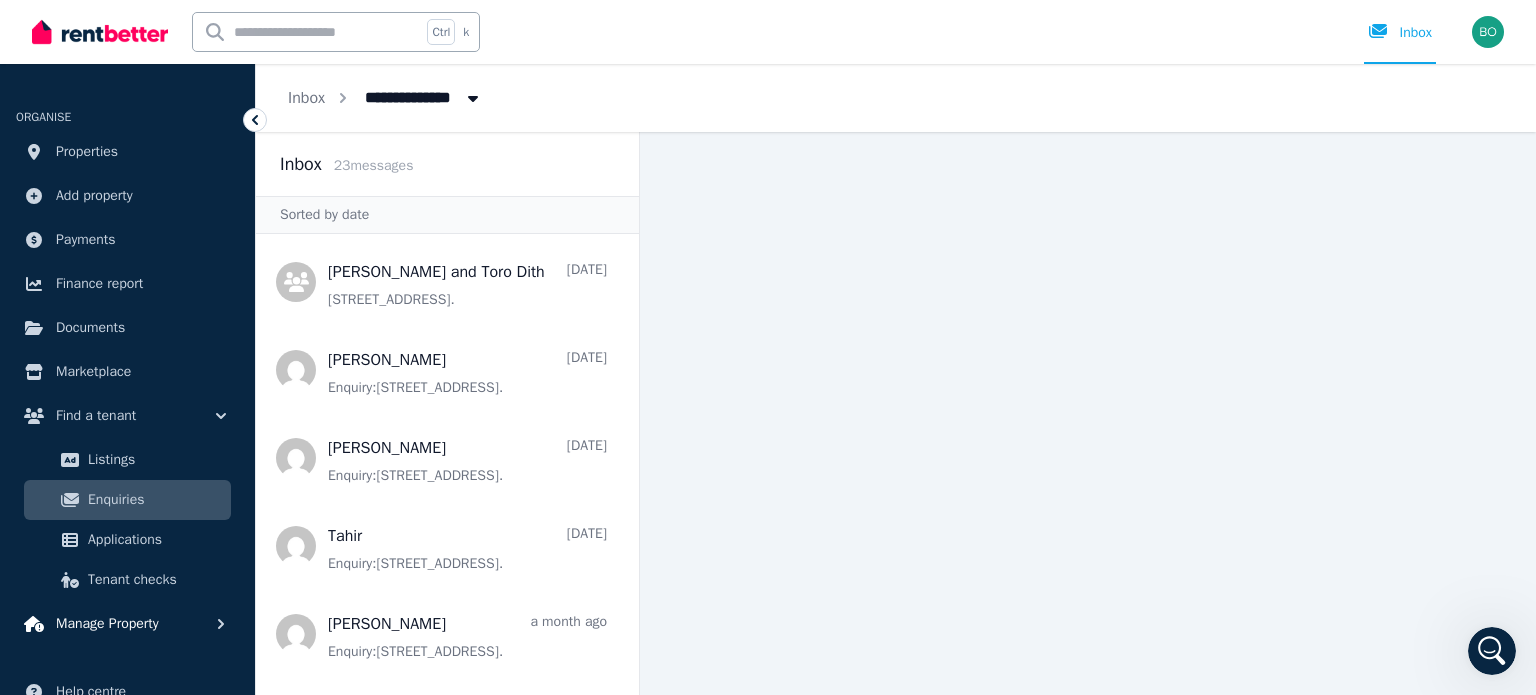 click on "Manage Property" at bounding box center [107, 624] 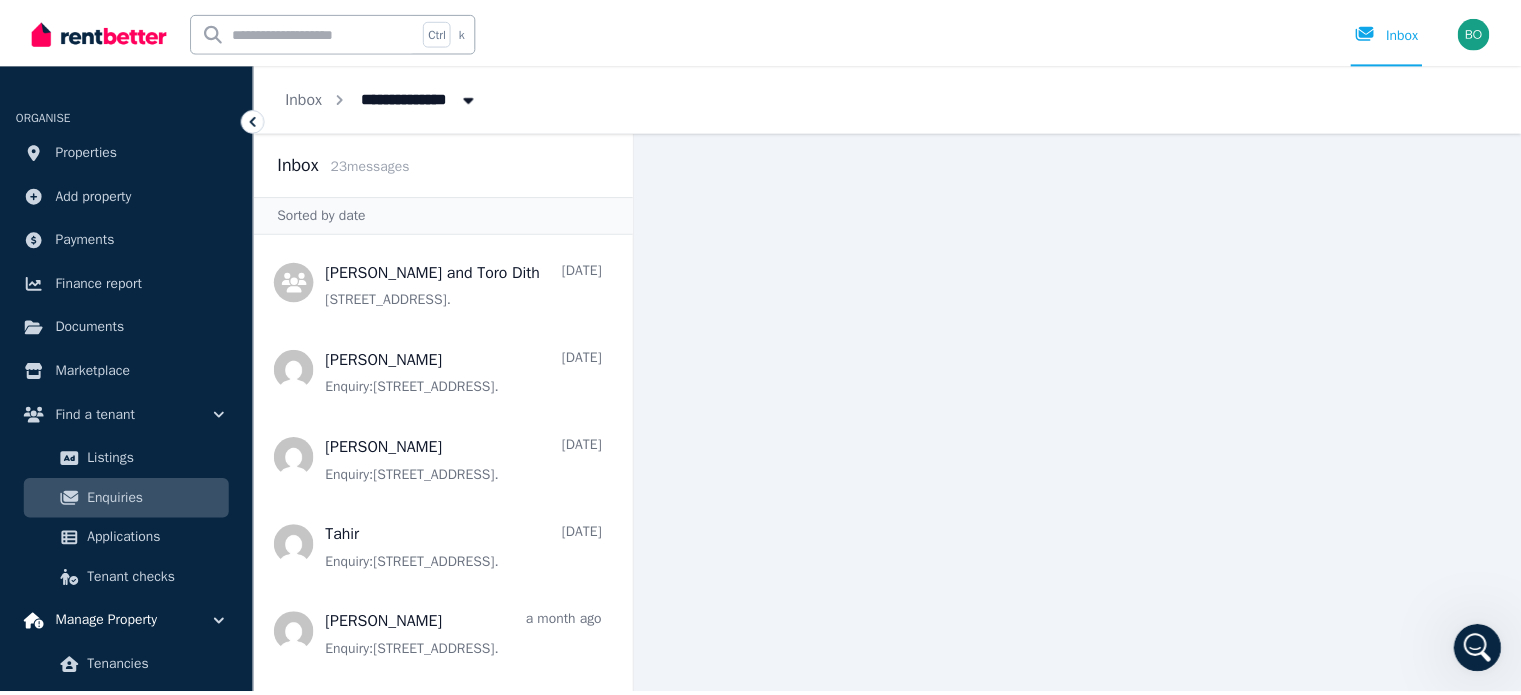 scroll, scrollTop: 400, scrollLeft: 0, axis: vertical 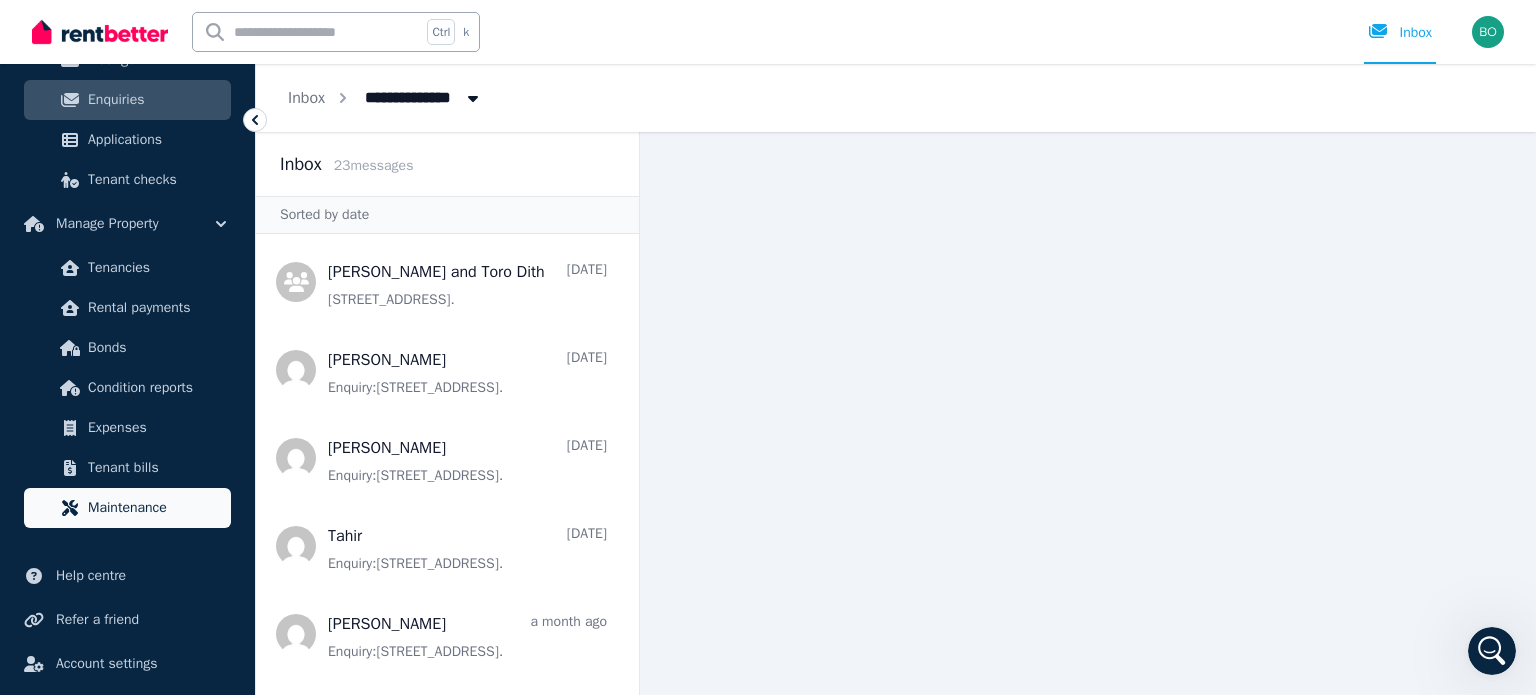 click on "Maintenance" at bounding box center [155, 508] 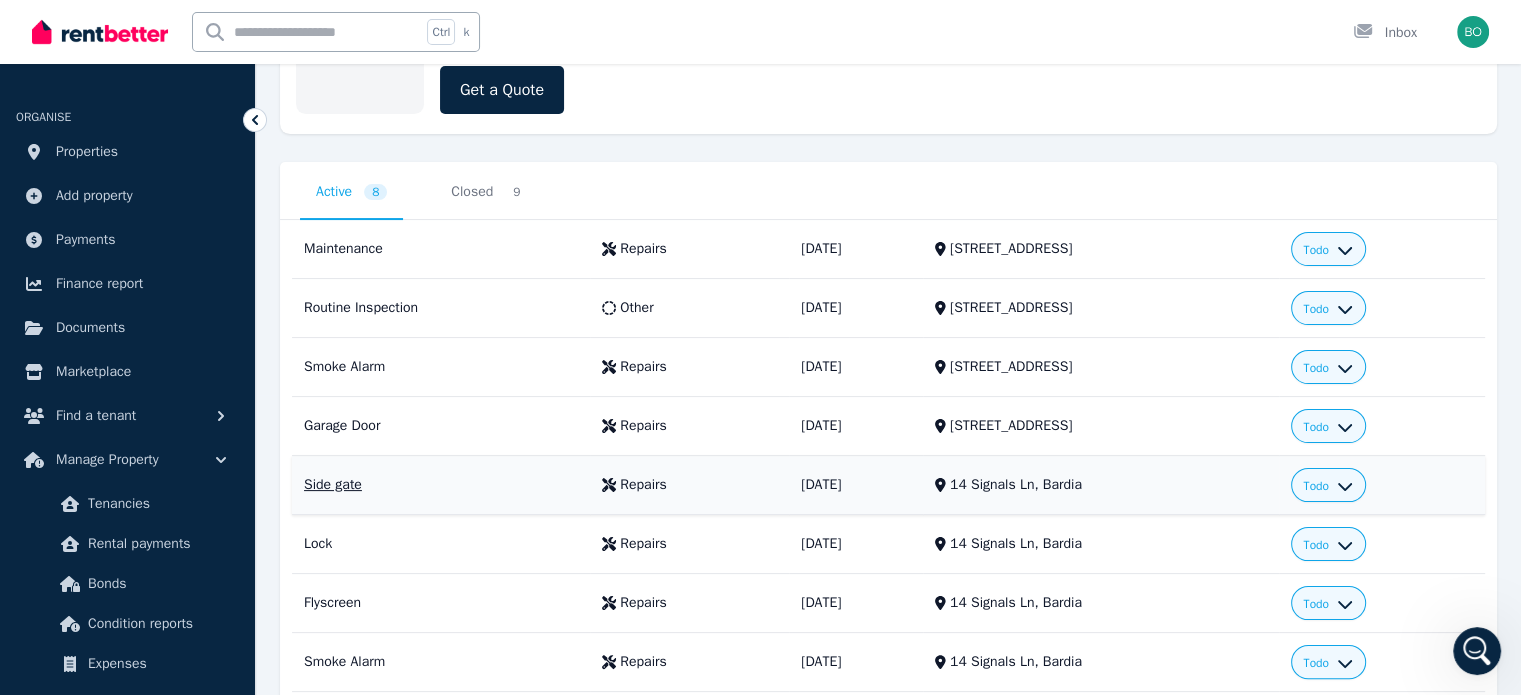 scroll, scrollTop: 375, scrollLeft: 0, axis: vertical 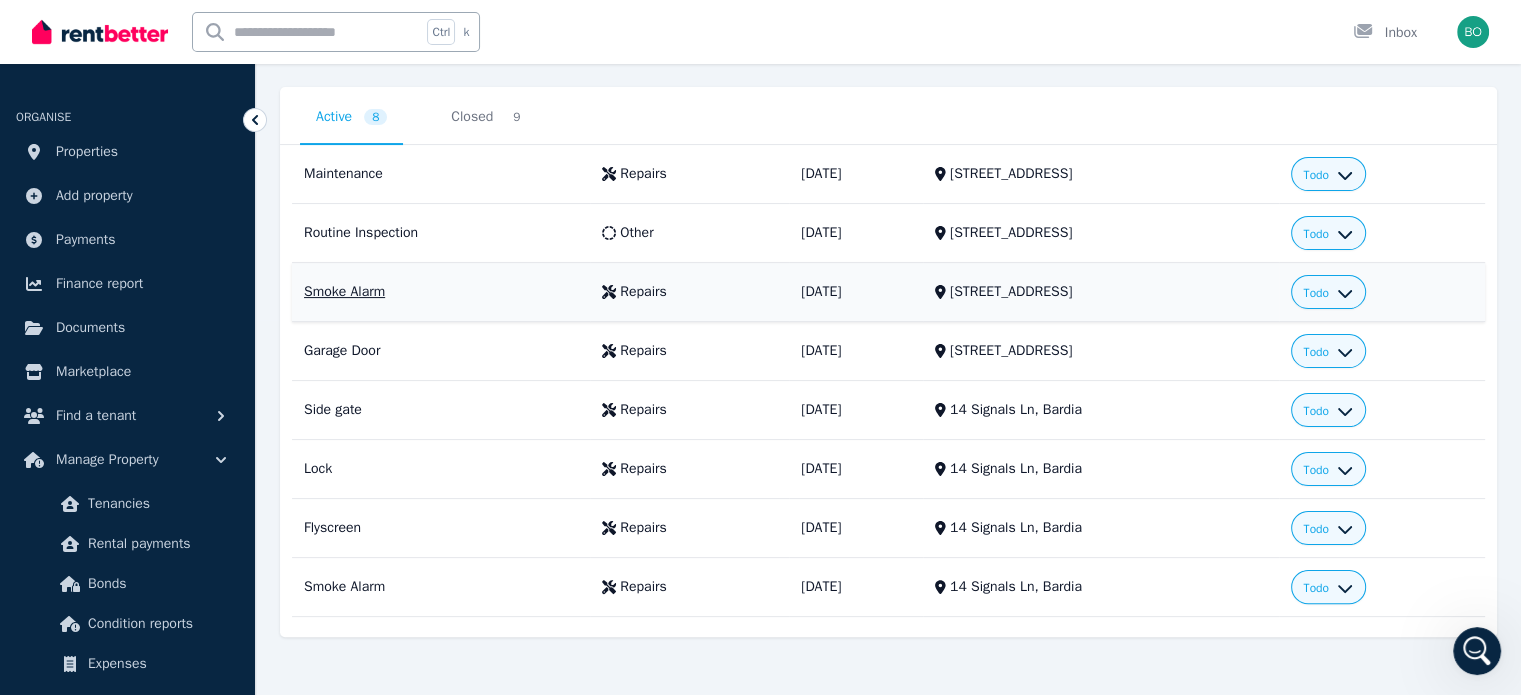 click 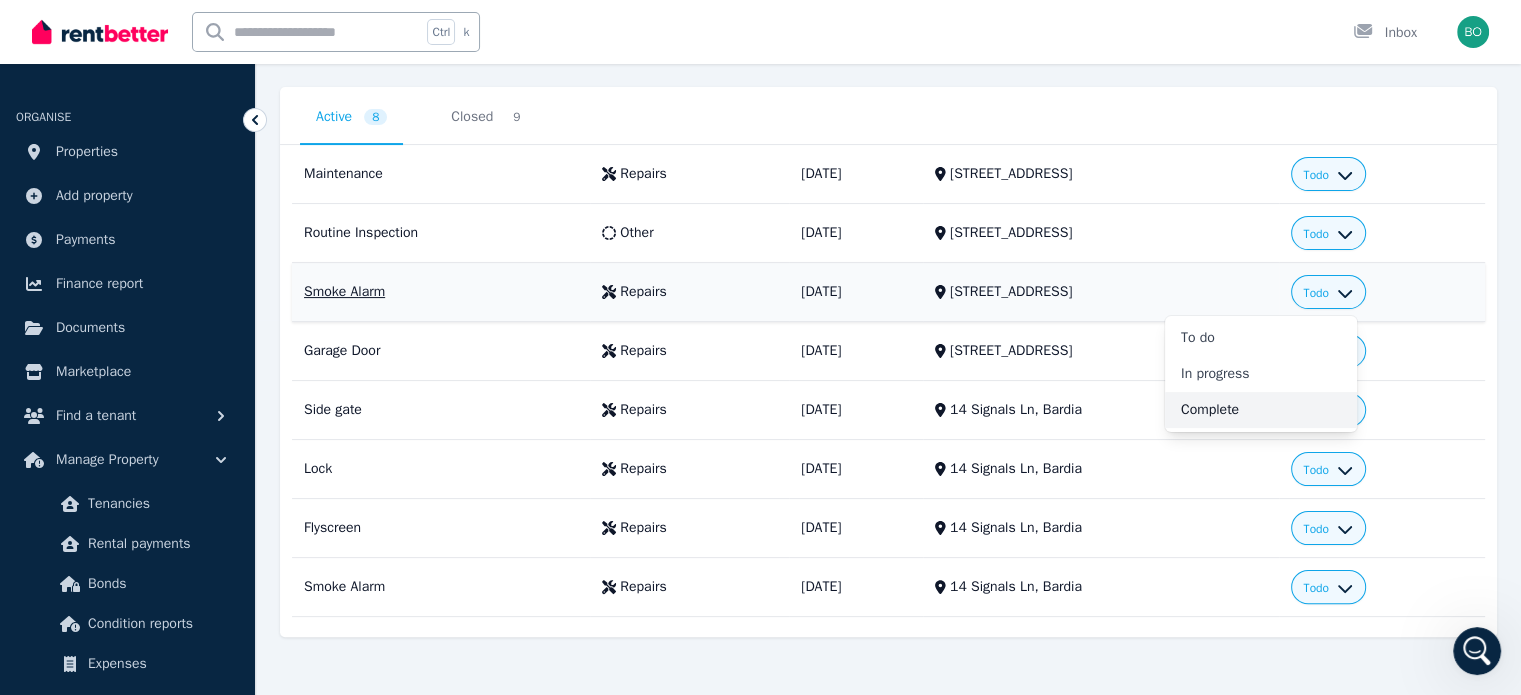 click on "Complete" at bounding box center (1261, 410) 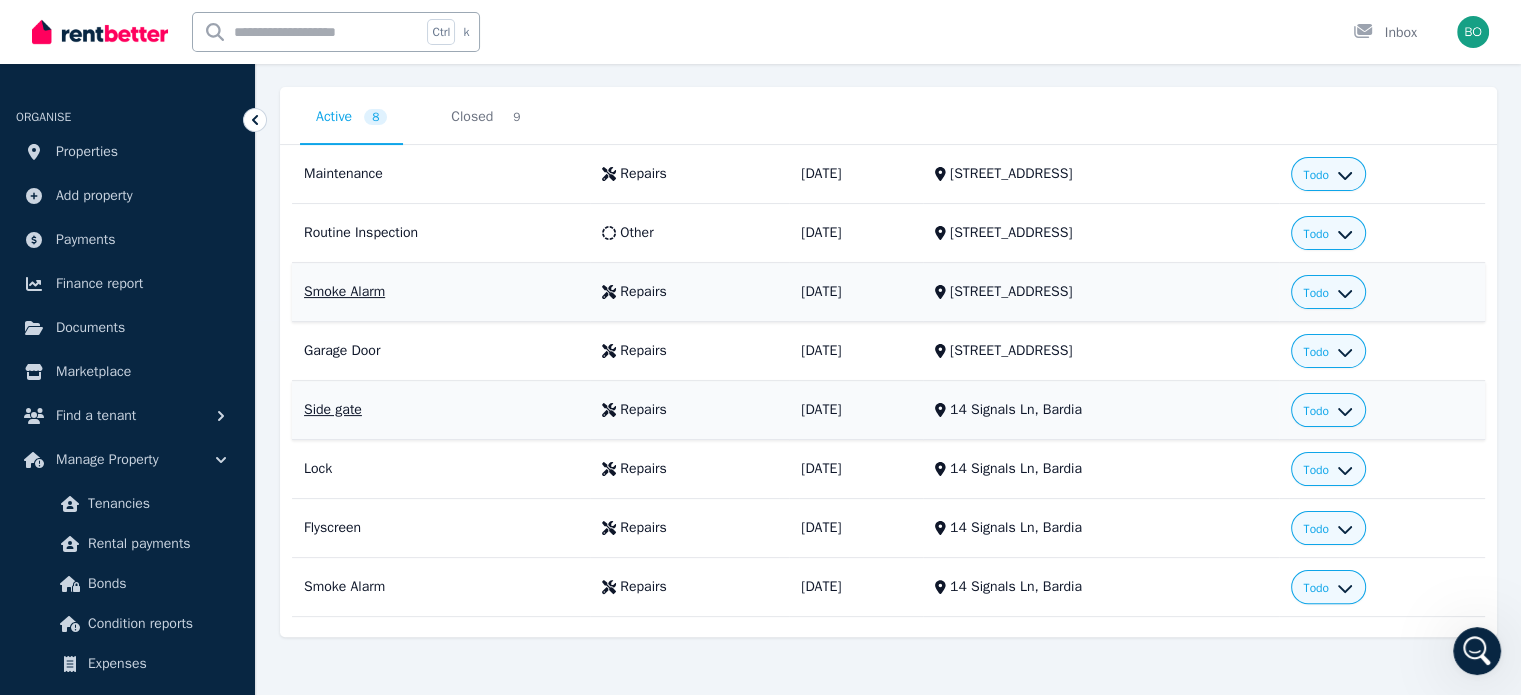 scroll, scrollTop: 316, scrollLeft: 0, axis: vertical 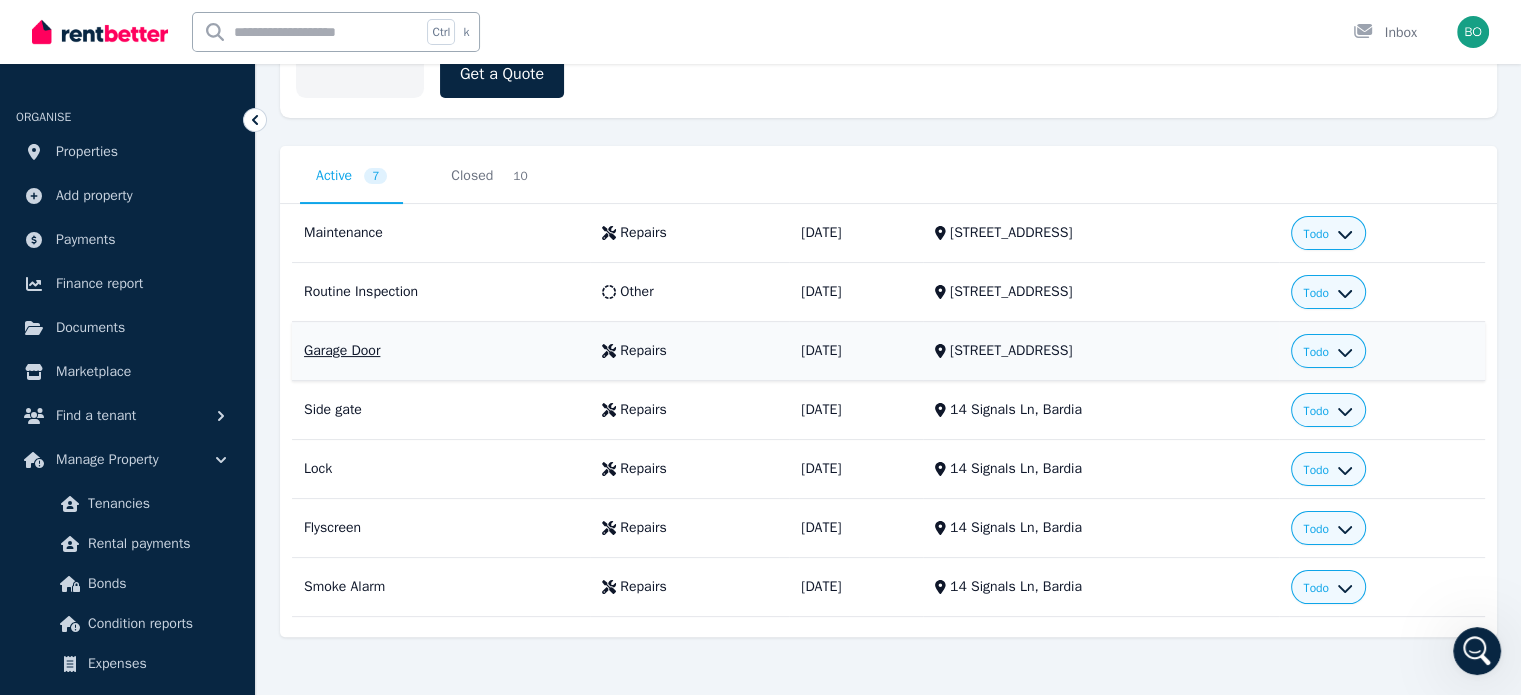 click 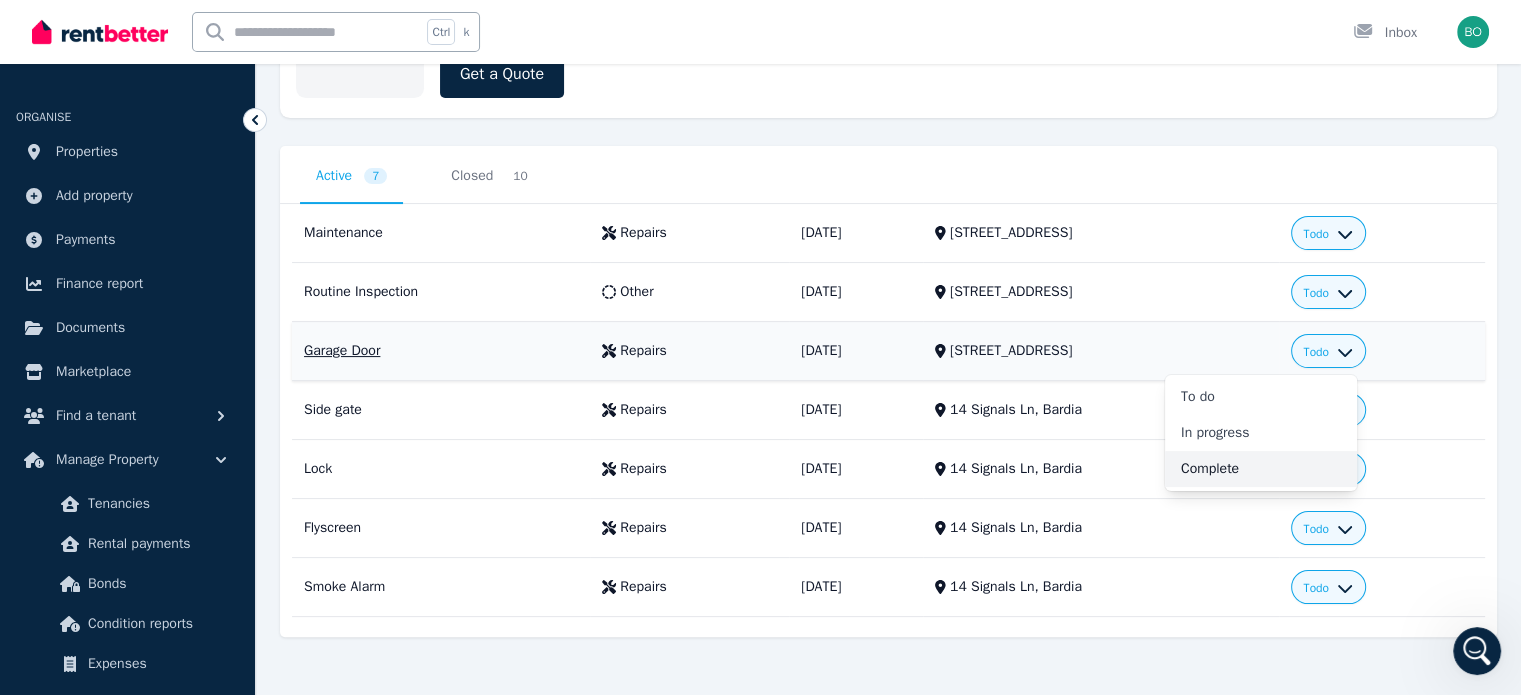 click on "Complete" at bounding box center [1261, 469] 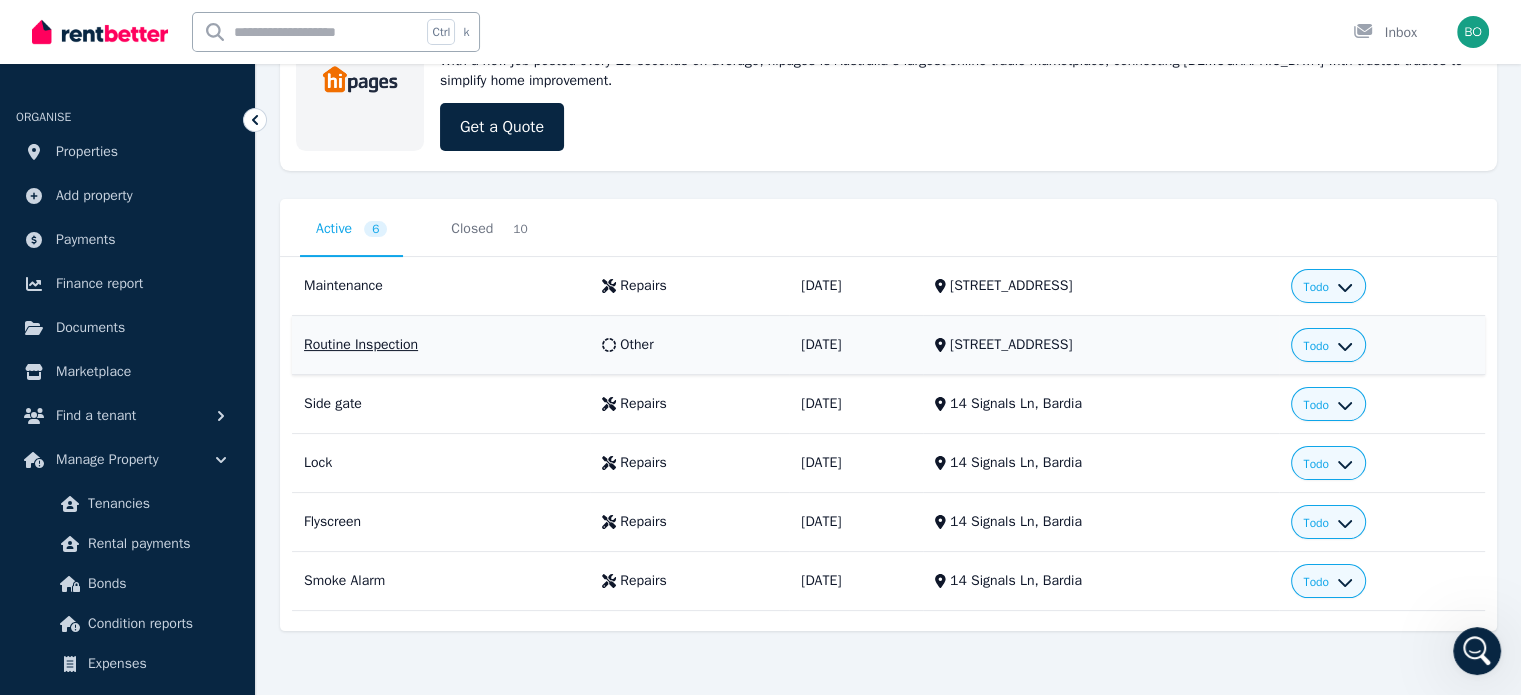 scroll, scrollTop: 258, scrollLeft: 0, axis: vertical 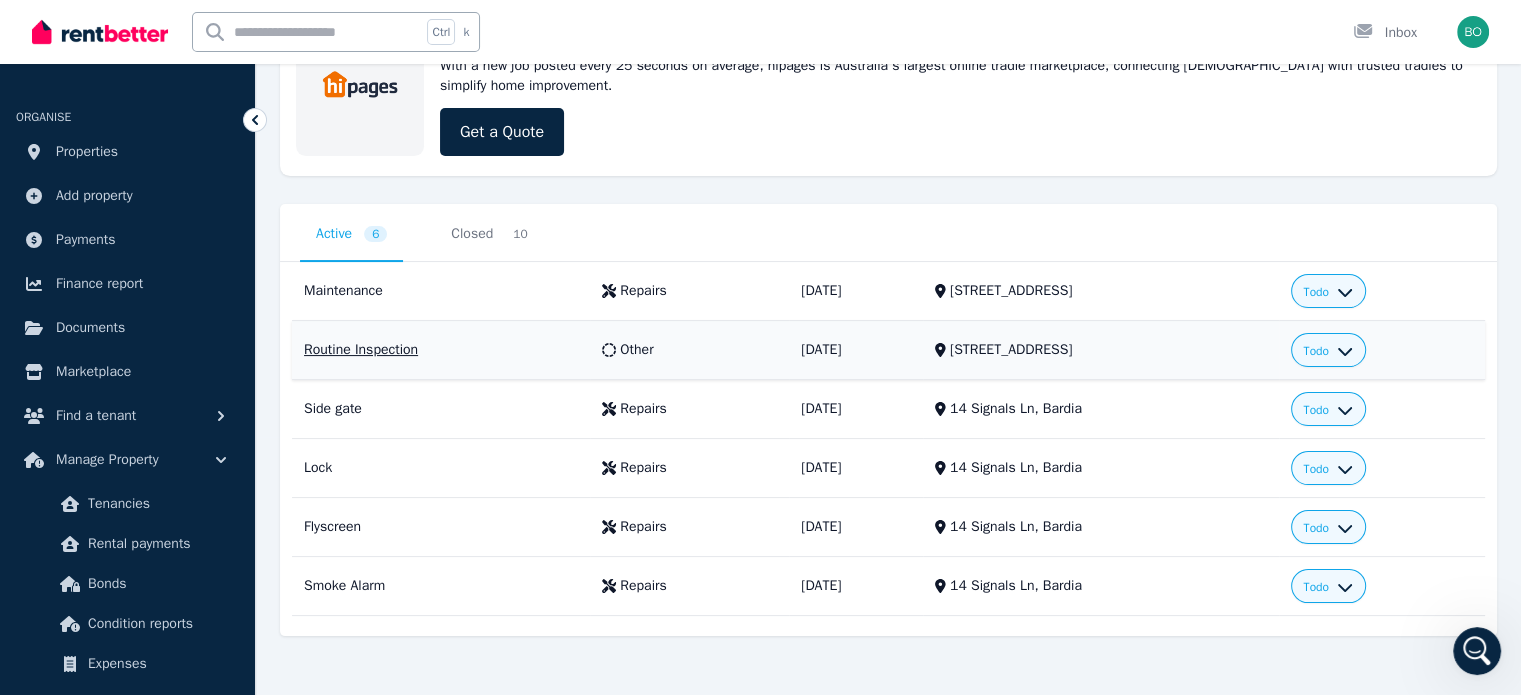 click 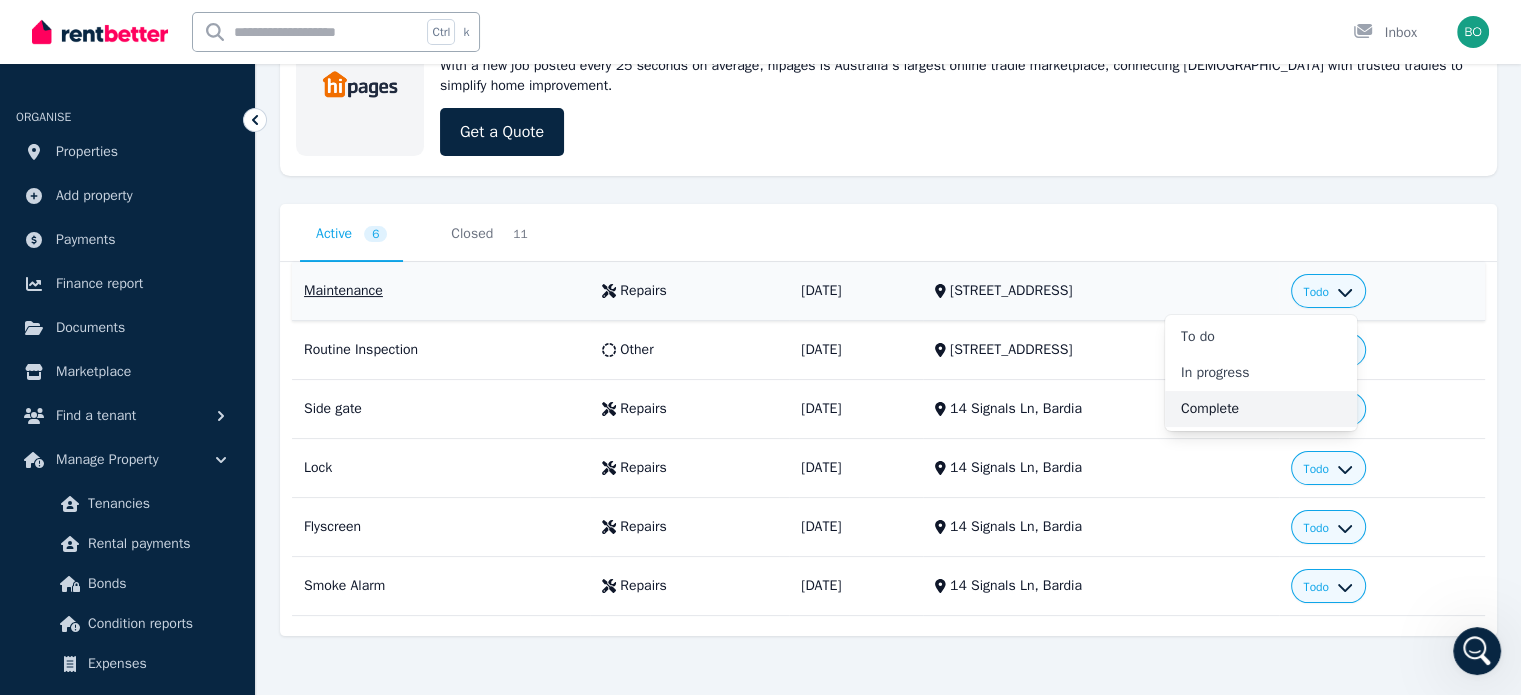 click on "Complete" at bounding box center (1261, 409) 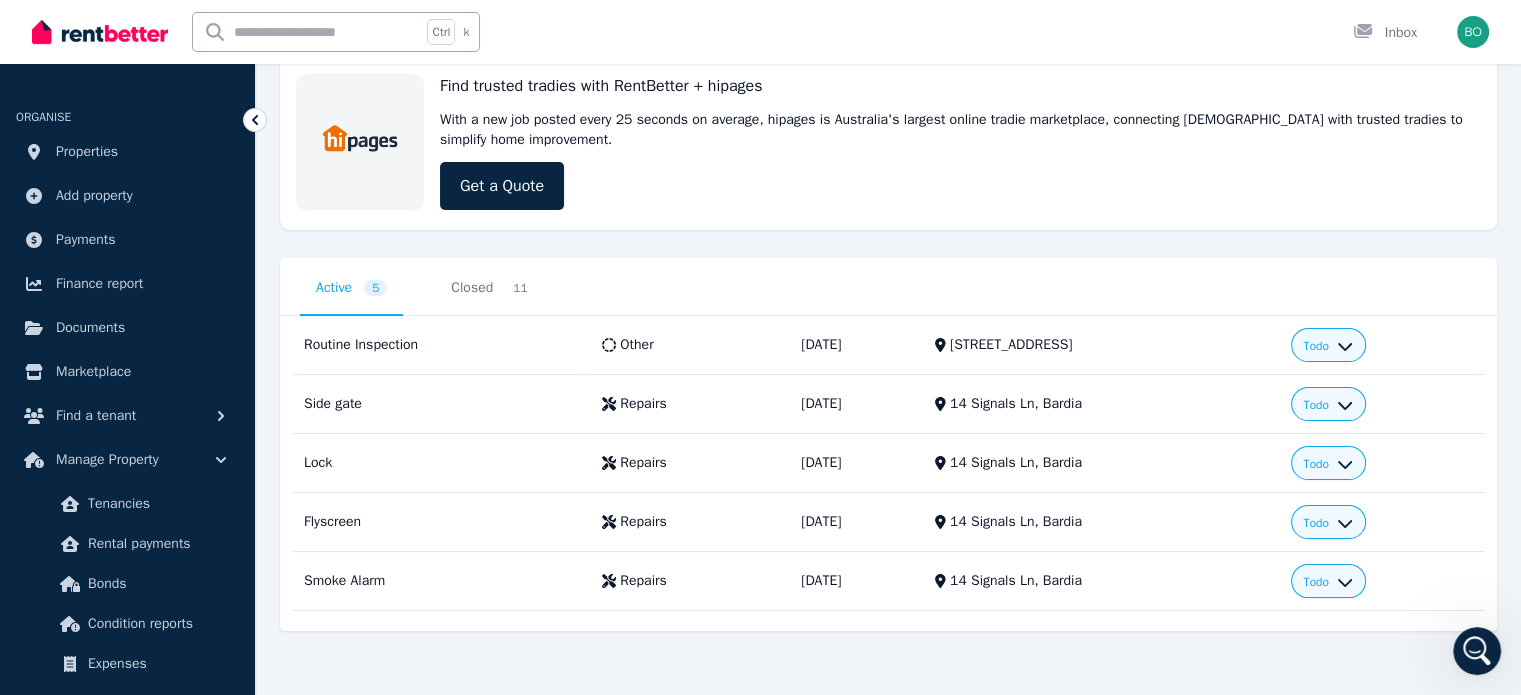 scroll, scrollTop: 200, scrollLeft: 0, axis: vertical 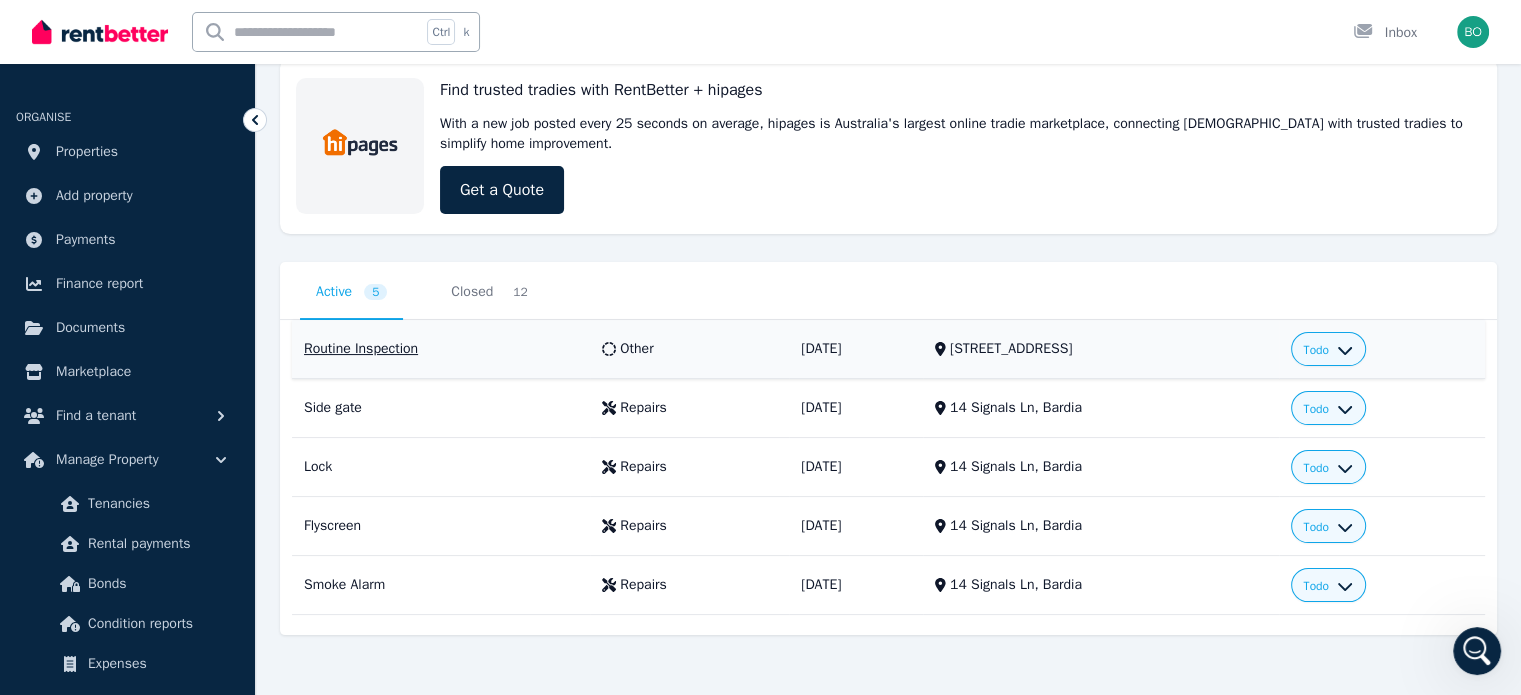 click 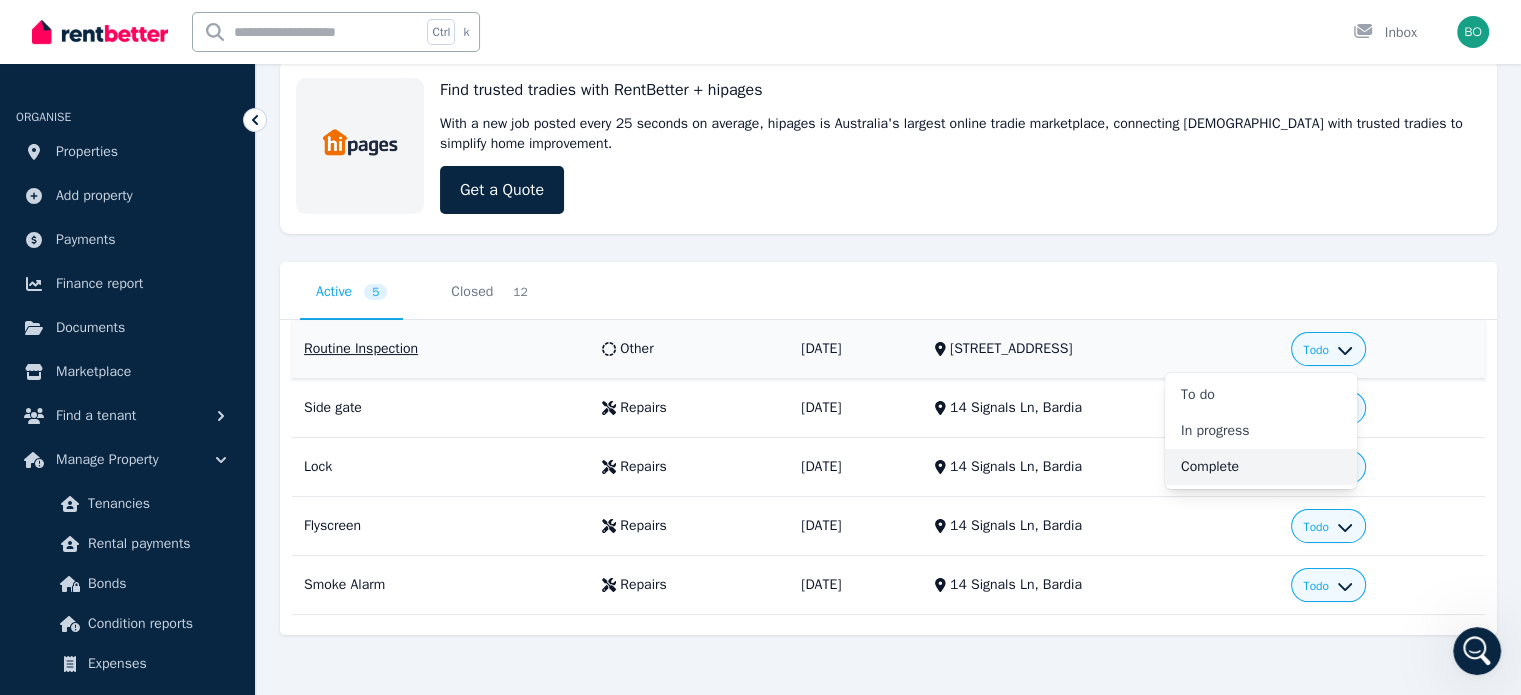 click on "Complete" at bounding box center [1261, 467] 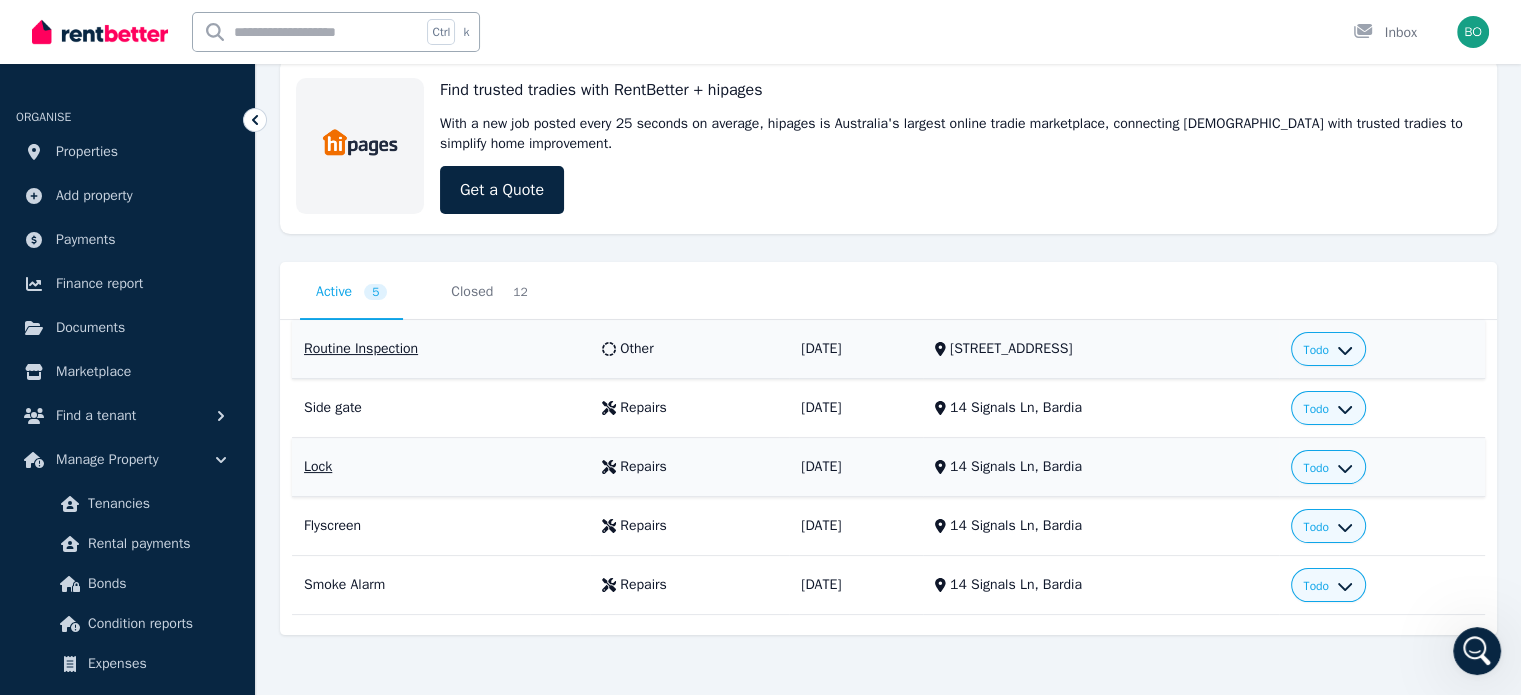 click 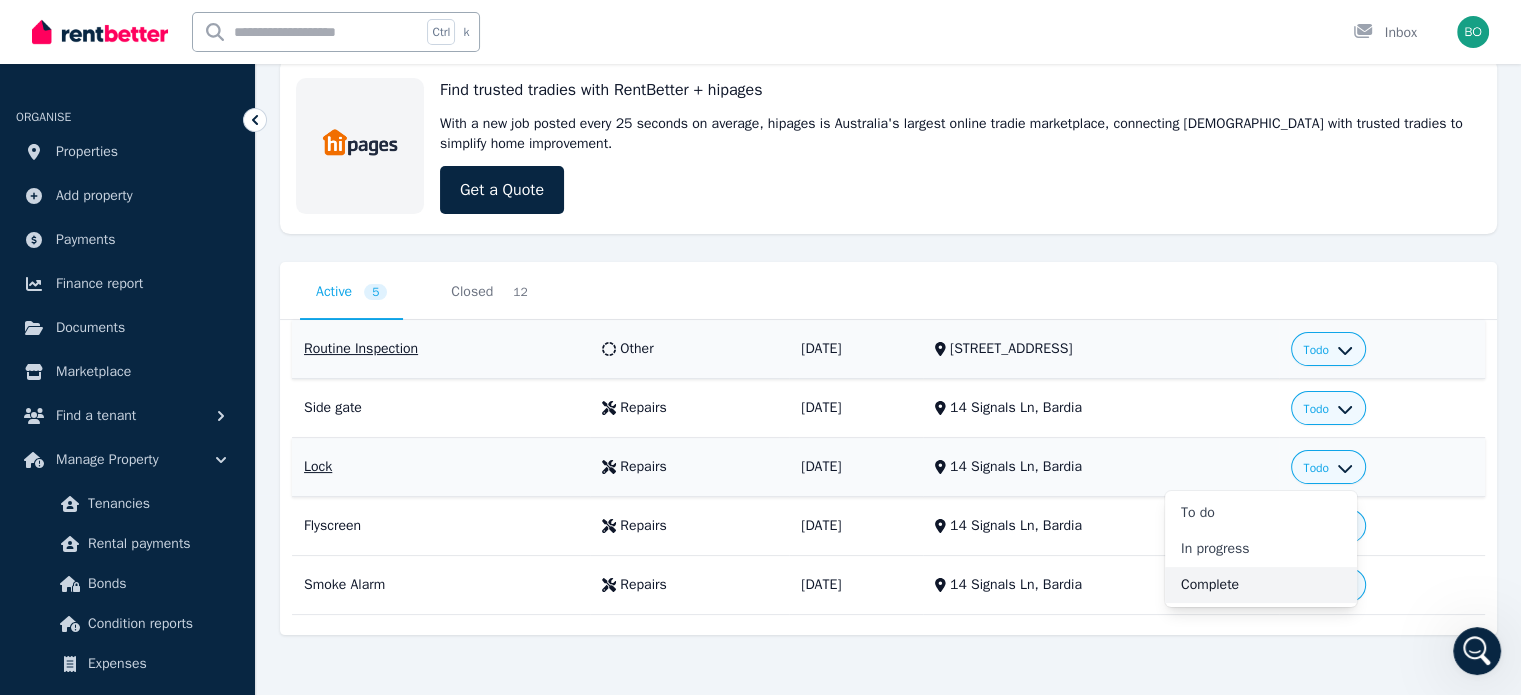 click on "Complete" at bounding box center (1261, 585) 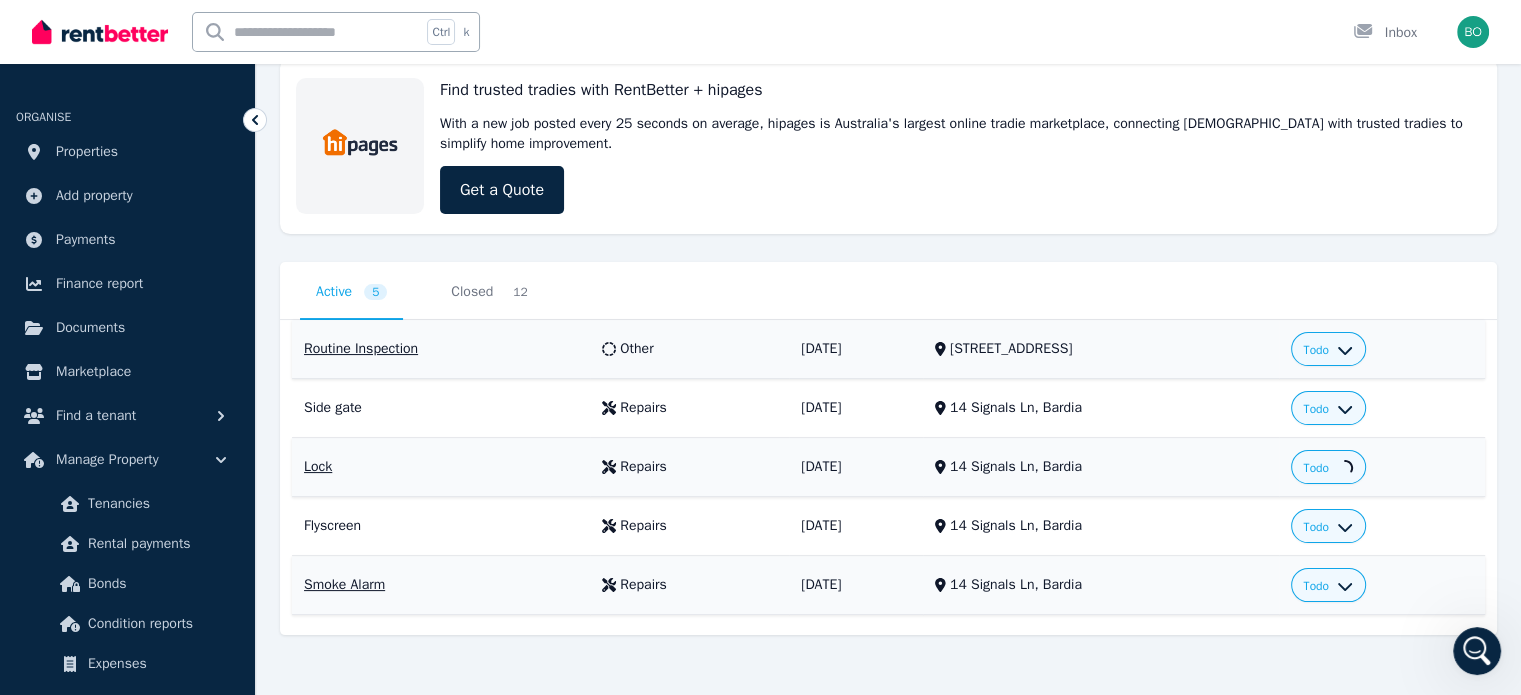 scroll, scrollTop: 141, scrollLeft: 0, axis: vertical 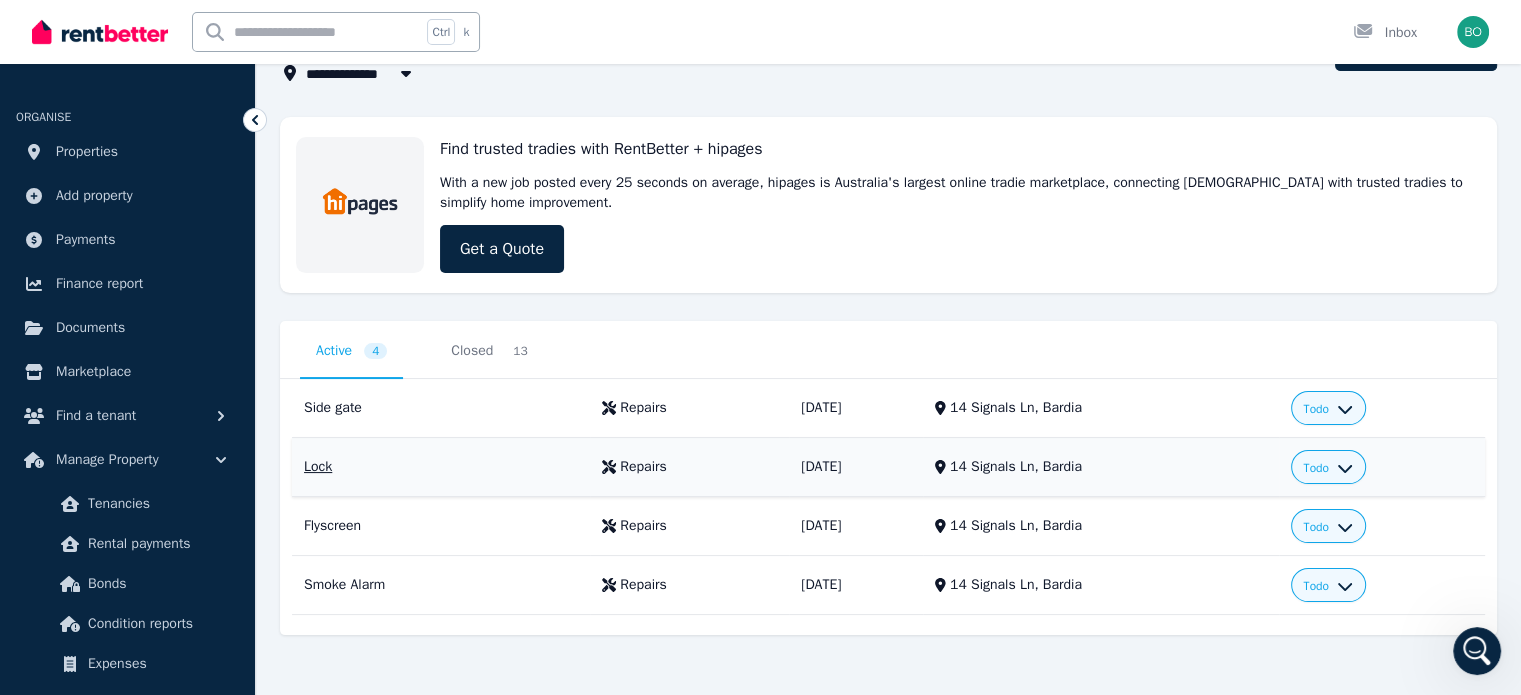 click on "Todo" at bounding box center [1328, 467] 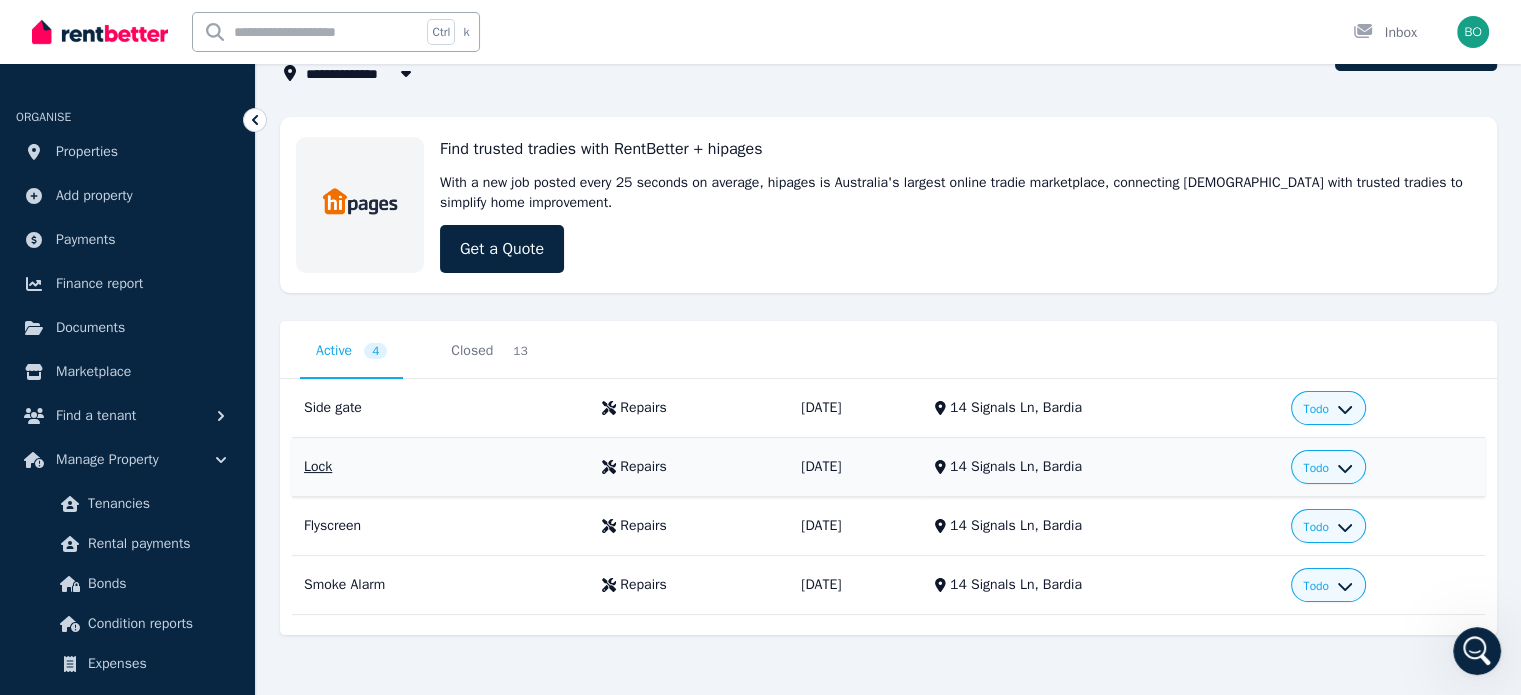 click on "Todo" at bounding box center (1327, 468) 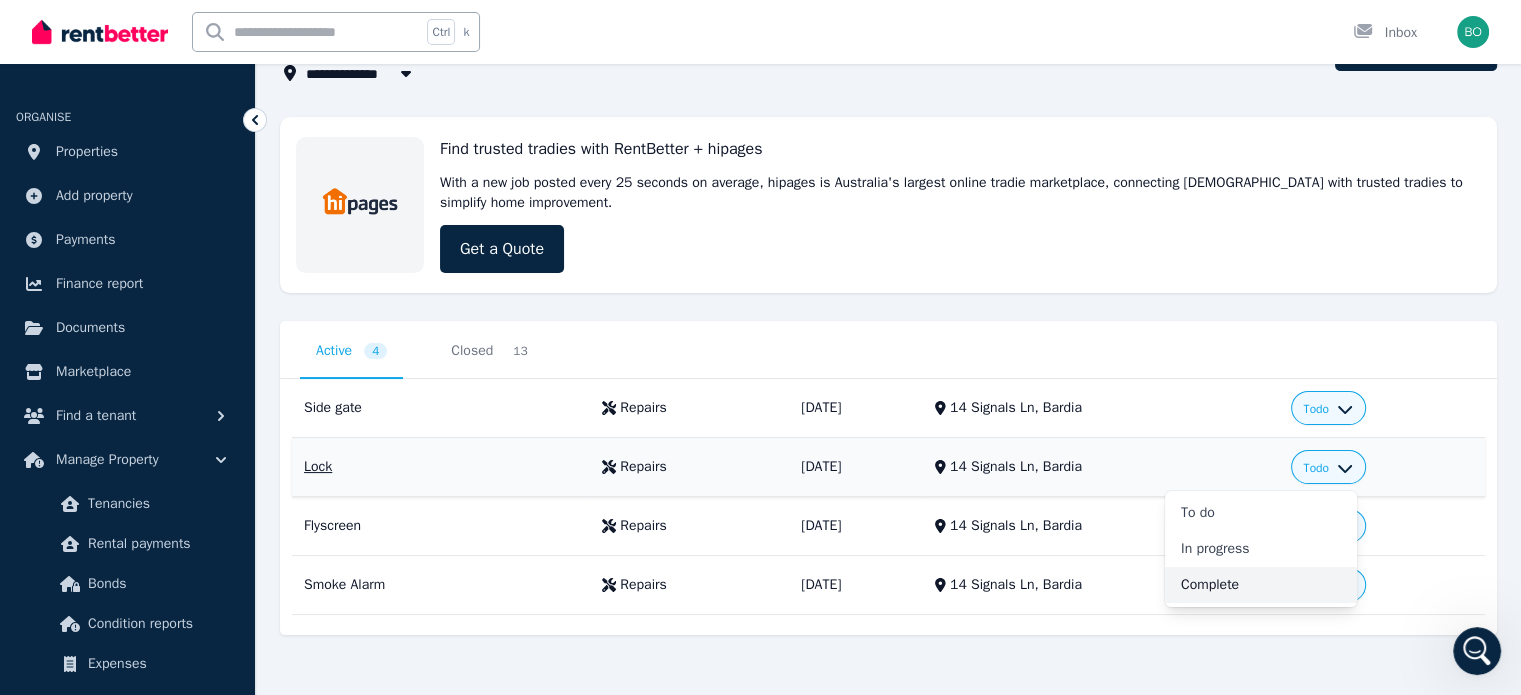 click on "Complete" at bounding box center (1261, 585) 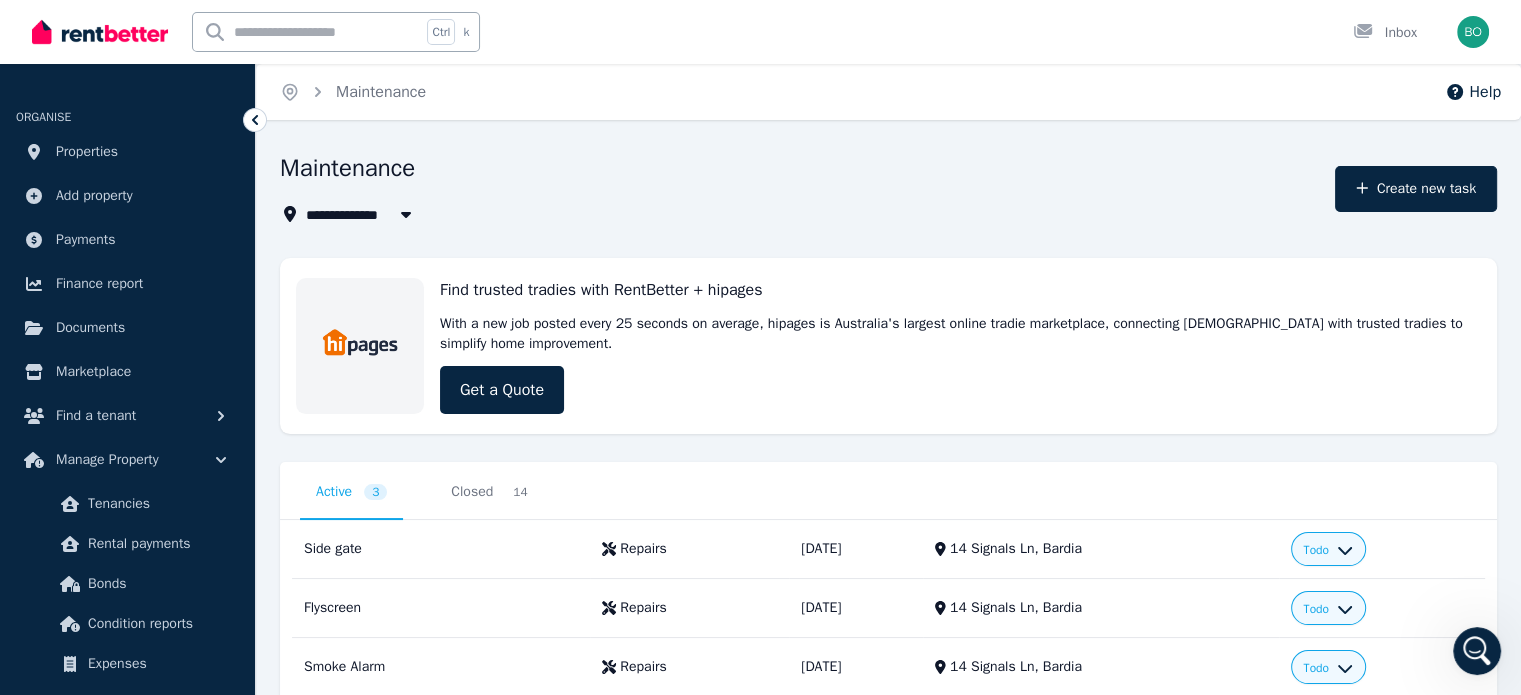 scroll, scrollTop: 83, scrollLeft: 0, axis: vertical 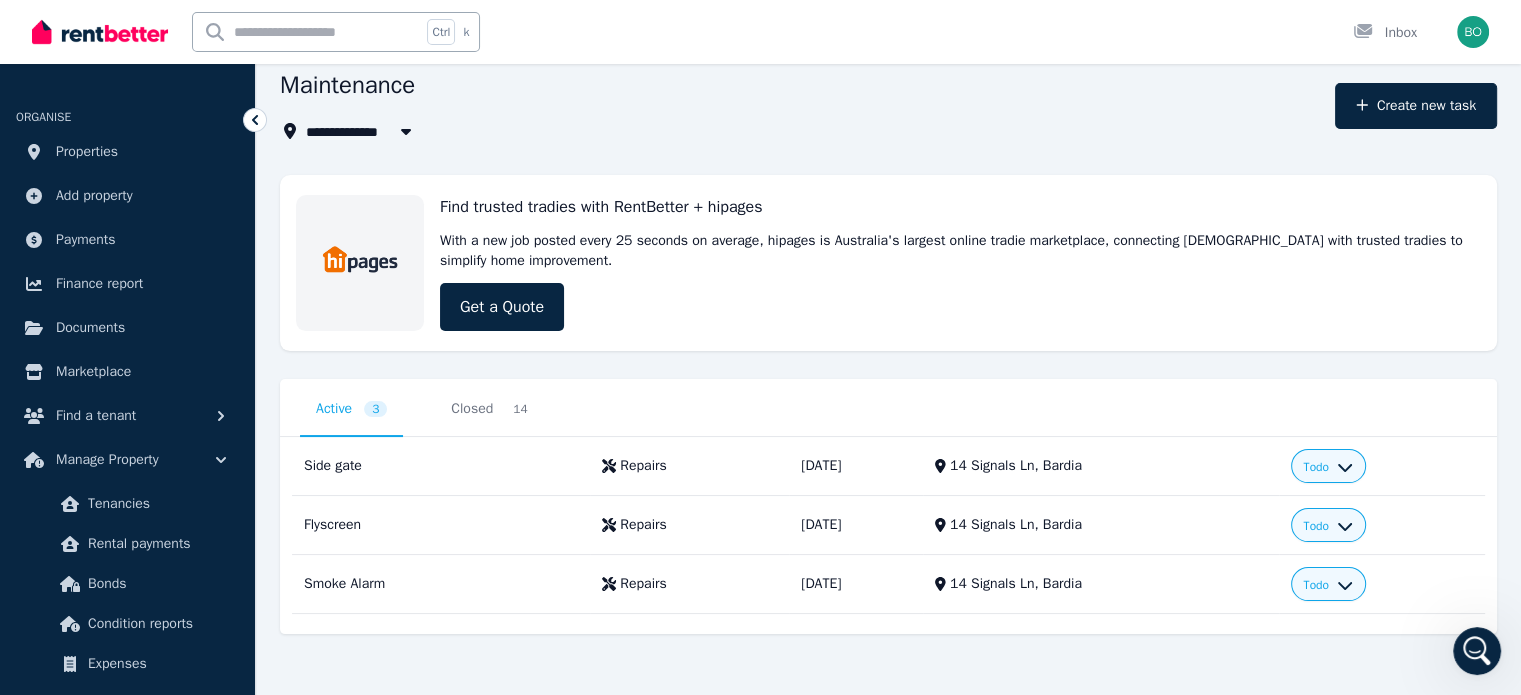 click on "Maintenance" at bounding box center [801, 88] 